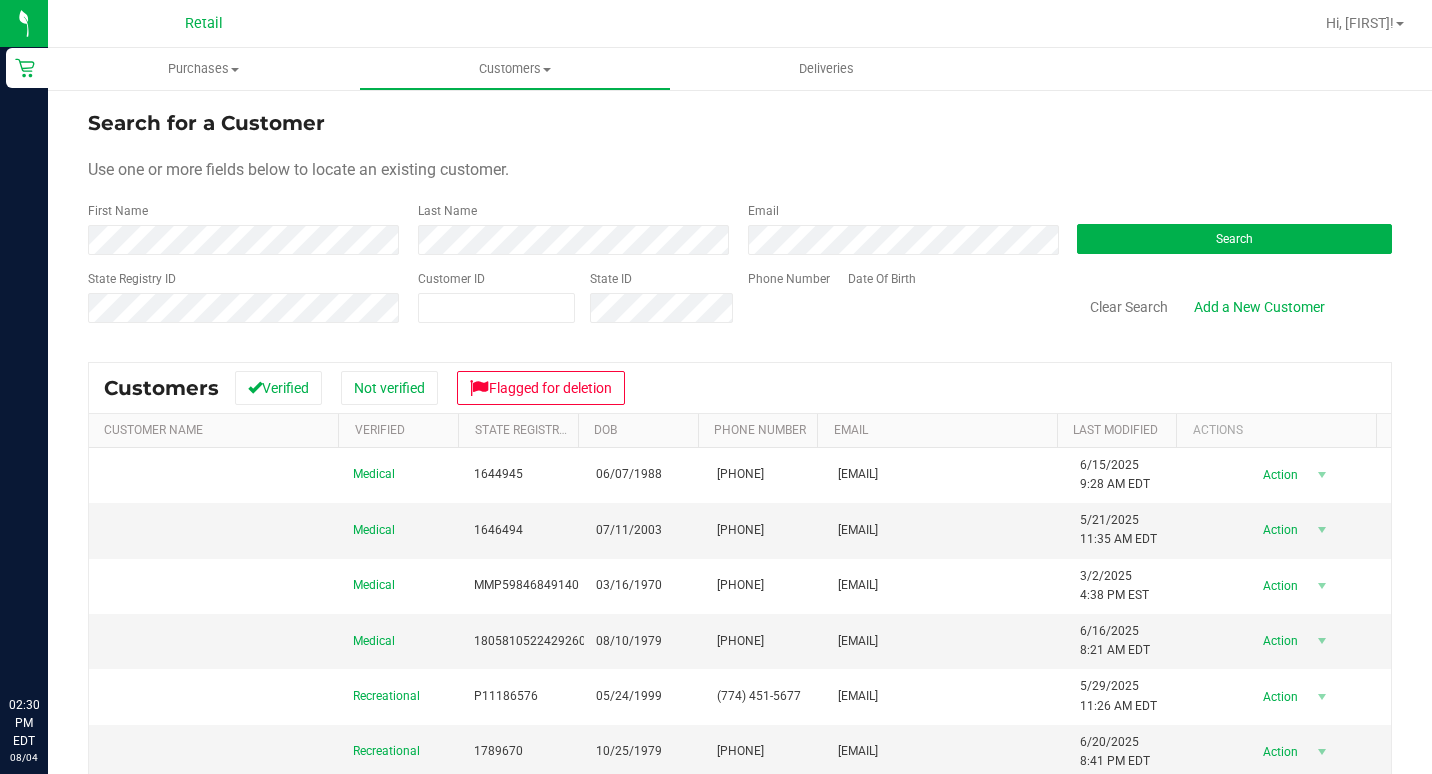scroll, scrollTop: 0, scrollLeft: 0, axis: both 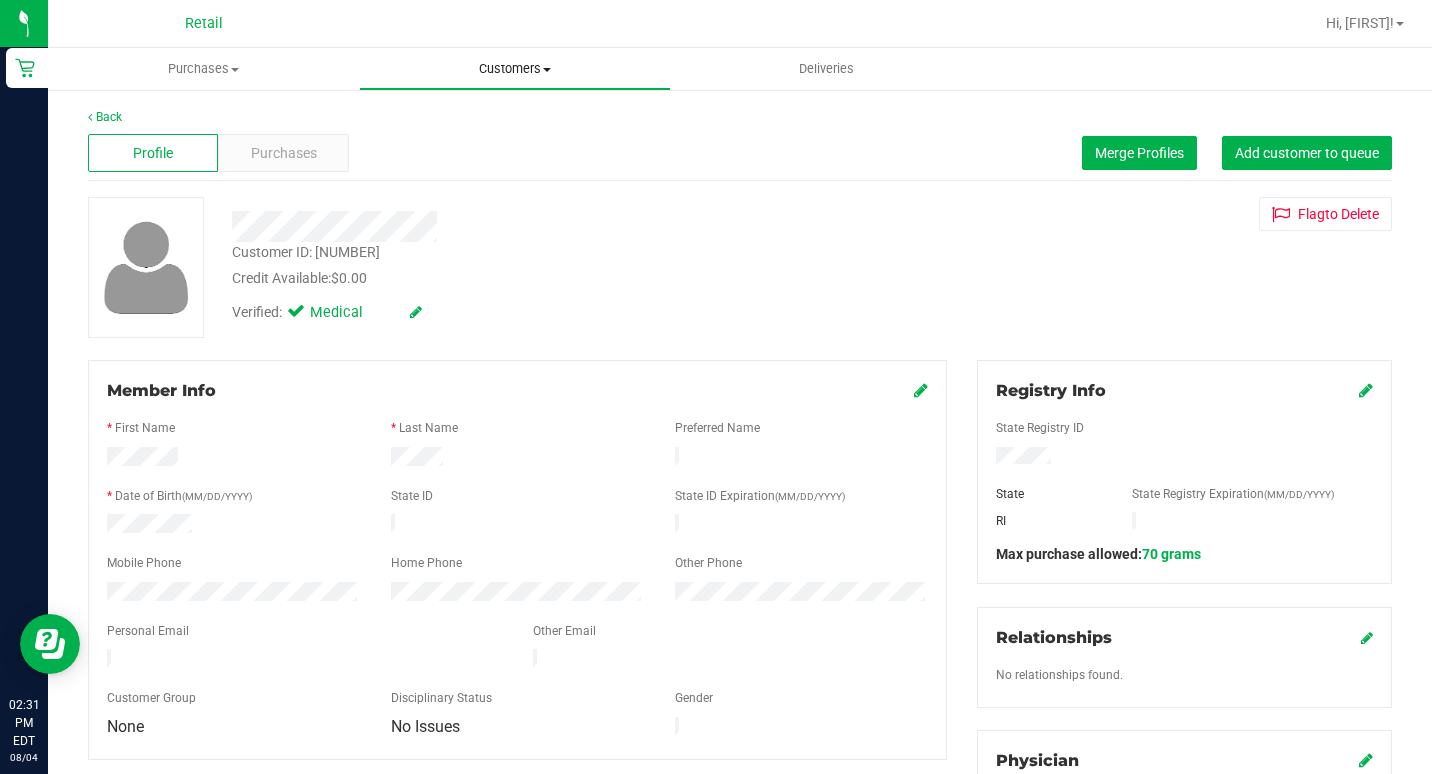 click on "Customers
All customers
Add a new customer
All physicians" at bounding box center (514, 69) 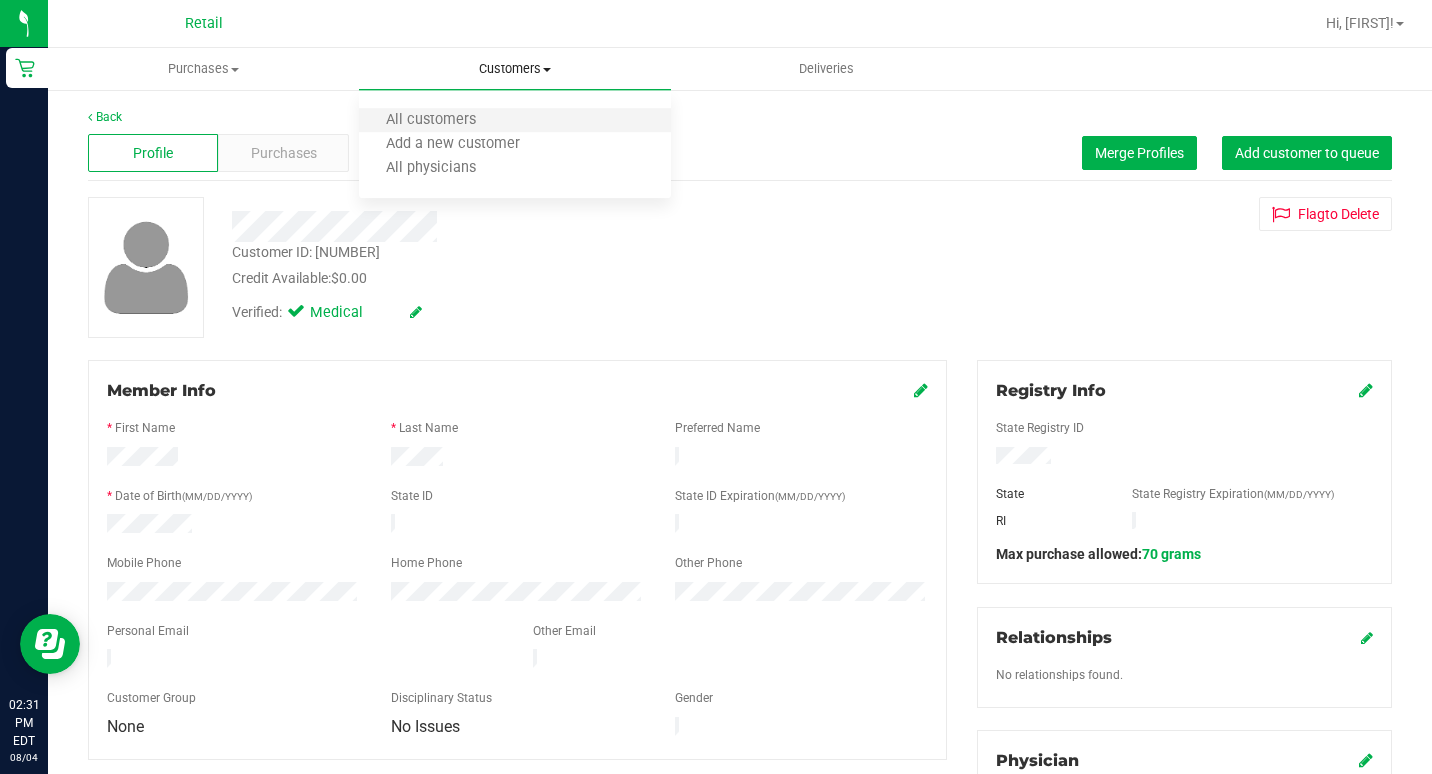 click on "All customers" at bounding box center [514, 121] 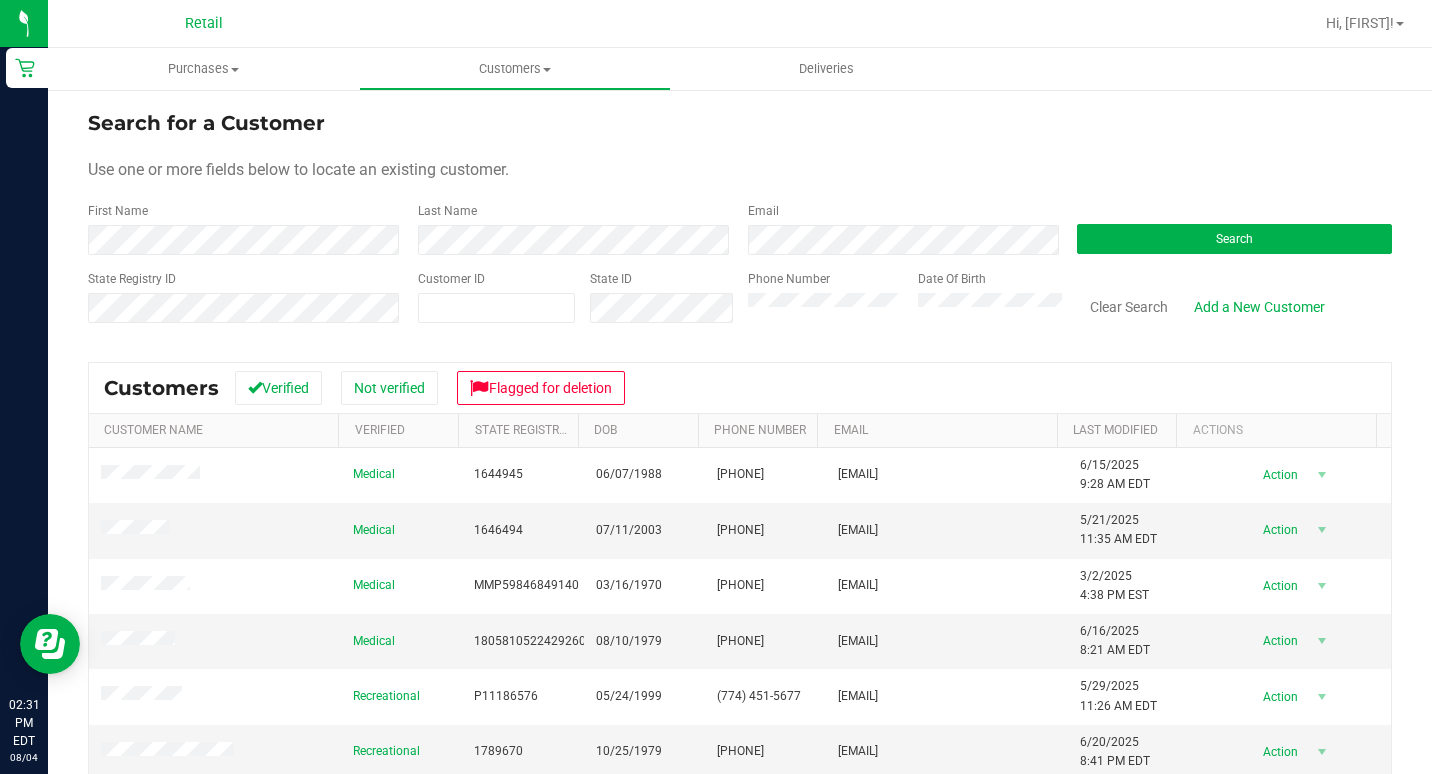 click on "First Name" at bounding box center [245, 228] 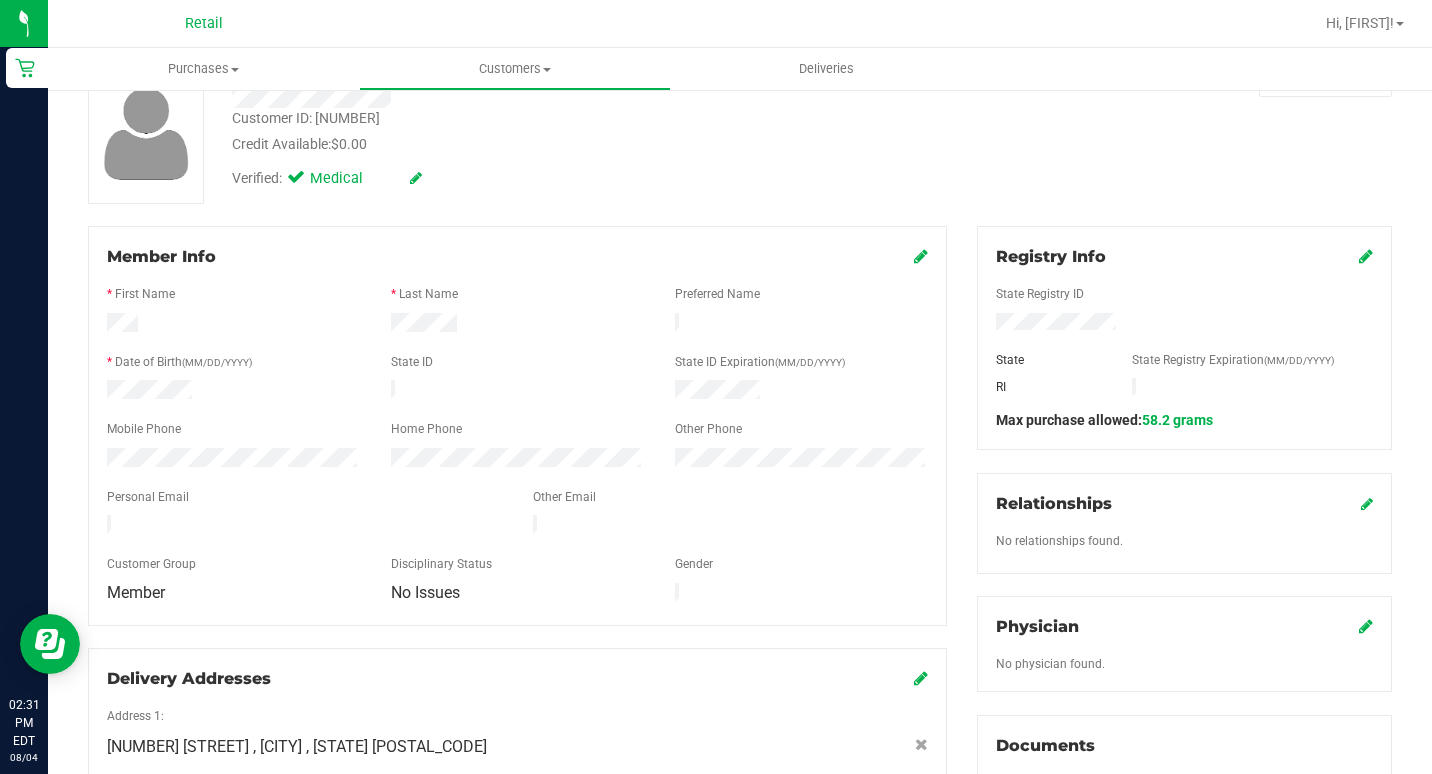 scroll, scrollTop: 100, scrollLeft: 0, axis: vertical 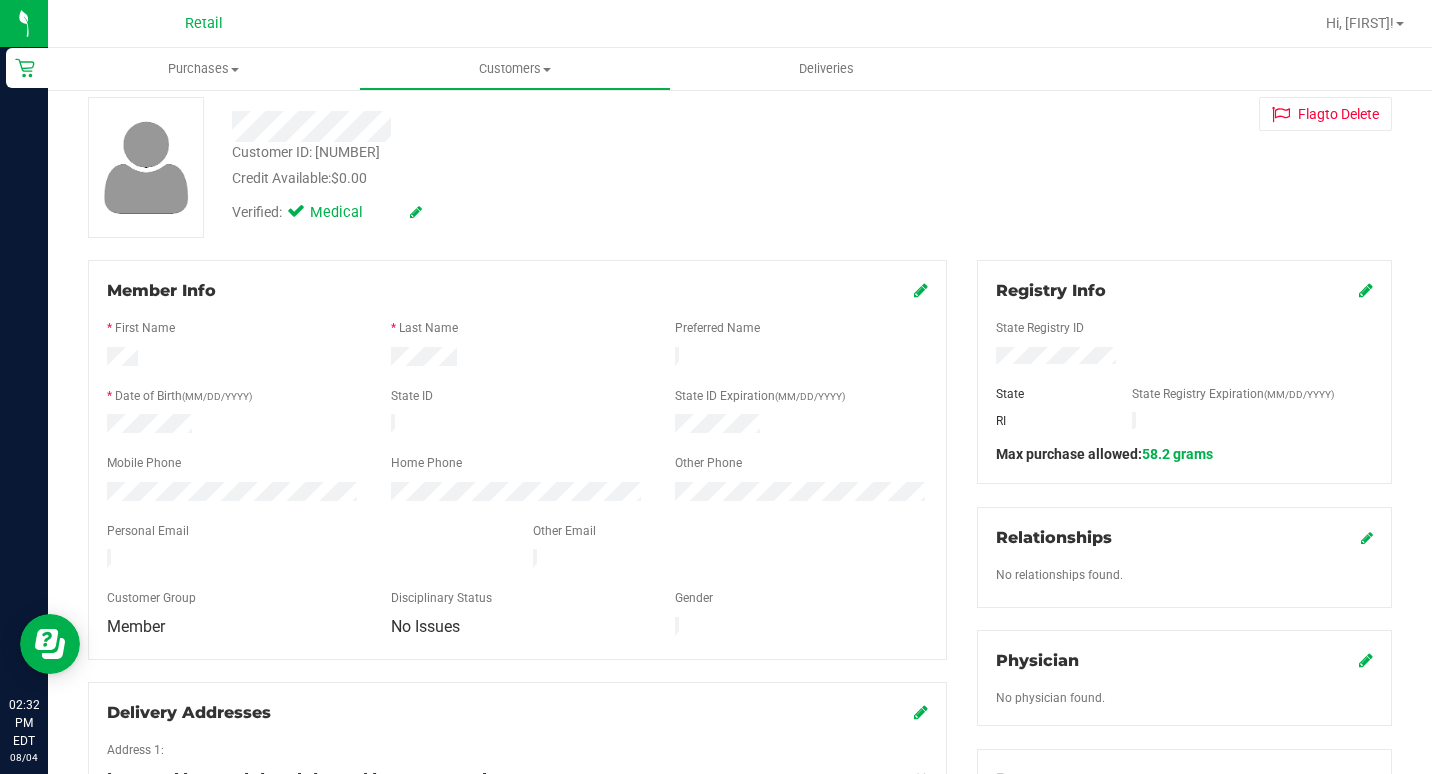 click at bounding box center [921, 290] 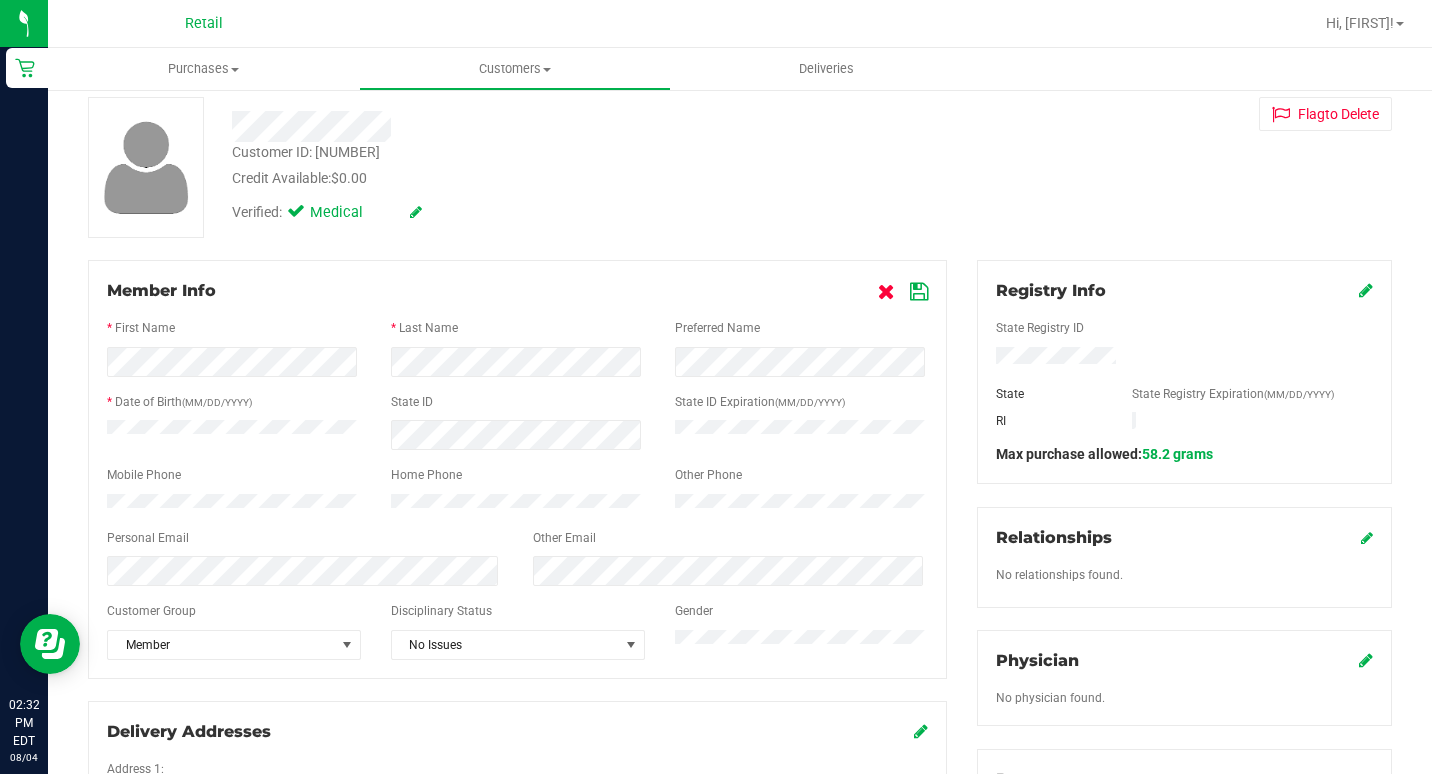 click at bounding box center [886, 292] 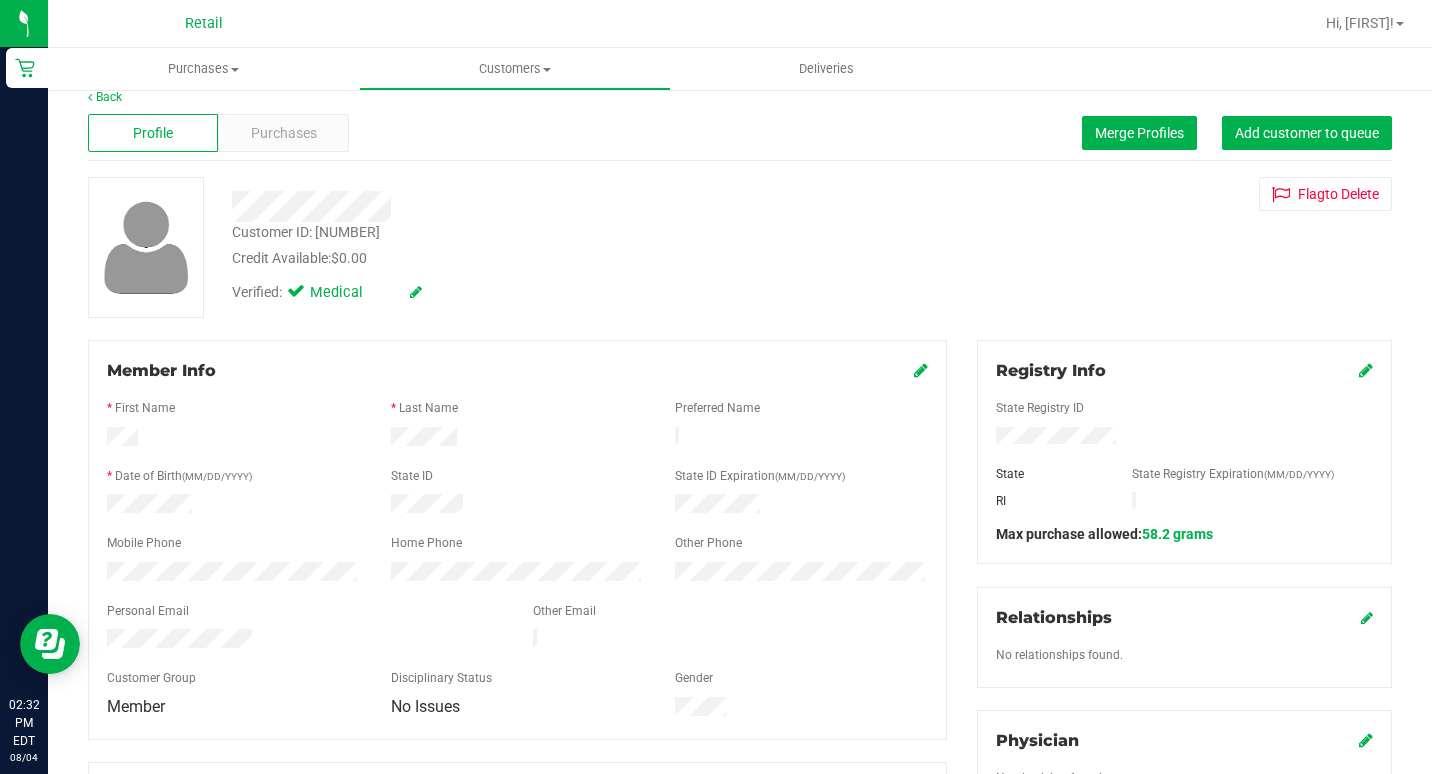 scroll, scrollTop: 0, scrollLeft: 0, axis: both 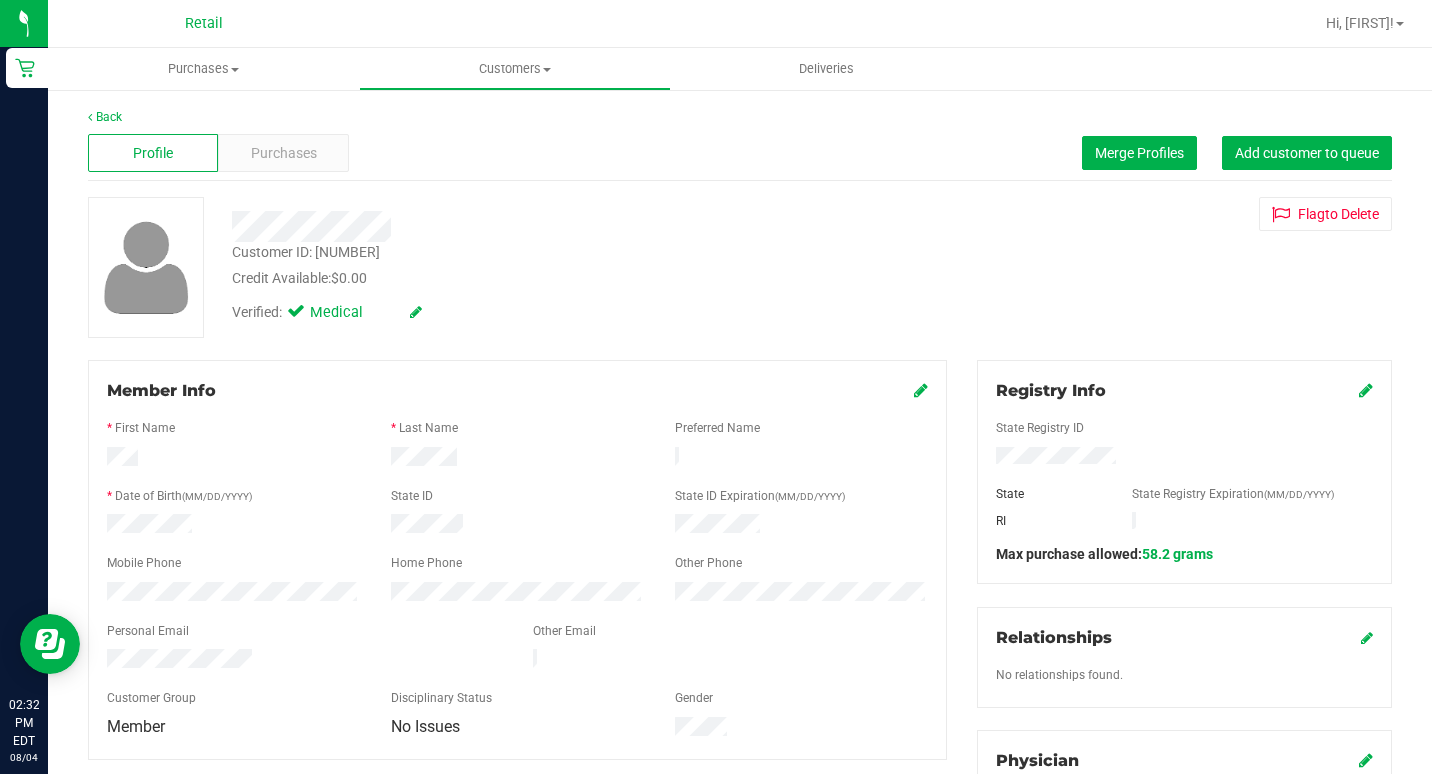 click at bounding box center (1366, 390) 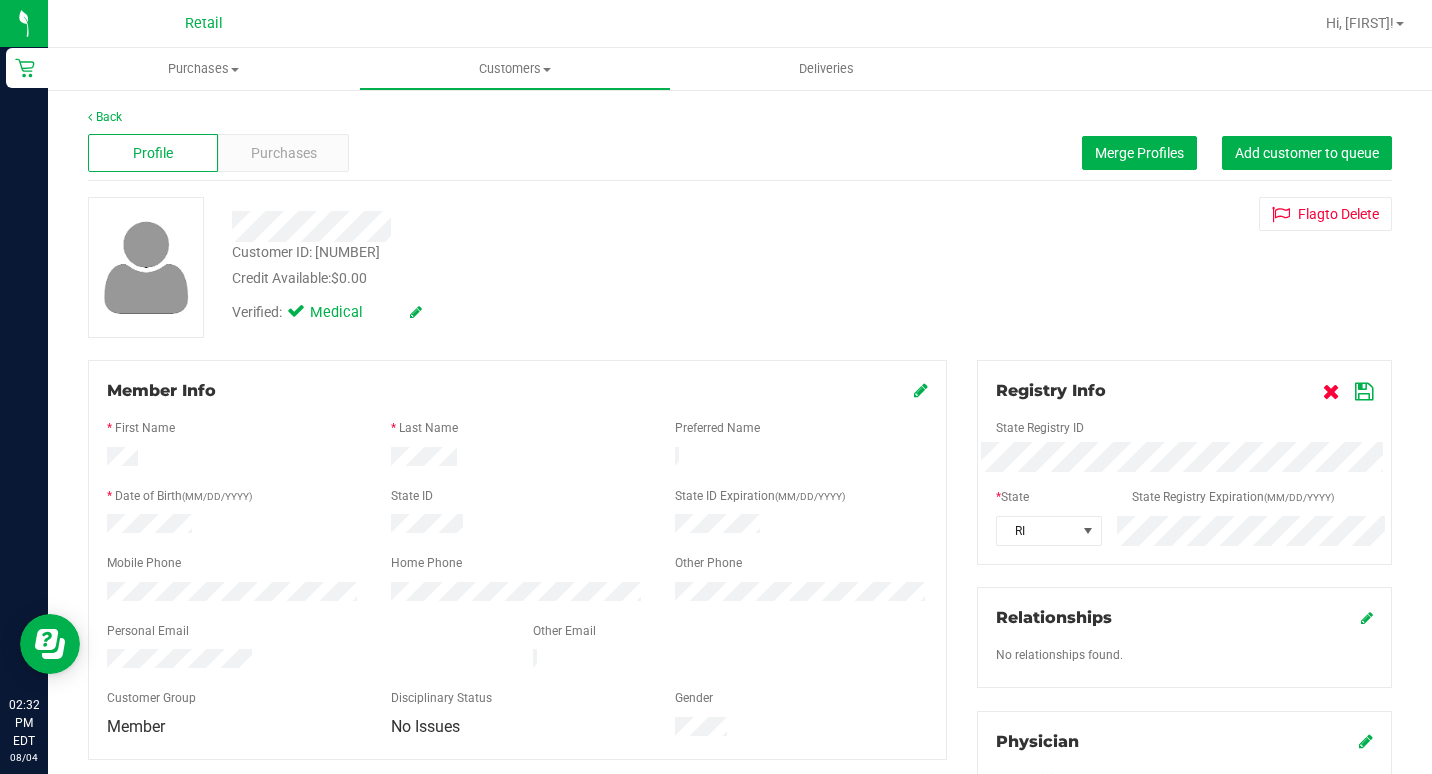 click at bounding box center (1331, 392) 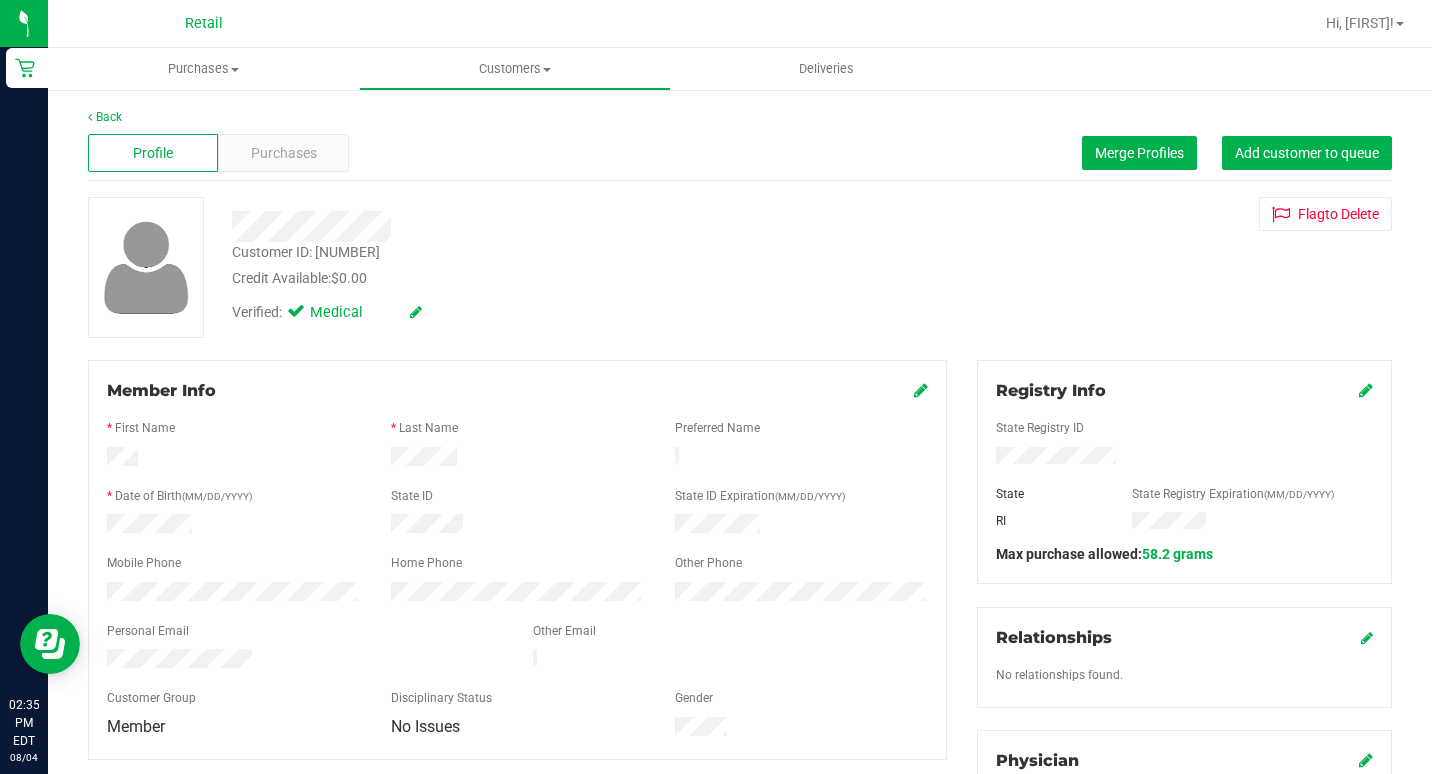 click on "Registry Info
State Registry ID
State
State Registry Expiration
([MM]/[DD]/[YYYY])
RI
Max purchase allowed:   58.2 grams
Relationships
No relationships found.
Physician" at bounding box center [1184, 772] 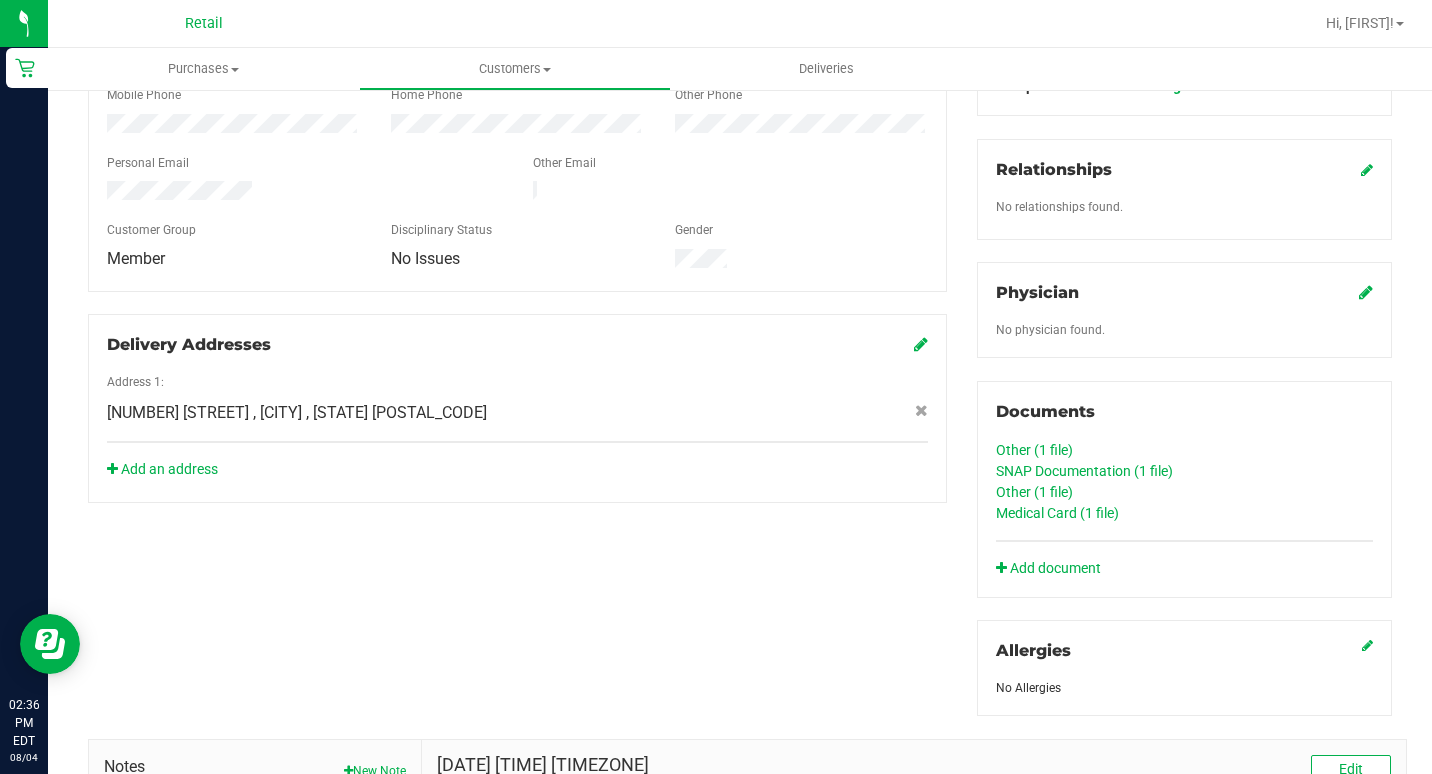scroll, scrollTop: 500, scrollLeft: 0, axis: vertical 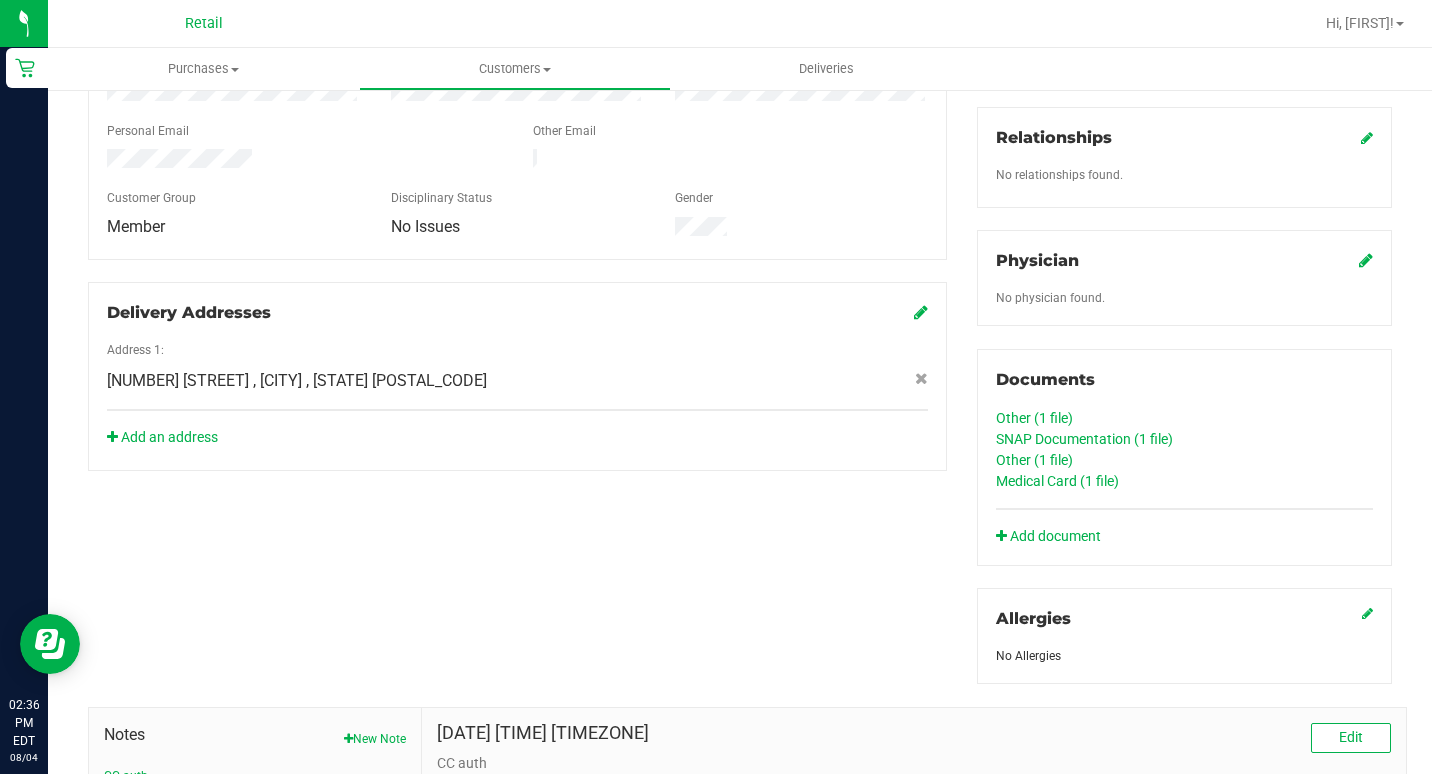 click on "Medical Card (1
file)" 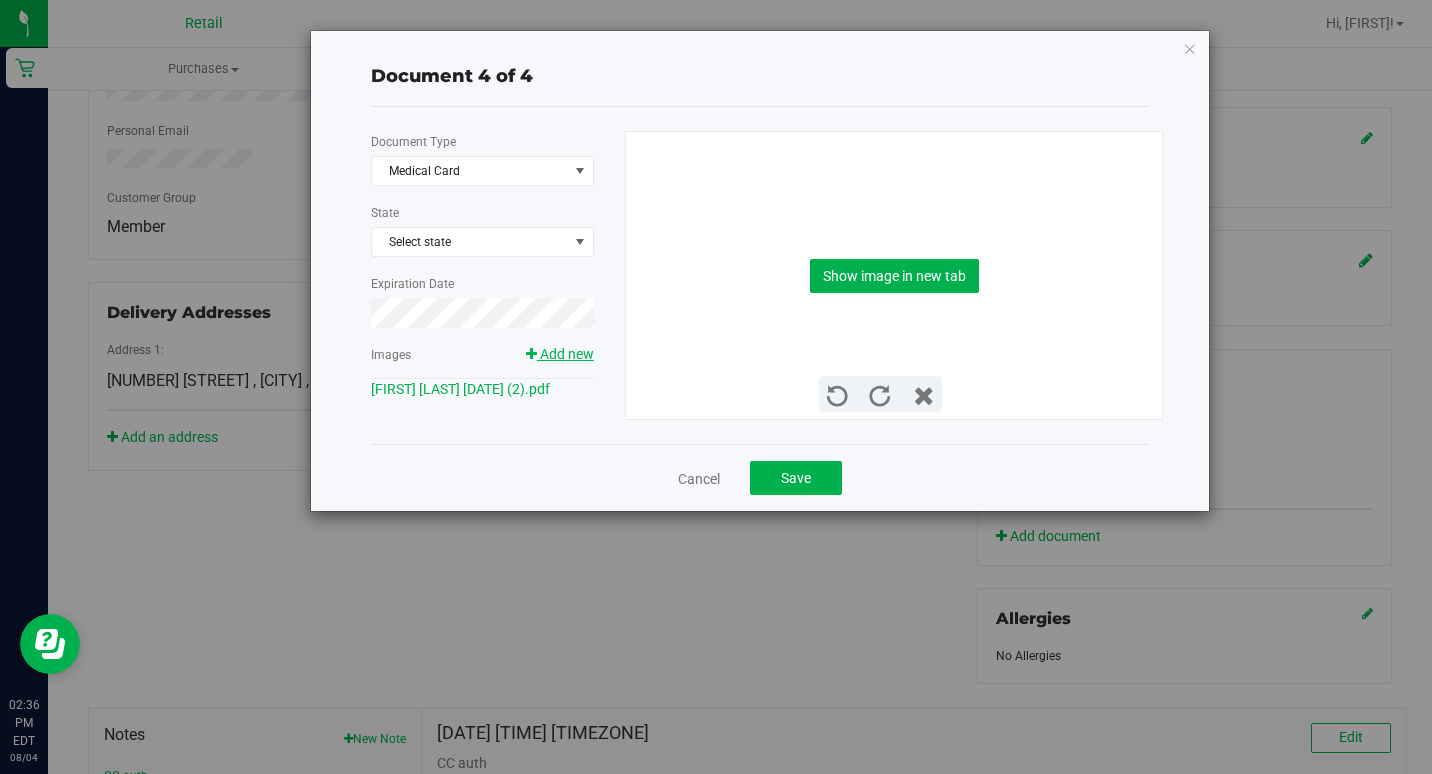 click on "Add new" at bounding box center [567, 354] 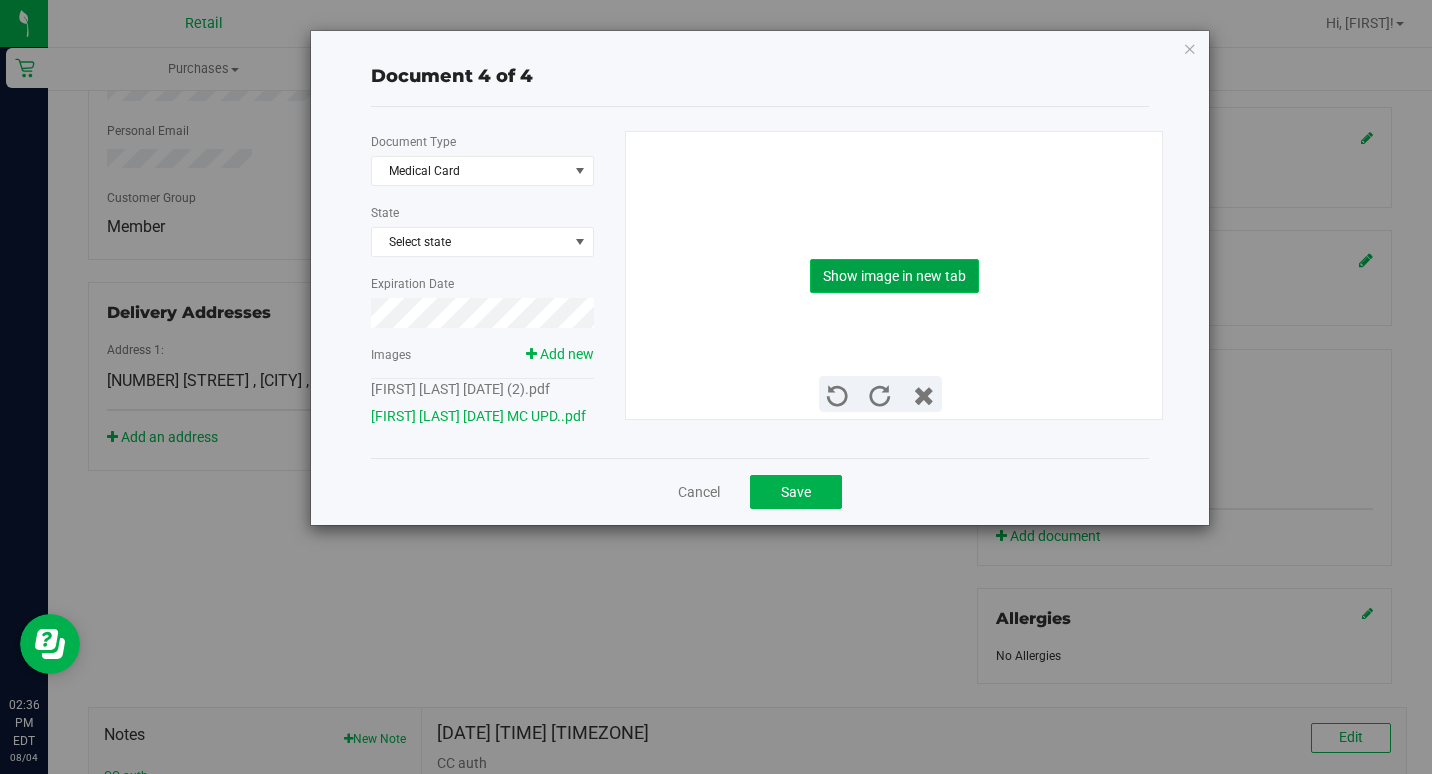 click on "Show image in new tab" at bounding box center (894, 276) 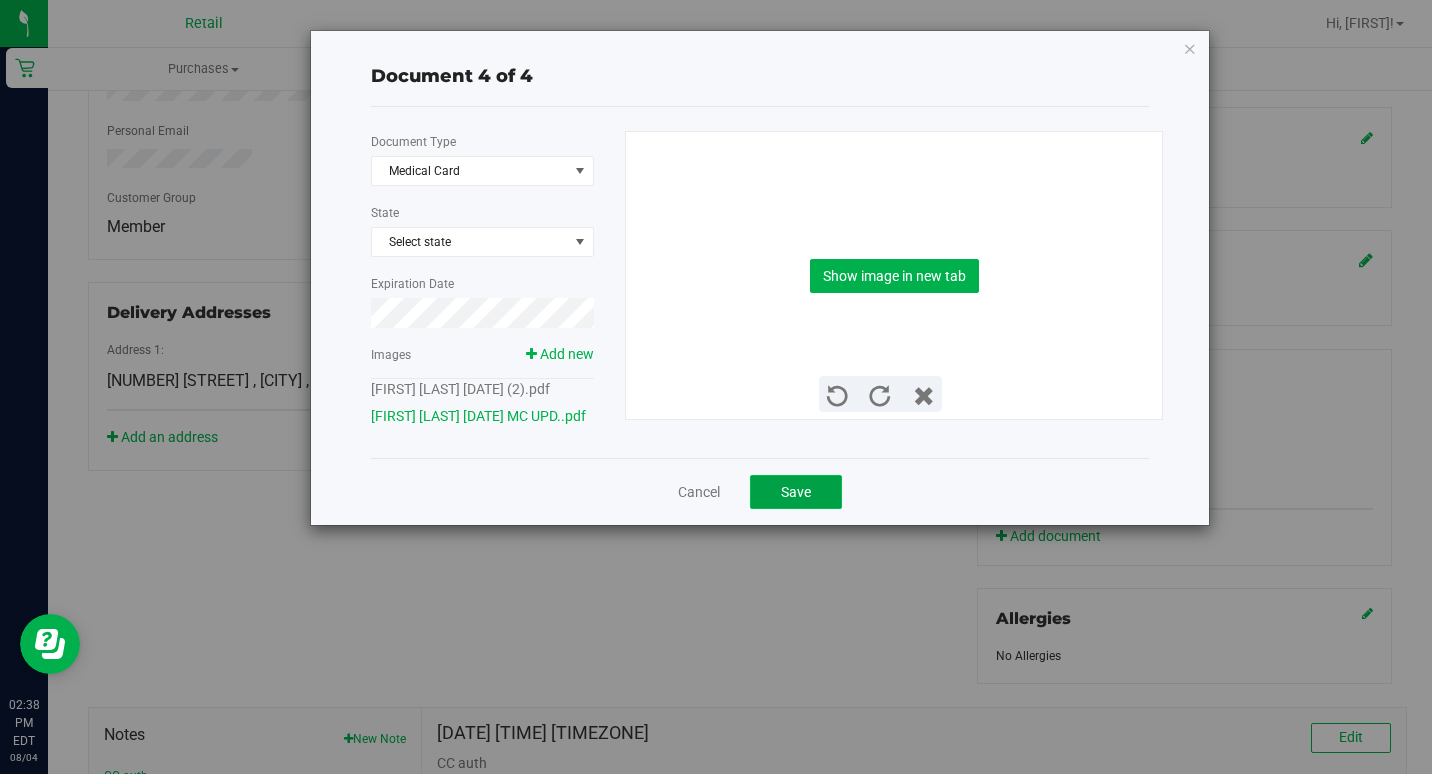 click on "Save" 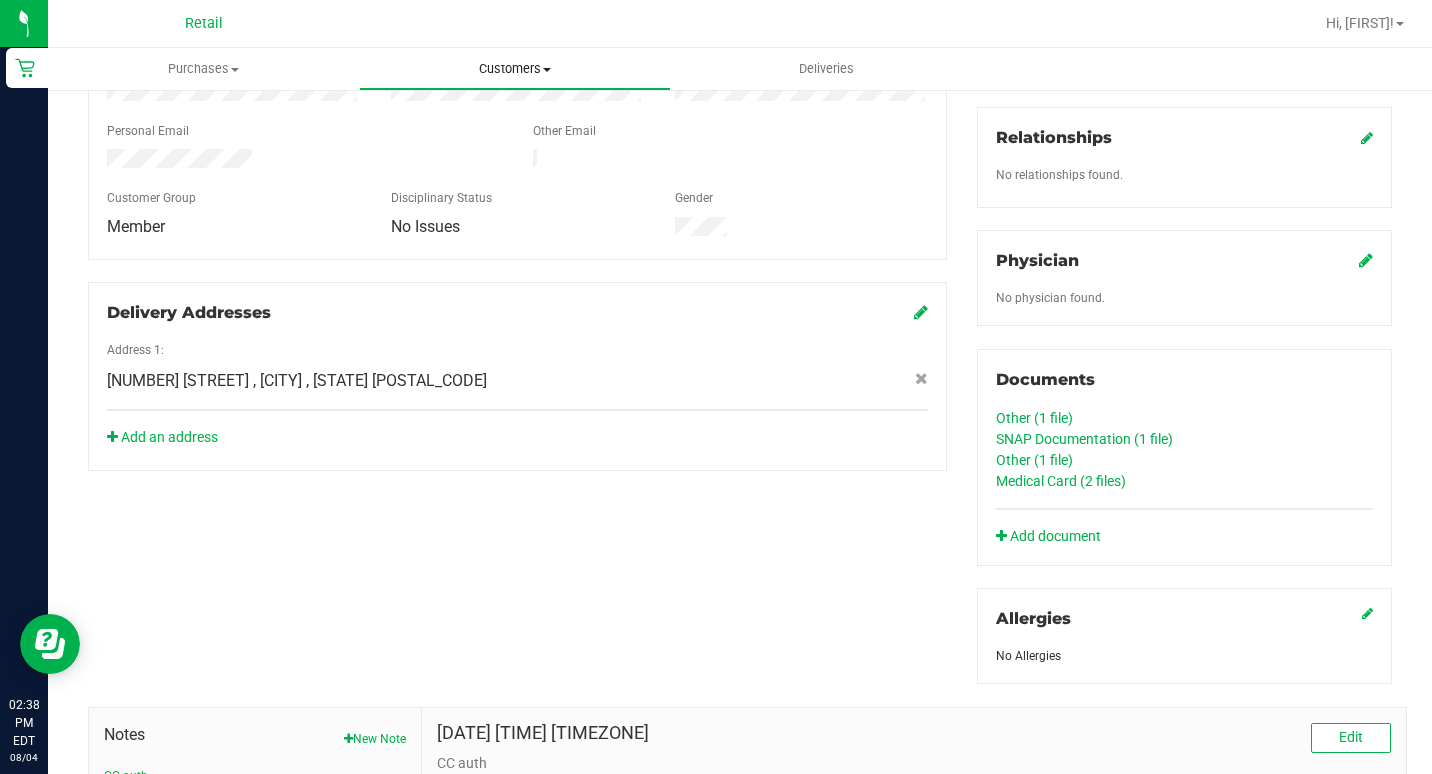 click on "Customers" at bounding box center [514, 69] 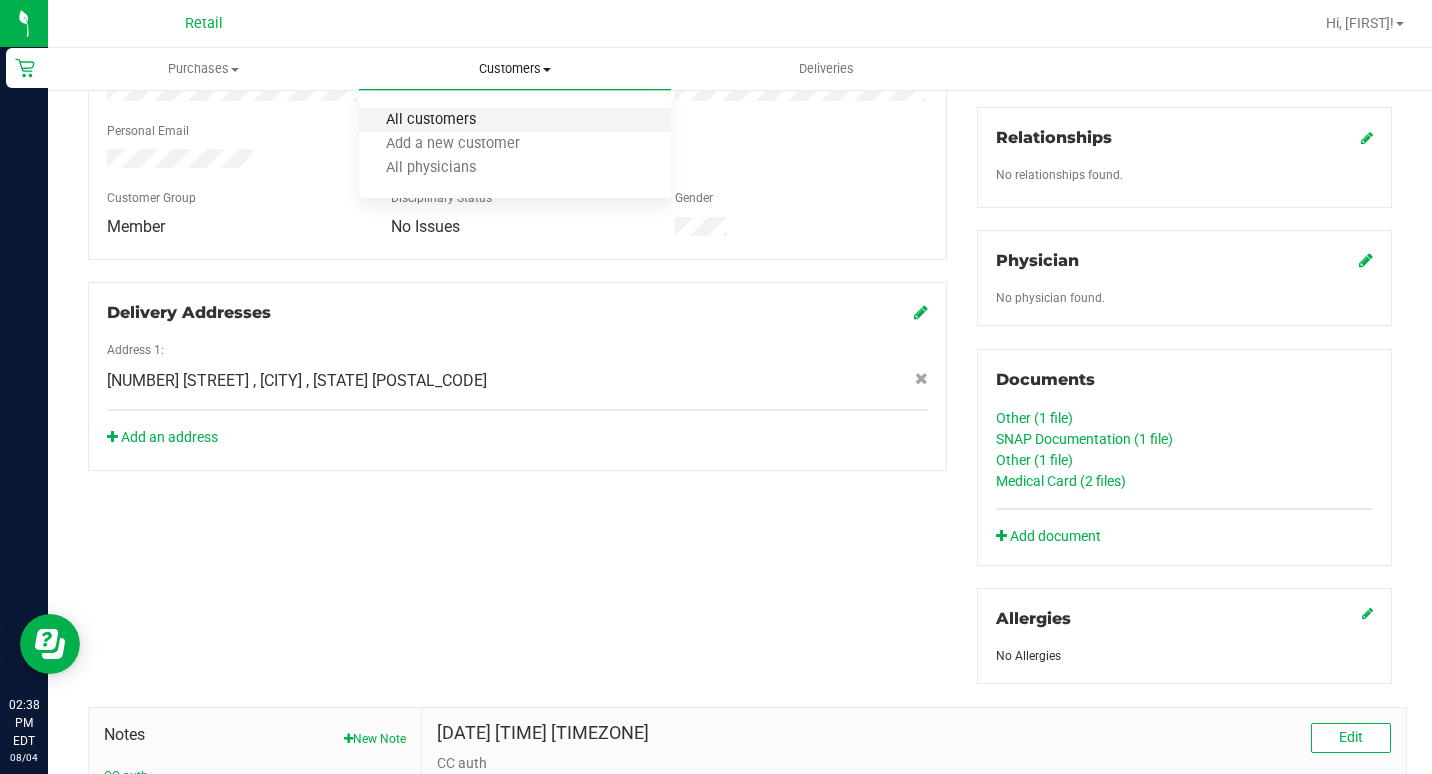 click on "All customers" at bounding box center [431, 120] 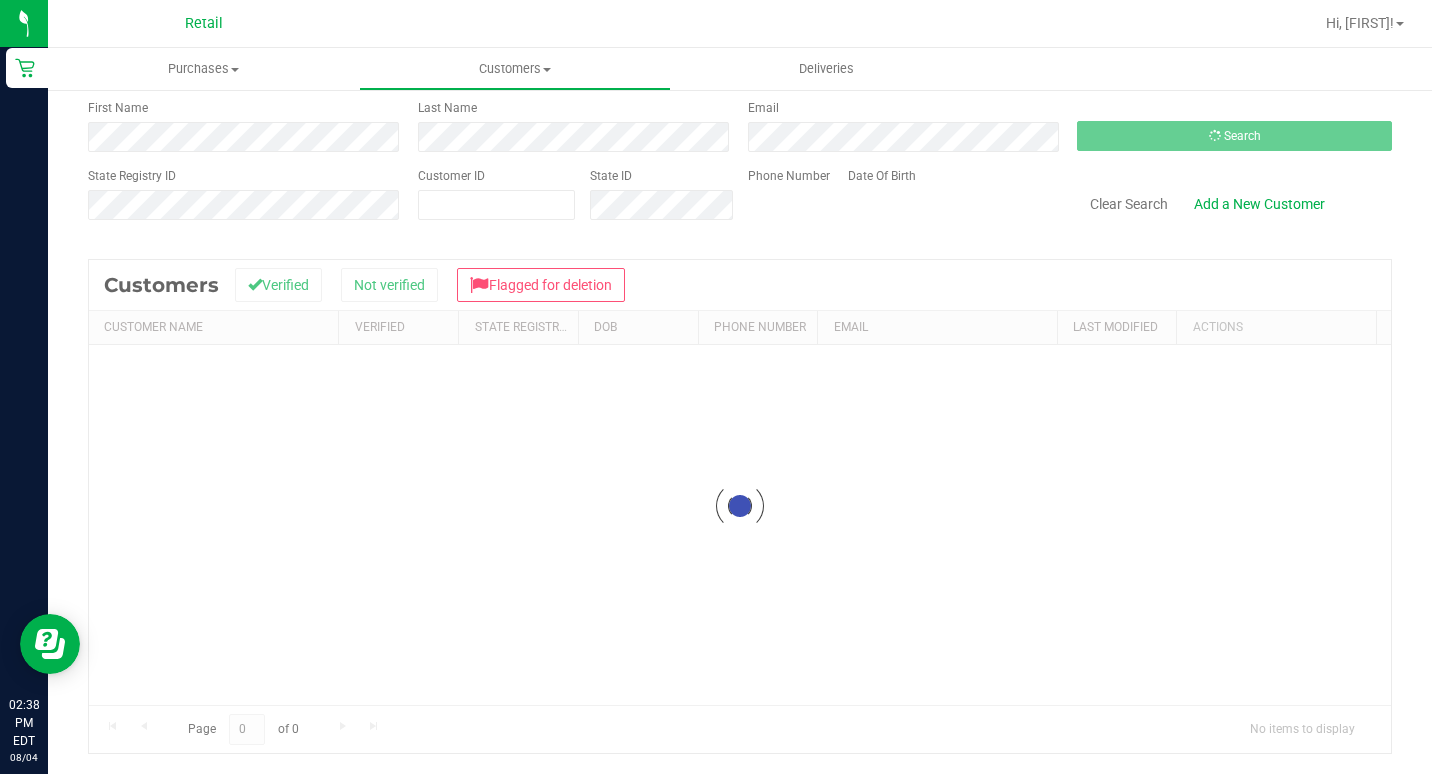 scroll, scrollTop: 0, scrollLeft: 0, axis: both 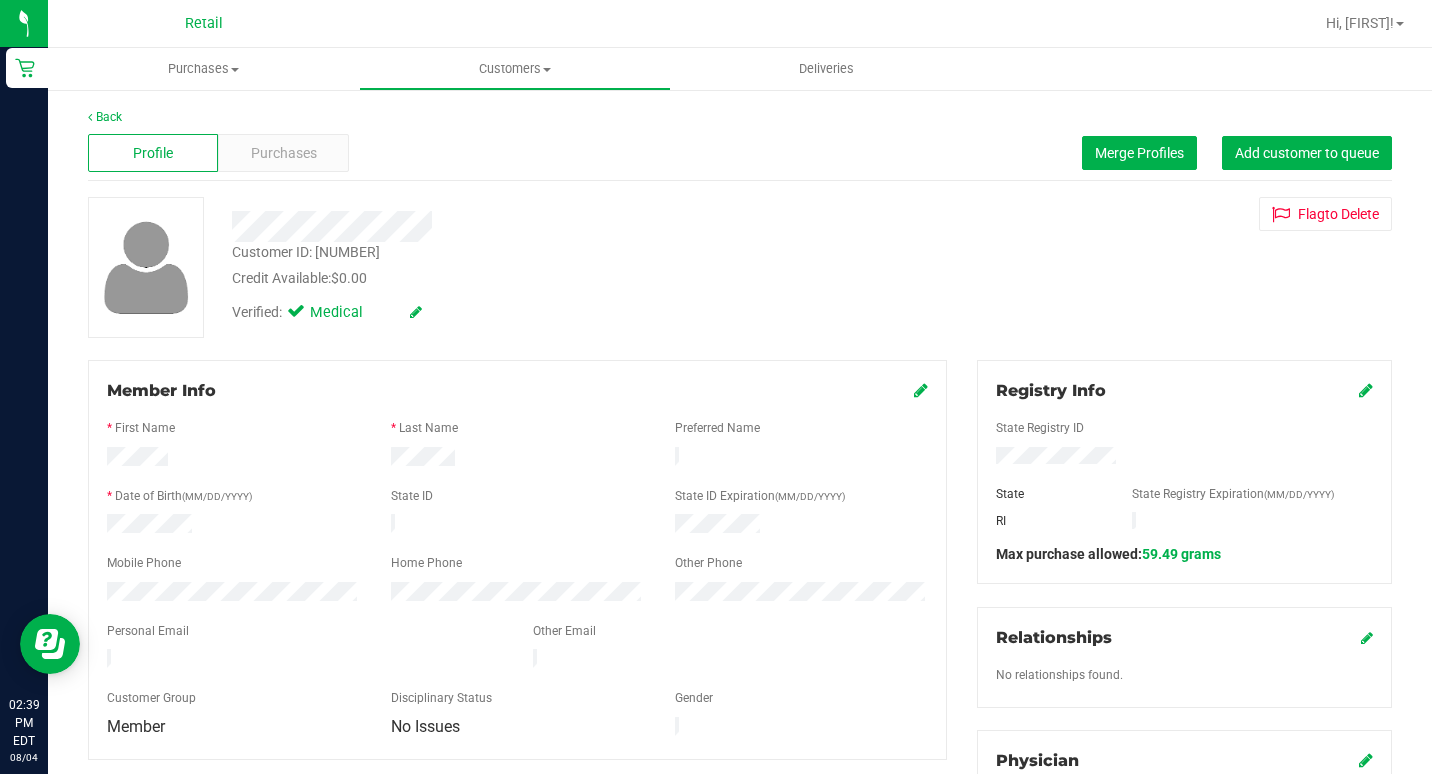click at bounding box center (921, 390) 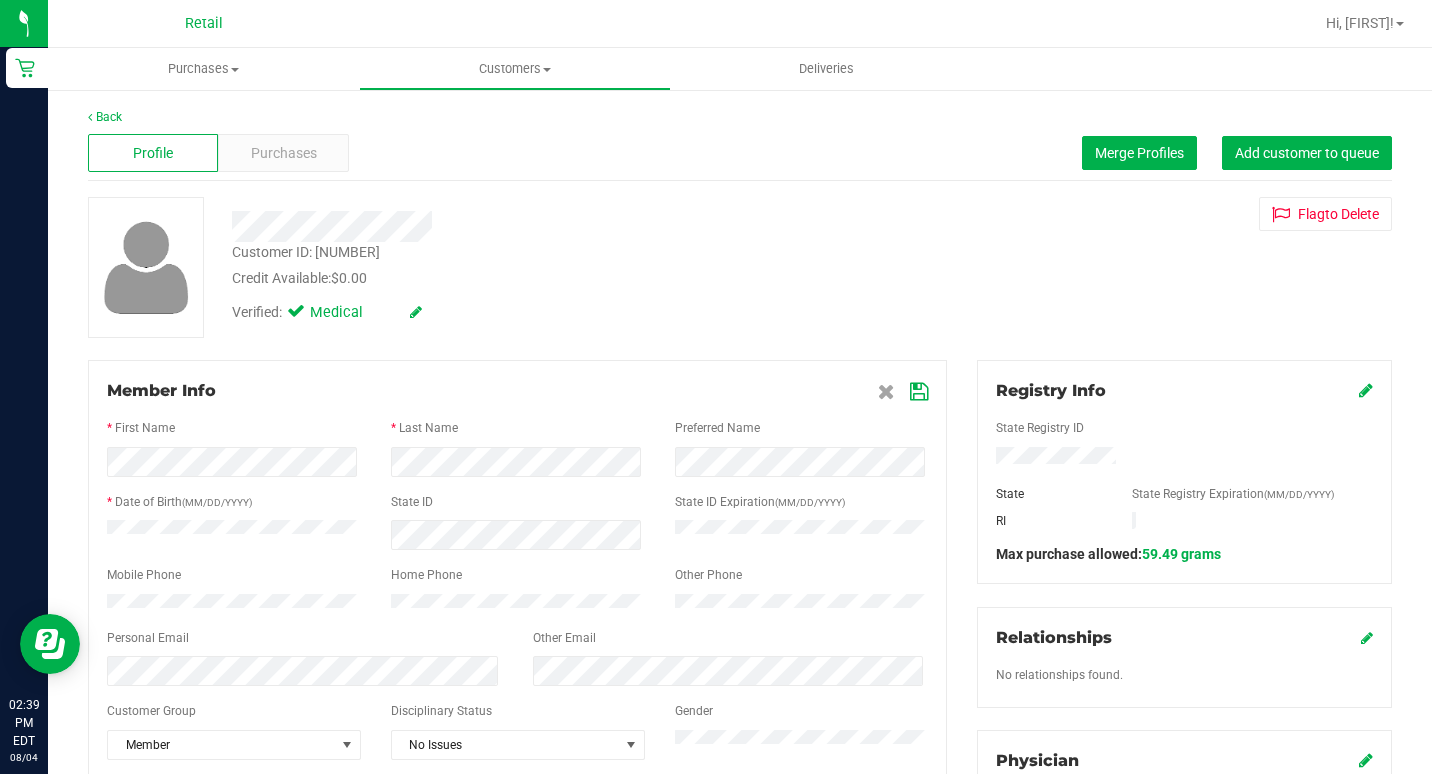 click at bounding box center [919, 392] 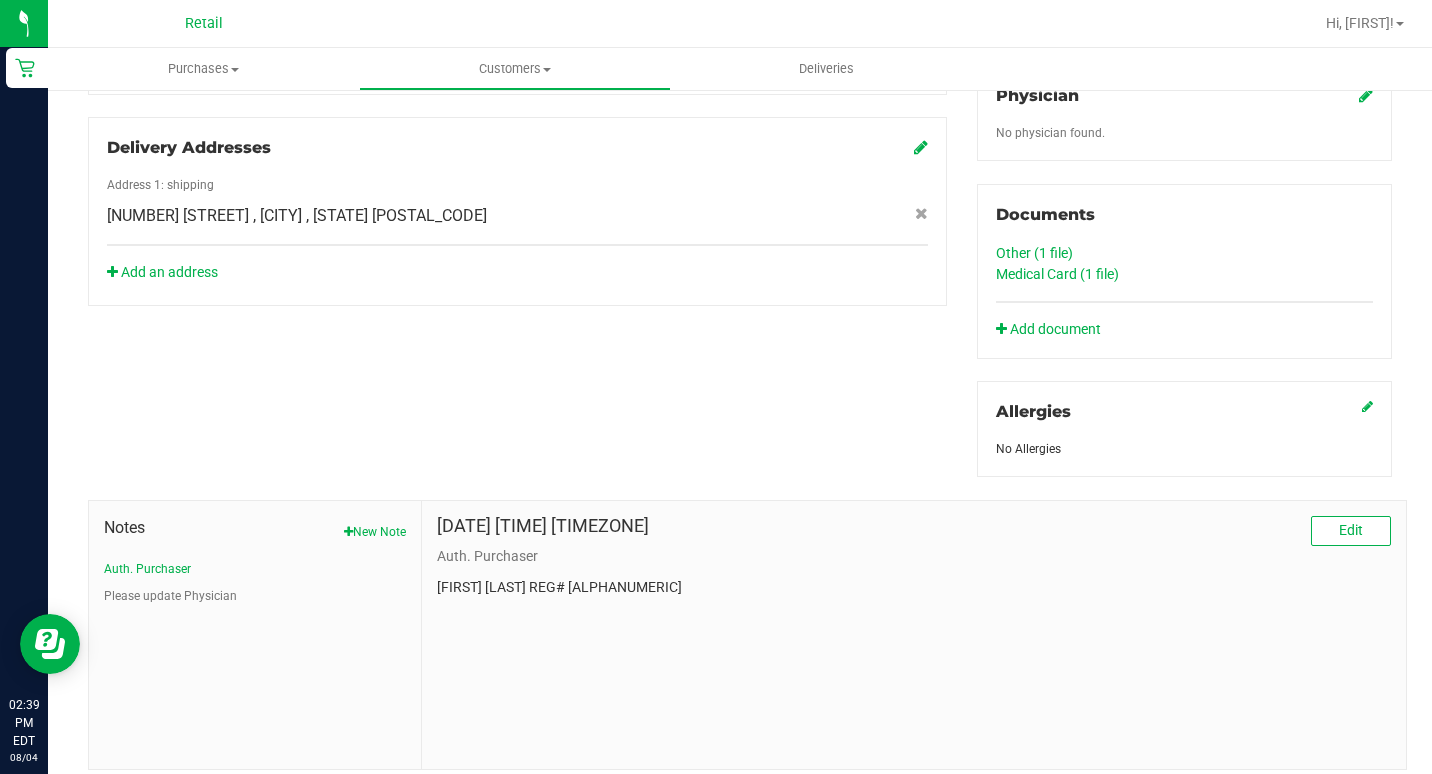 scroll, scrollTop: 700, scrollLeft: 0, axis: vertical 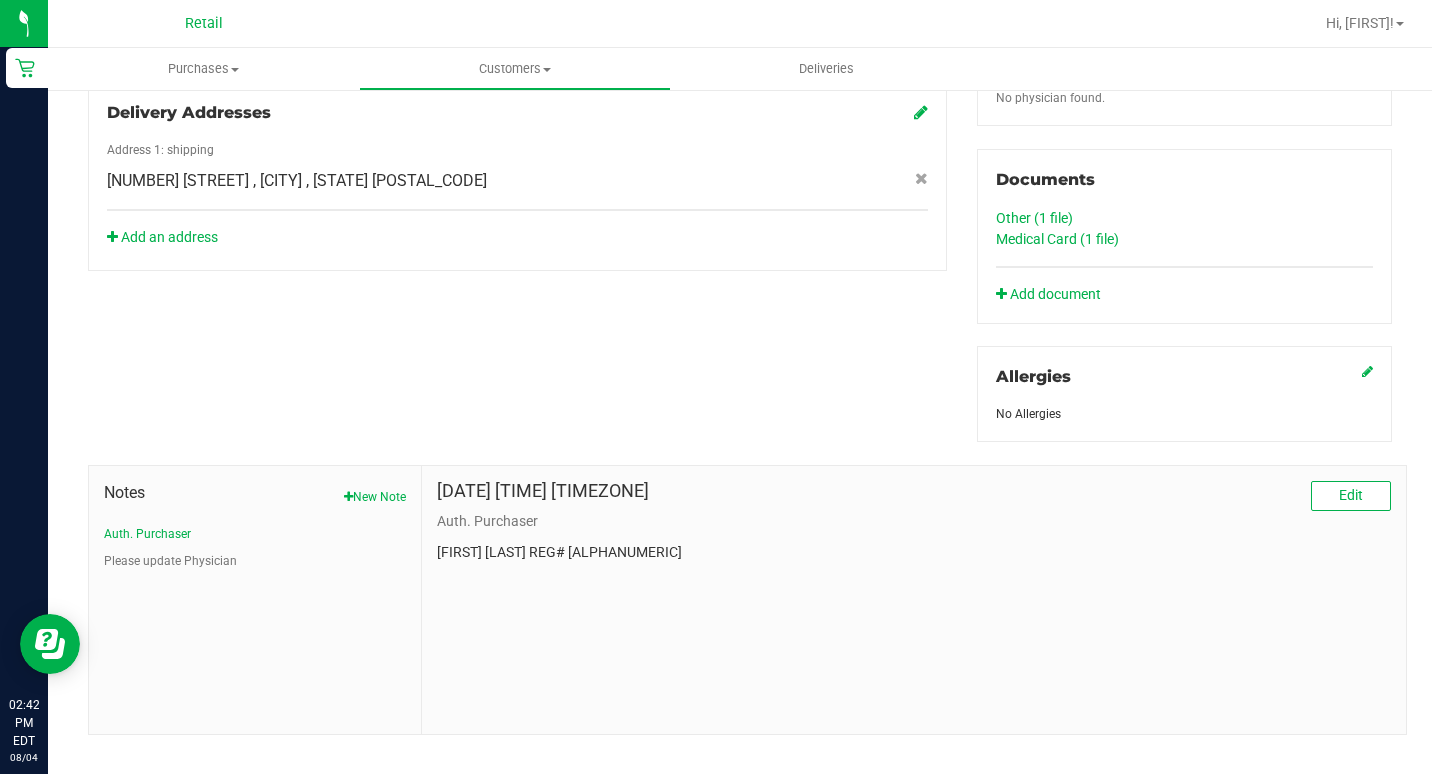 click on "Medical Card (1
file)" 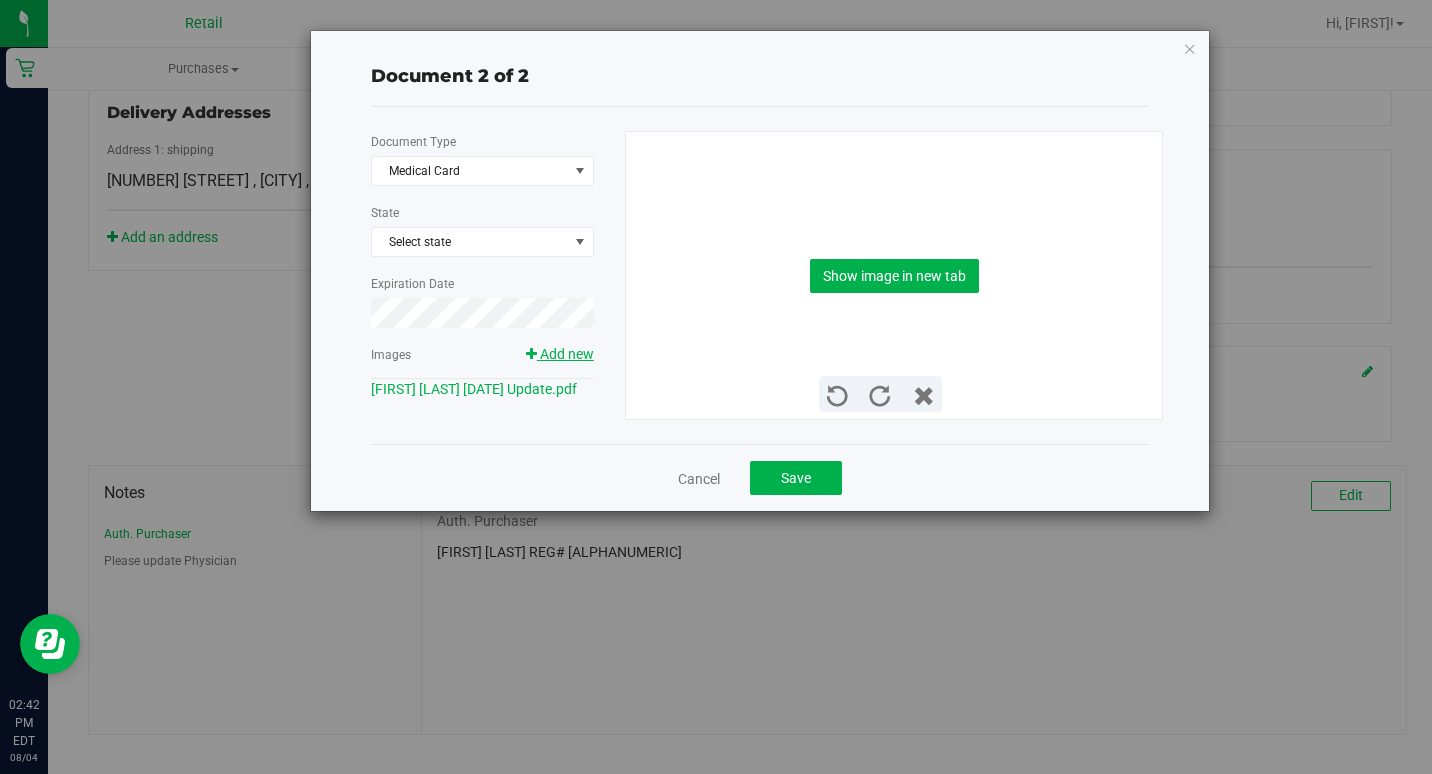 click on "Add new" at bounding box center (567, 354) 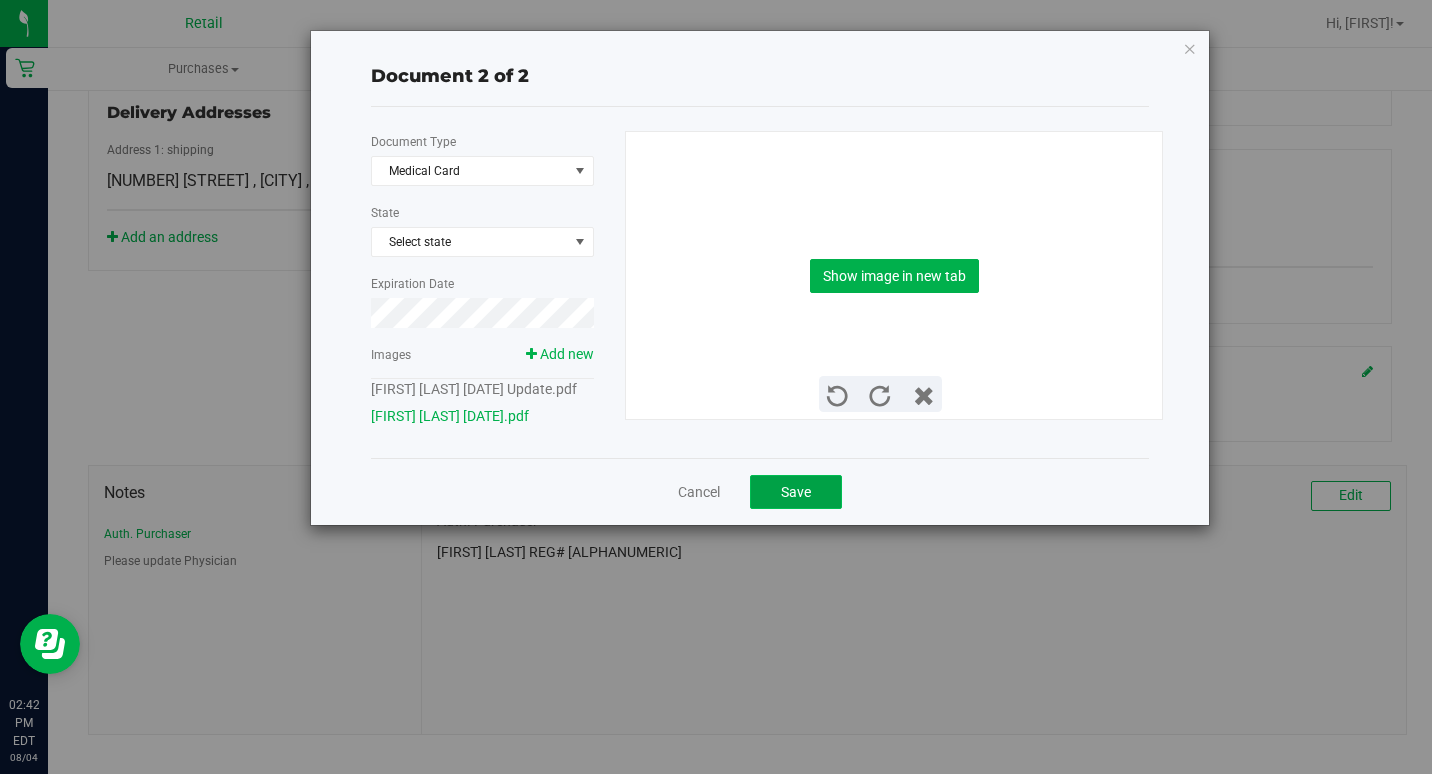 click on "Save" 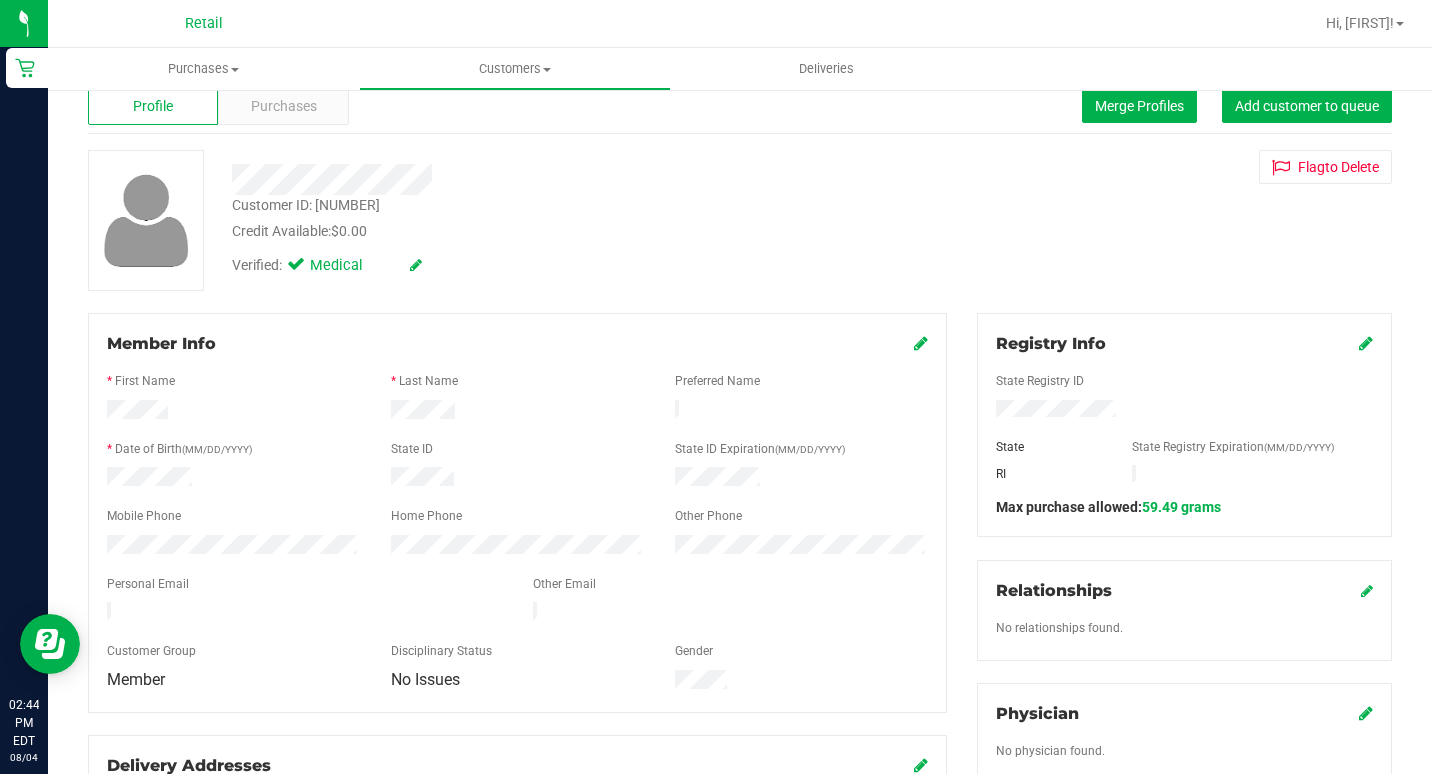scroll, scrollTop: 0, scrollLeft: 0, axis: both 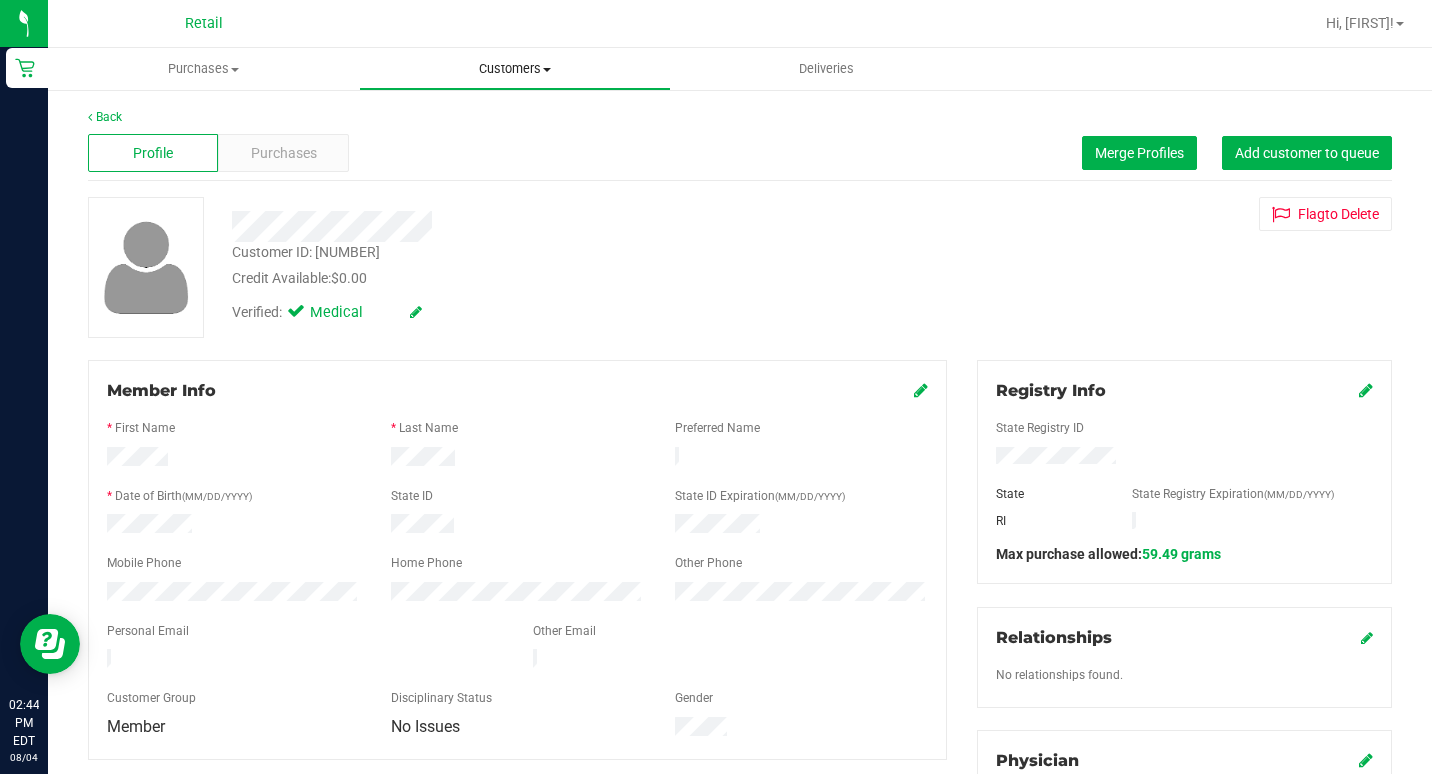 click on "Customers" at bounding box center (514, 69) 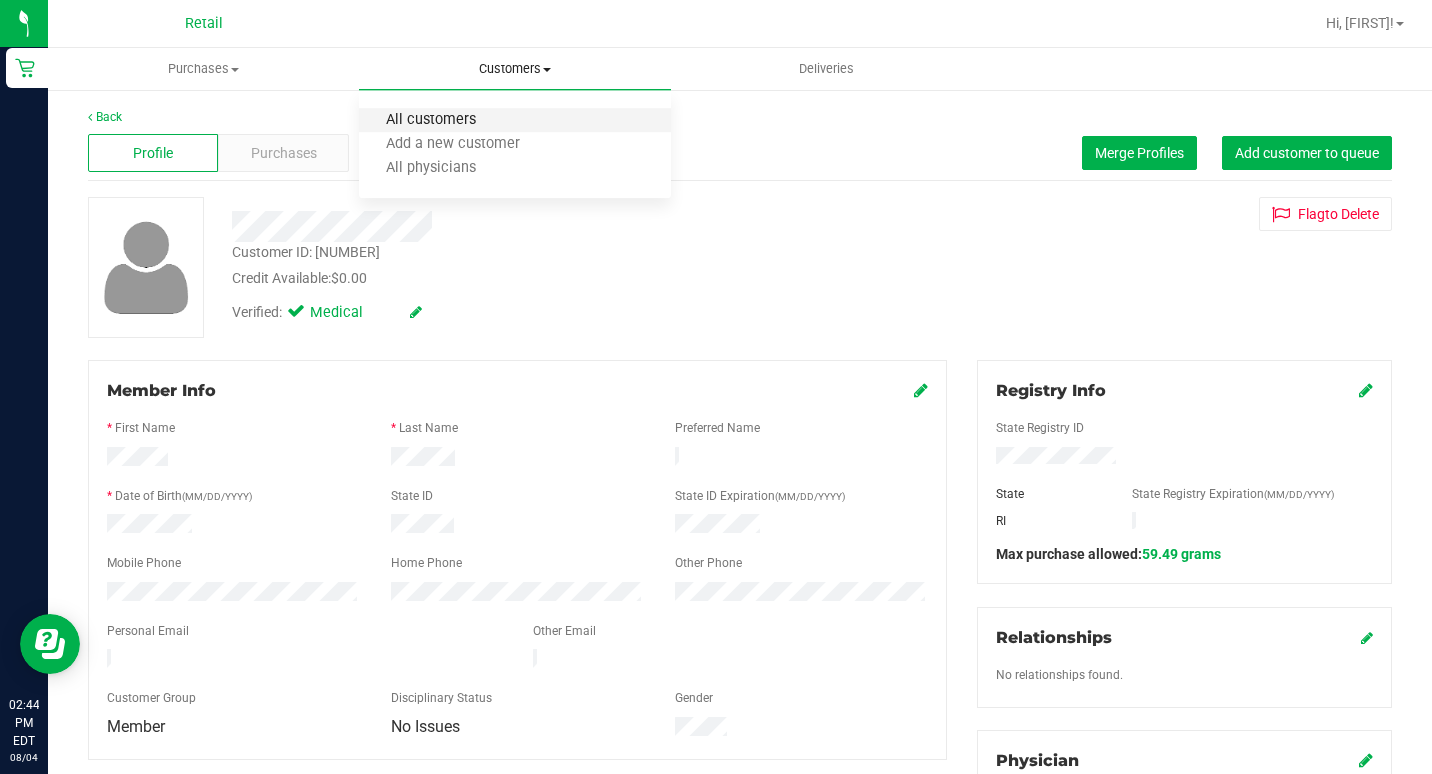 click on "All customers" at bounding box center [431, 120] 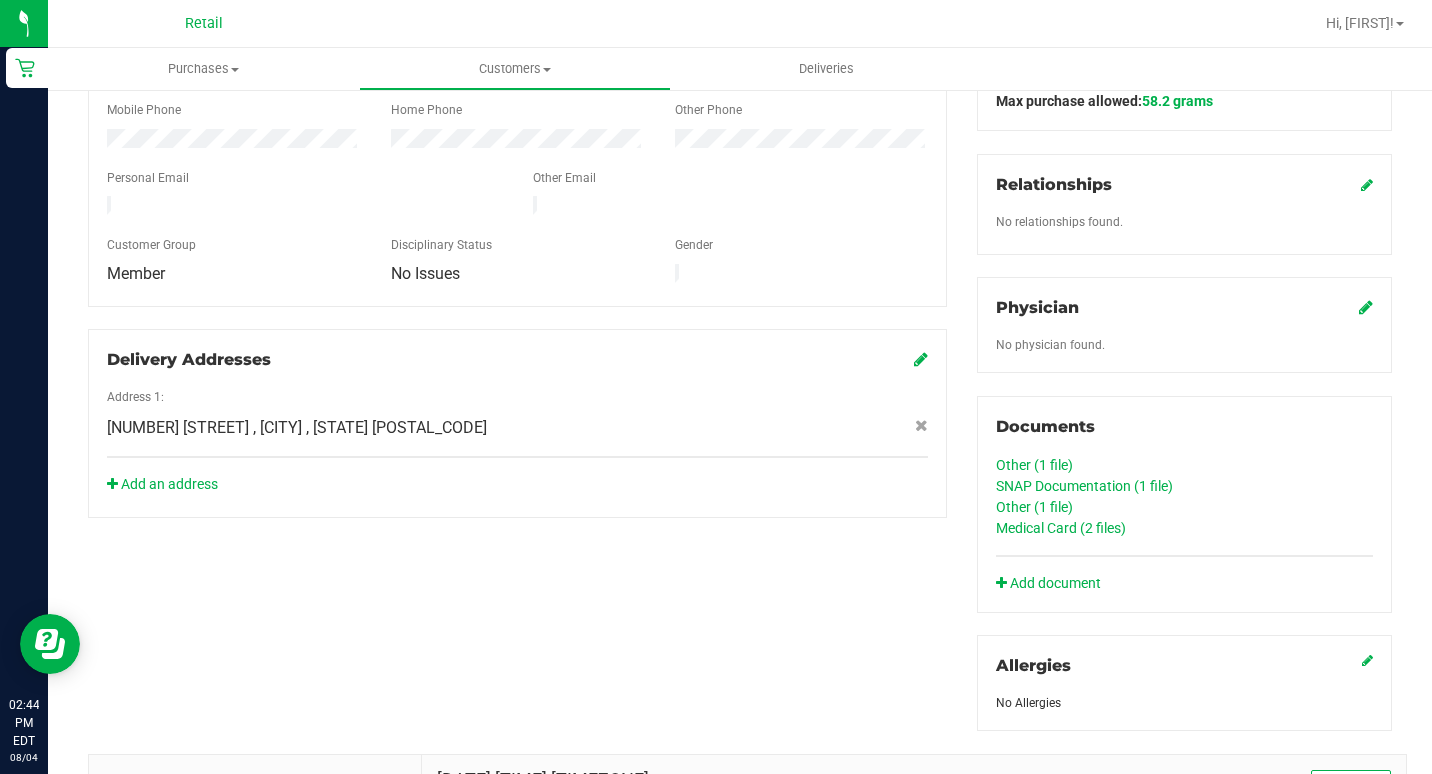 scroll, scrollTop: 500, scrollLeft: 0, axis: vertical 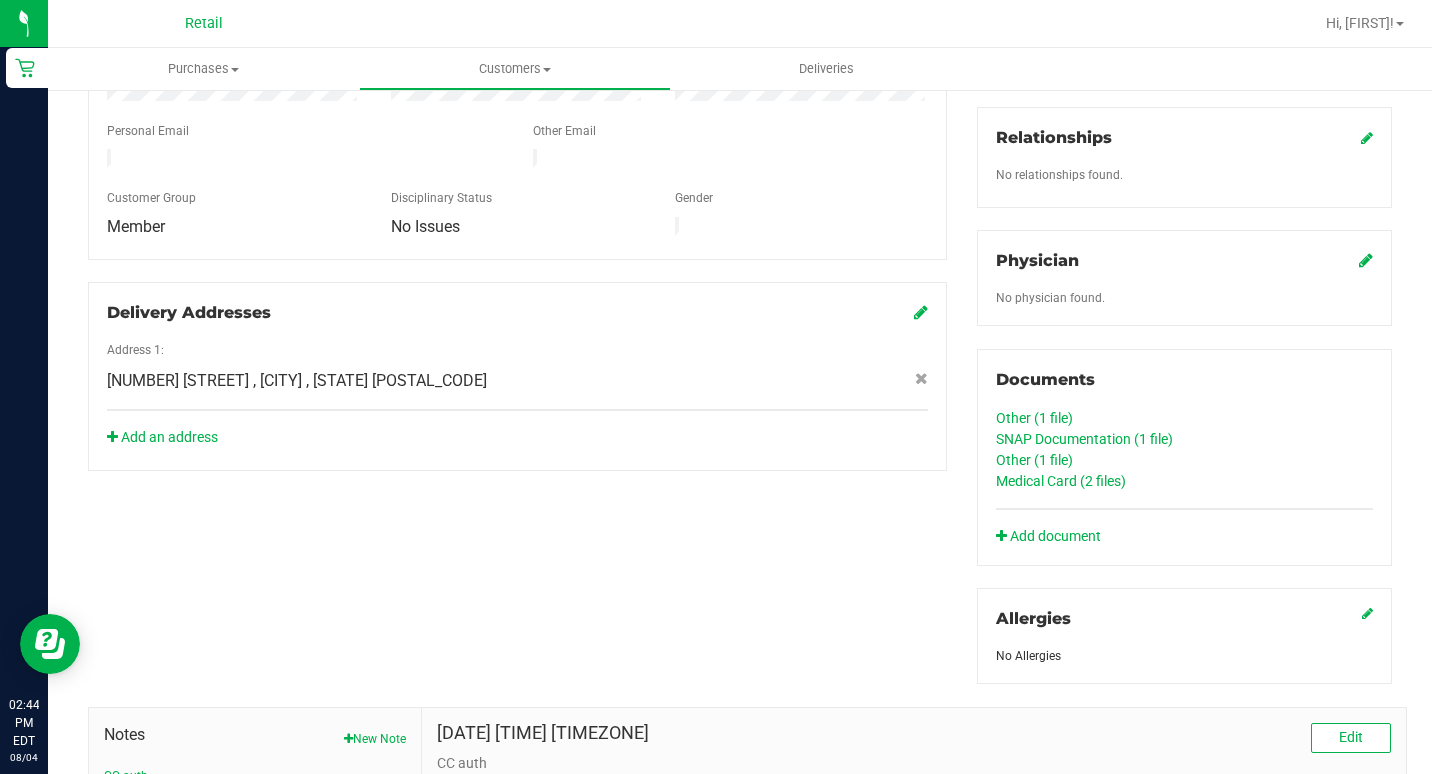click on "SNAP Documentation (1
file)" 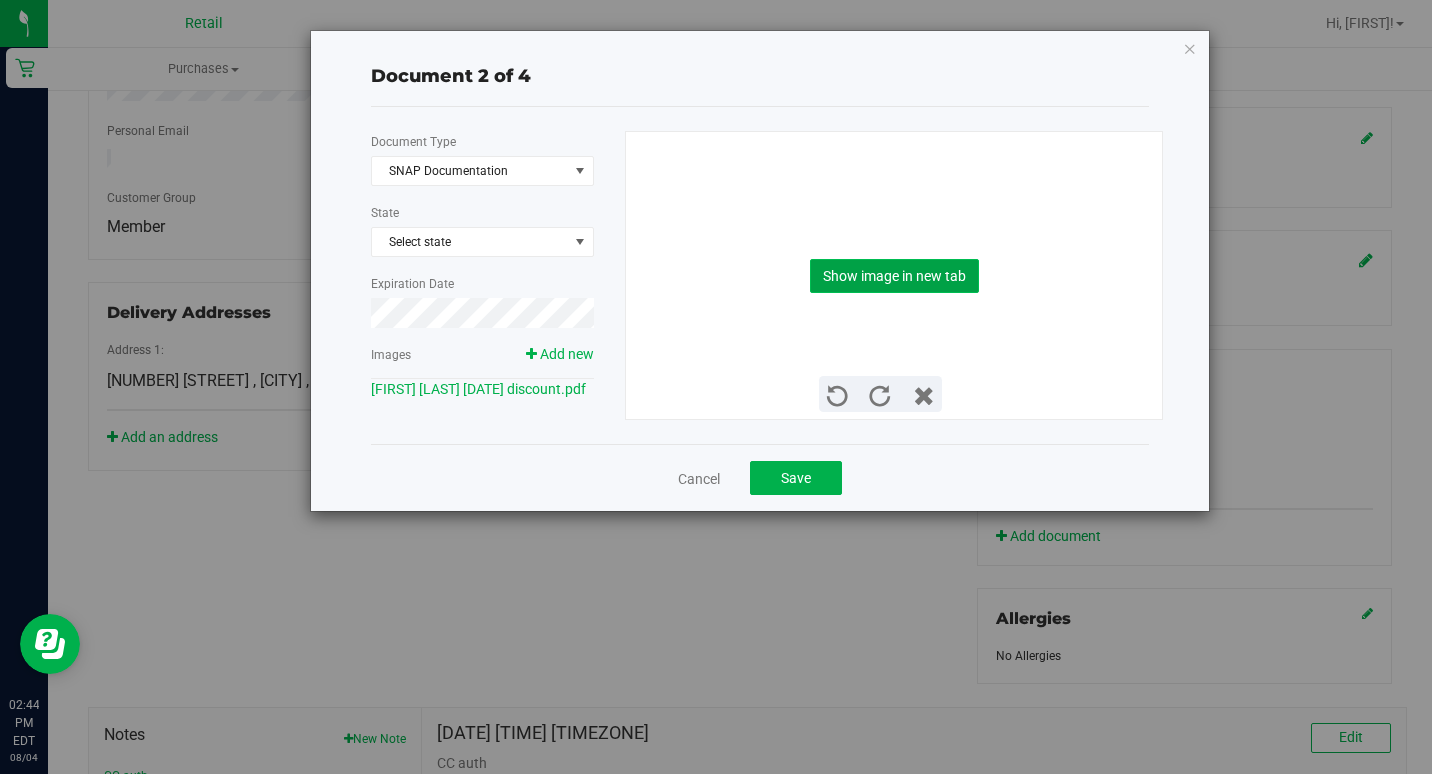 click on "Show image in new tab" at bounding box center [894, 276] 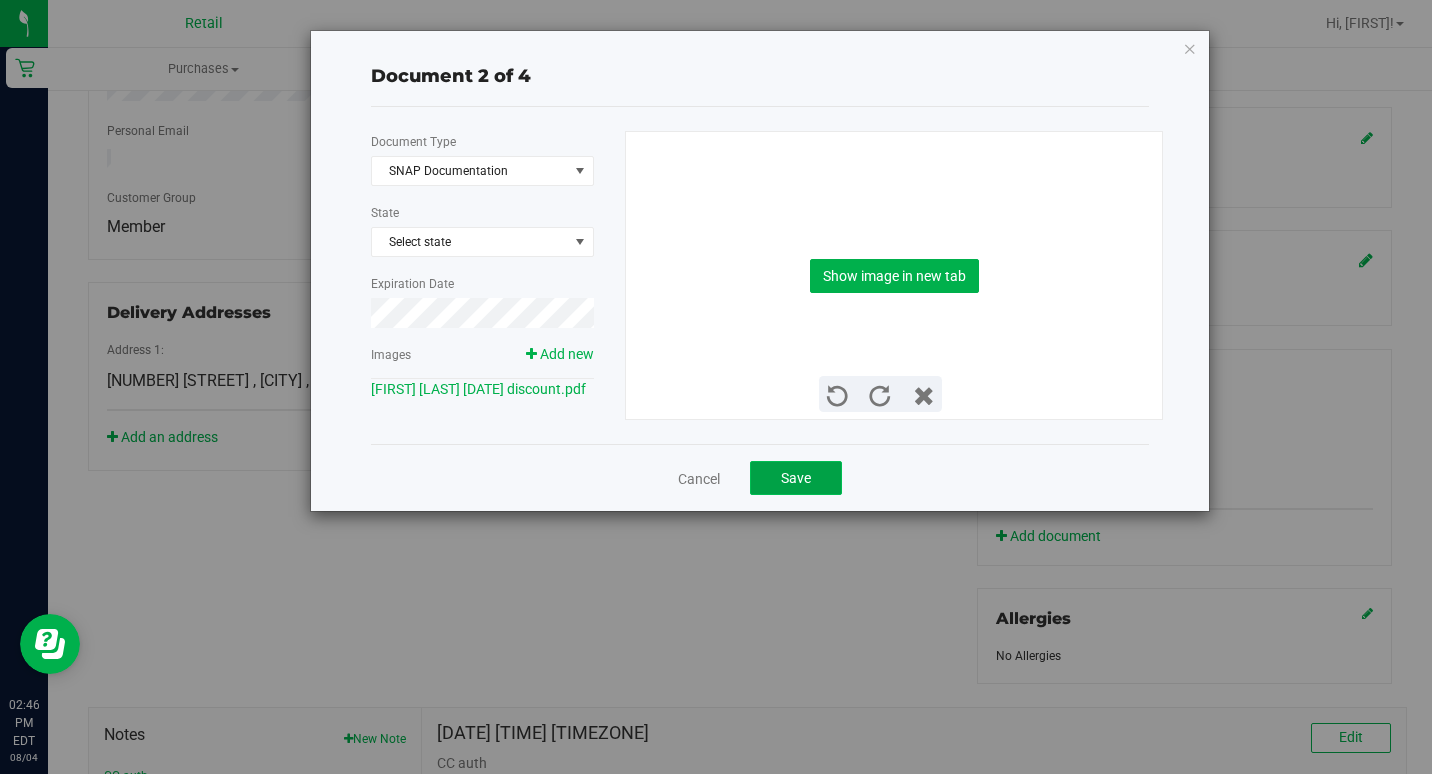 click on "Save" 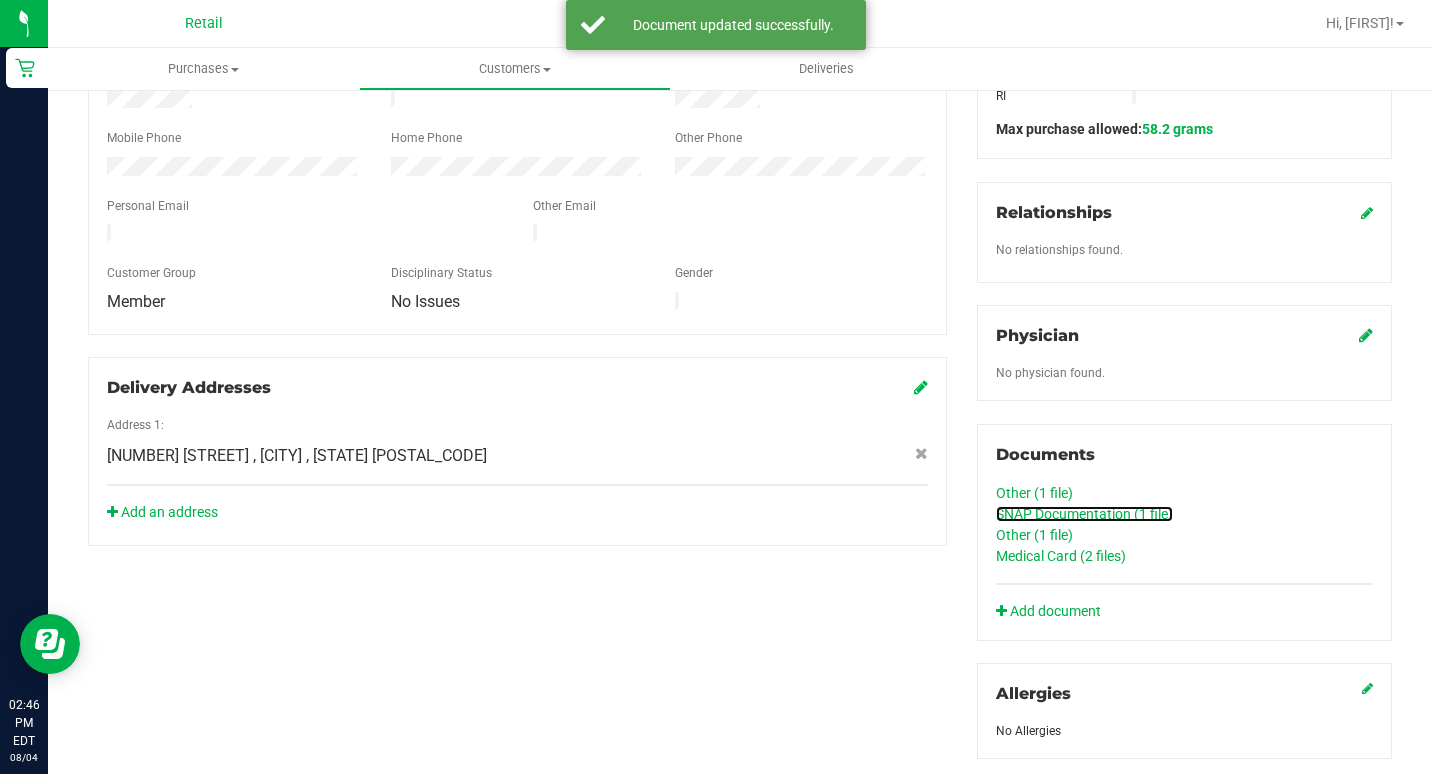 scroll, scrollTop: 200, scrollLeft: 0, axis: vertical 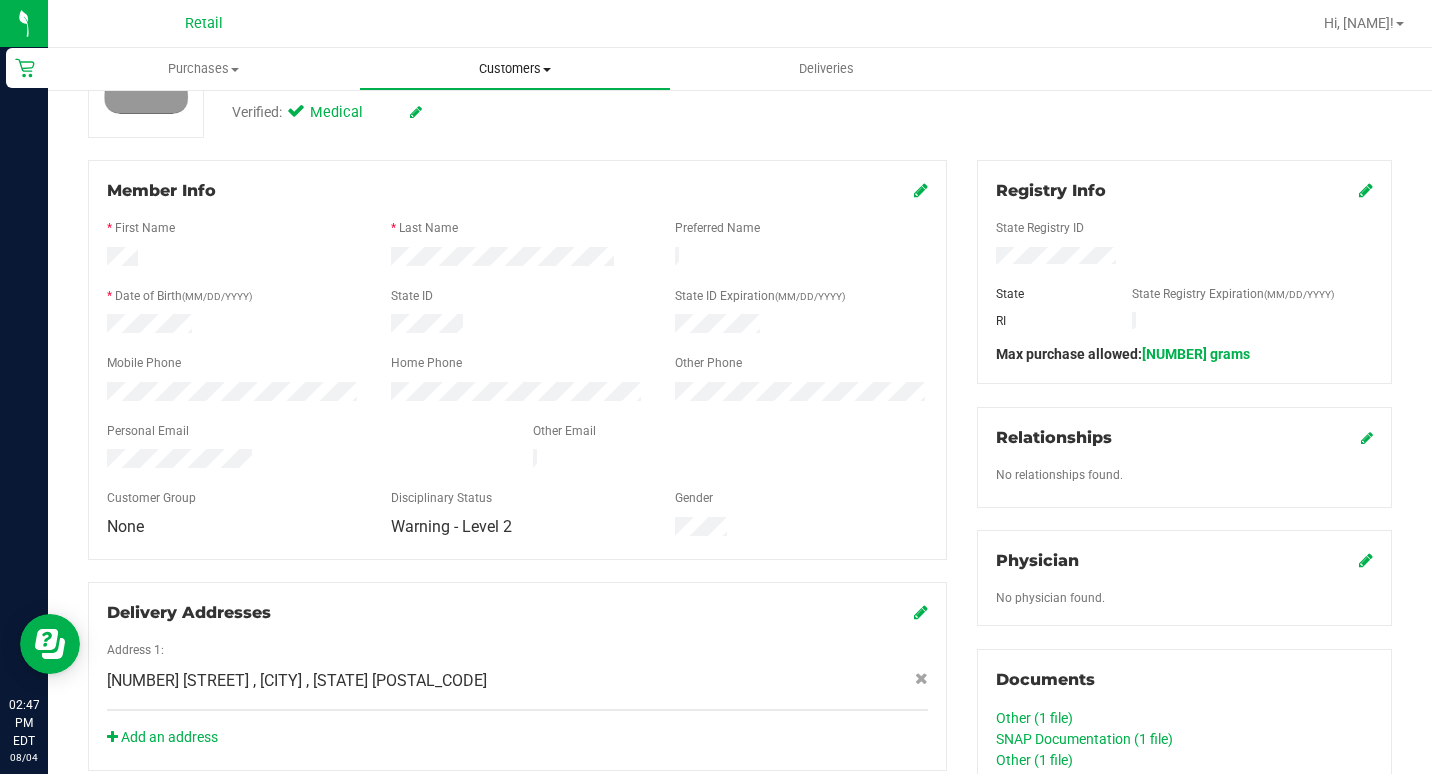 click on "Customers" at bounding box center (514, 69) 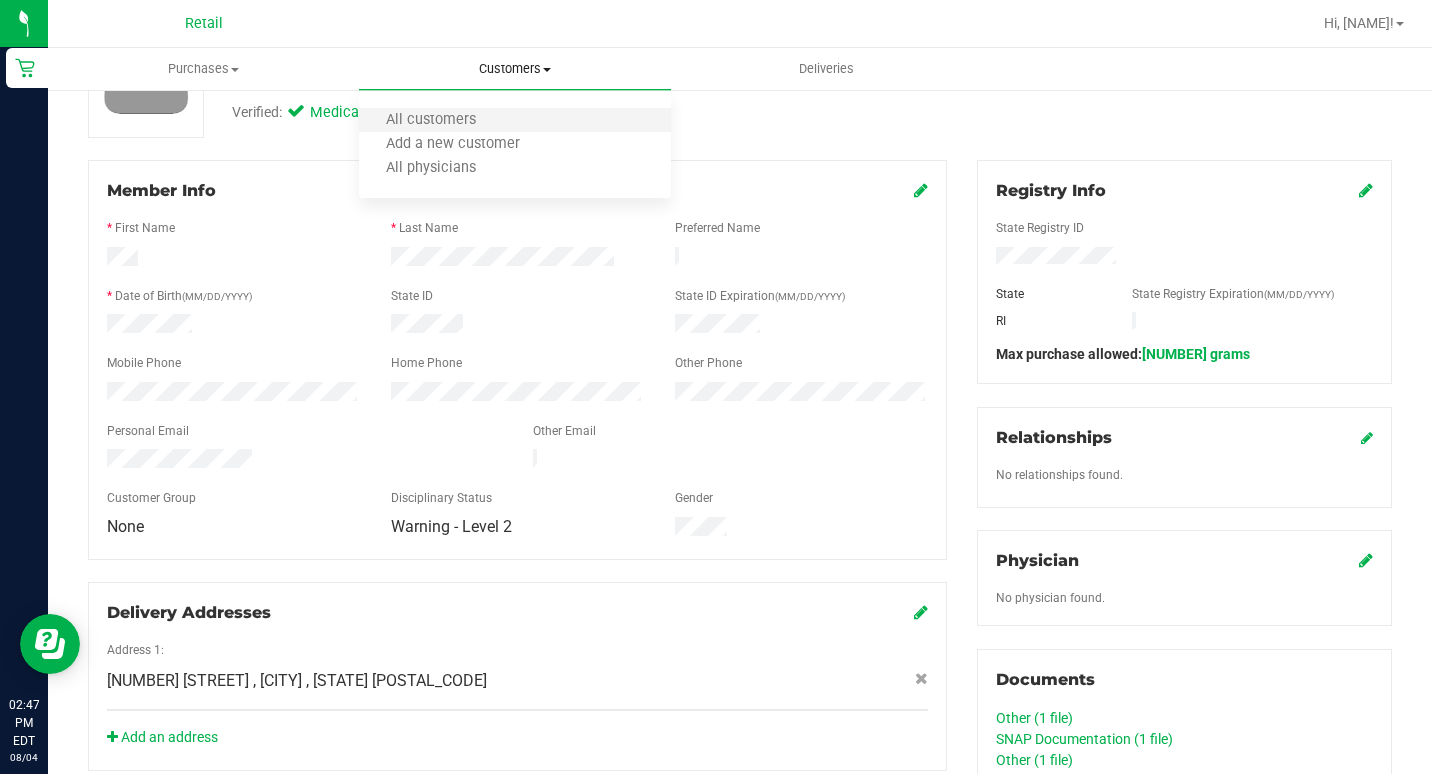 click on "All customers" at bounding box center [514, 121] 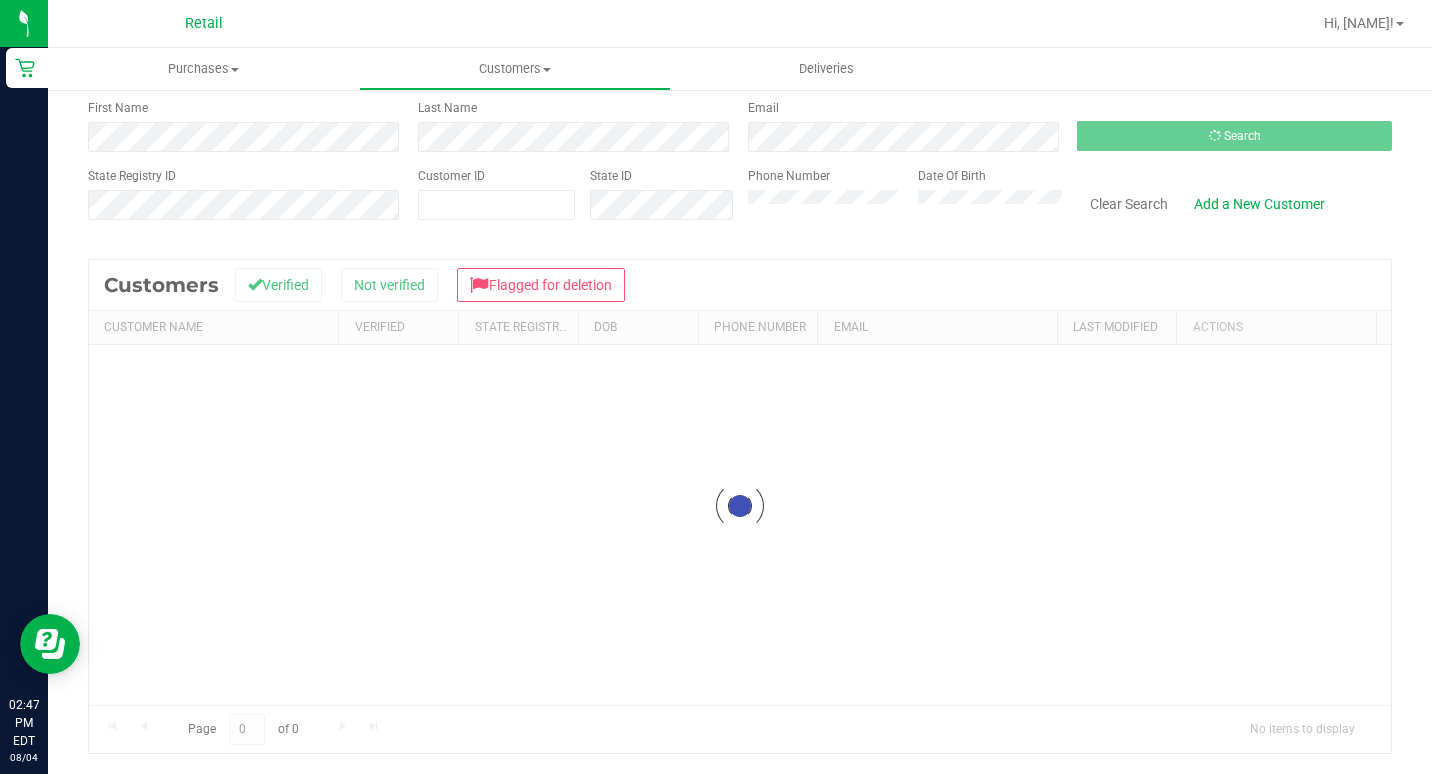 scroll, scrollTop: 0, scrollLeft: 0, axis: both 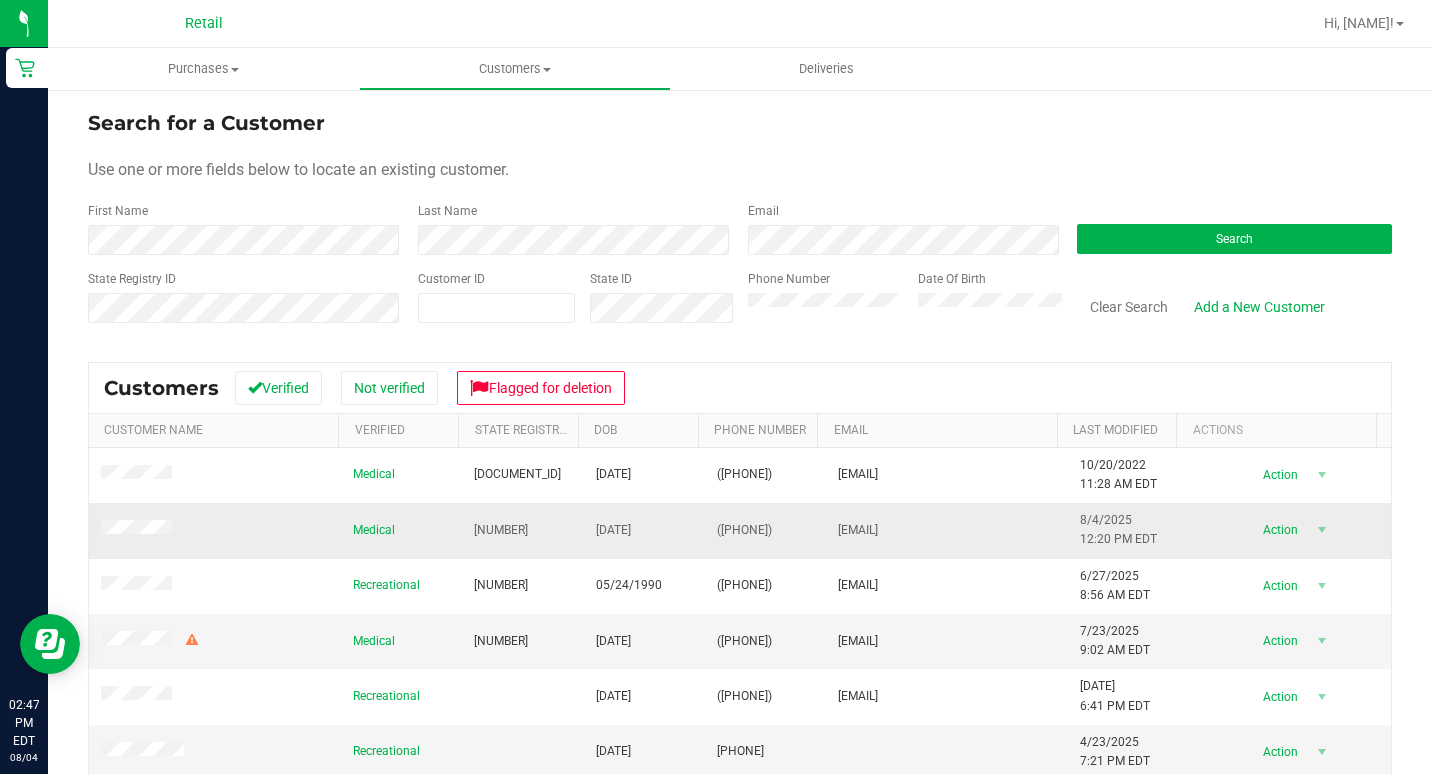 click at bounding box center [139, 530] 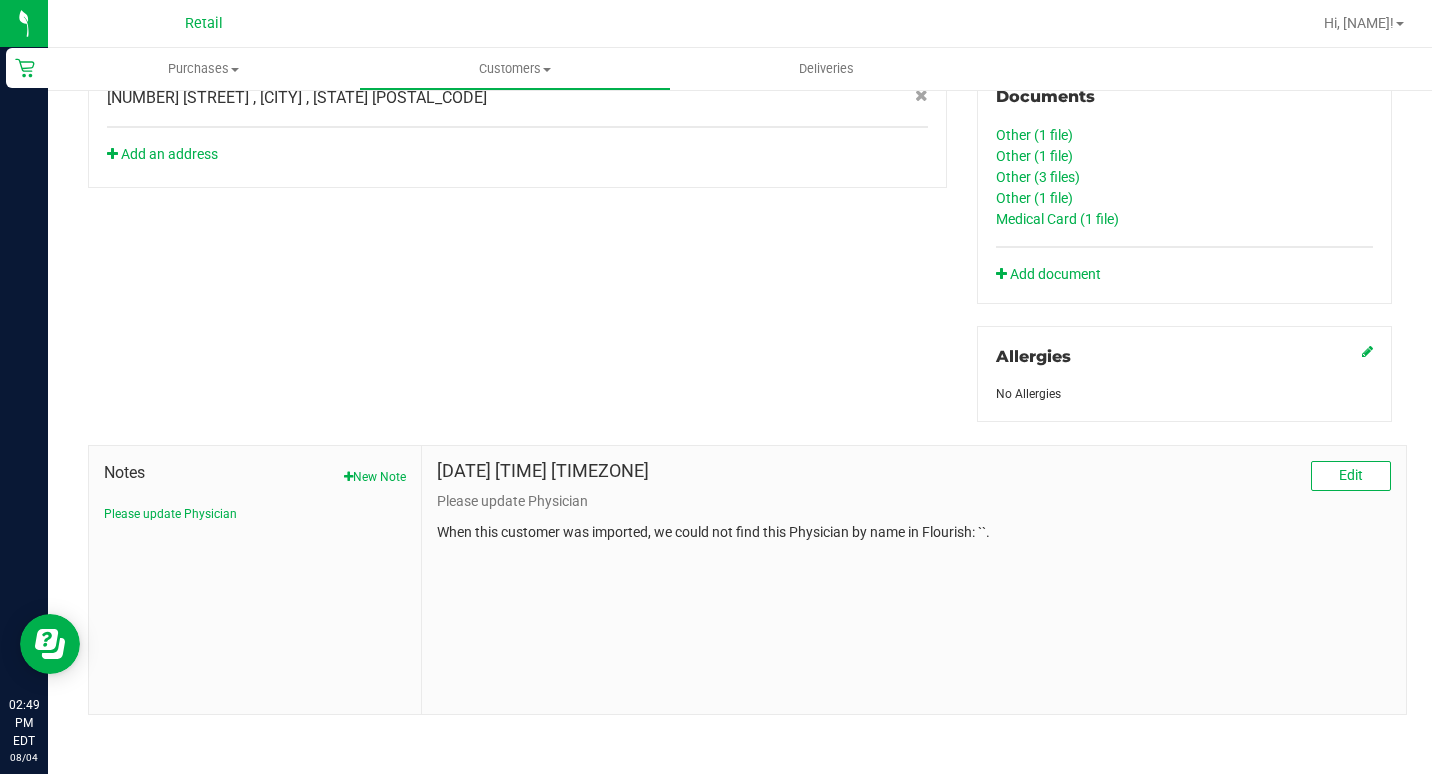 scroll, scrollTop: 787, scrollLeft: 0, axis: vertical 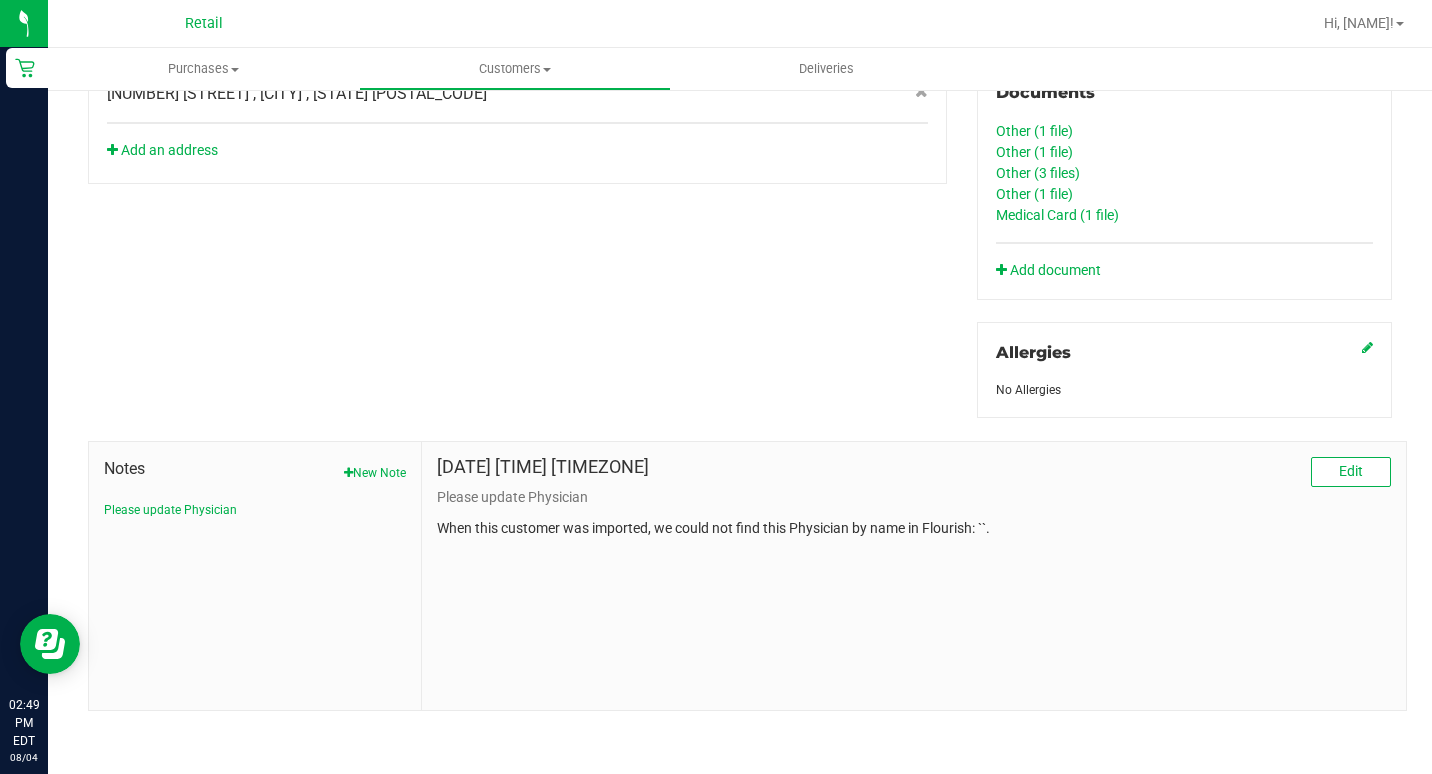 click on "When this customer was imported, we could not find this Physician by name in Flourish: ``." at bounding box center [914, 528] 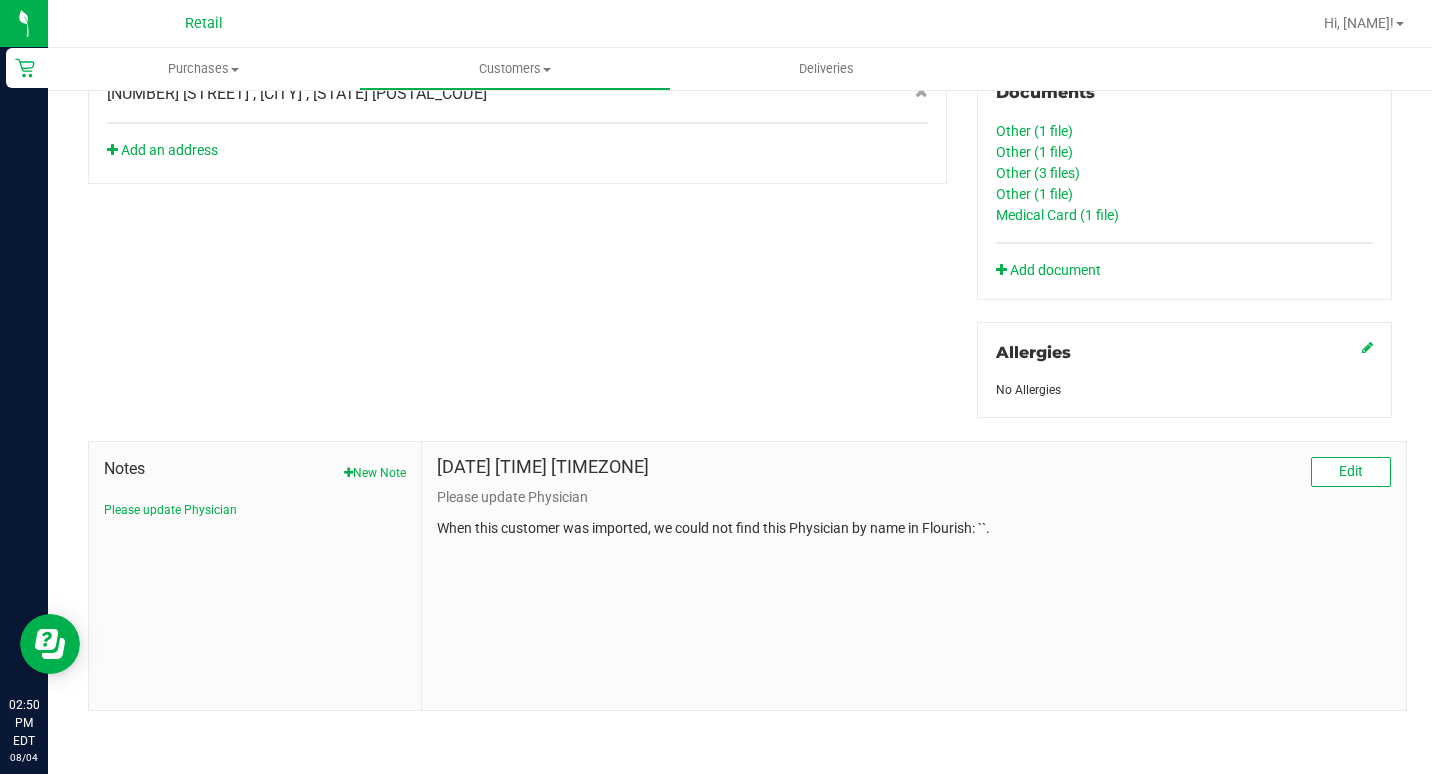 click on "[DATE] [TIME]
Edit
Please update Physician
When this customer was imported, we could not find this Physician by name in Flourish: ``." at bounding box center (914, 576) 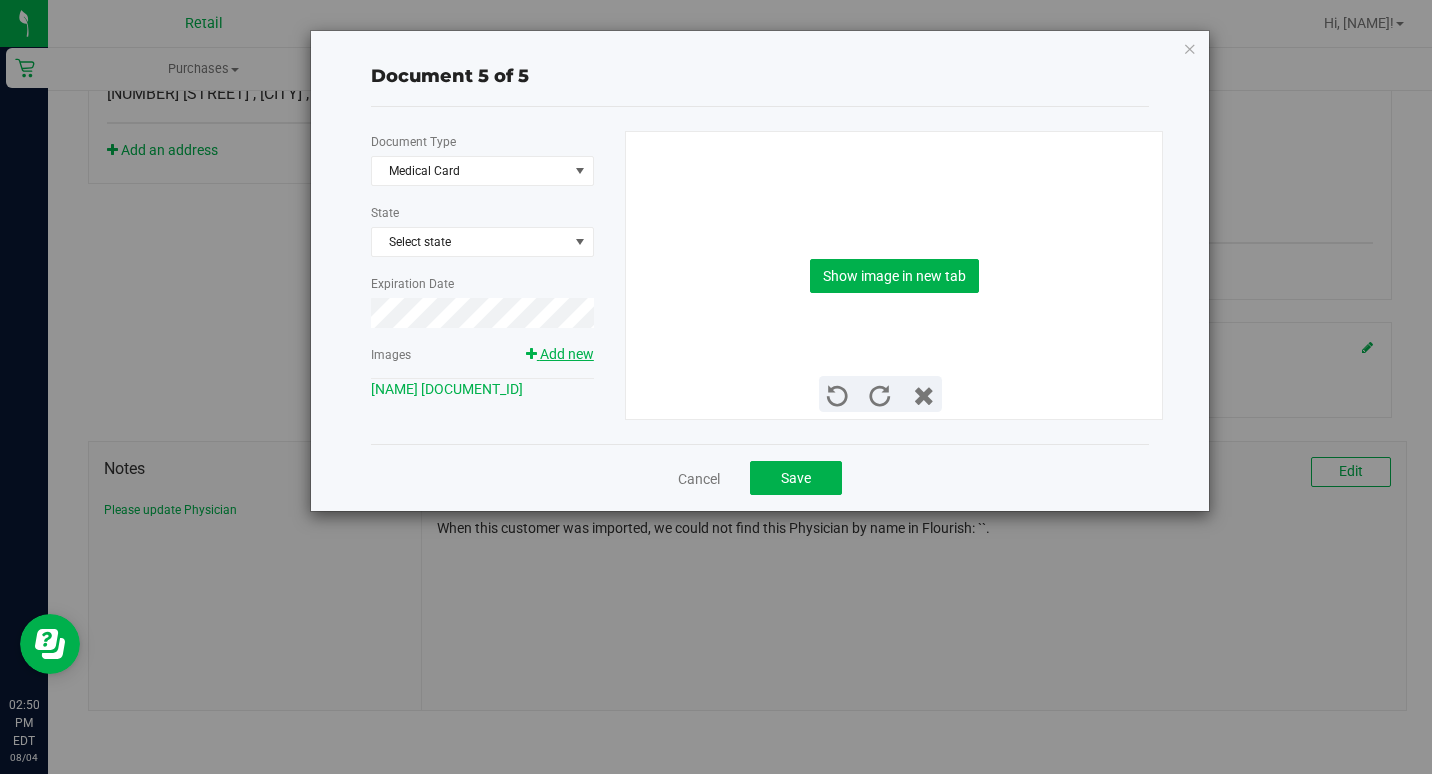 click on "Add new" at bounding box center (567, 354) 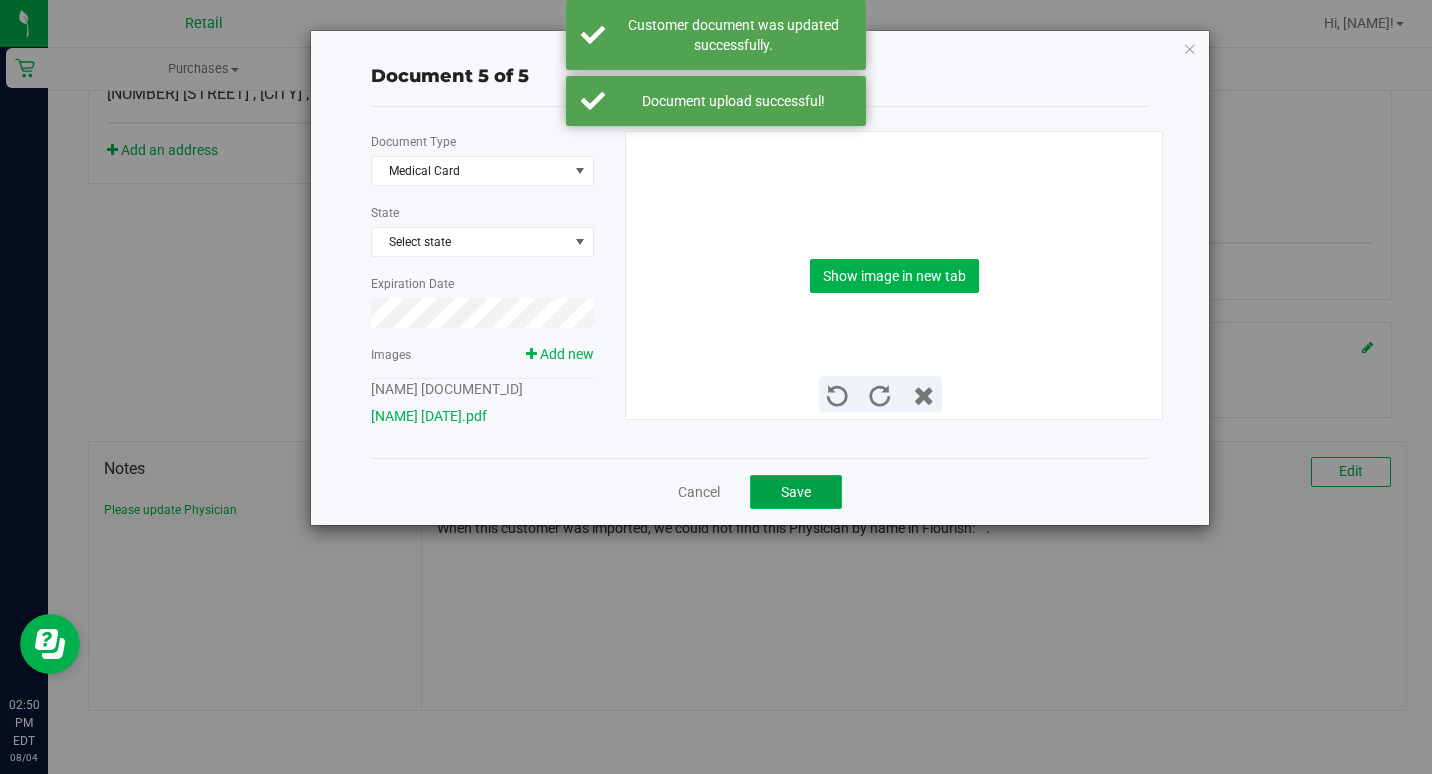 click on "Save" 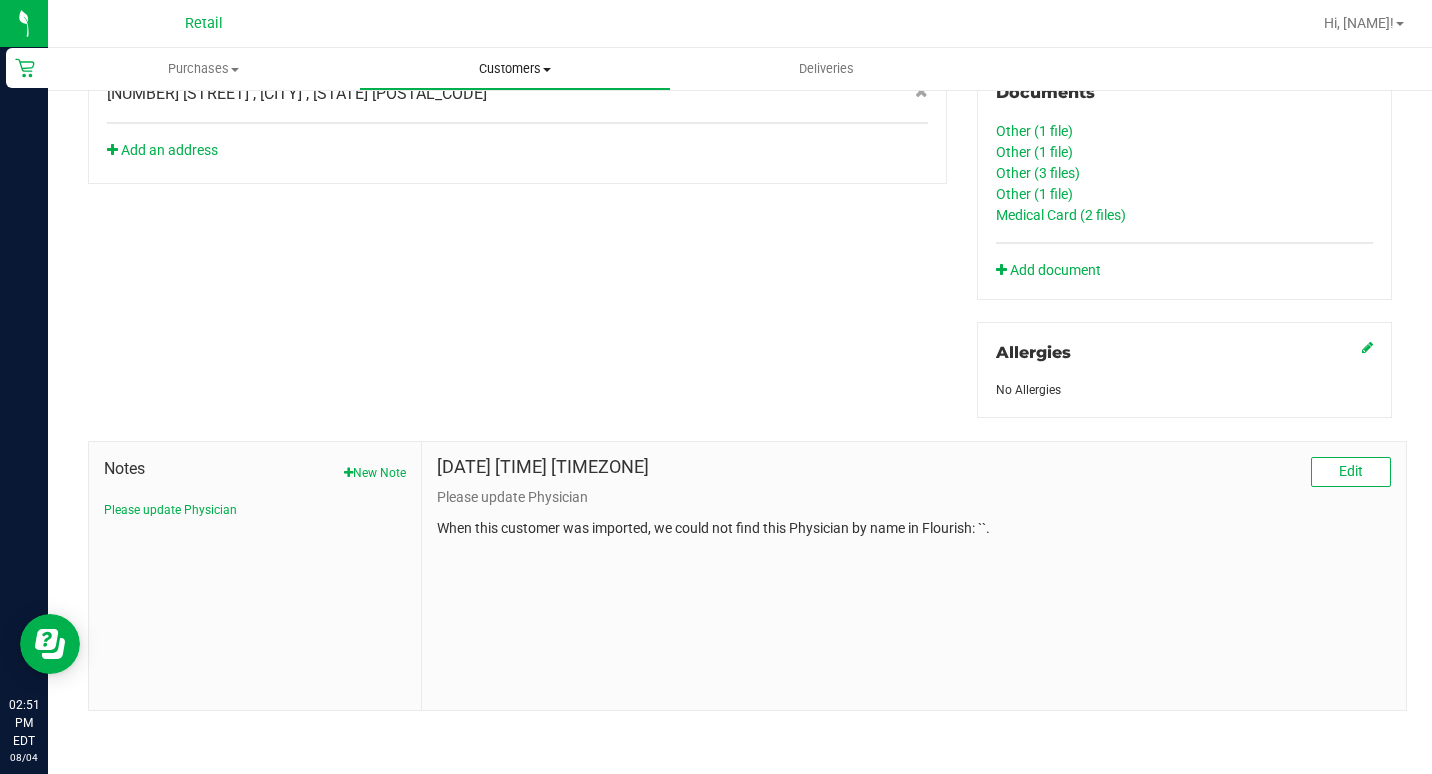 click on "Customers" at bounding box center [514, 69] 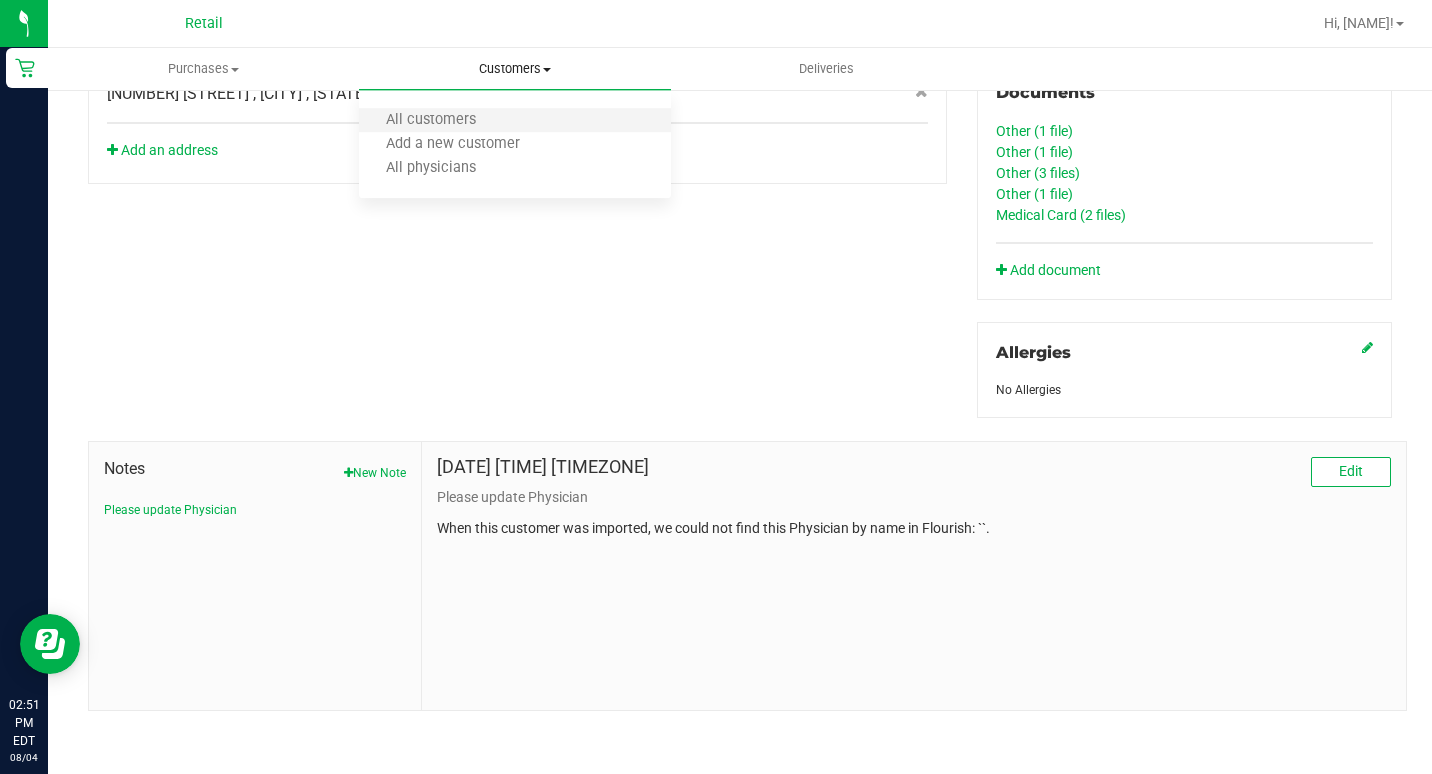 click on "All customers" at bounding box center (514, 121) 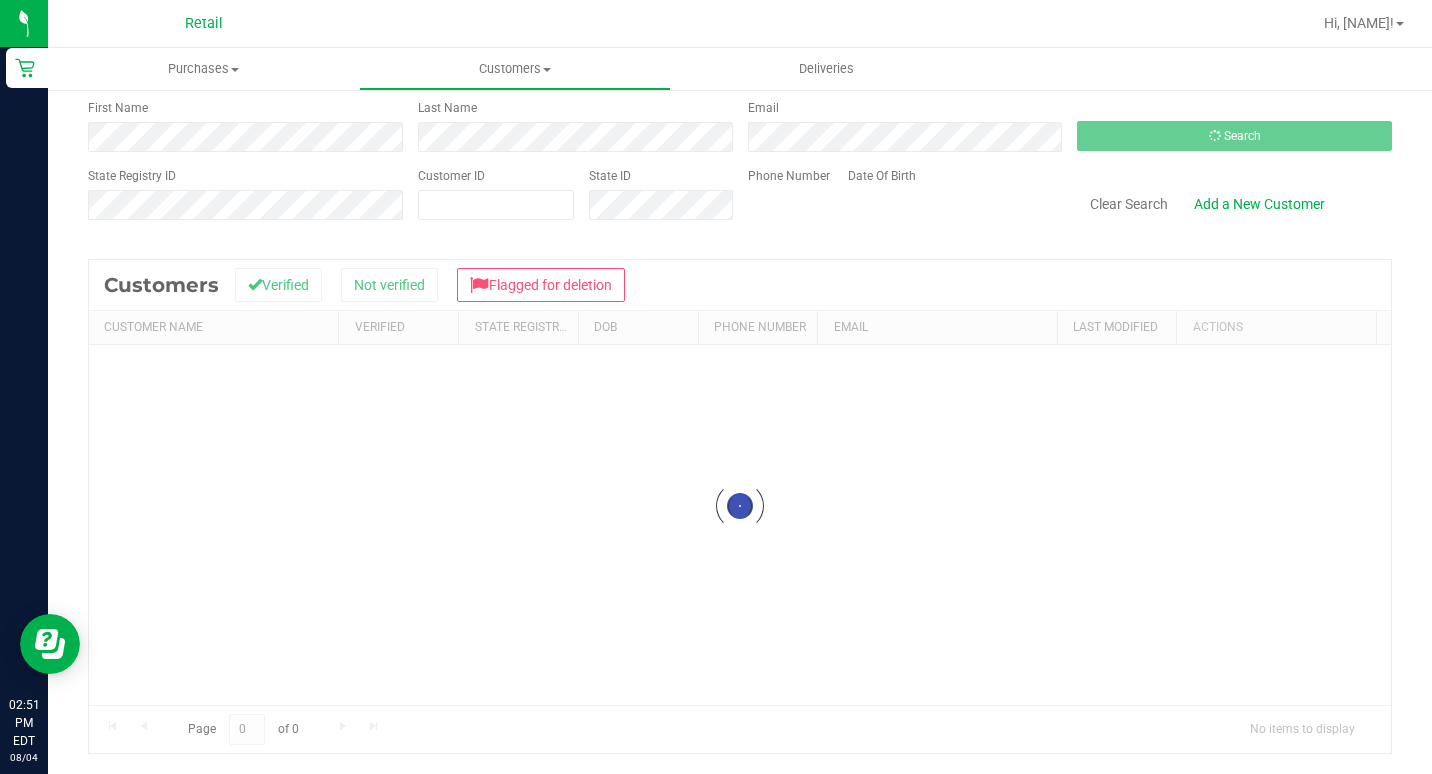 scroll, scrollTop: 0, scrollLeft: 0, axis: both 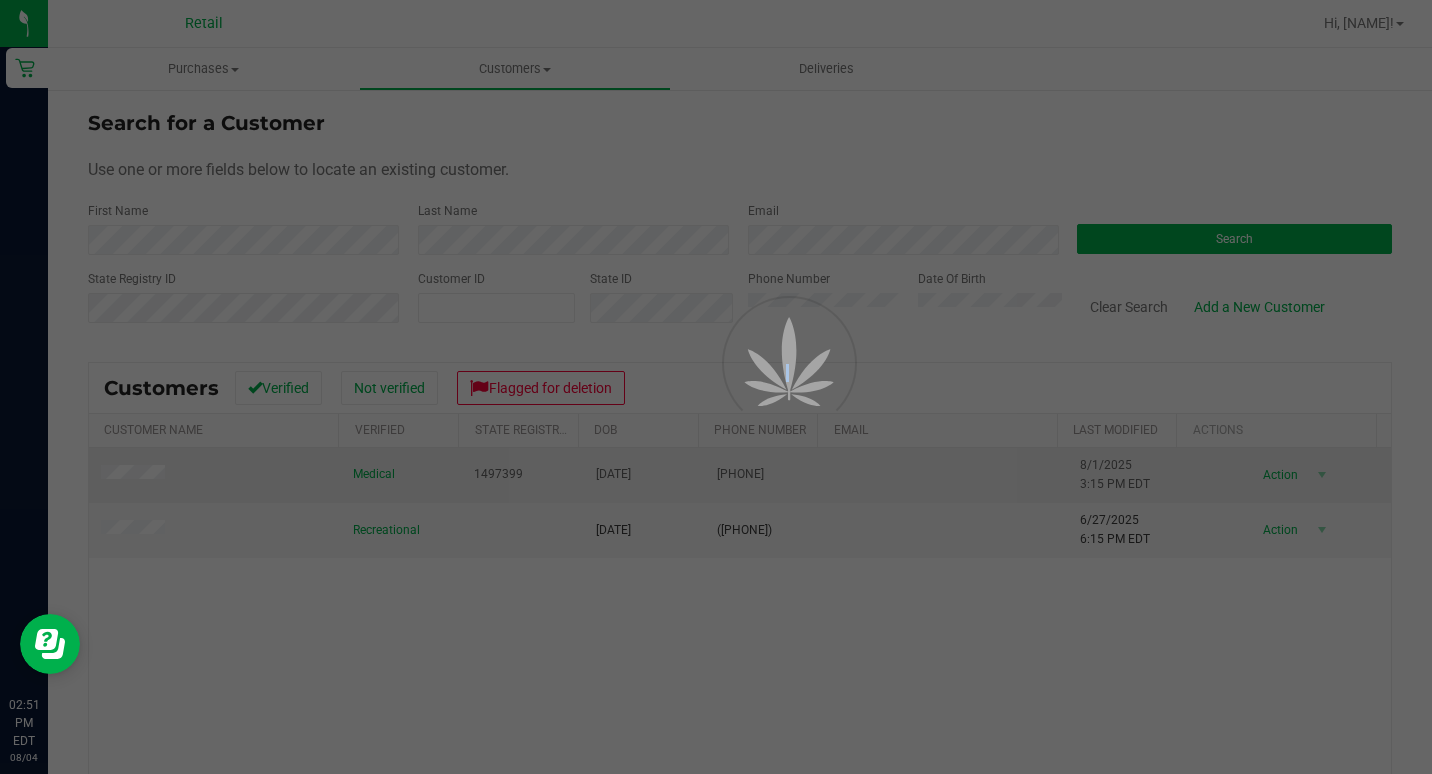 click at bounding box center [716, 387] 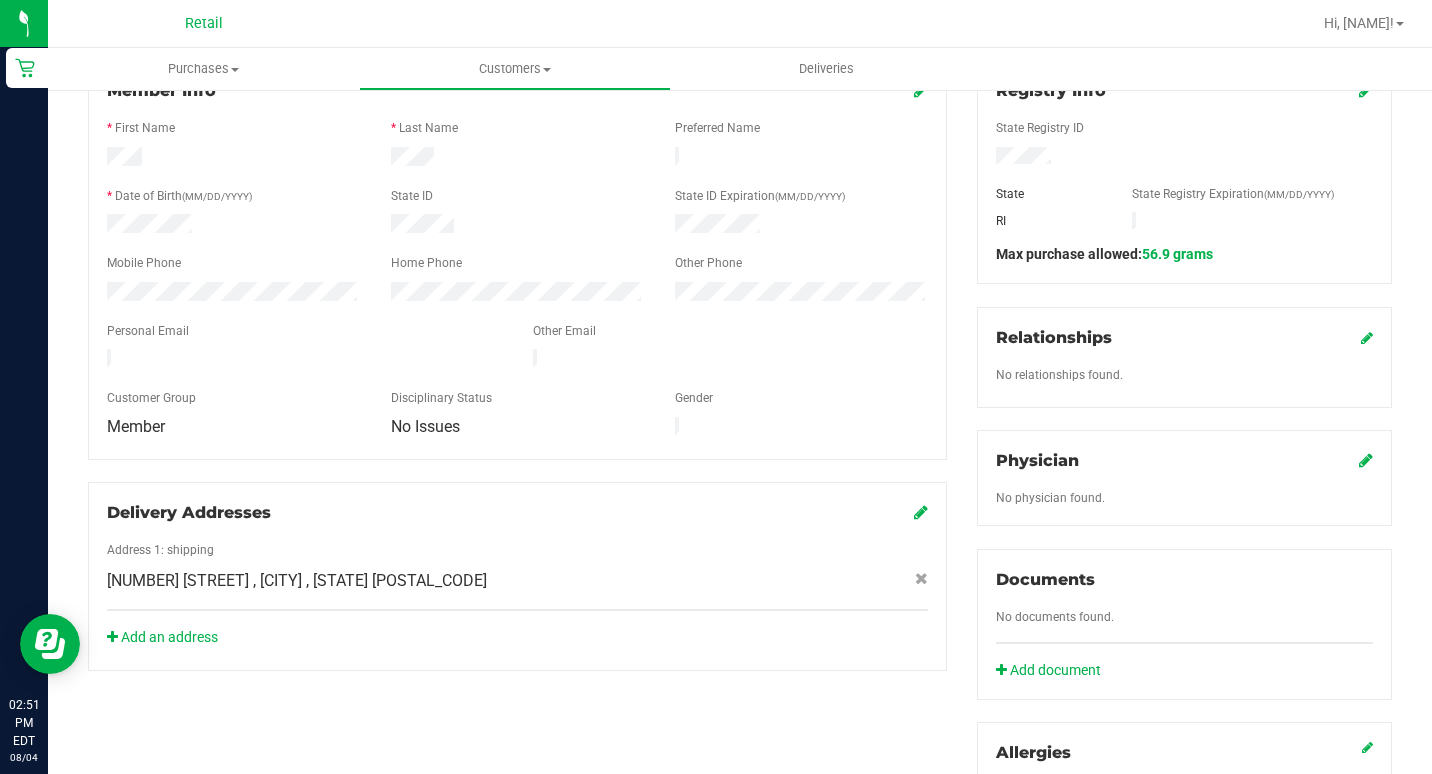scroll, scrollTop: 200, scrollLeft: 0, axis: vertical 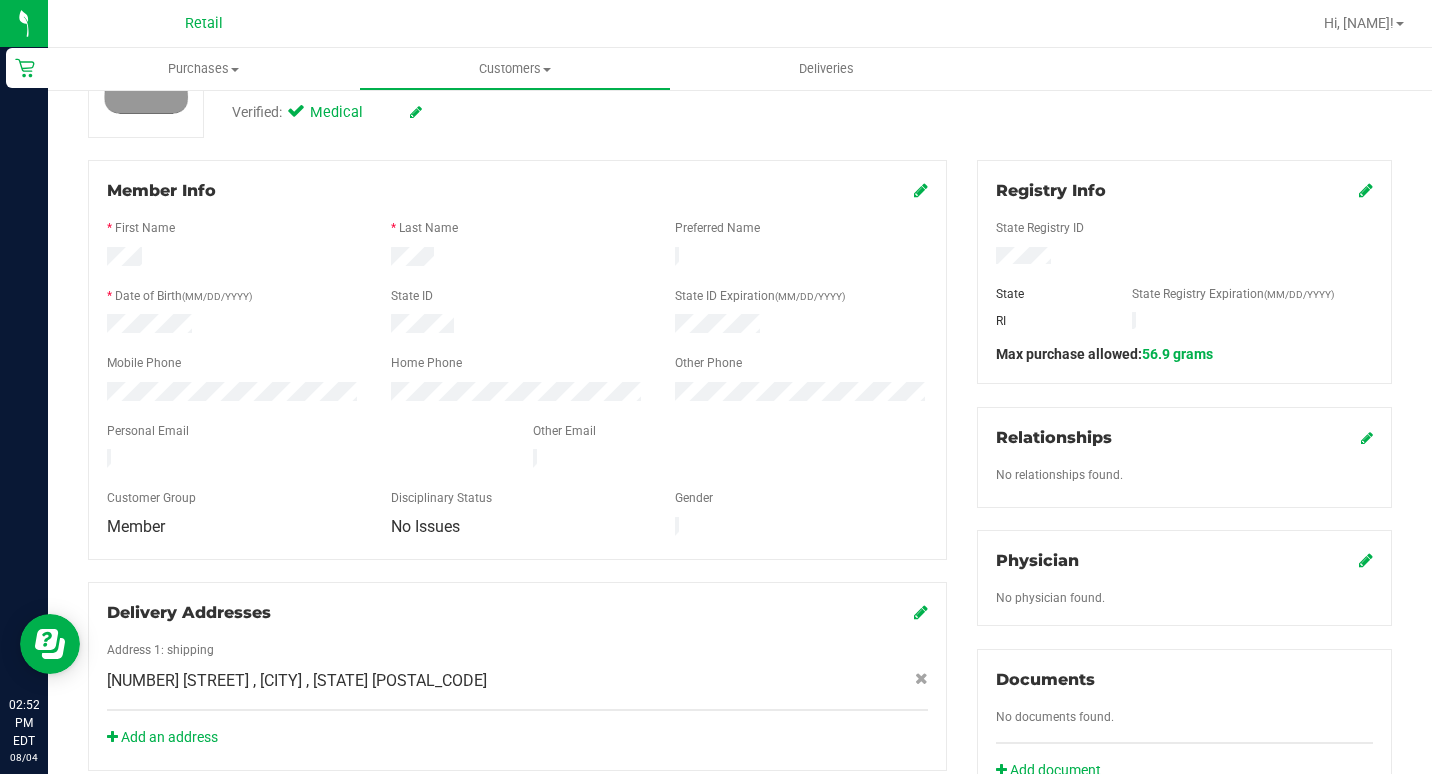 click on "Documents" 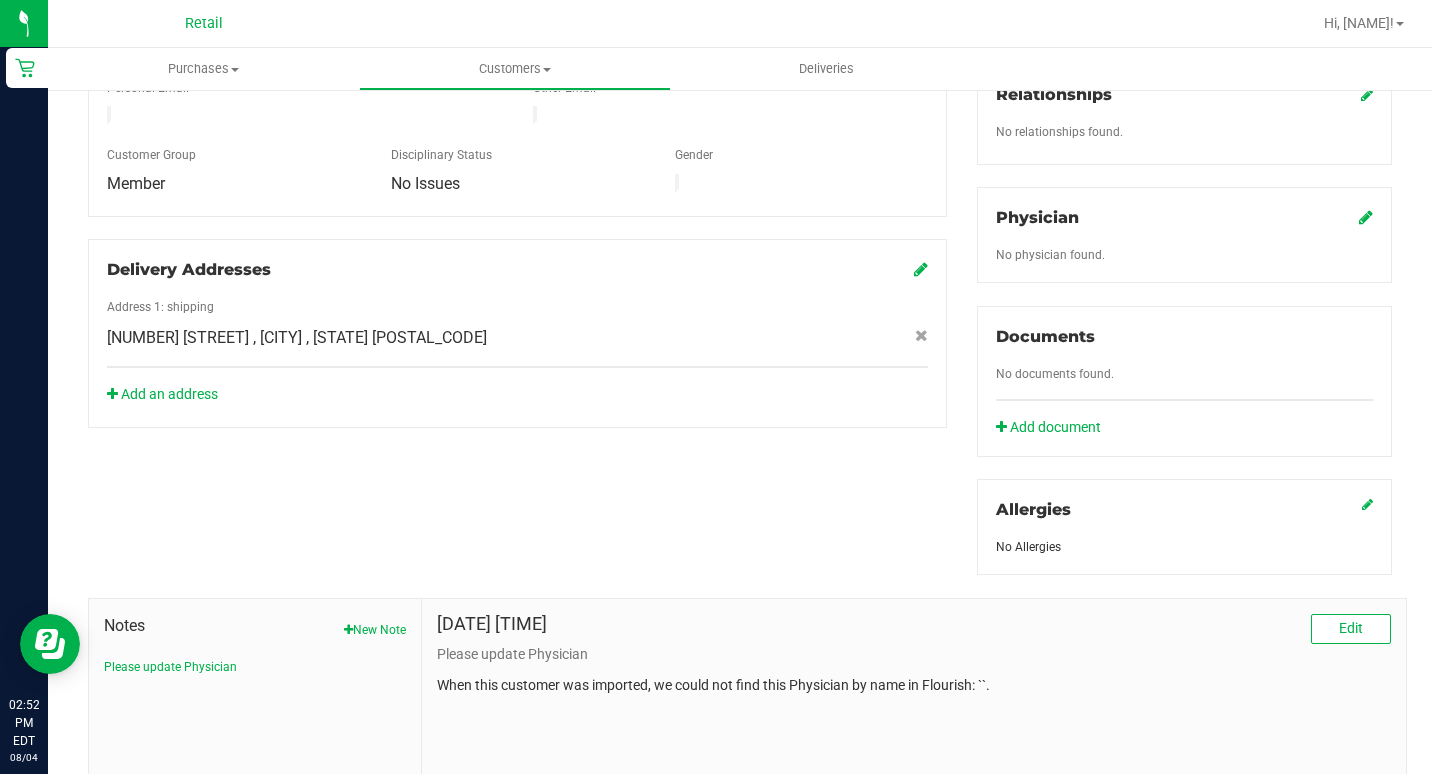 scroll, scrollTop: 600, scrollLeft: 0, axis: vertical 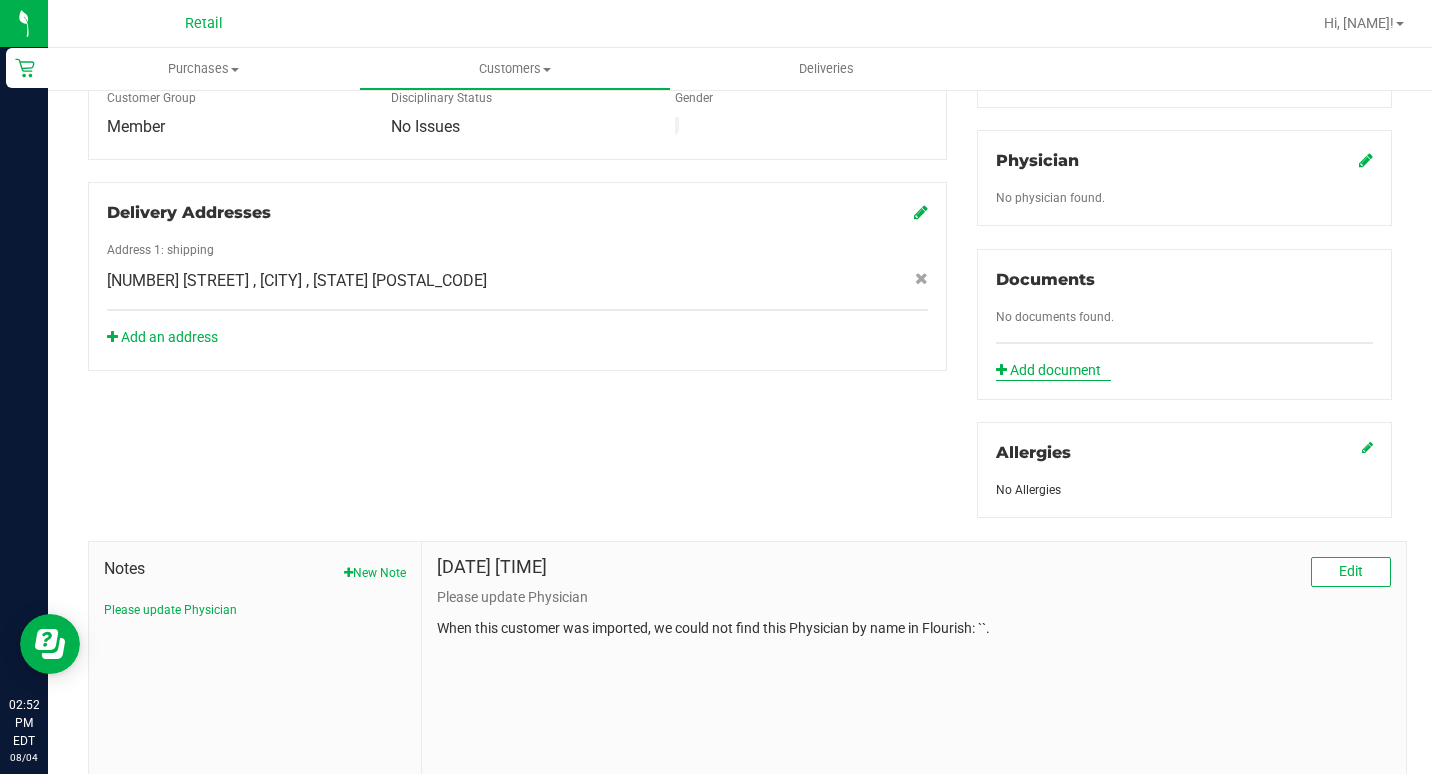 click on "Add document" 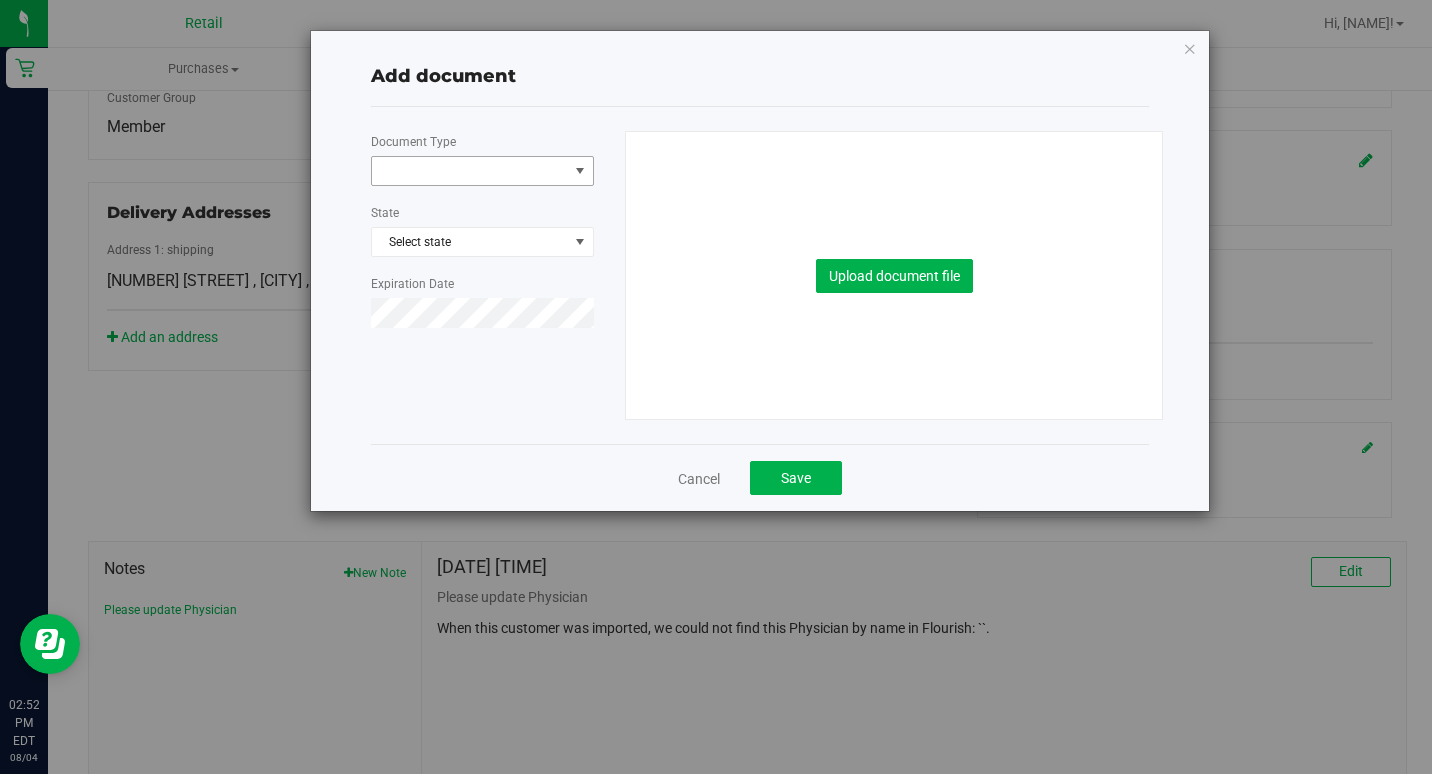 click at bounding box center (580, 171) 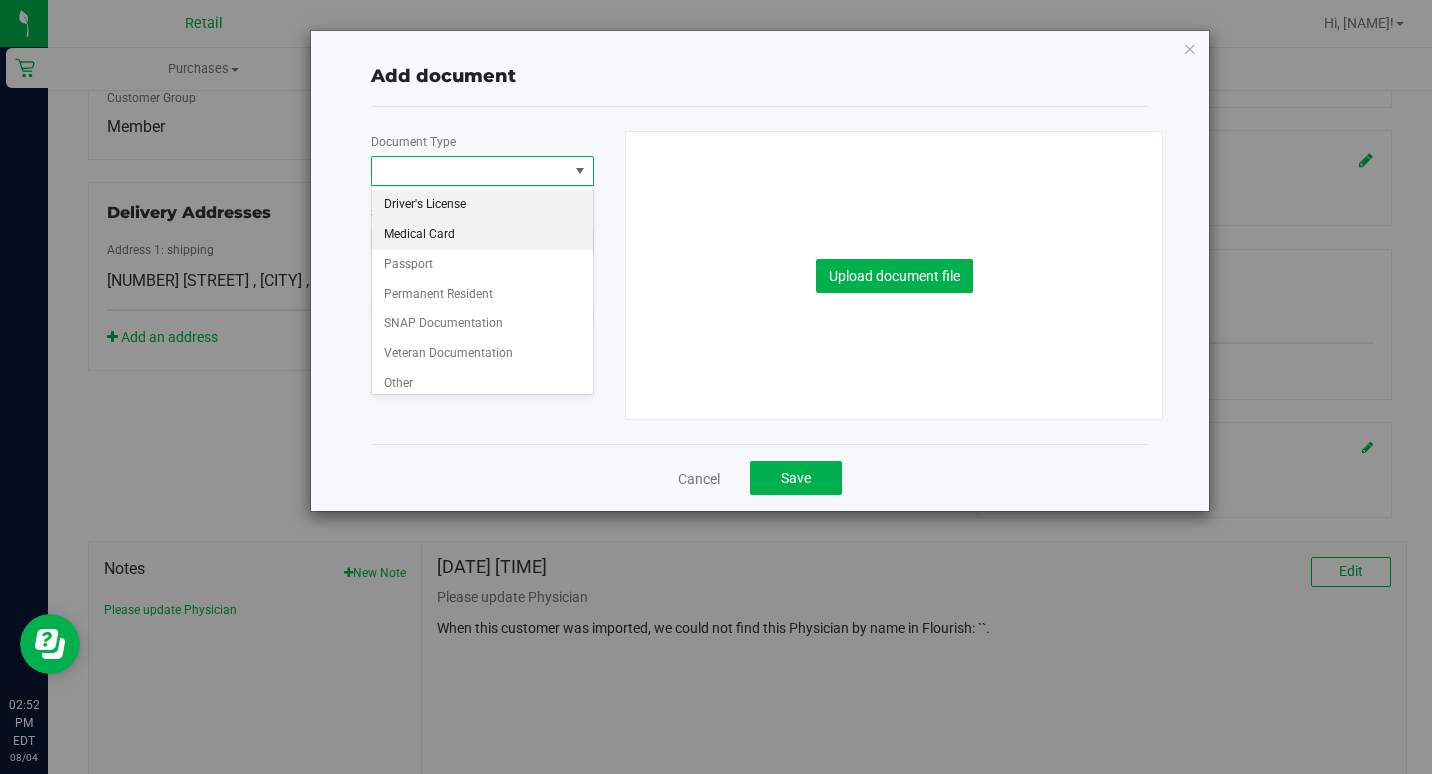 click on "Medical Card" at bounding box center (482, 235) 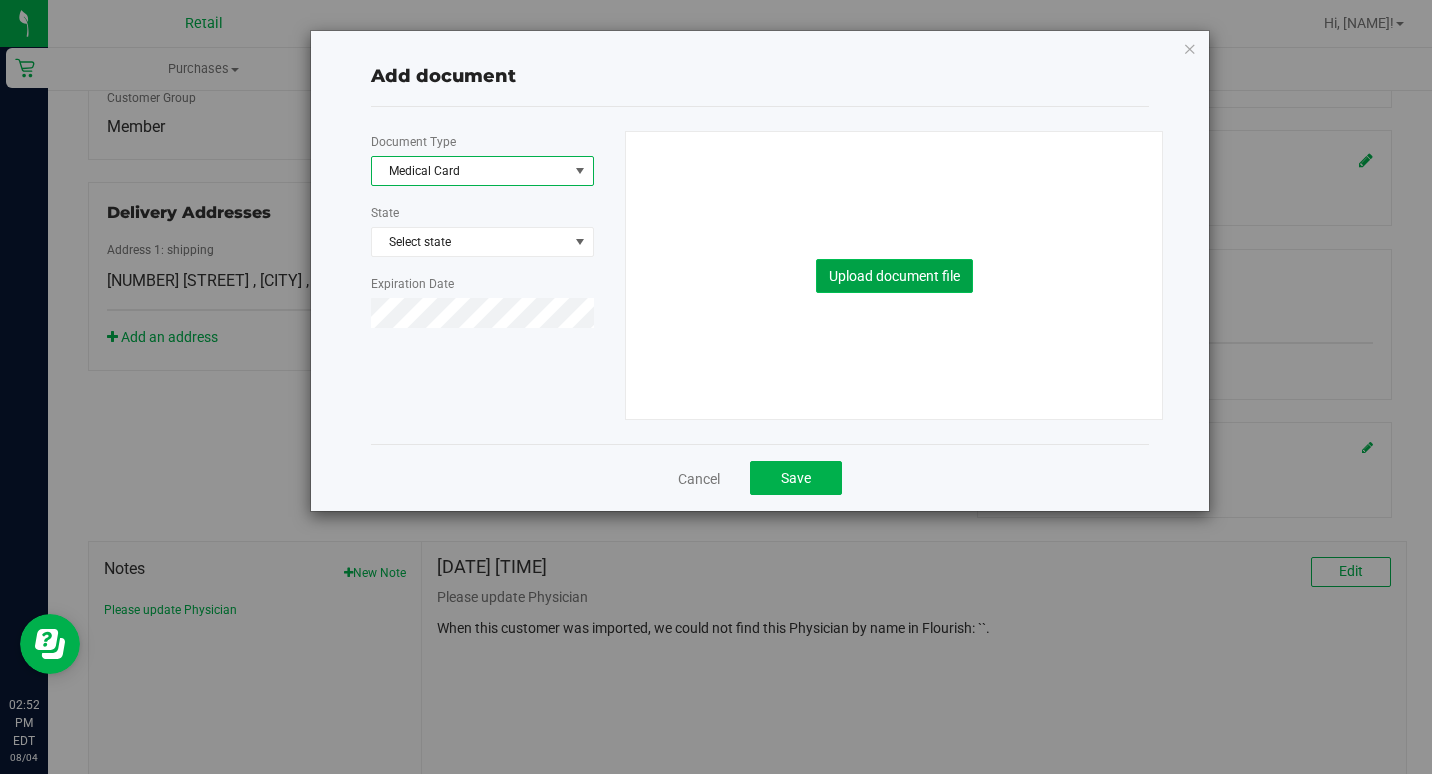 click on "Upload document file" at bounding box center [894, 276] 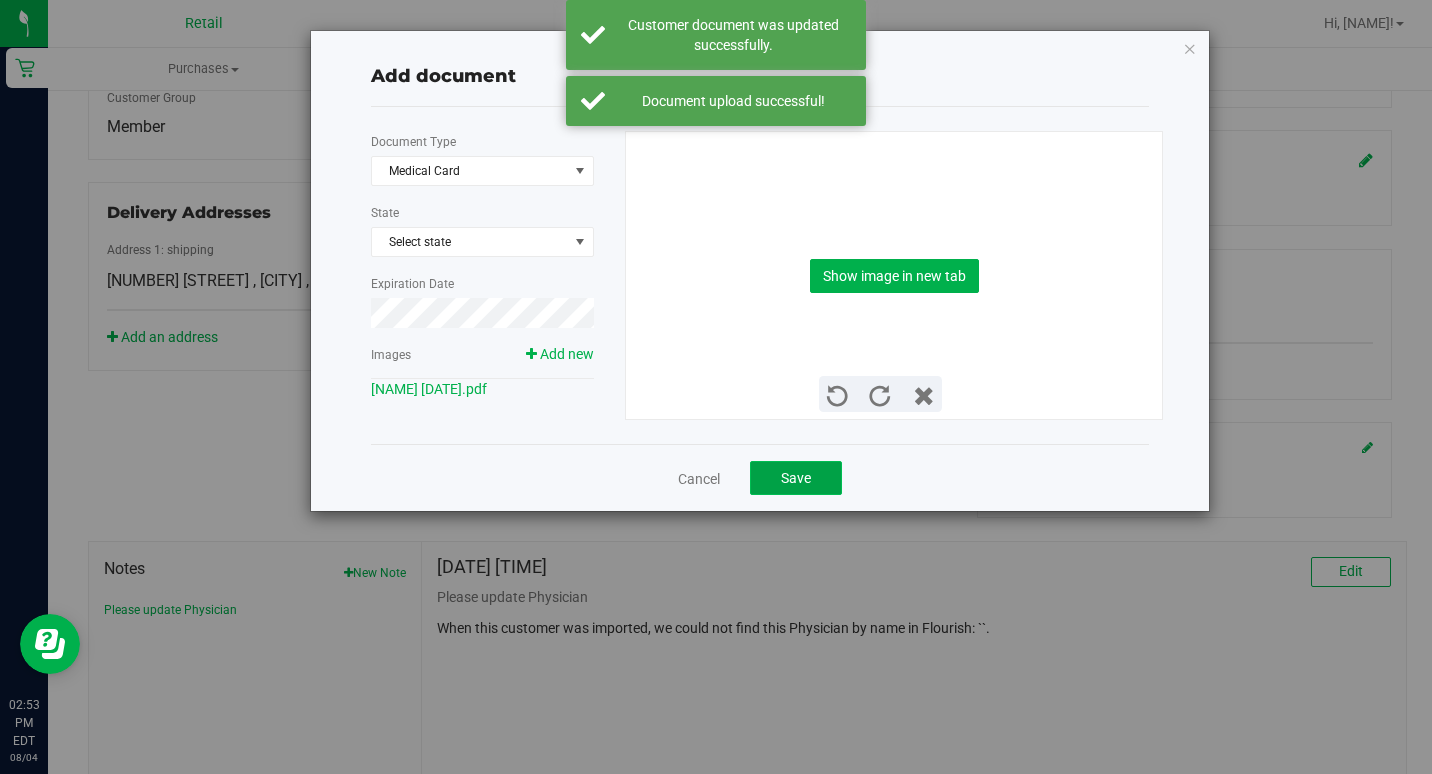 click on "Save" 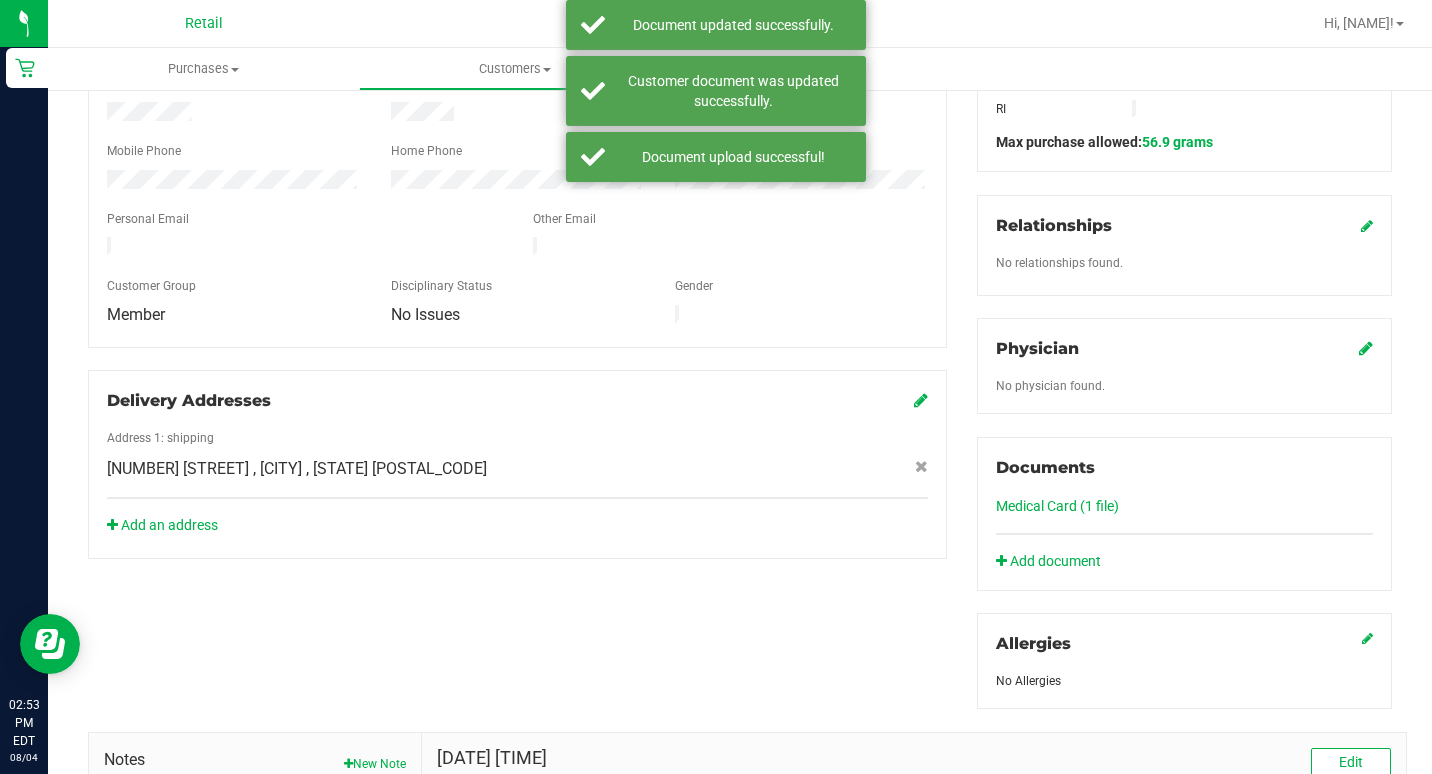 scroll, scrollTop: 400, scrollLeft: 0, axis: vertical 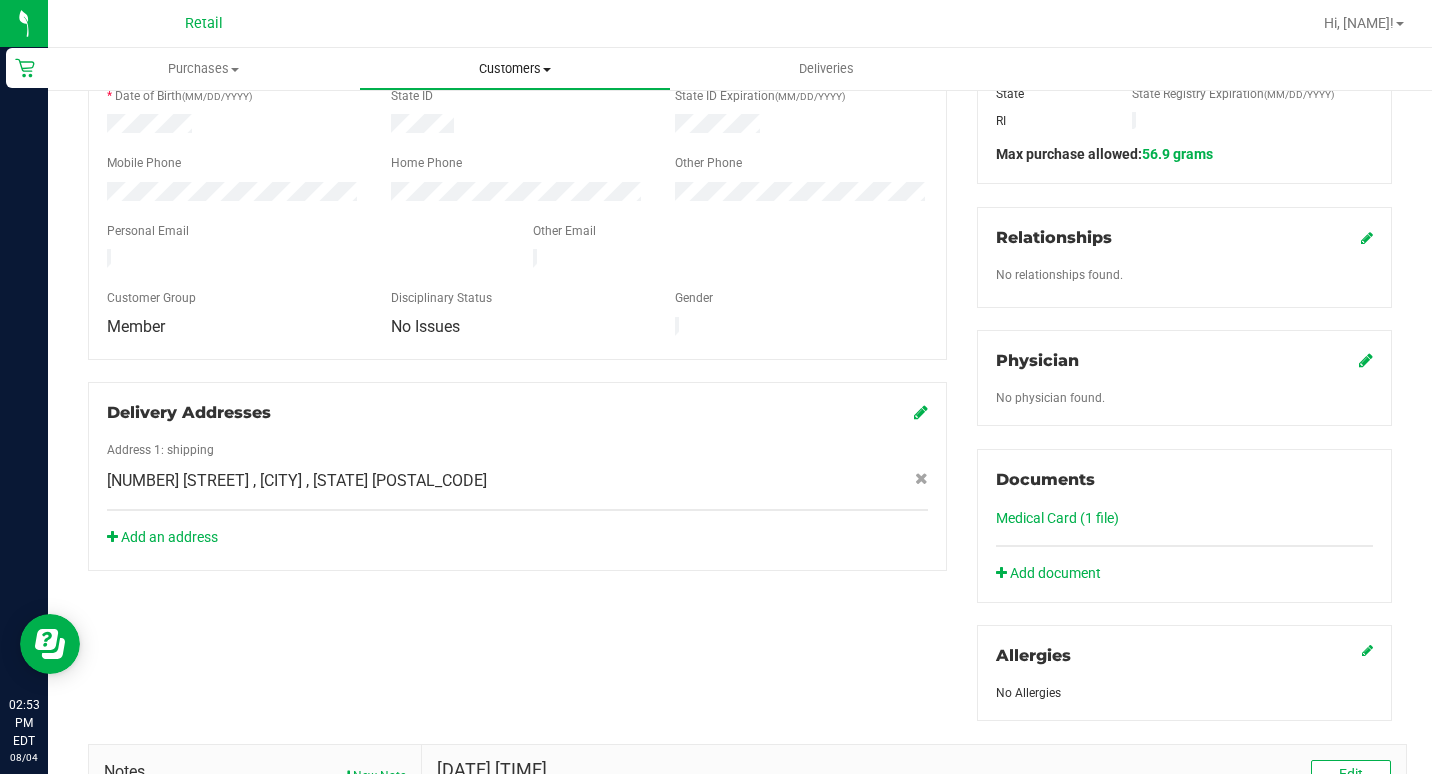 drag, startPoint x: 434, startPoint y: 37, endPoint x: 457, endPoint y: 74, distance: 43.56604 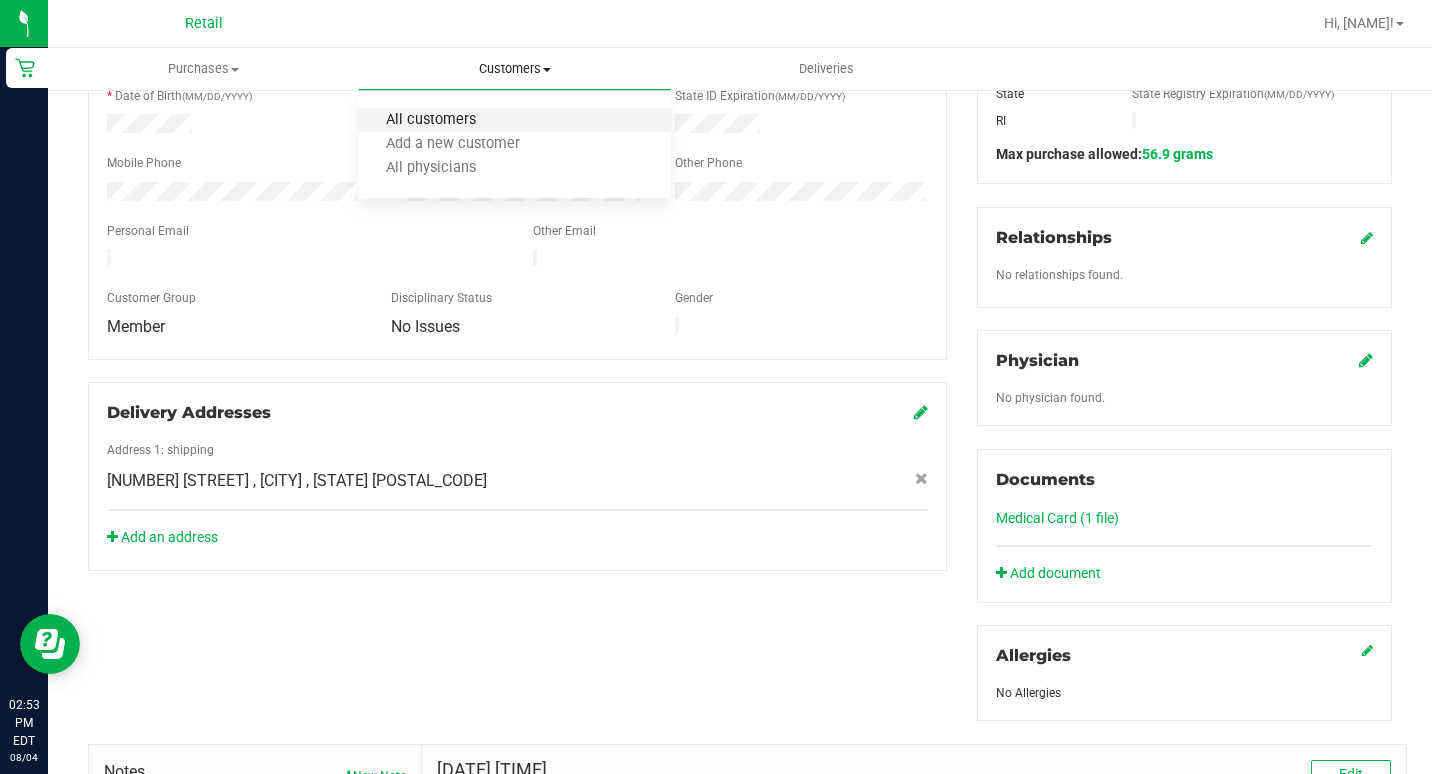 click on "All customers" at bounding box center [431, 120] 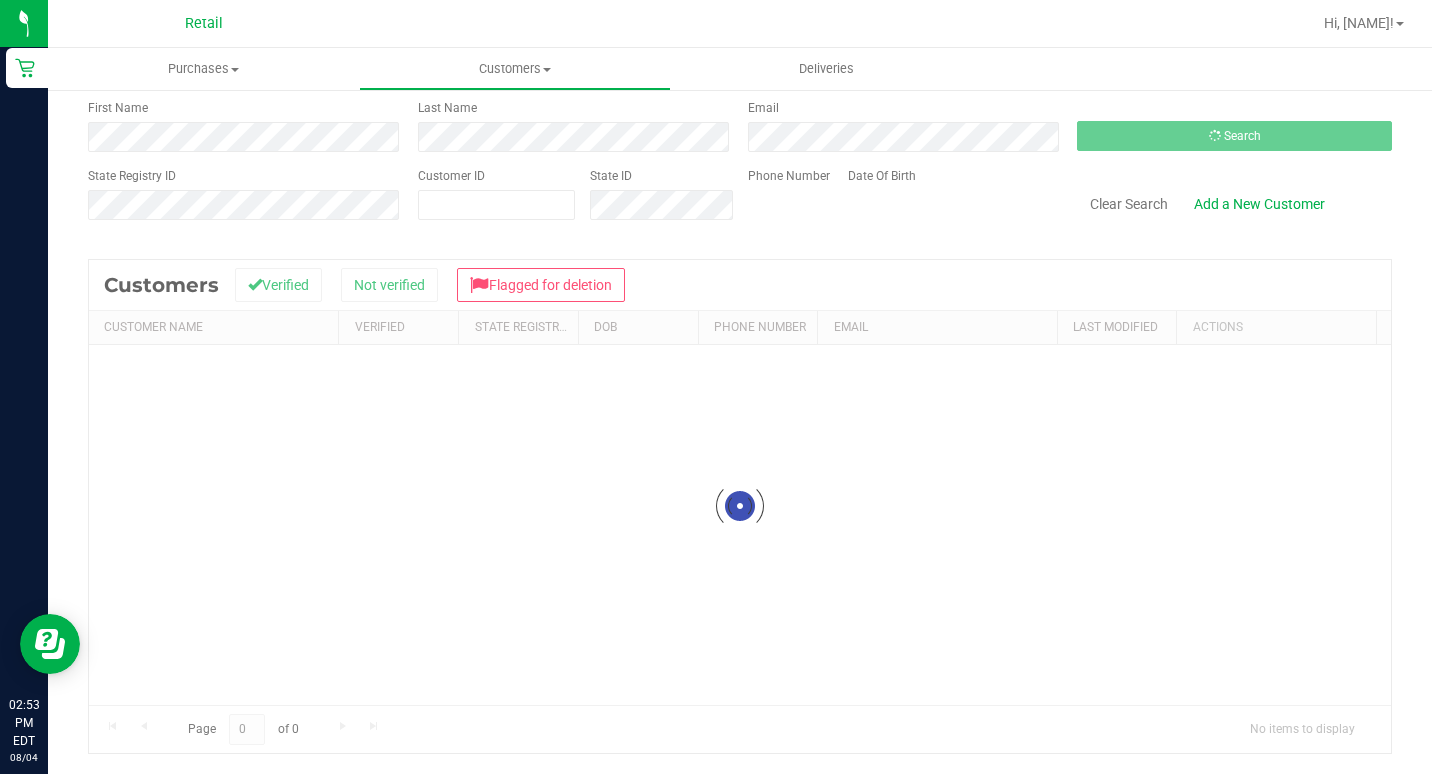 scroll, scrollTop: 0, scrollLeft: 0, axis: both 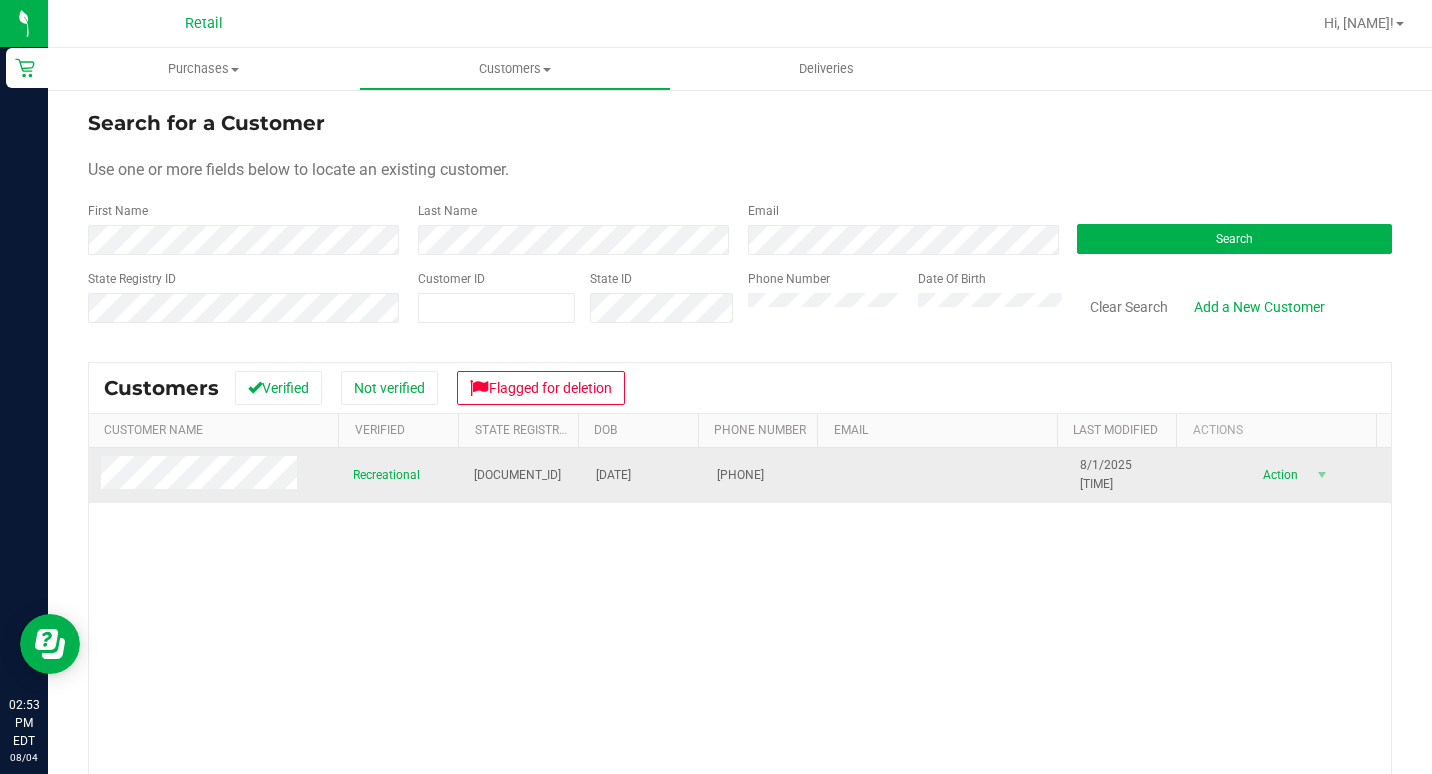 click at bounding box center (202, 475) 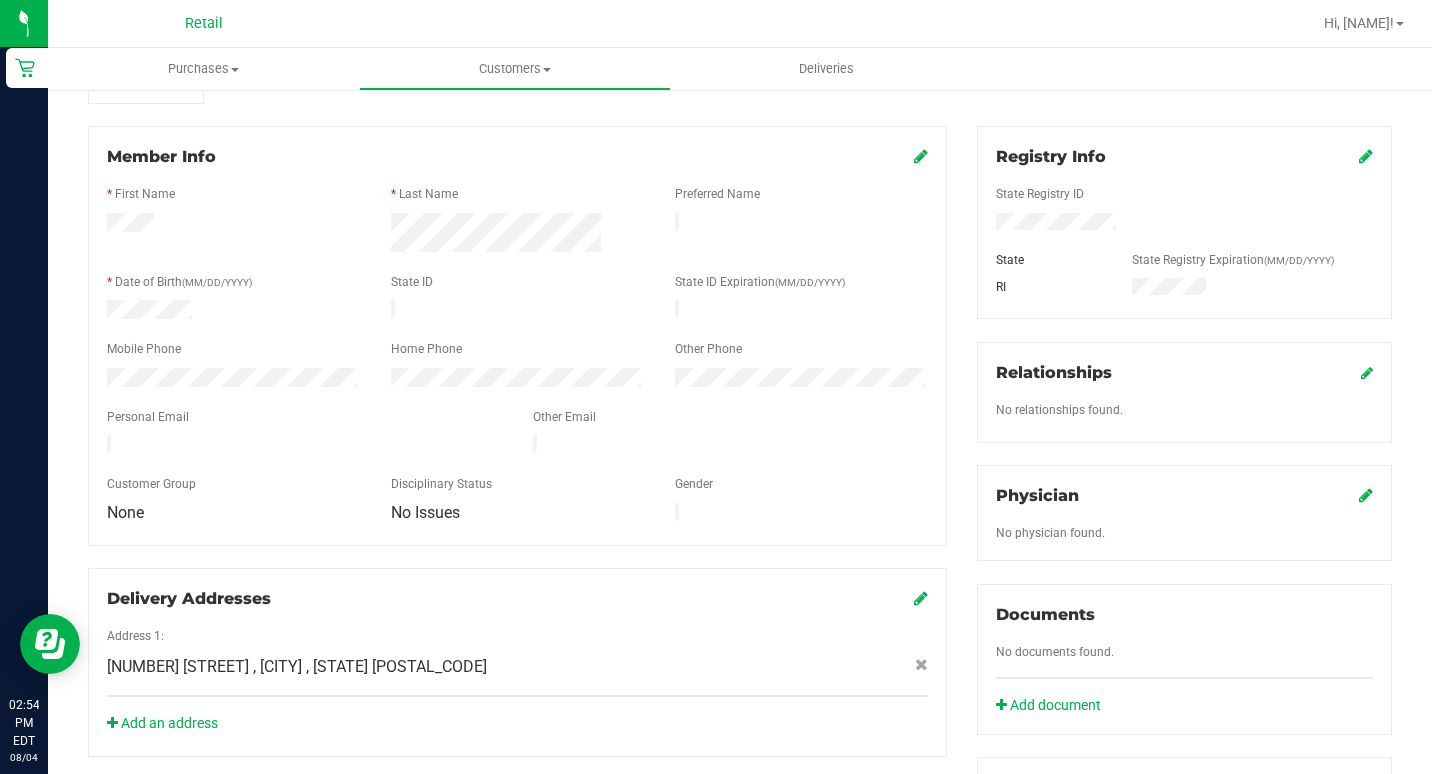 scroll, scrollTop: 200, scrollLeft: 0, axis: vertical 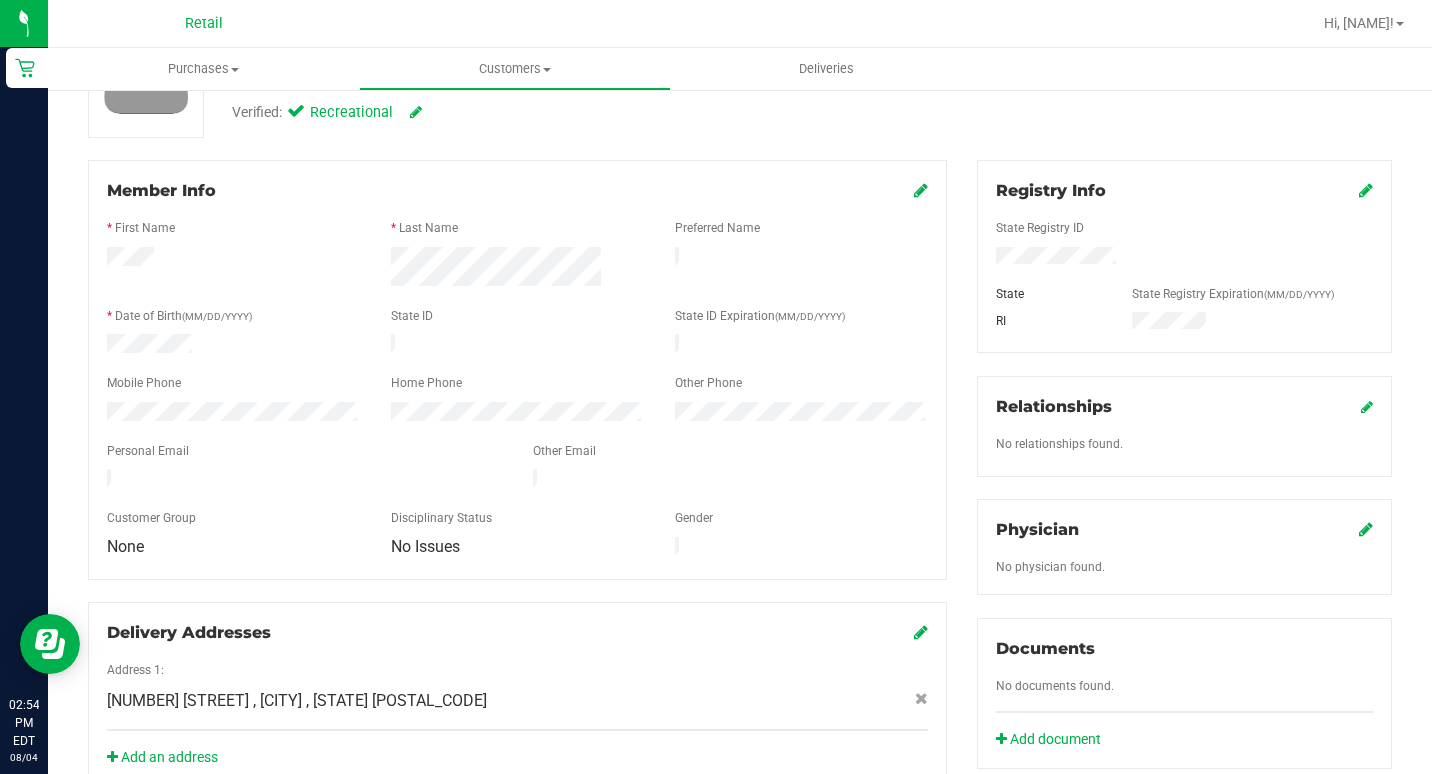 click at bounding box center (921, 190) 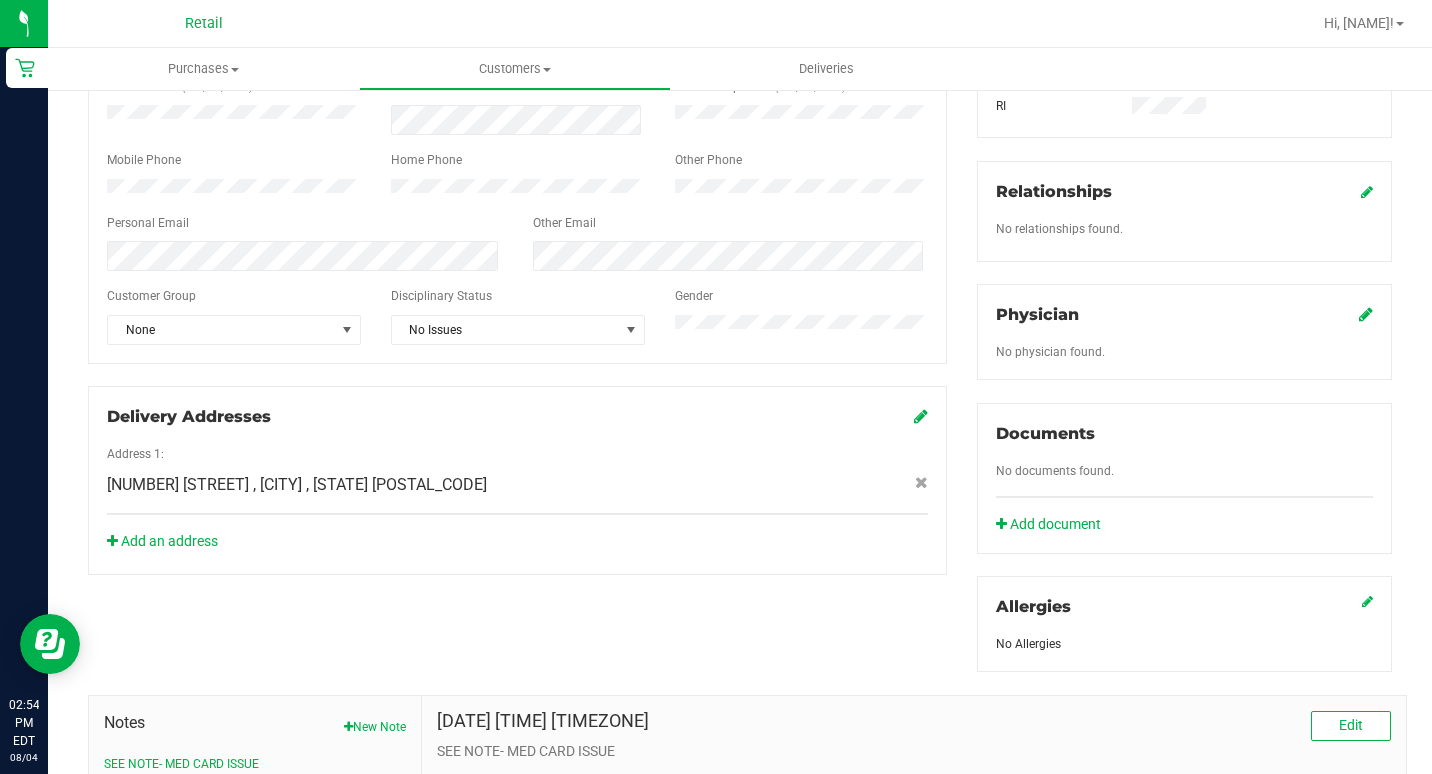scroll, scrollTop: 469, scrollLeft: 0, axis: vertical 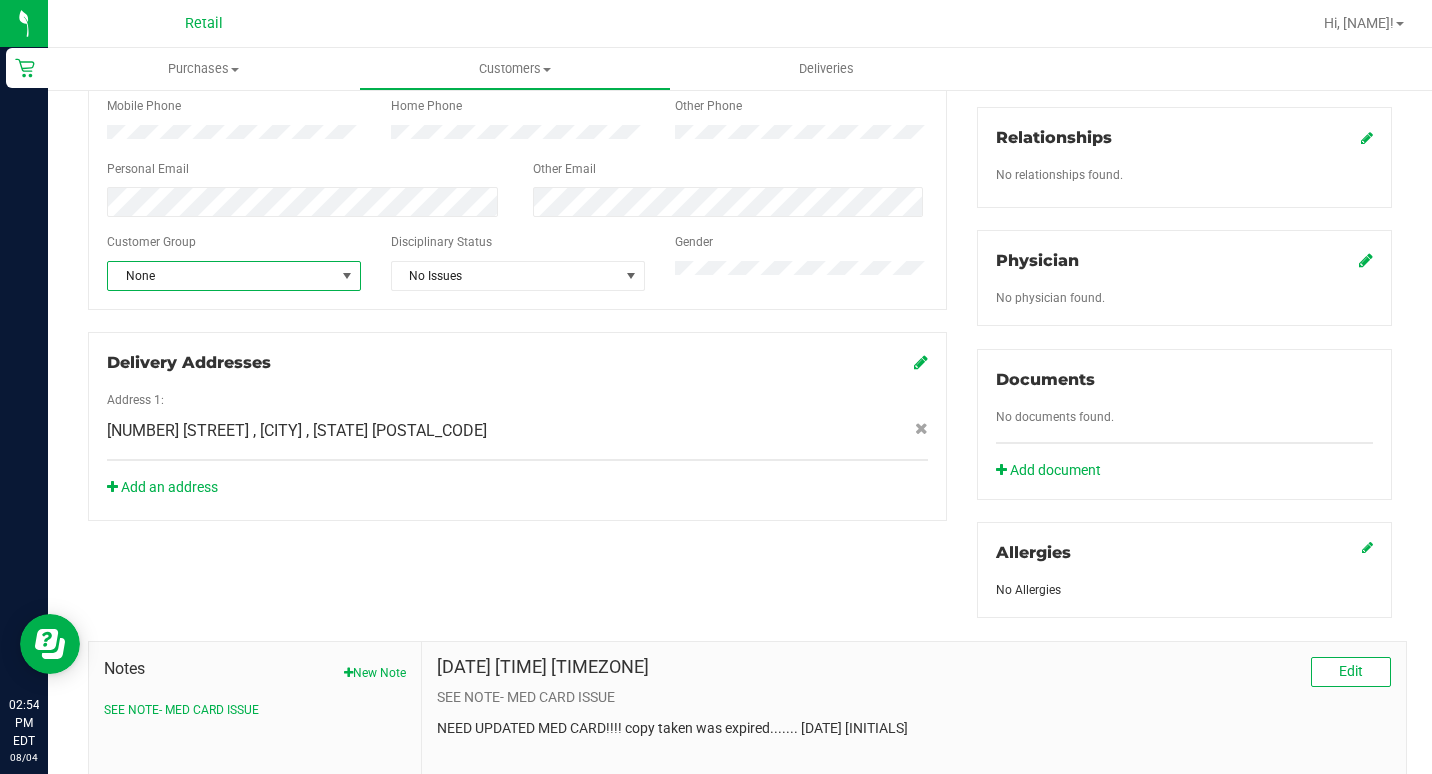 click on "None" at bounding box center (221, 276) 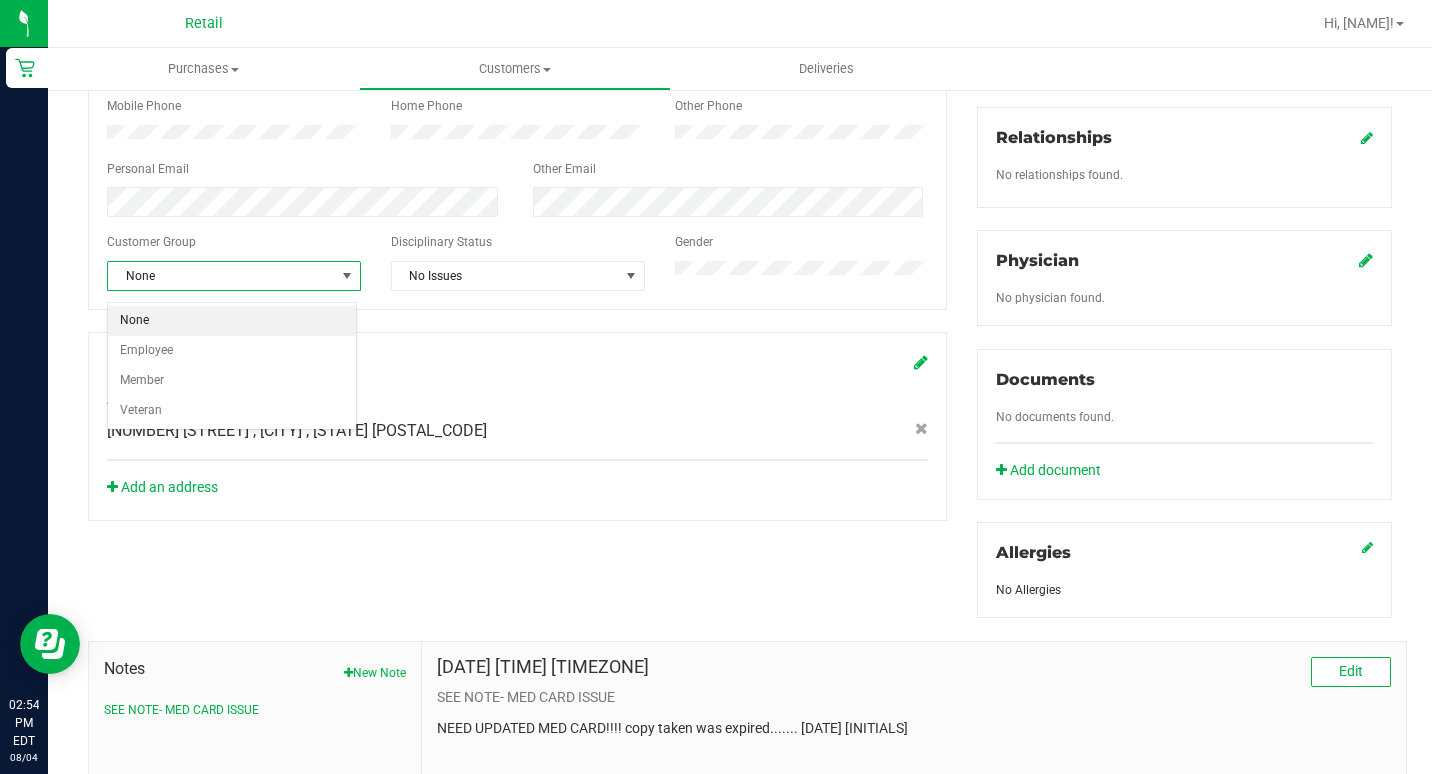 click on "Delivery Addresses
Address 1:
201 Prairie AV
, Providence
, RI
02905
Add an address" 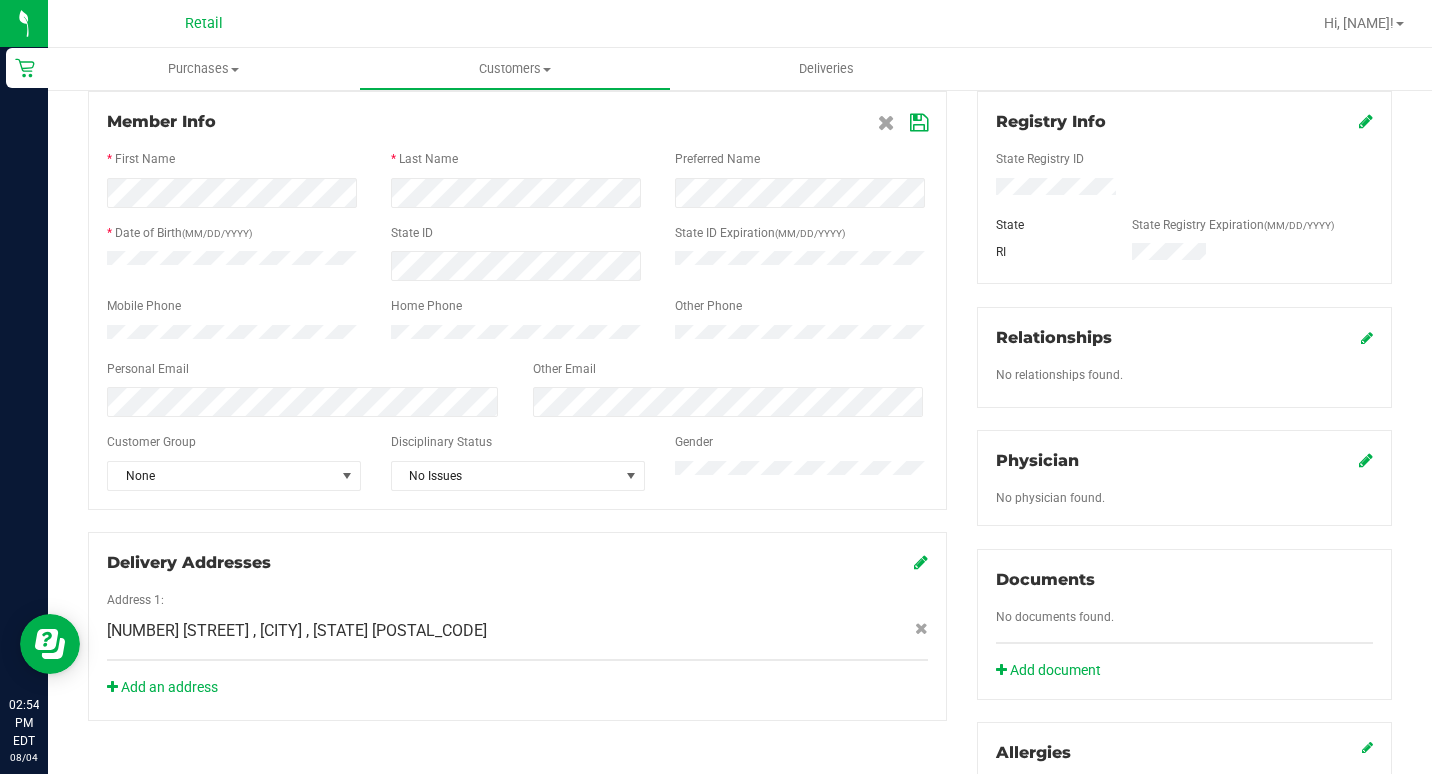 scroll, scrollTop: 169, scrollLeft: 0, axis: vertical 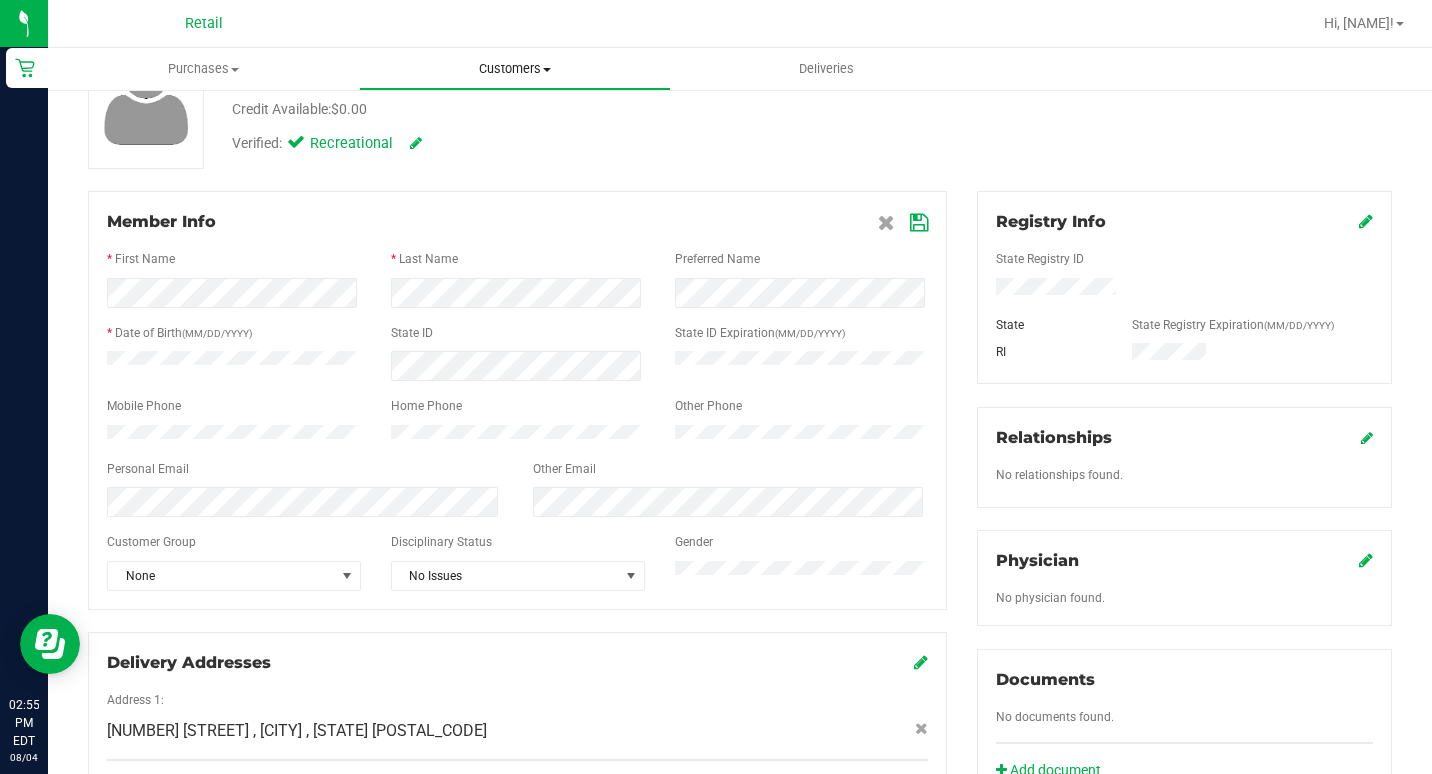 click on "Customers
All customers
Add a new customer
All physicians" at bounding box center (514, 69) 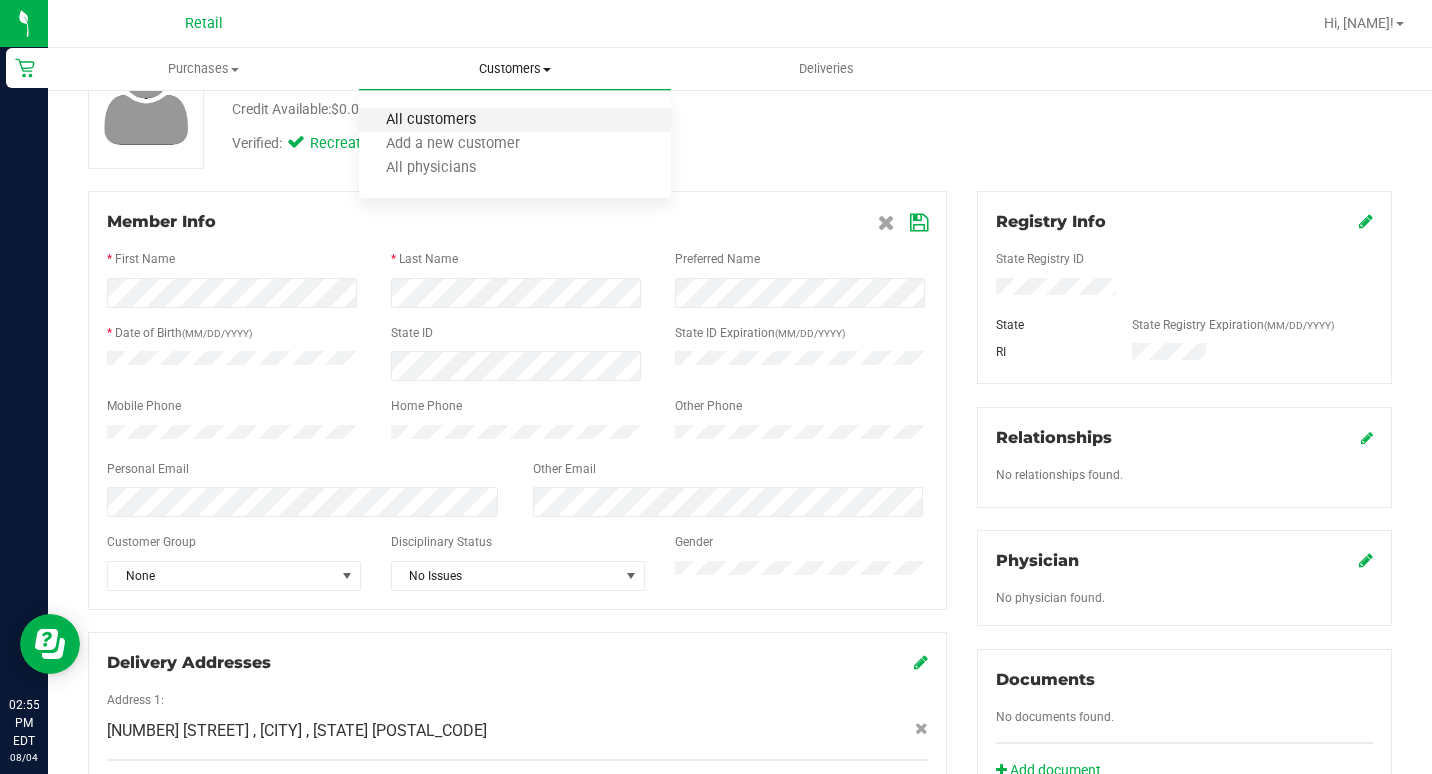 click on "All customers" at bounding box center [431, 120] 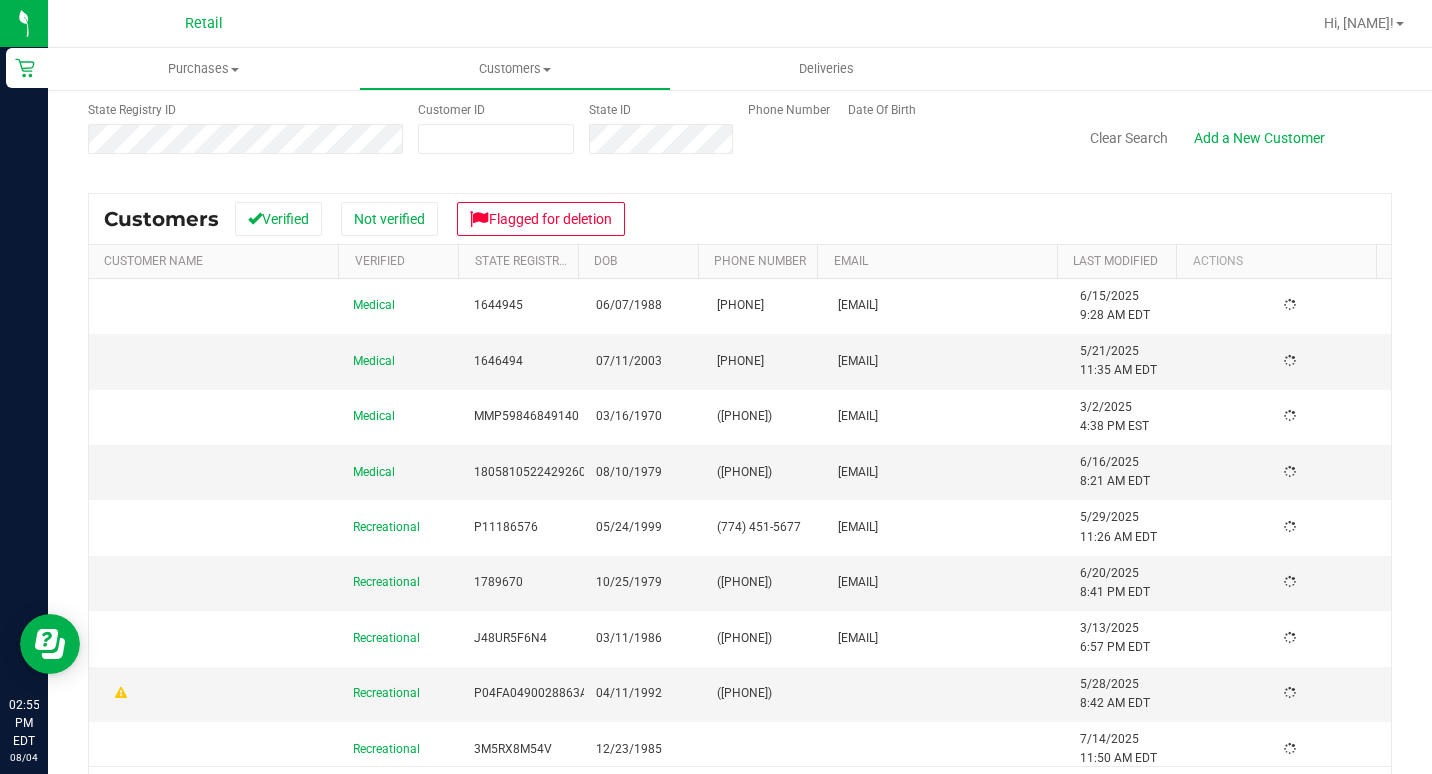 scroll, scrollTop: 0, scrollLeft: 0, axis: both 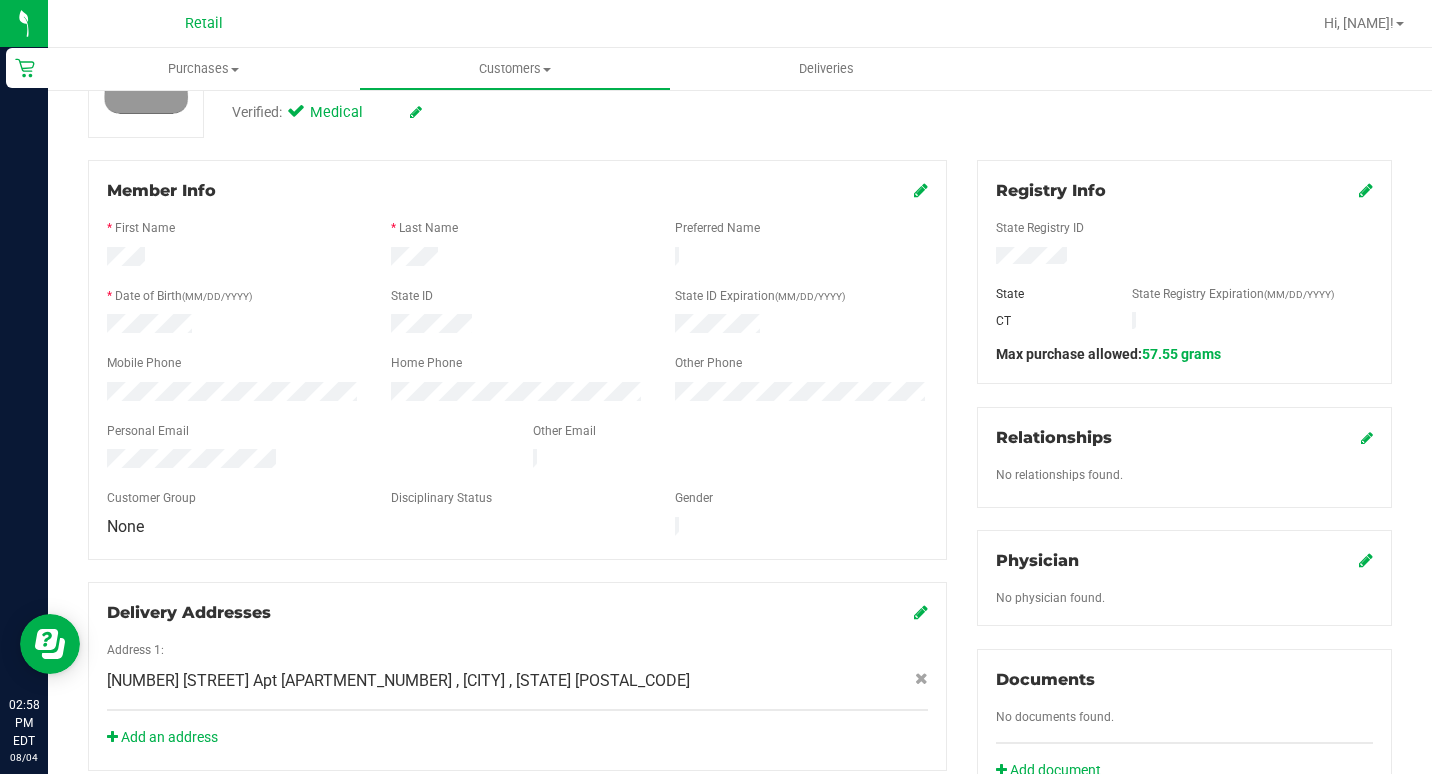 click 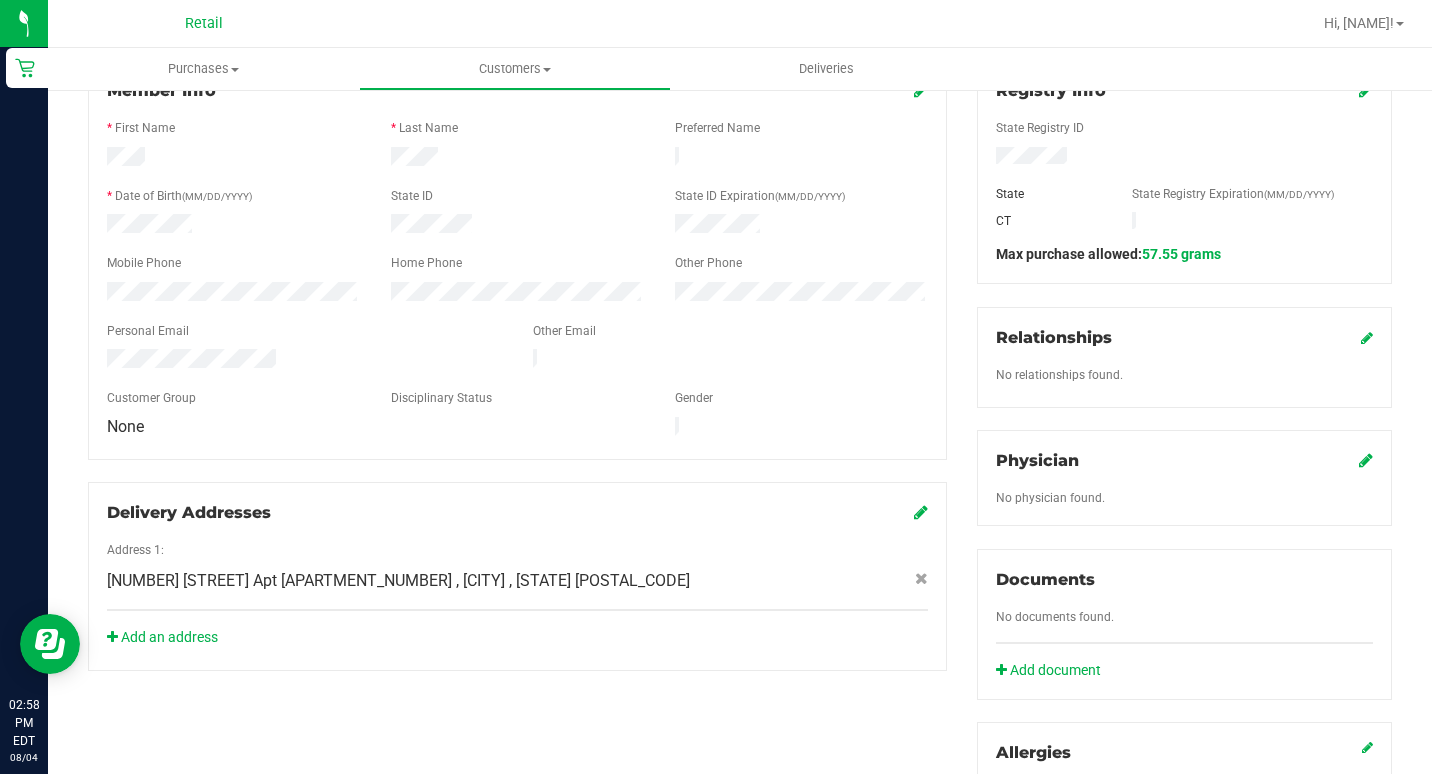 scroll, scrollTop: 400, scrollLeft: 0, axis: vertical 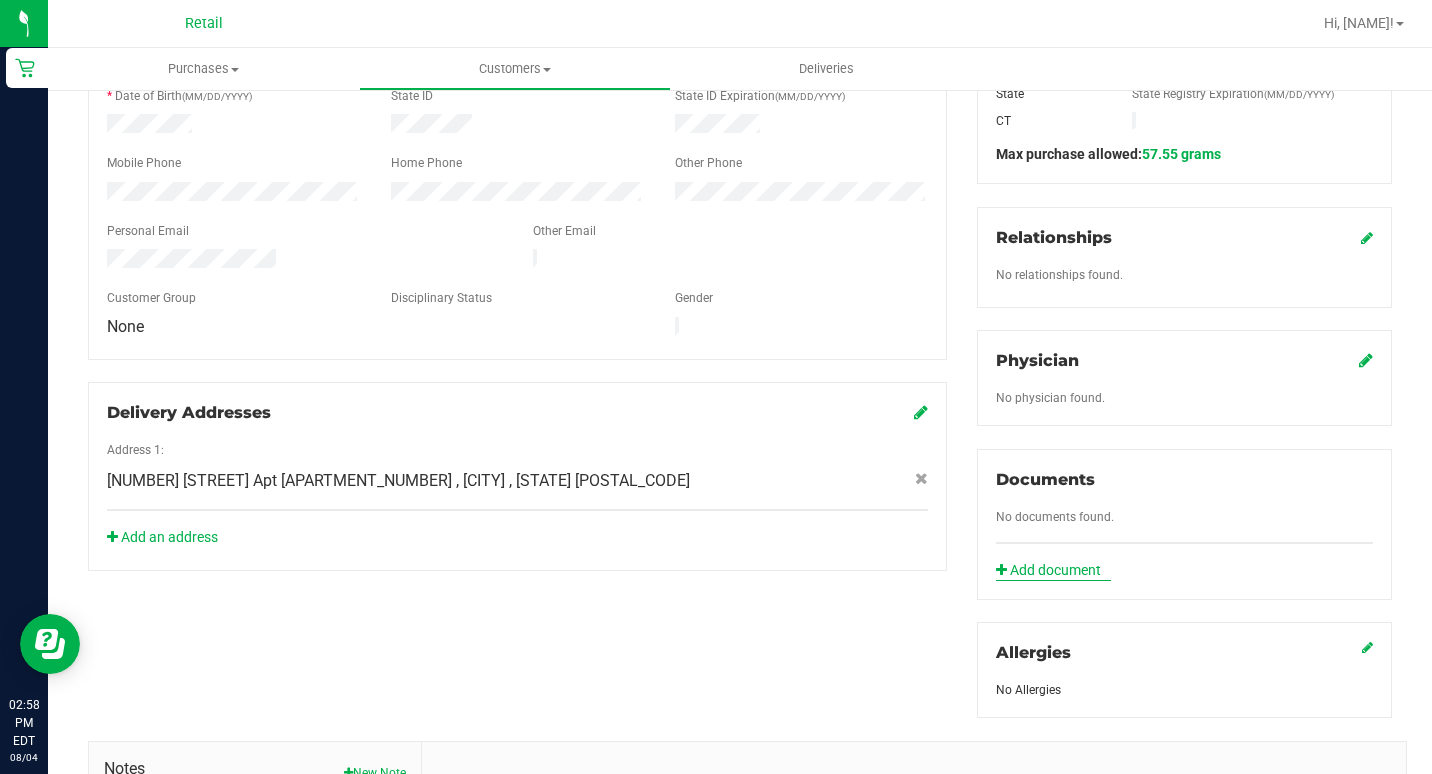 click on "Add document" 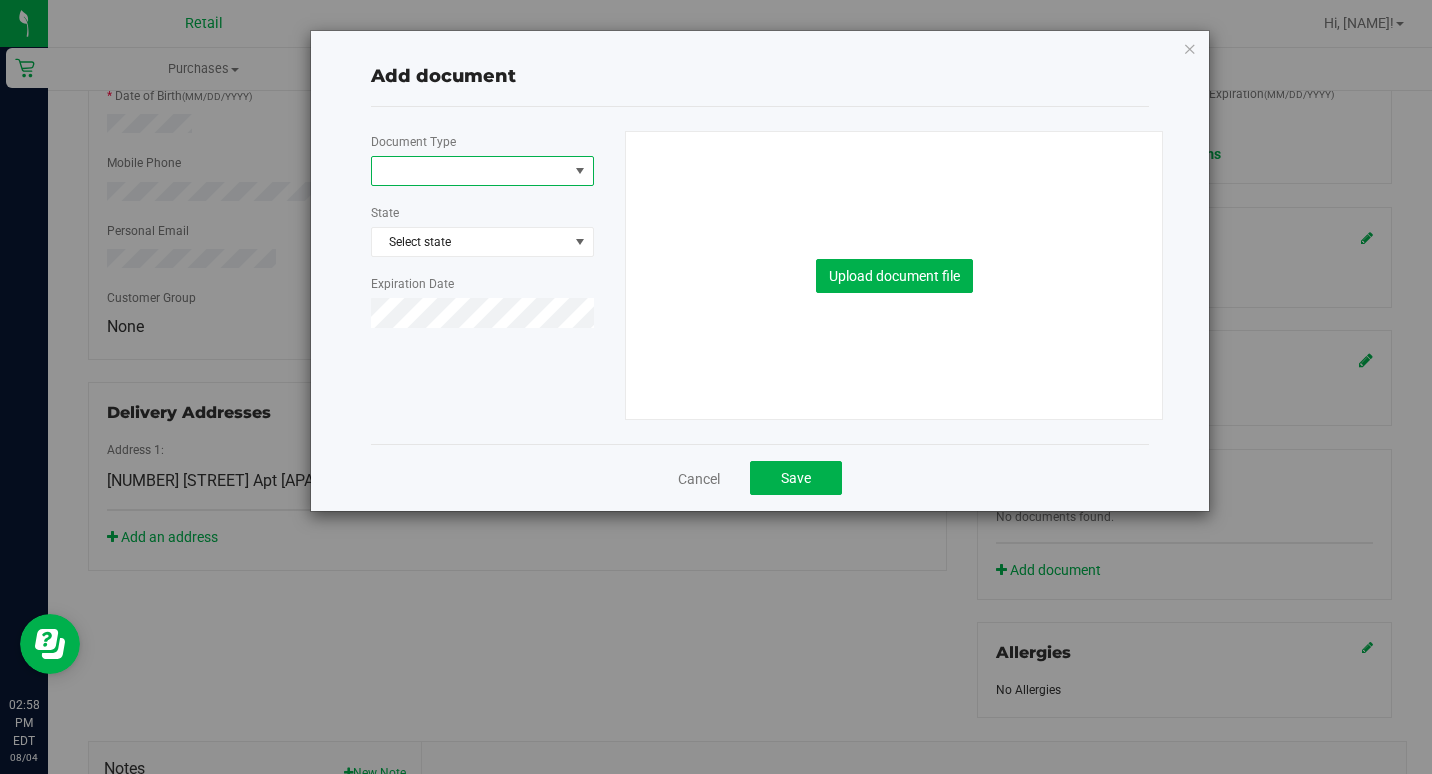 click at bounding box center [580, 171] 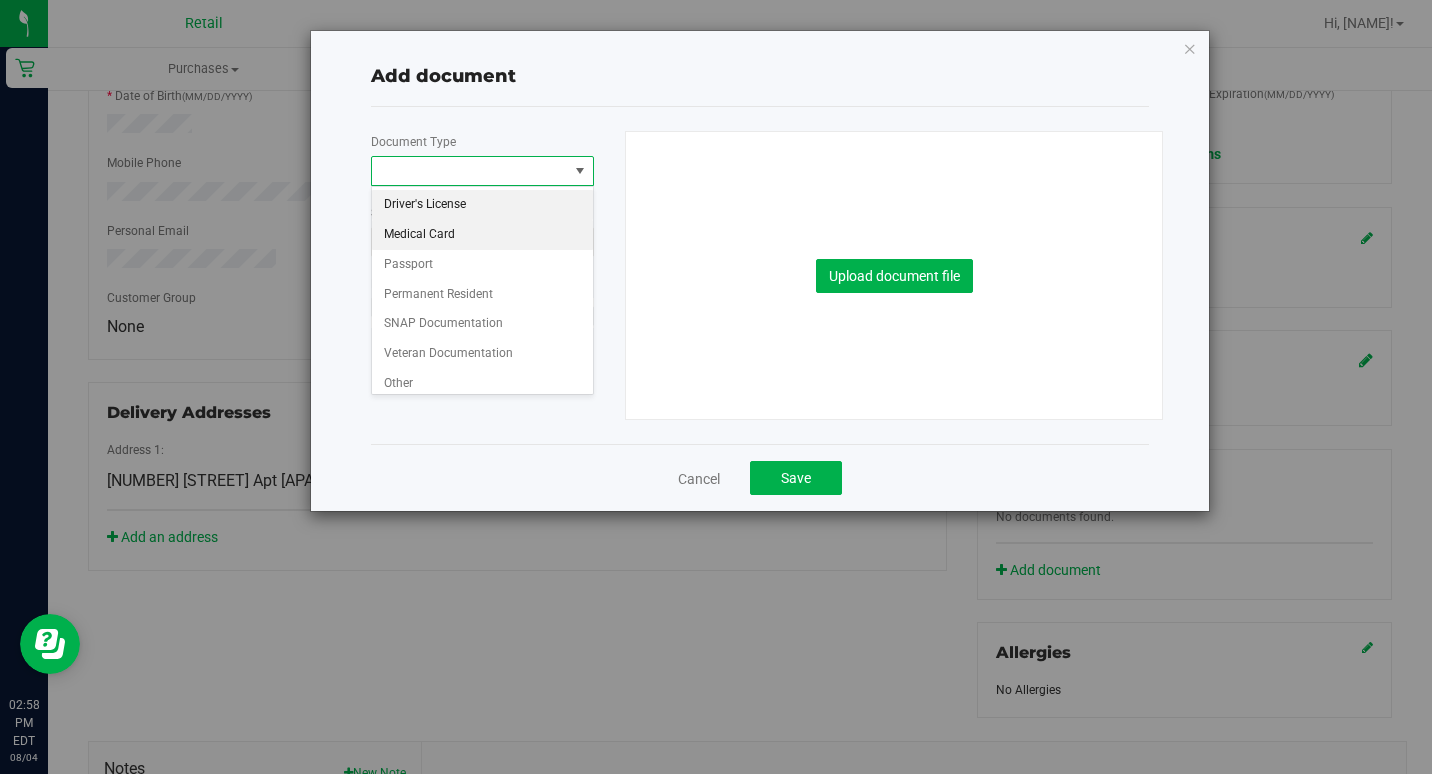 click on "Medical Card" at bounding box center (482, 235) 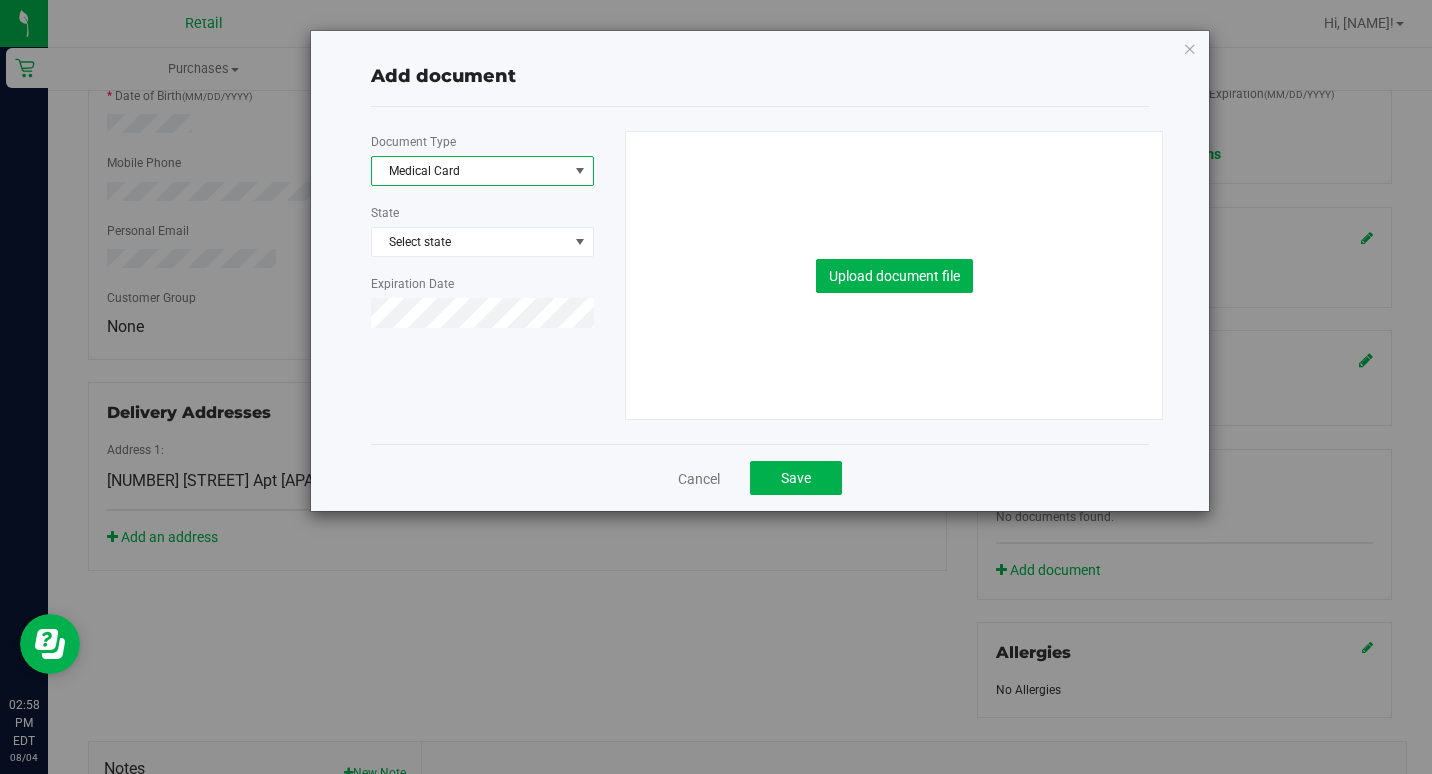 click on "Medical Card" at bounding box center (470, 171) 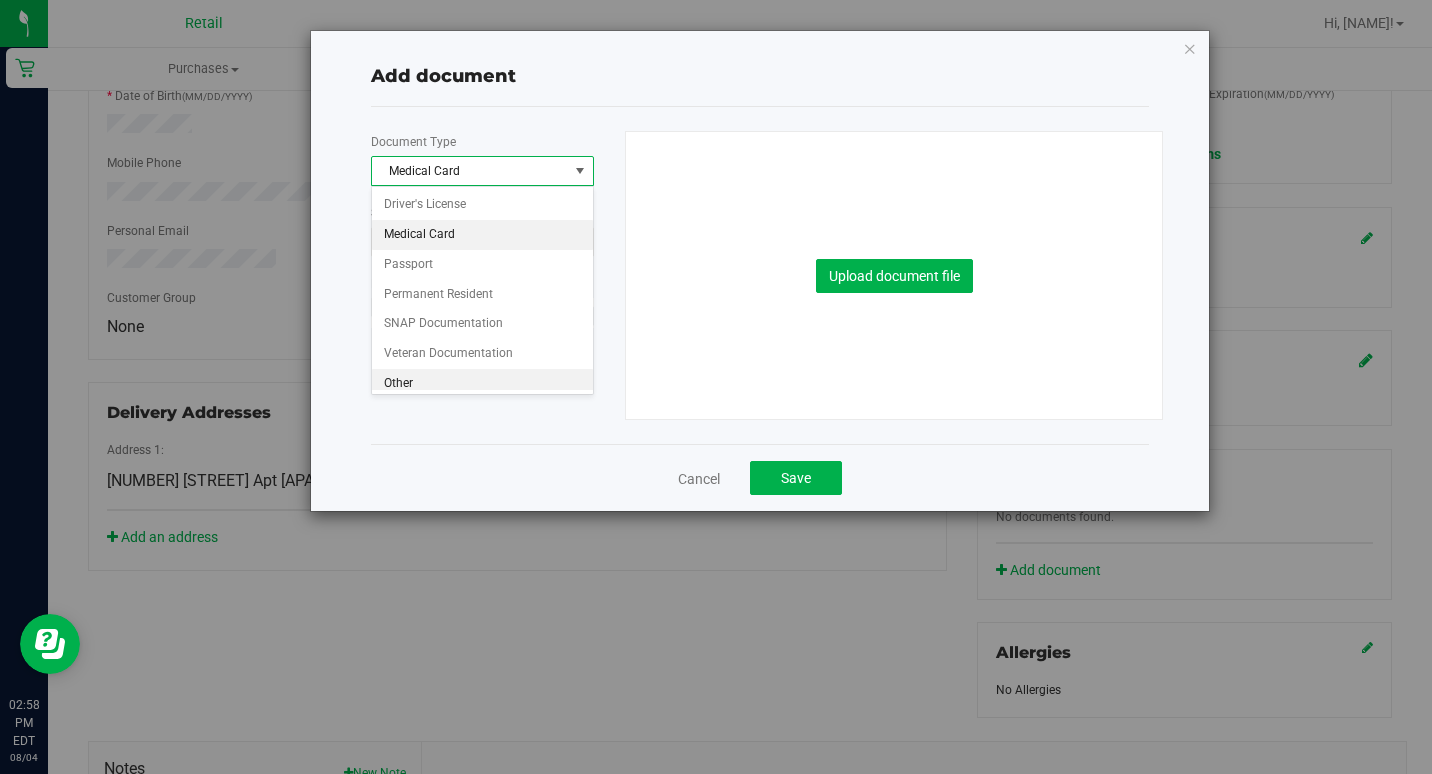 click on "Other" at bounding box center (482, 384) 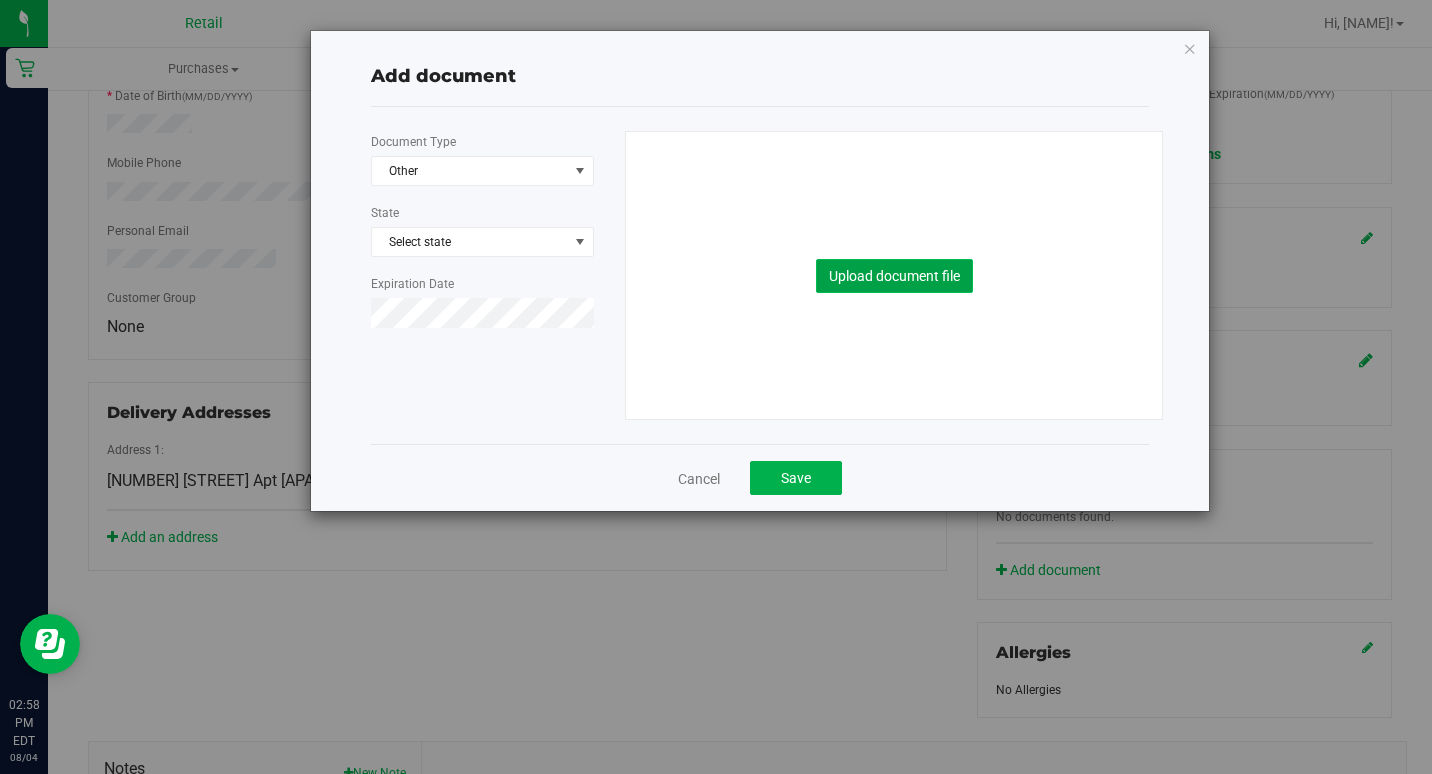 click on "Upload document file" at bounding box center (894, 276) 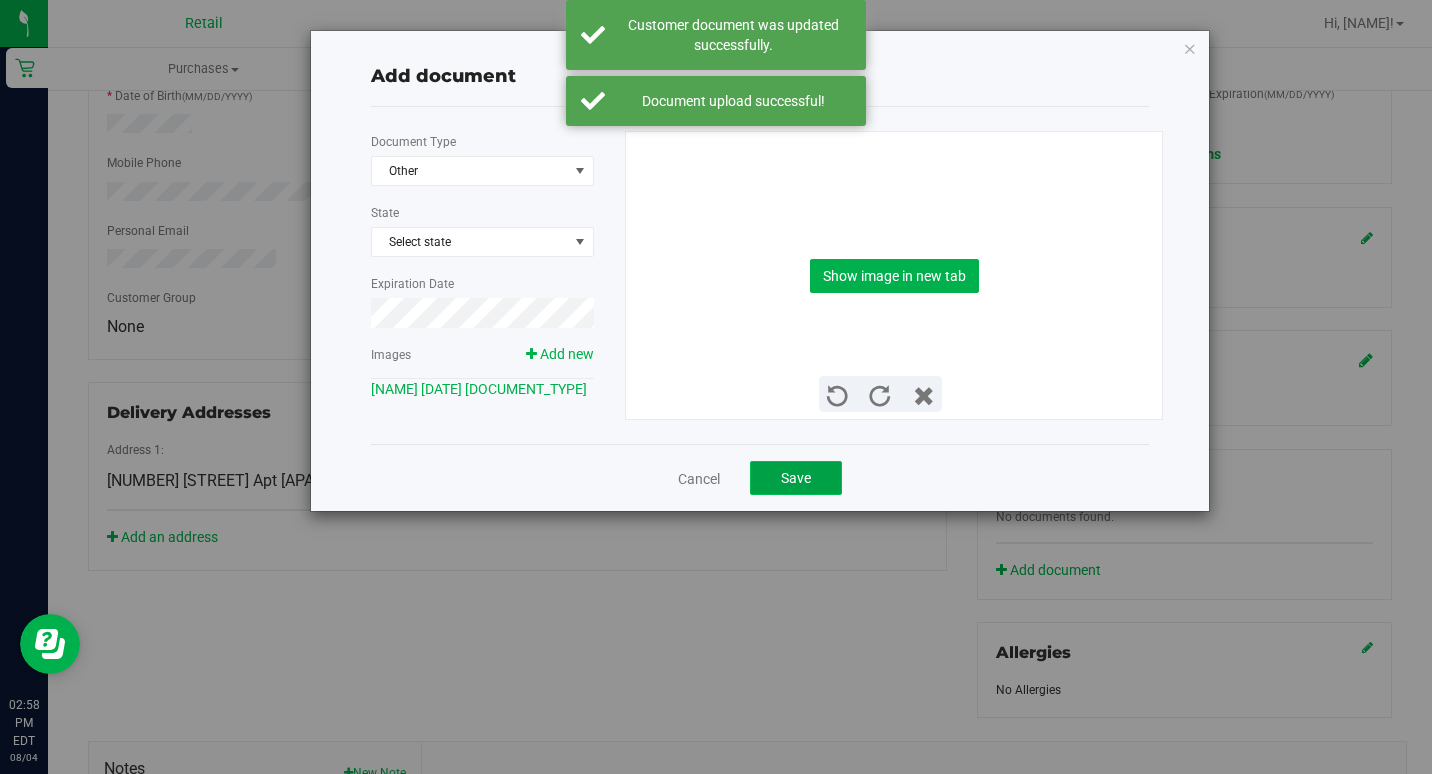 click on "Save" 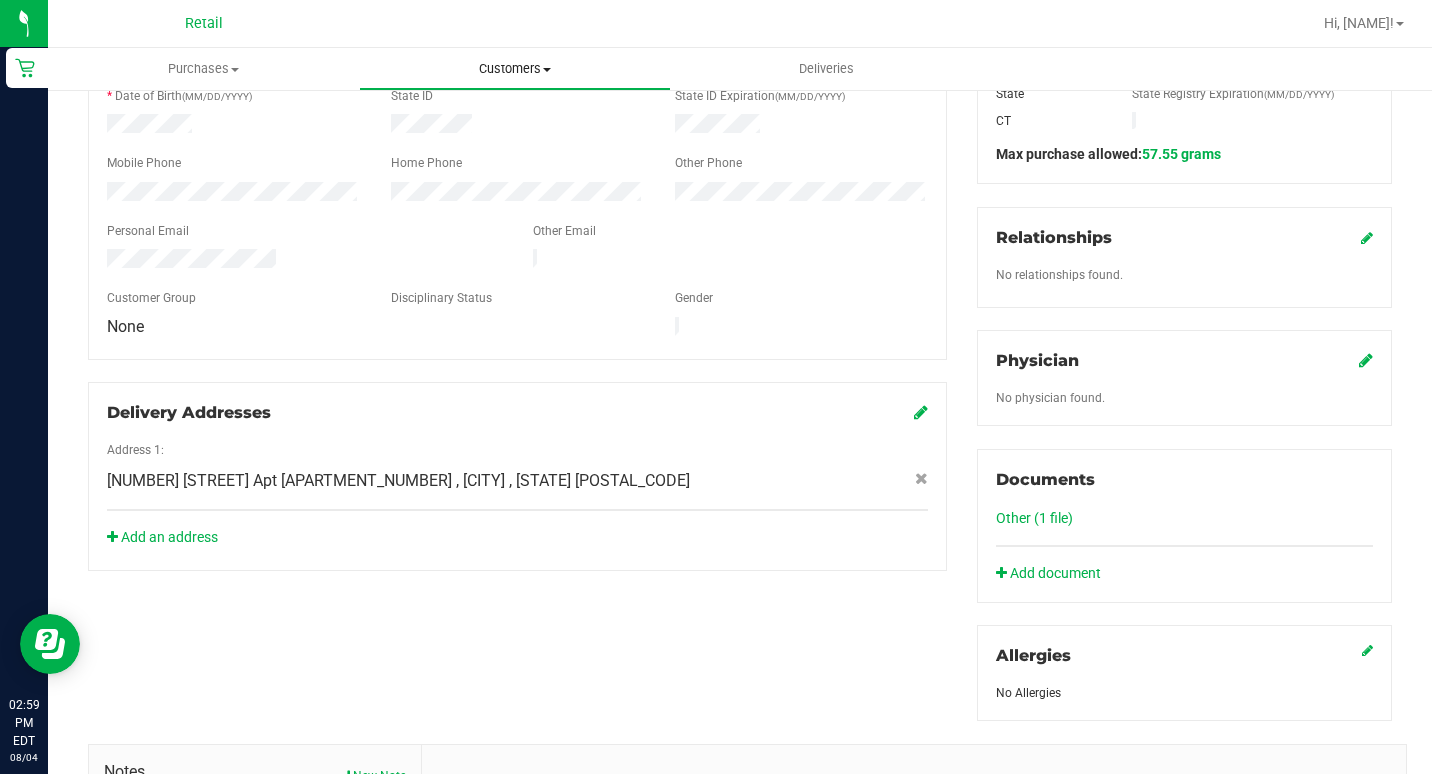 click on "Customers" at bounding box center [514, 69] 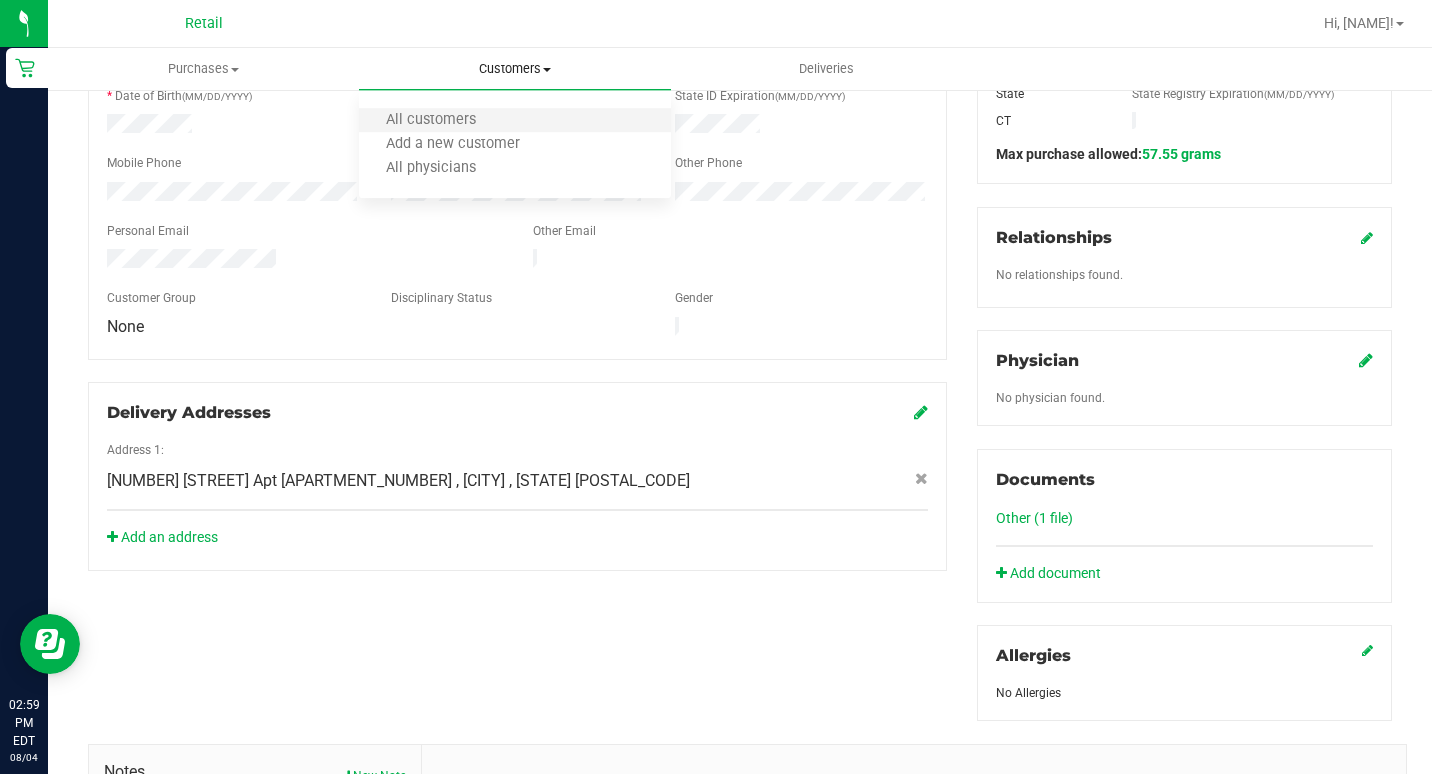 click on "All customers" at bounding box center (514, 121) 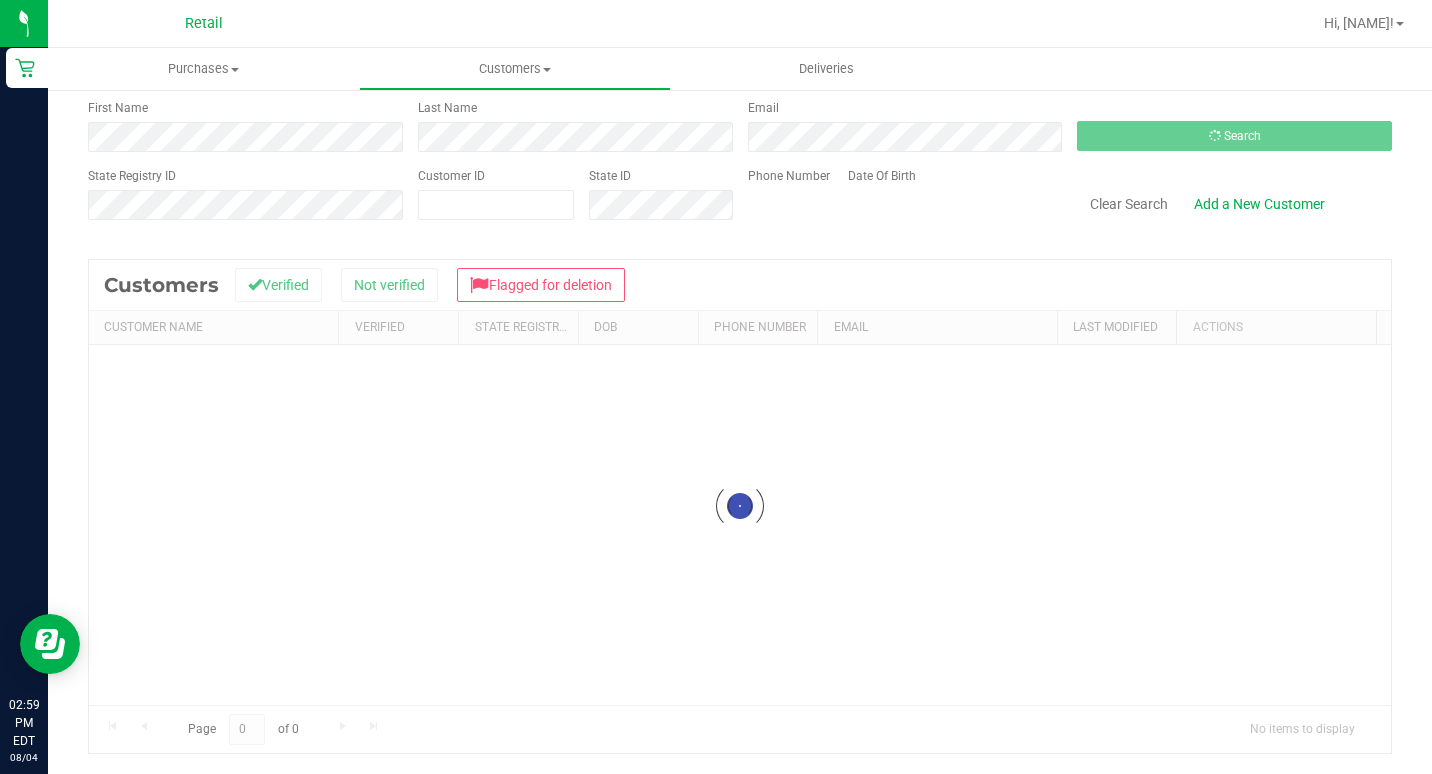 scroll, scrollTop: 0, scrollLeft: 0, axis: both 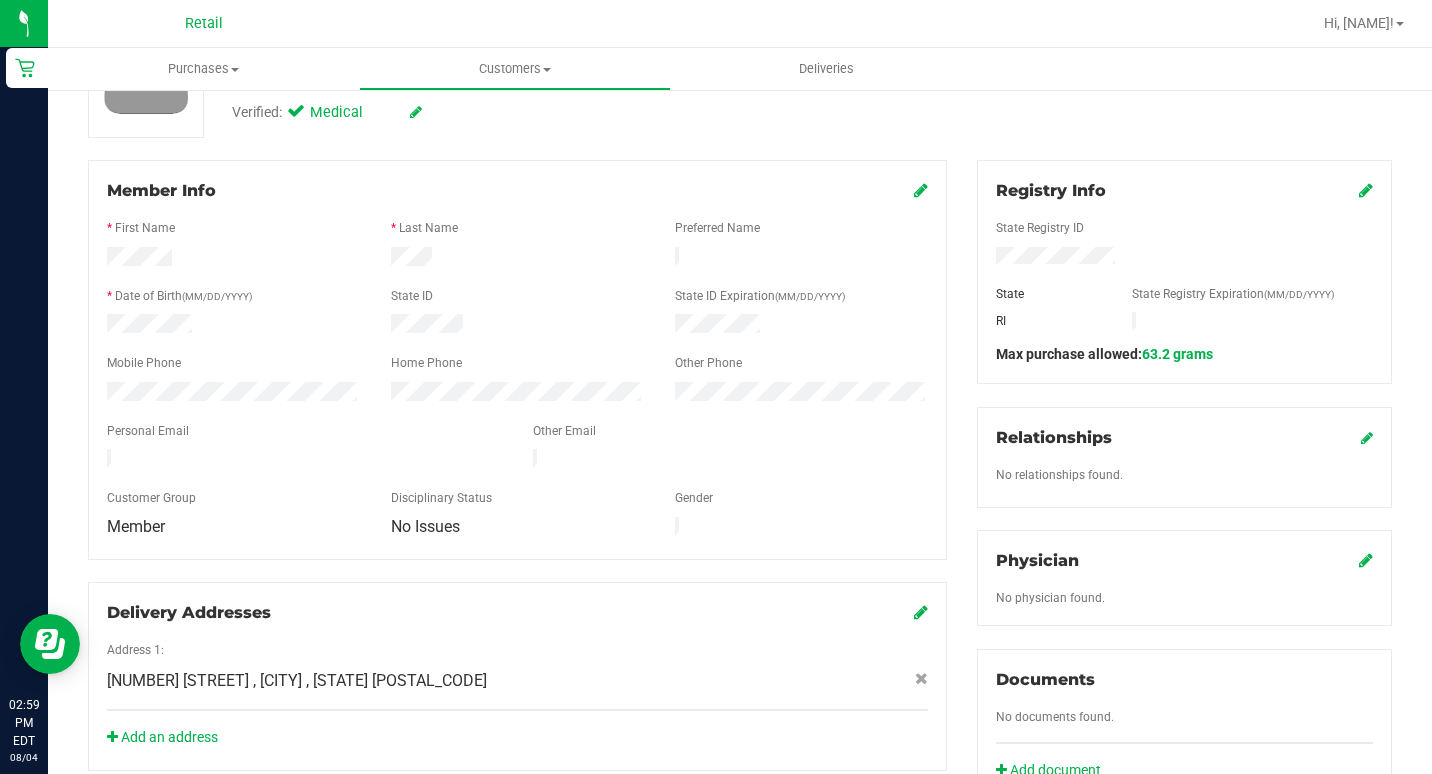 click at bounding box center [921, 190] 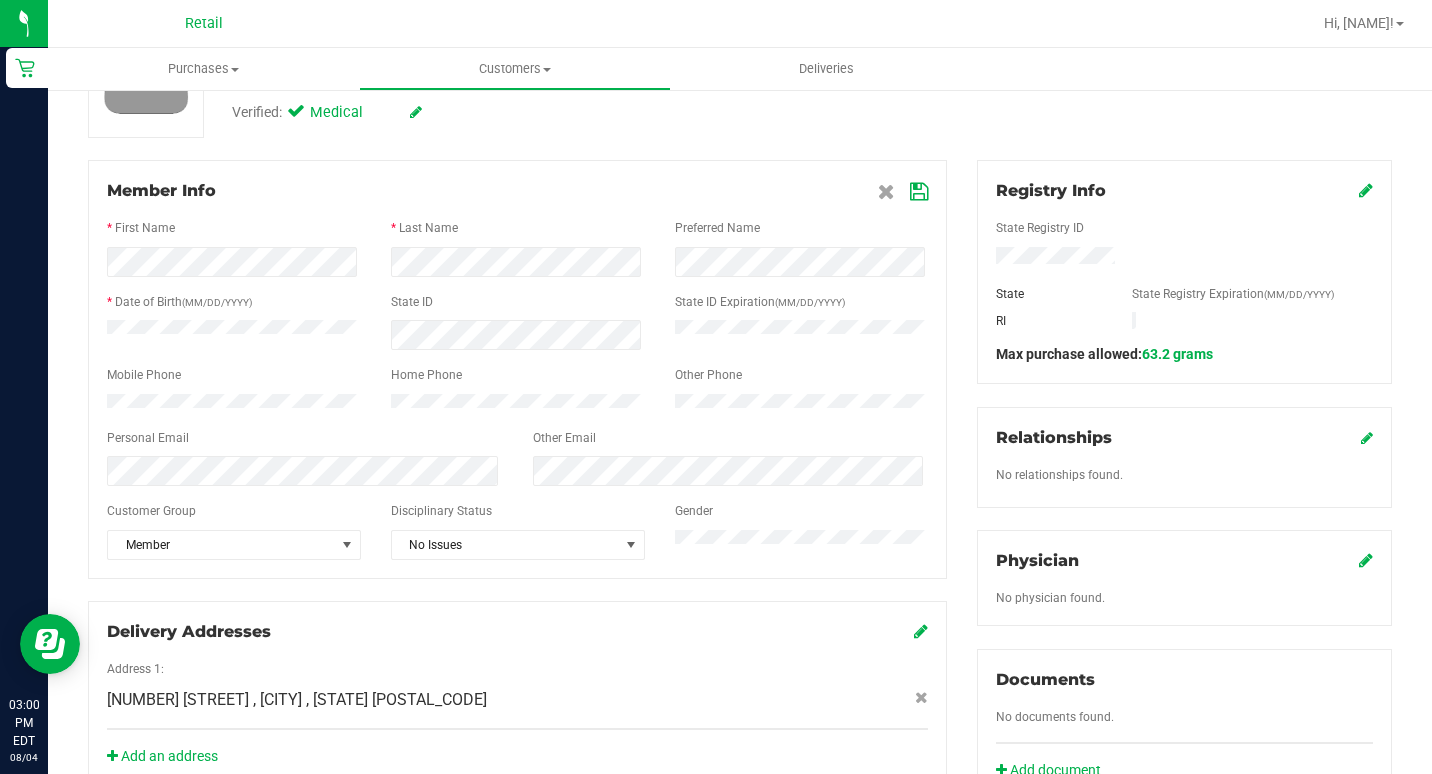 click at bounding box center (919, 192) 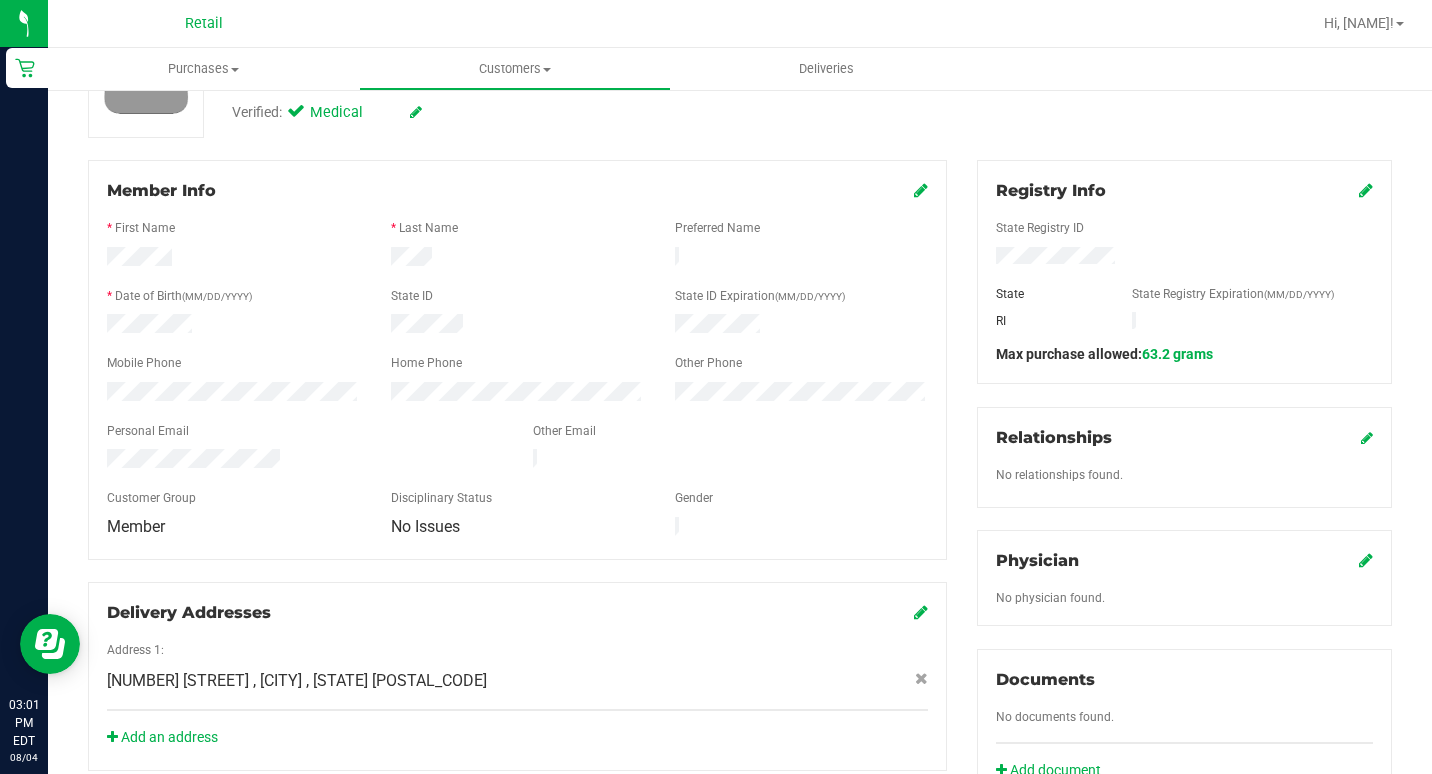 click on "No documents found." 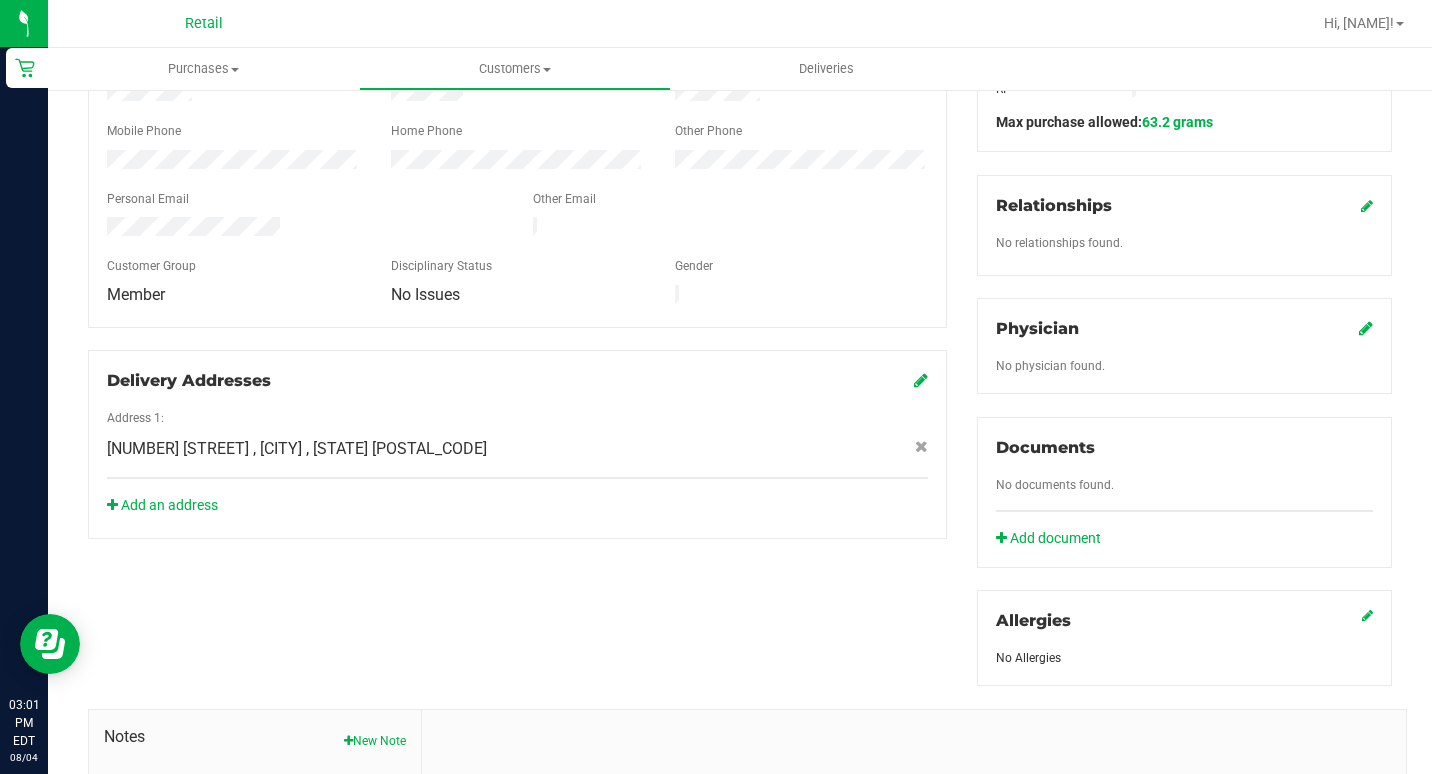 scroll, scrollTop: 500, scrollLeft: 0, axis: vertical 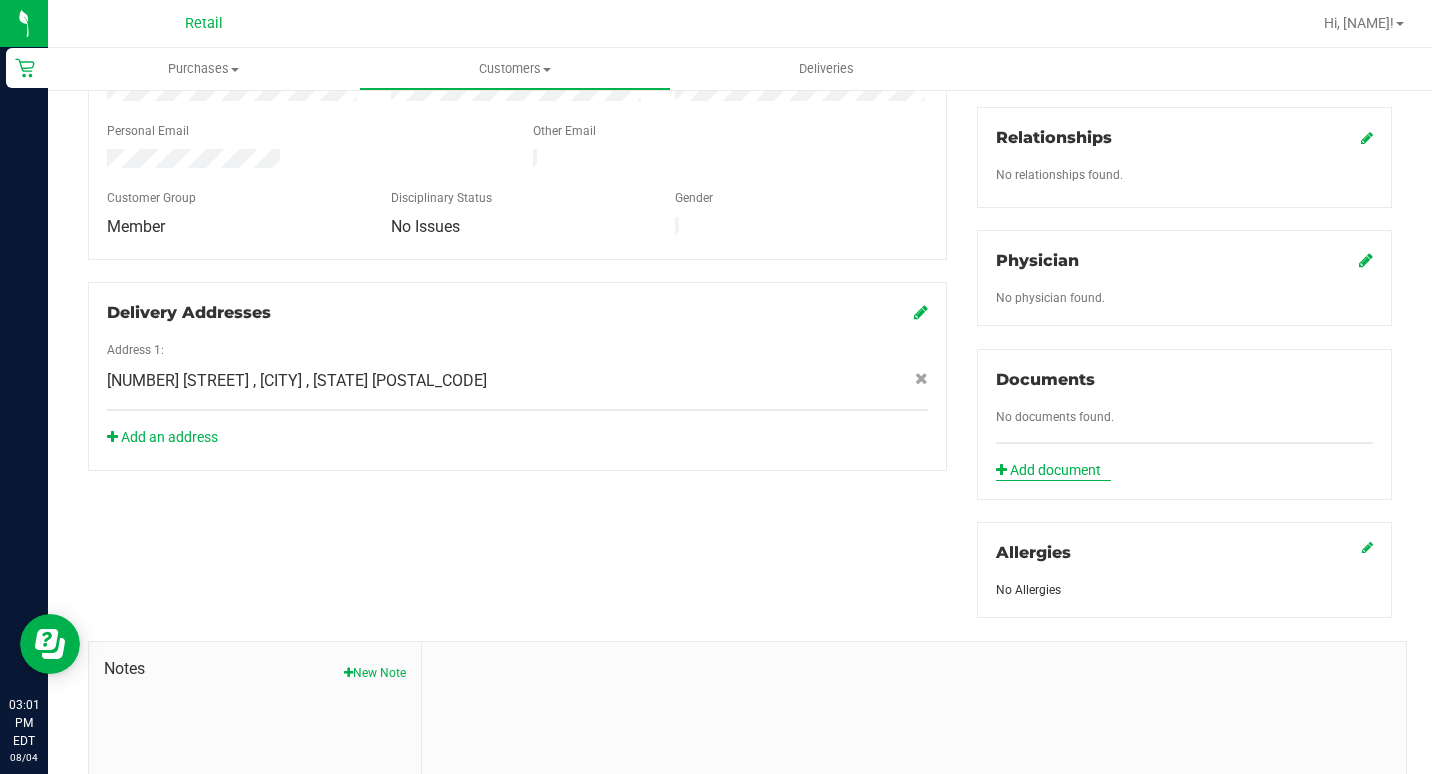 click on "Add document" 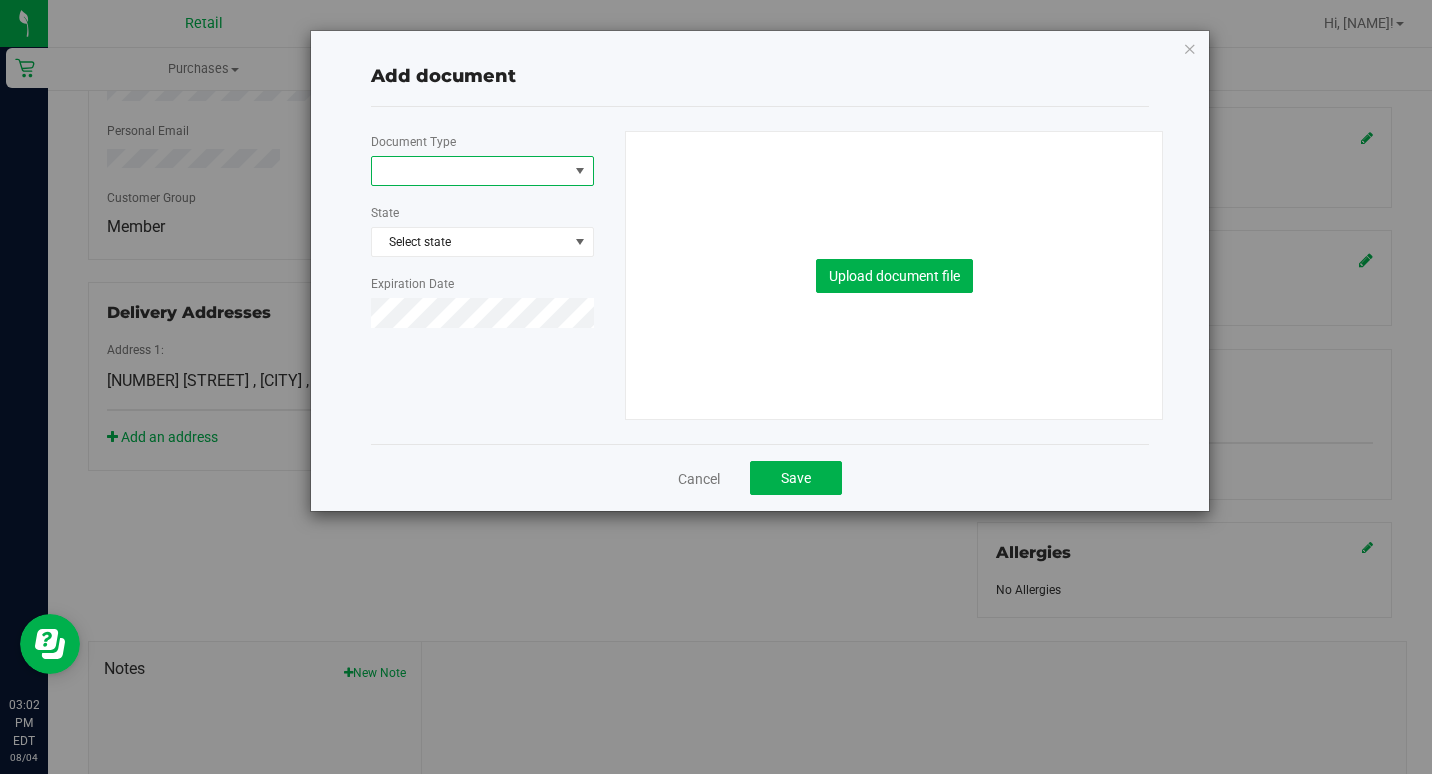 click at bounding box center (470, 171) 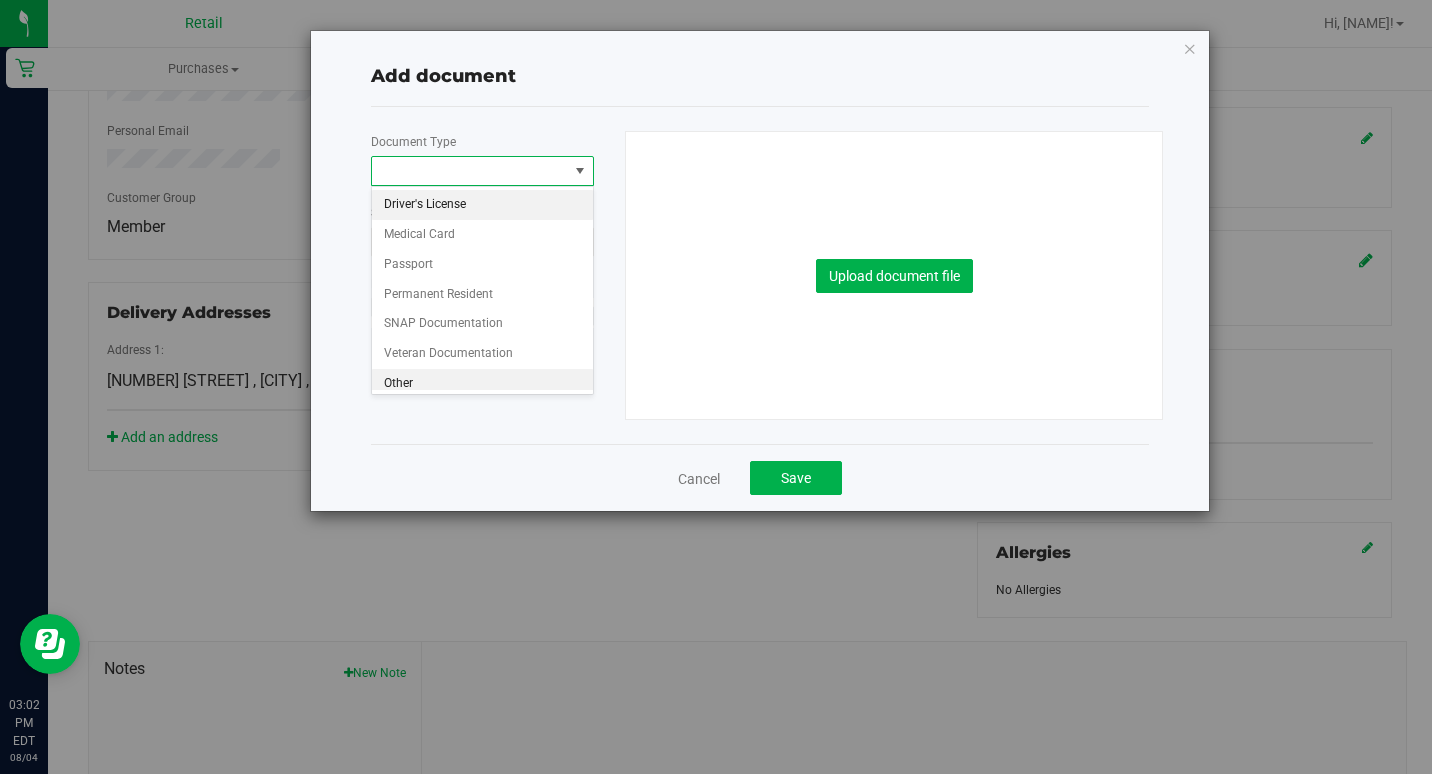 click on "Other" at bounding box center (482, 384) 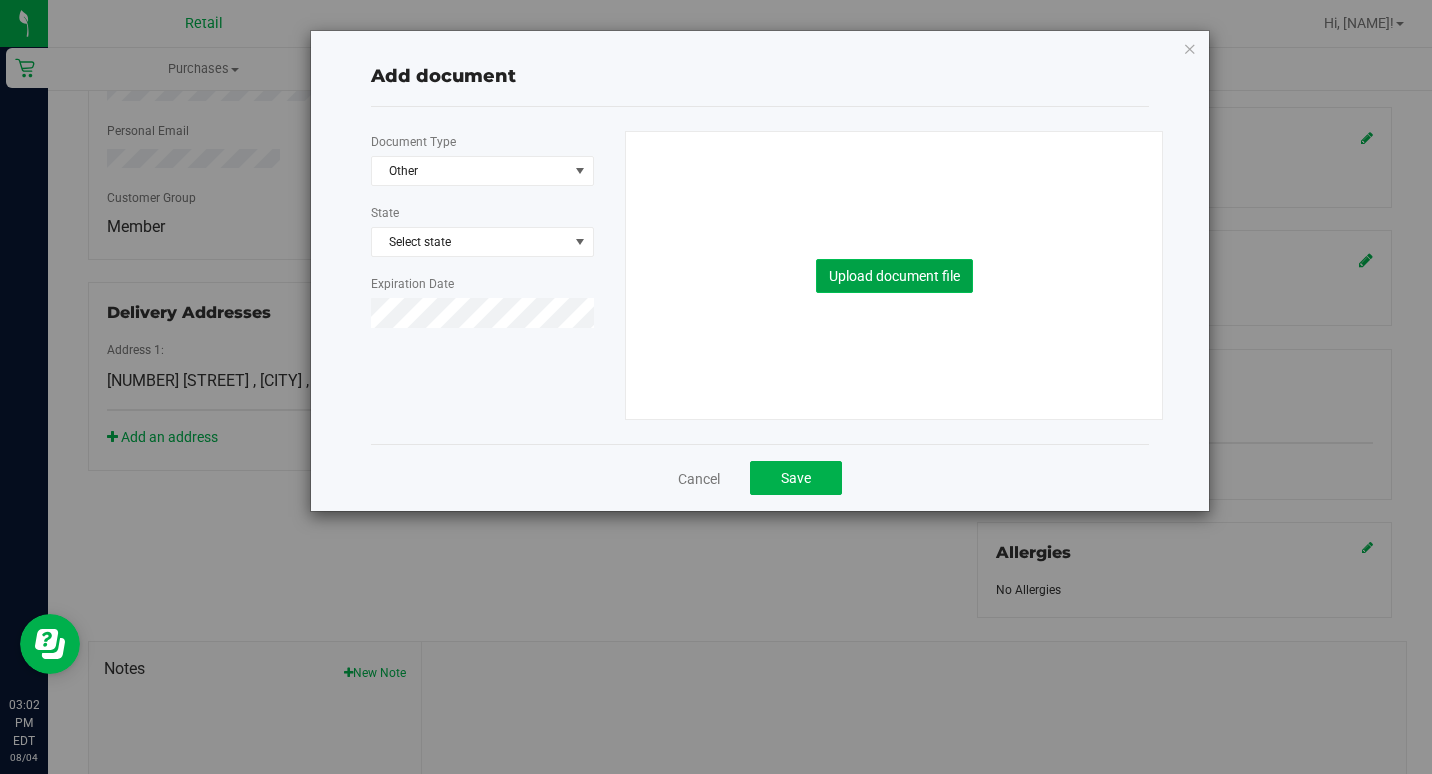 click on "Upload document file" at bounding box center [894, 276] 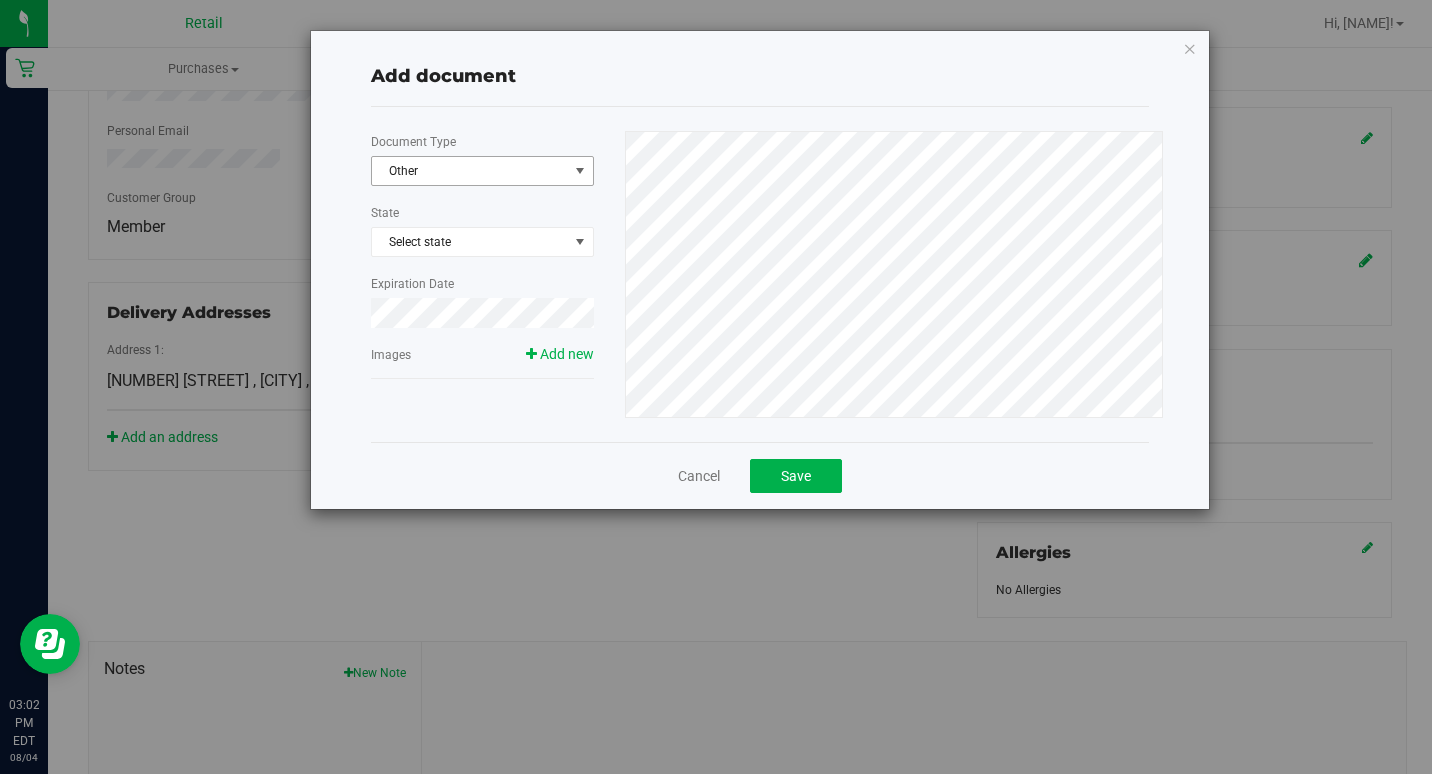 click on "Other" at bounding box center [470, 171] 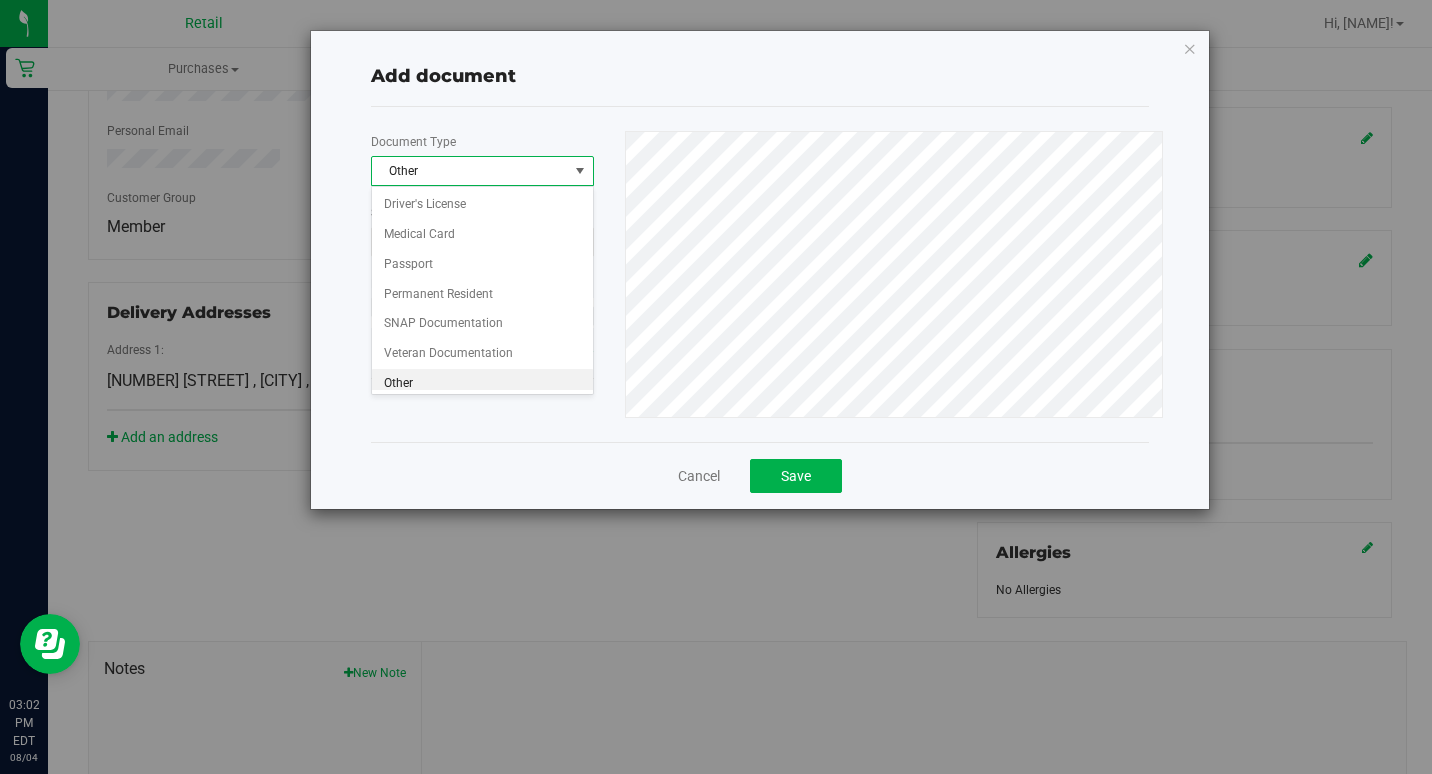 click on "Other" at bounding box center [482, 384] 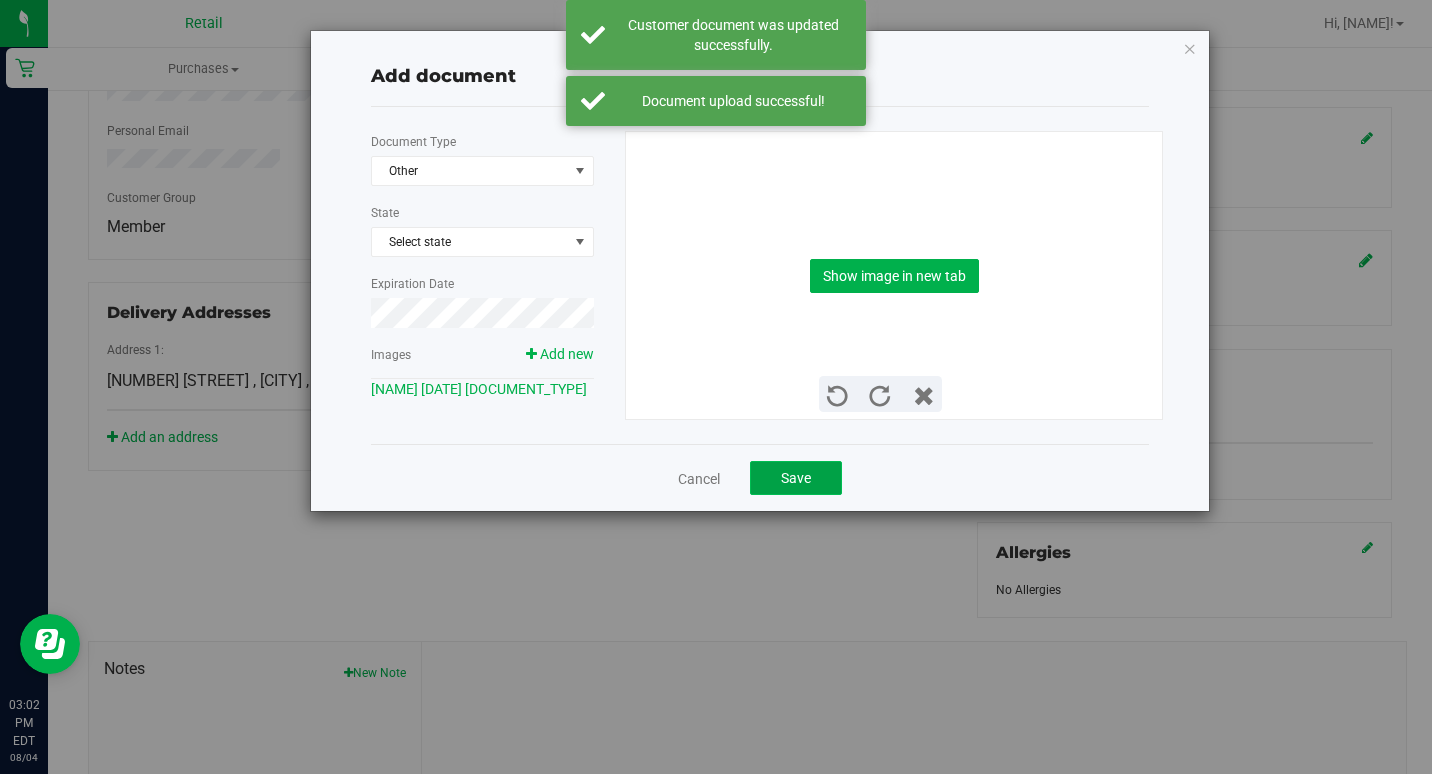 click on "Save" 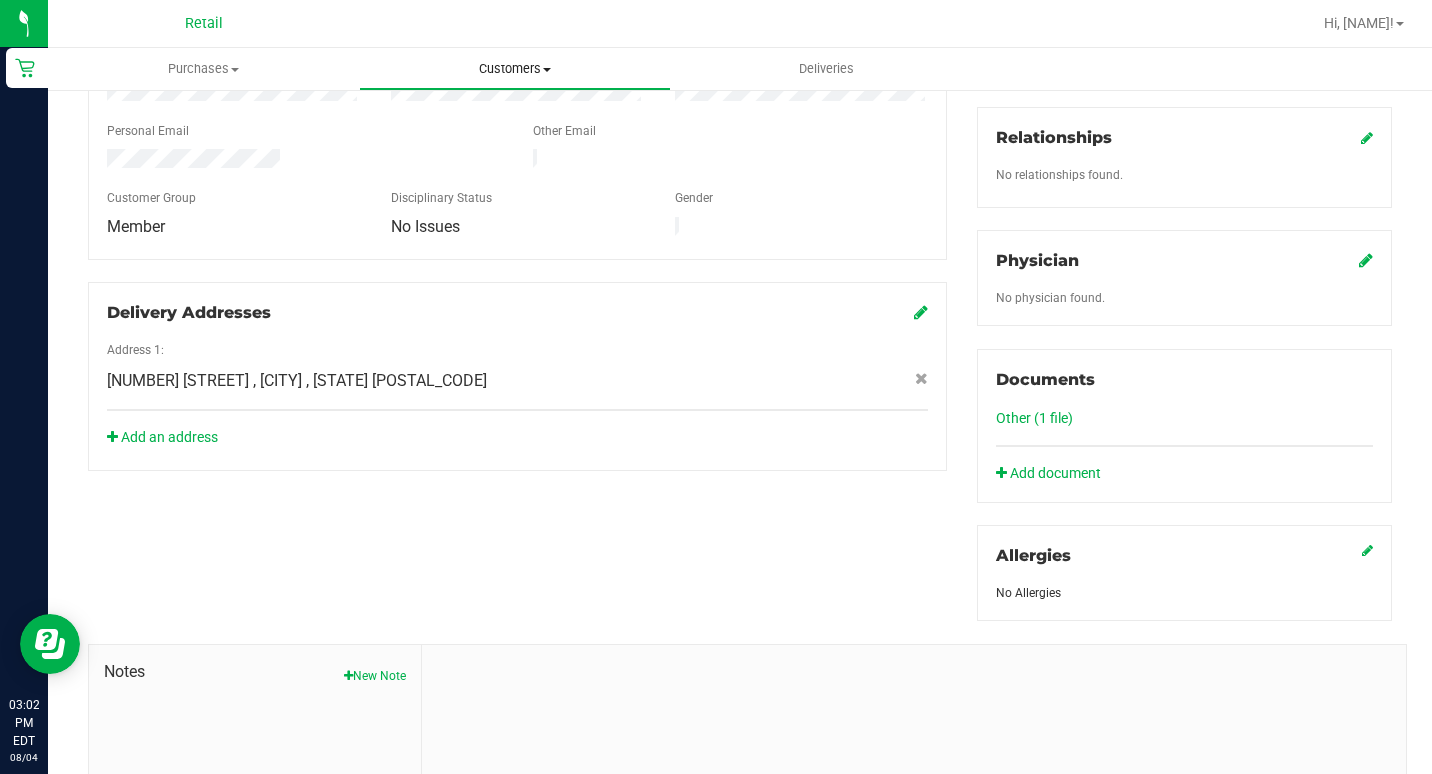 click on "Customers" at bounding box center [514, 69] 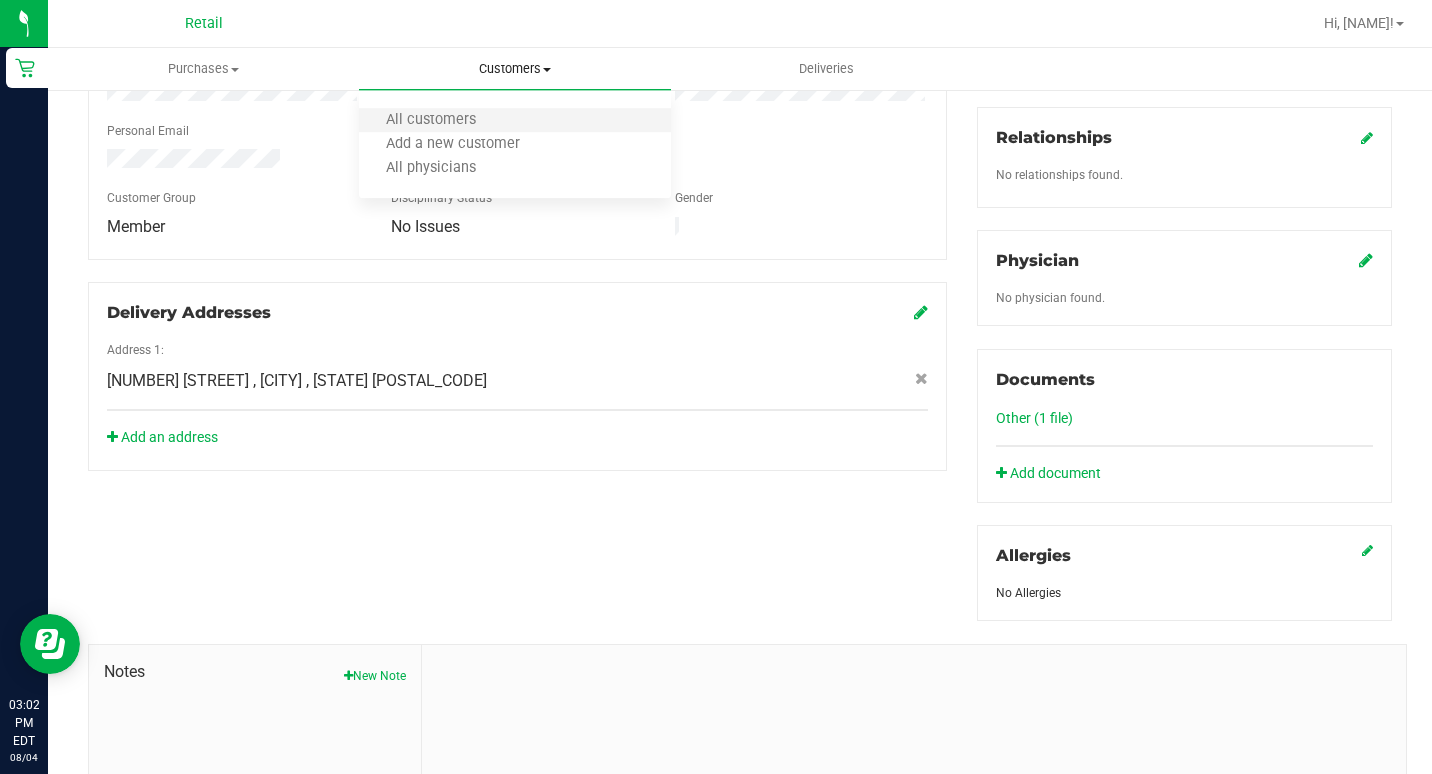 click on "All customers" at bounding box center (514, 121) 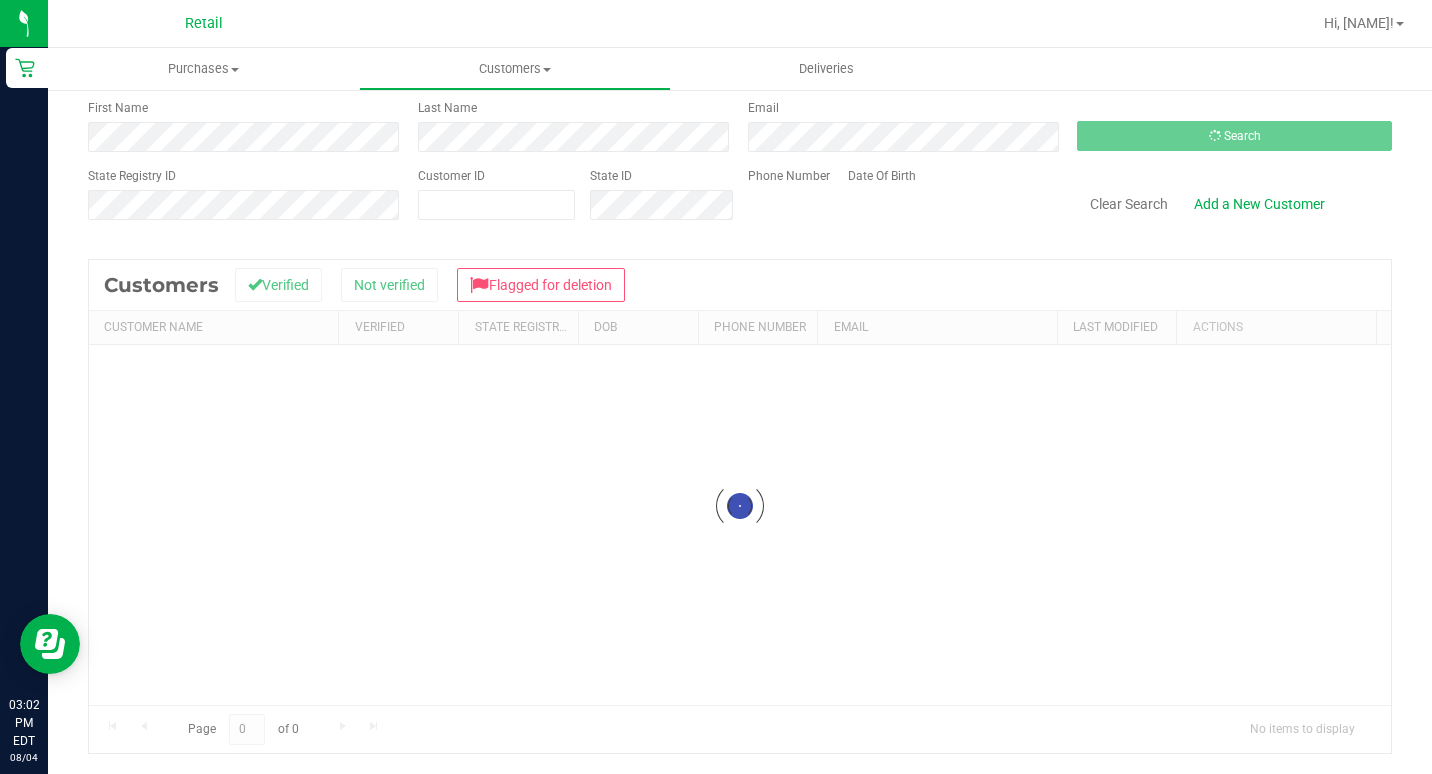 scroll, scrollTop: 0, scrollLeft: 0, axis: both 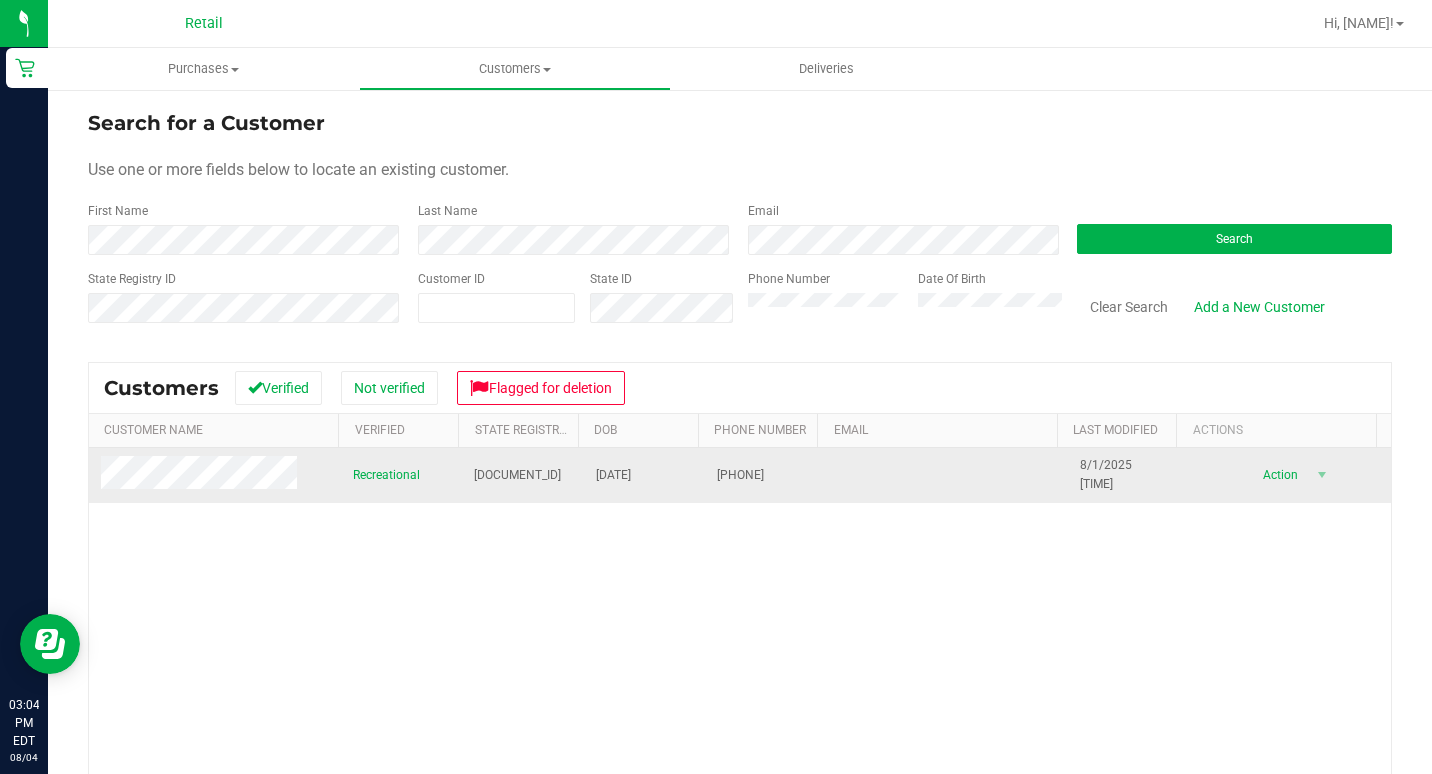 click at bounding box center [202, 475] 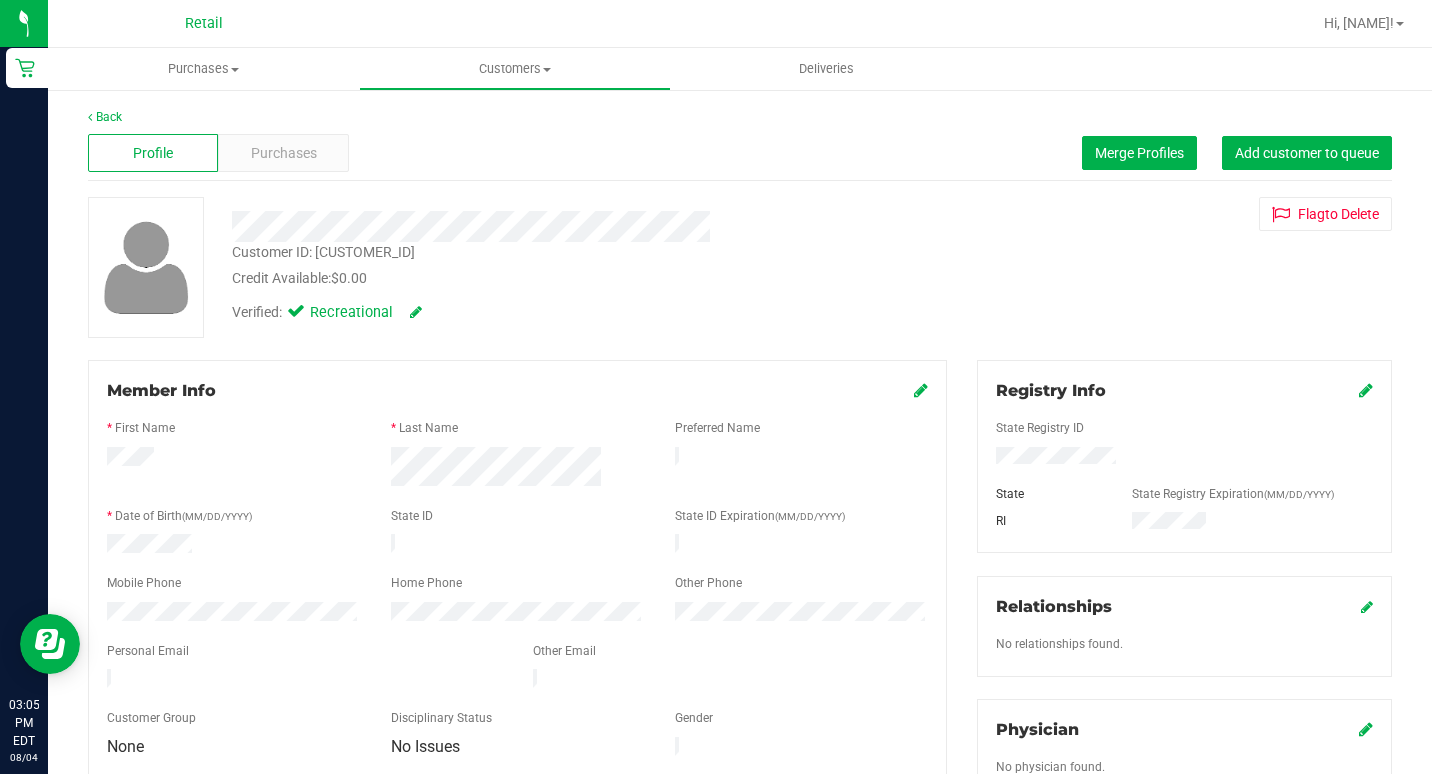 click on "Physician
No physician found." 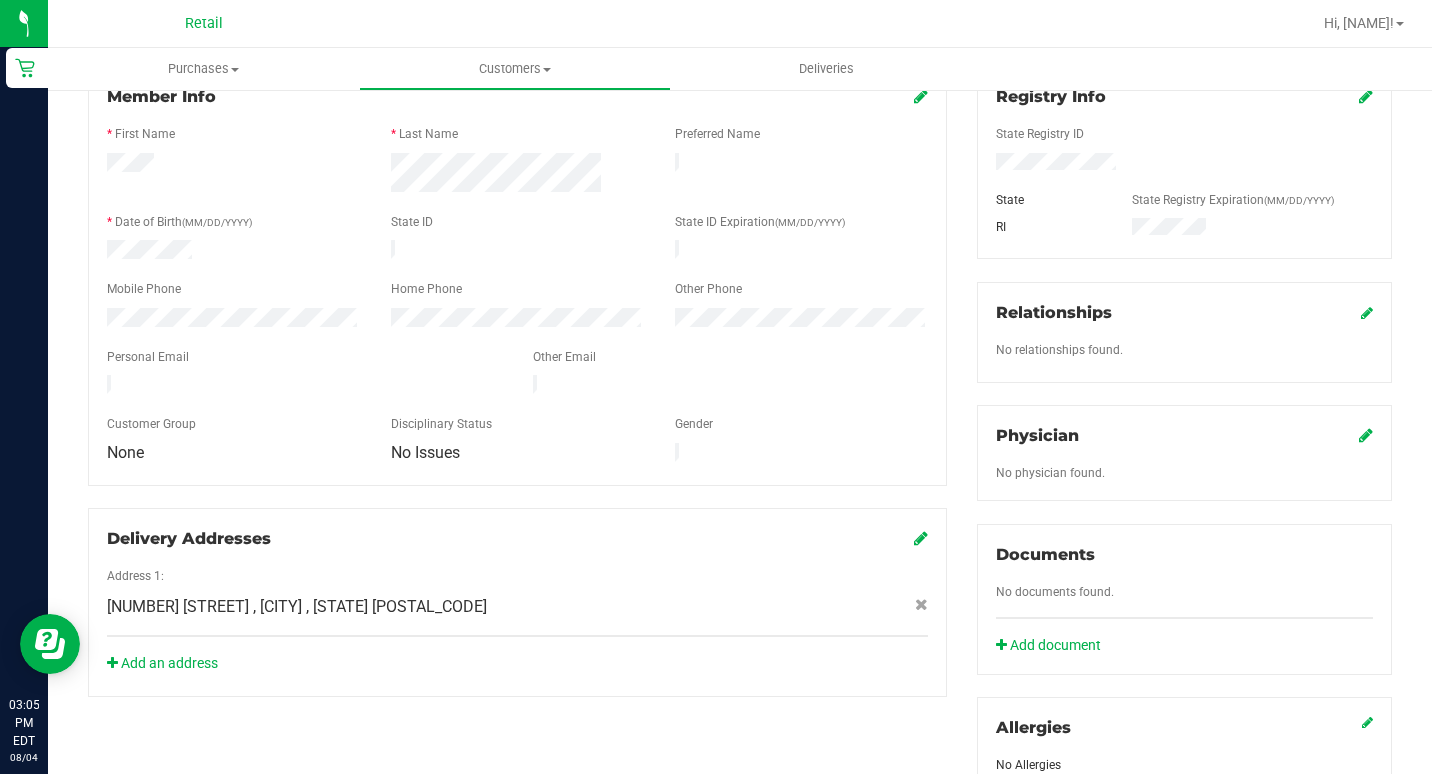 scroll, scrollTop: 400, scrollLeft: 0, axis: vertical 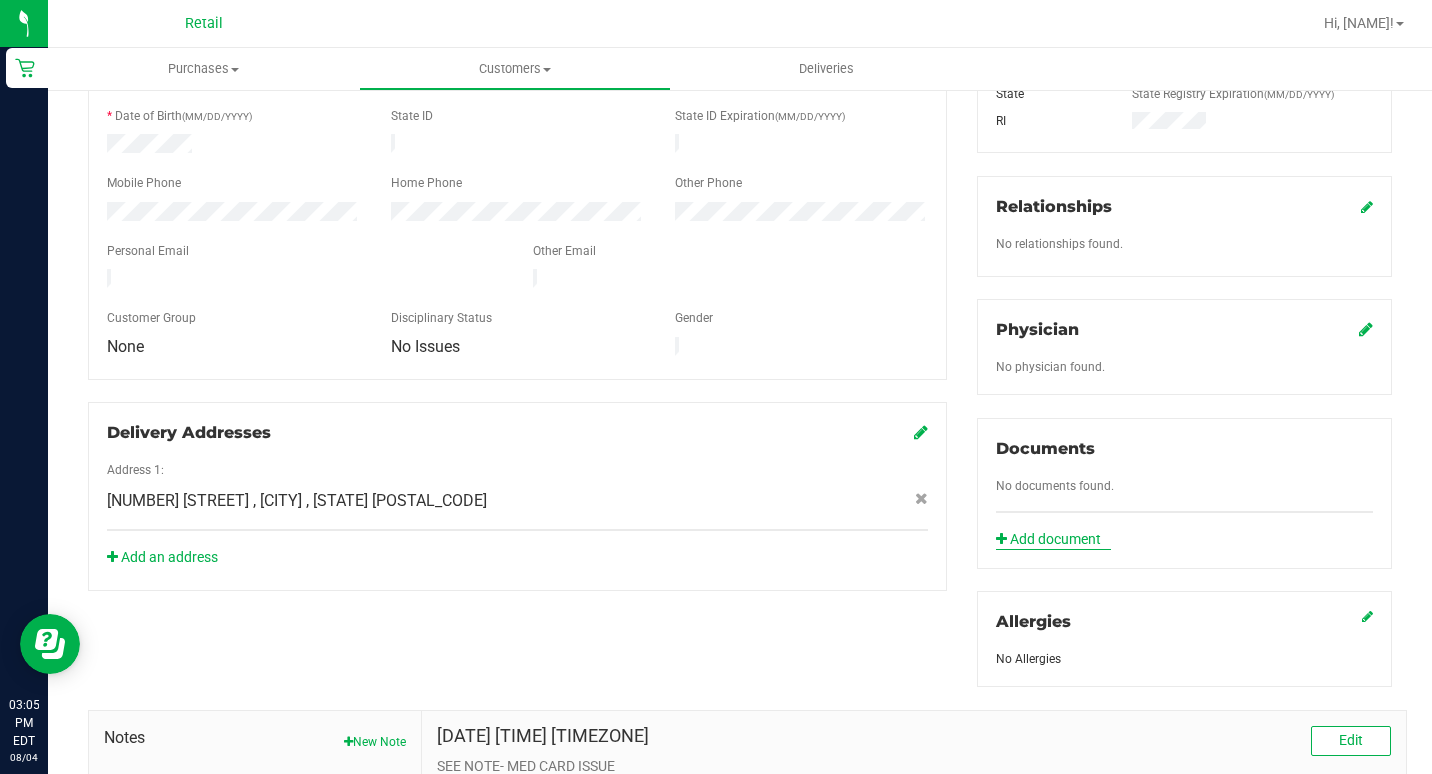 click on "Add document" 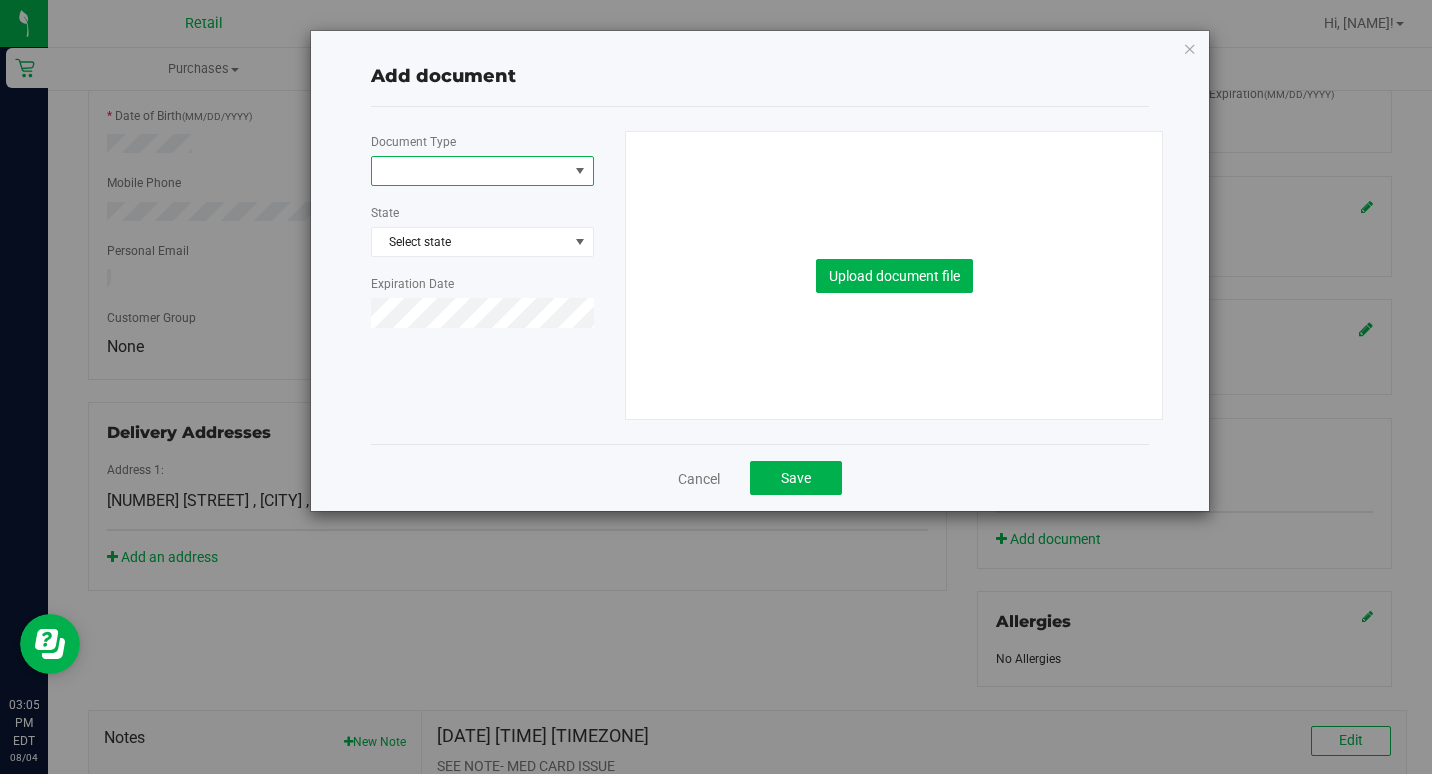 click at bounding box center [470, 171] 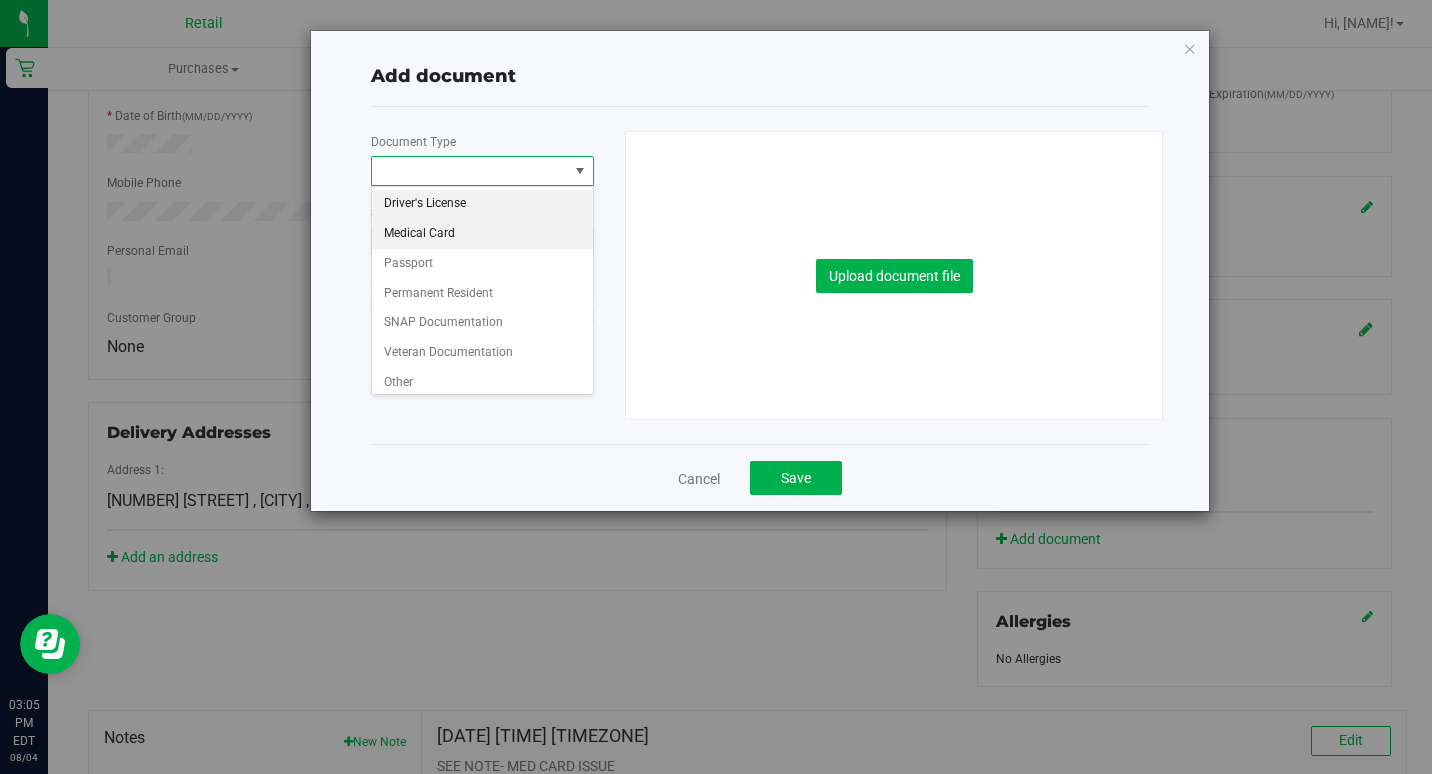 scroll, scrollTop: 0, scrollLeft: 0, axis: both 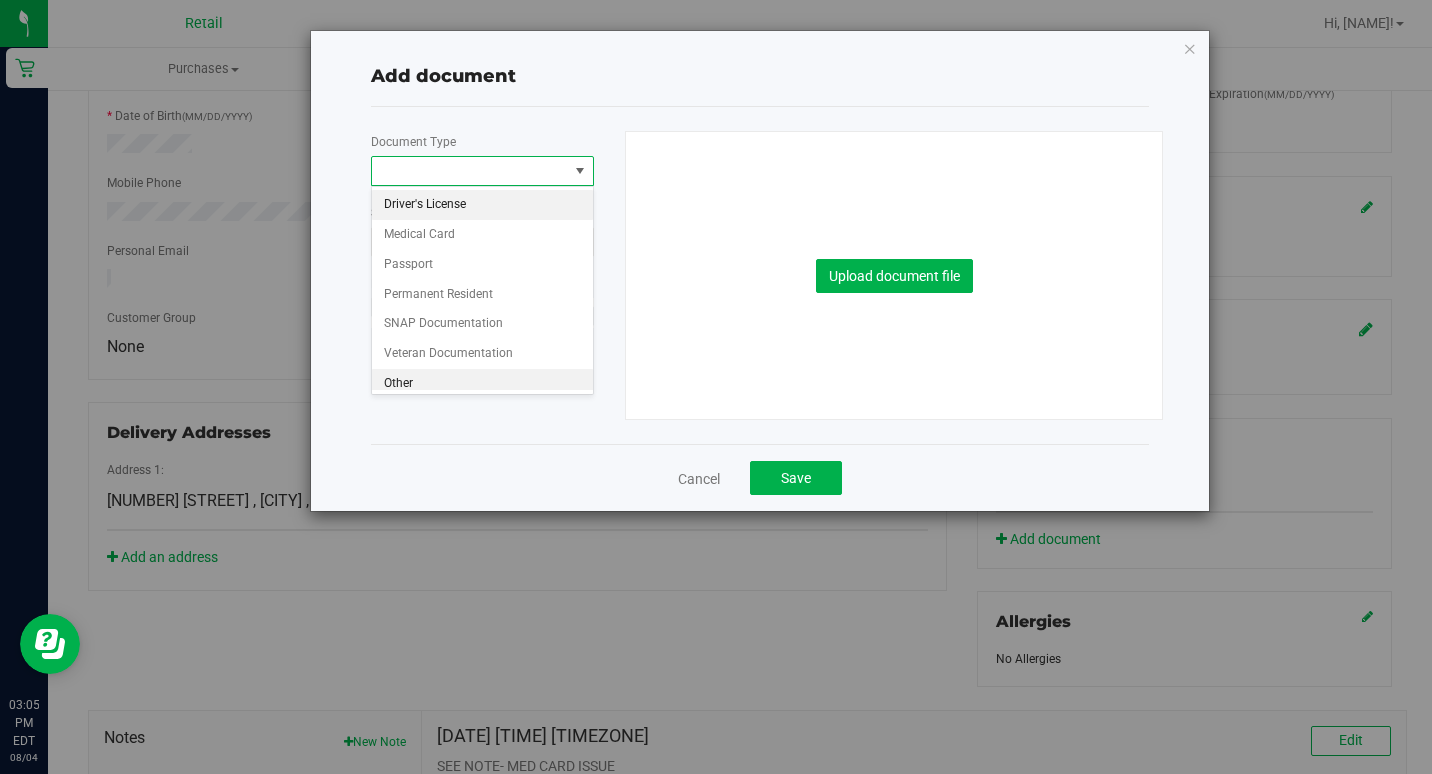 click on "Other" at bounding box center (482, 384) 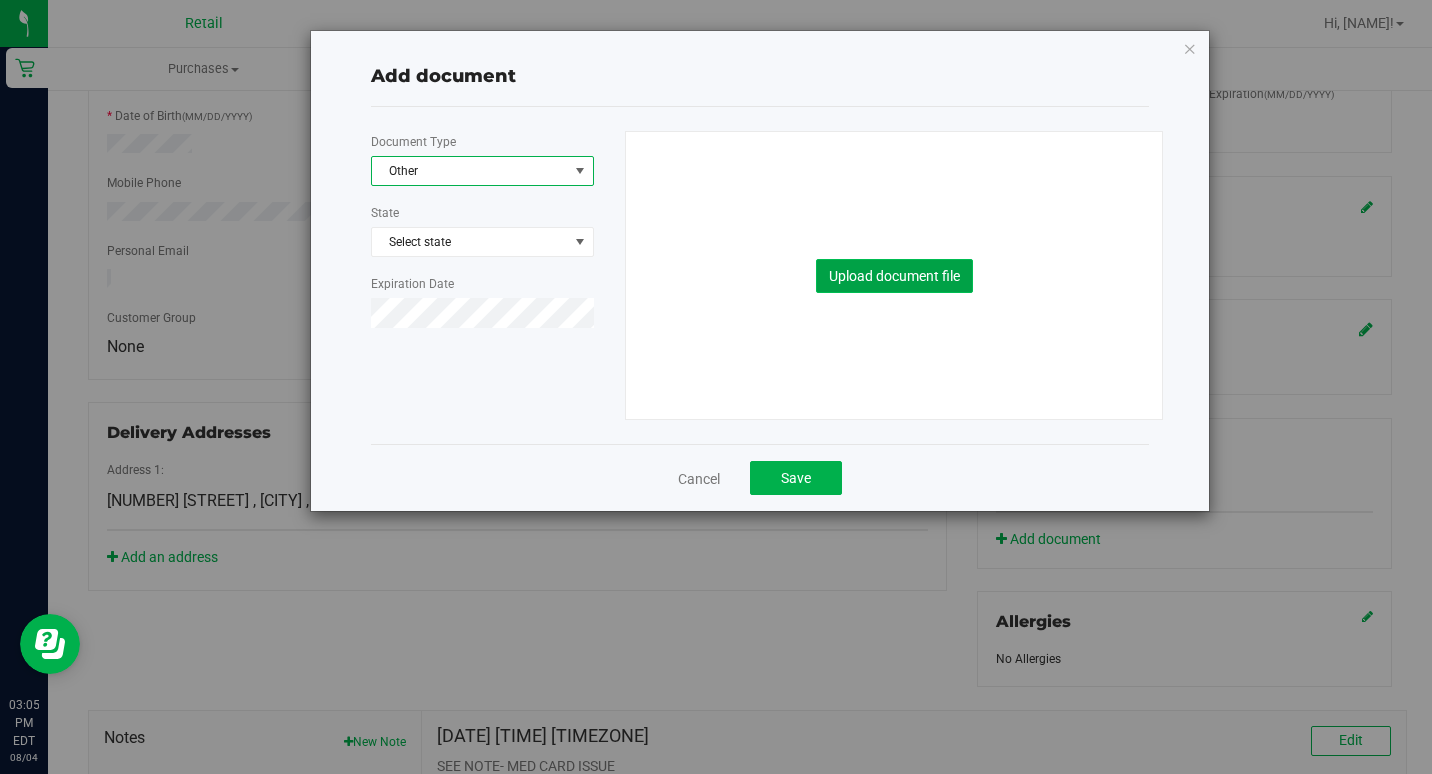 click on "Upload document file" at bounding box center (894, 276) 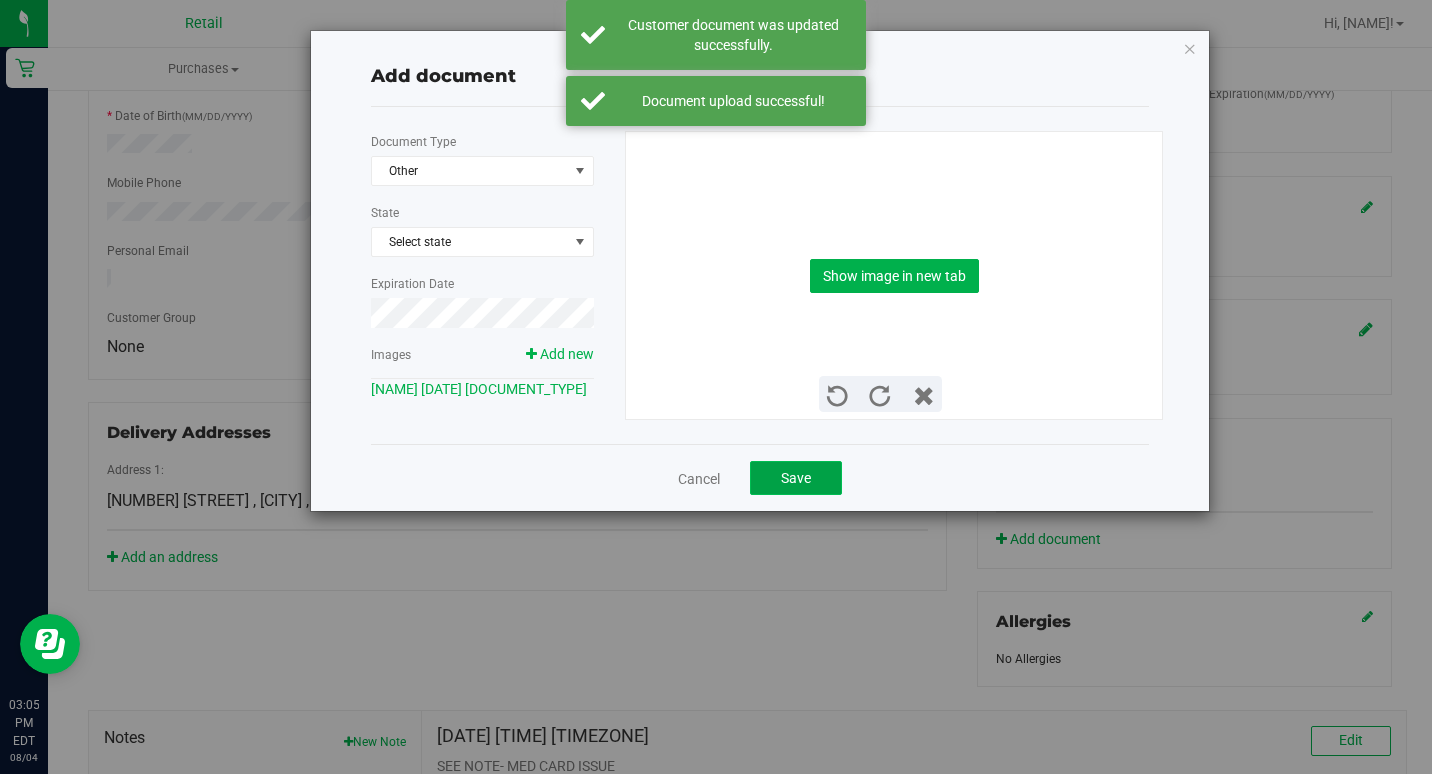 click on "Save" 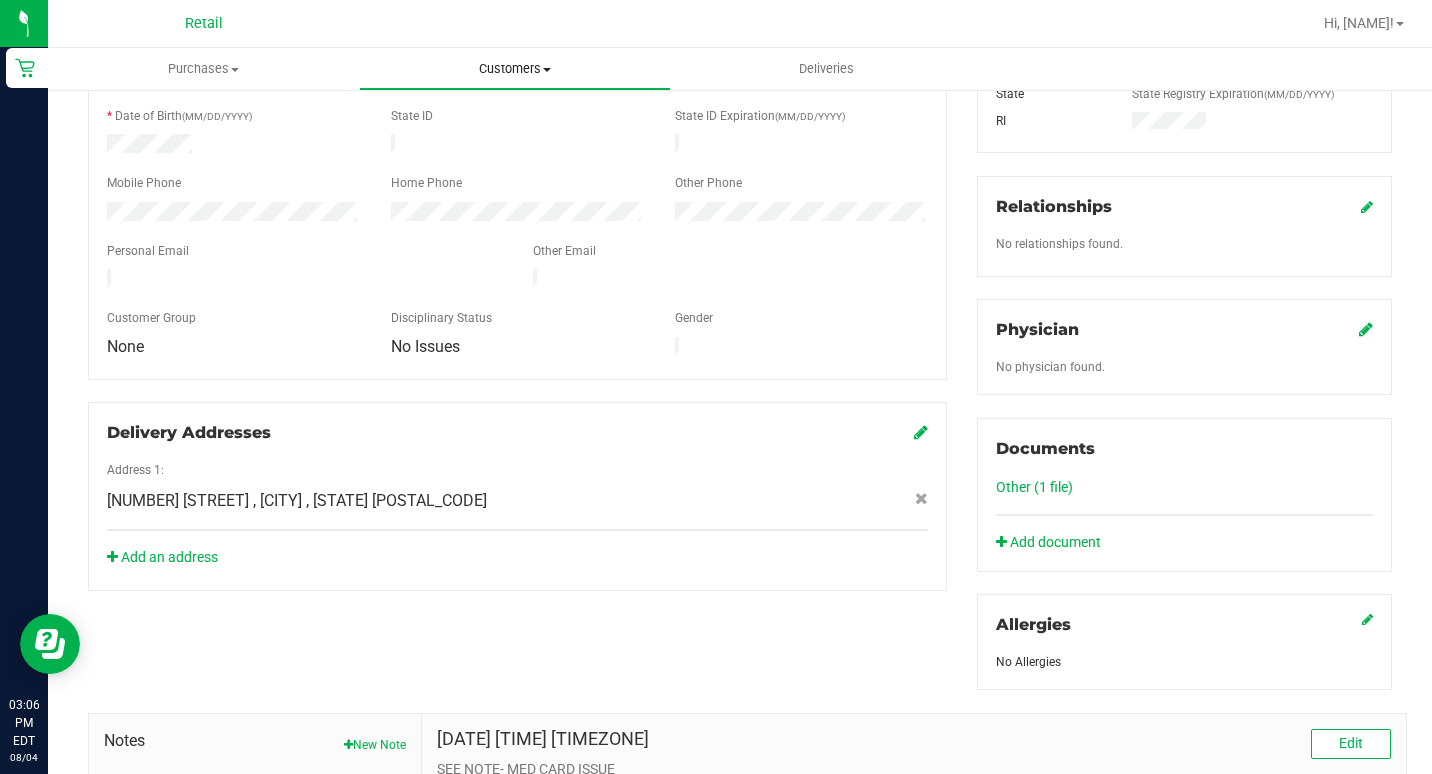 click on "Customers" at bounding box center (514, 69) 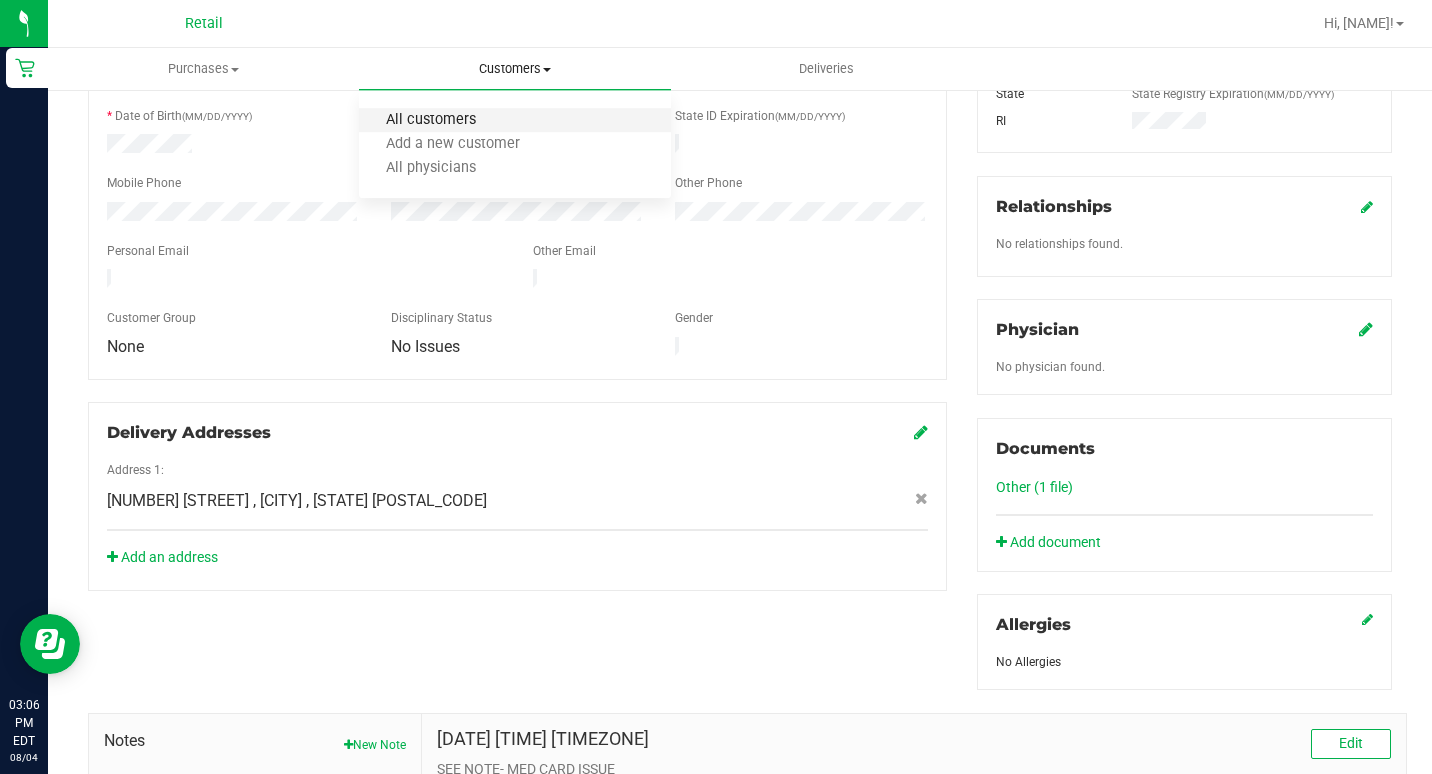 click on "All customers" at bounding box center (431, 120) 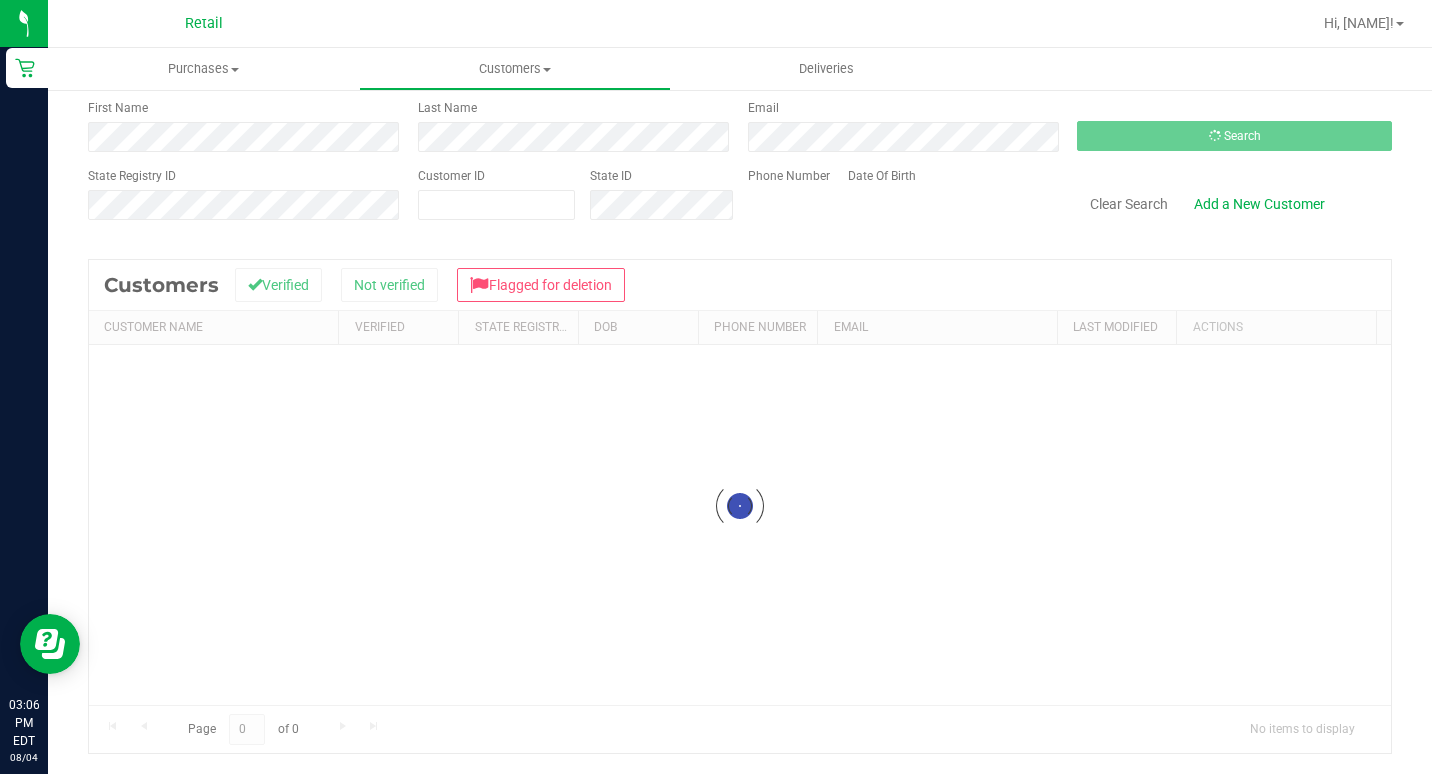 scroll, scrollTop: 0, scrollLeft: 0, axis: both 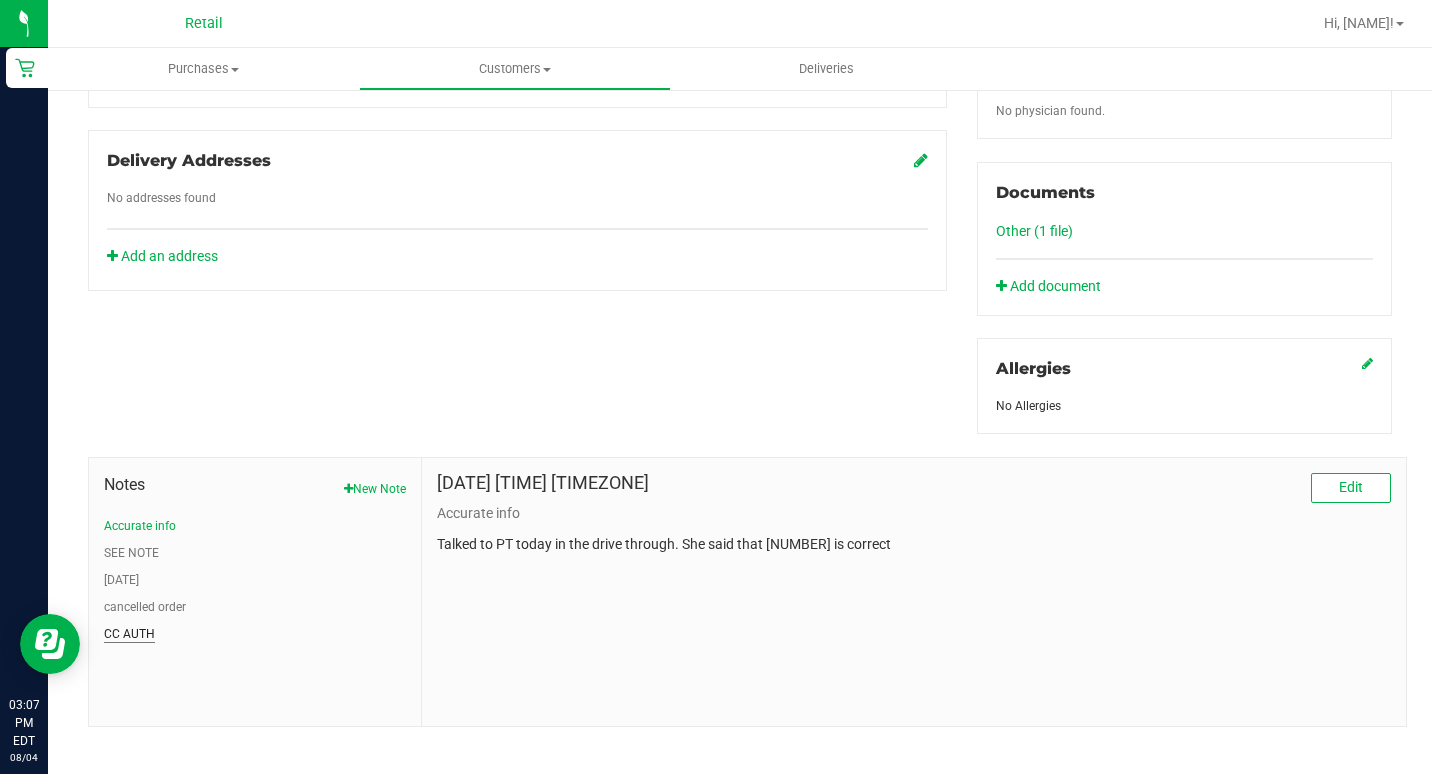 click on "CC AUTH" at bounding box center [129, 634] 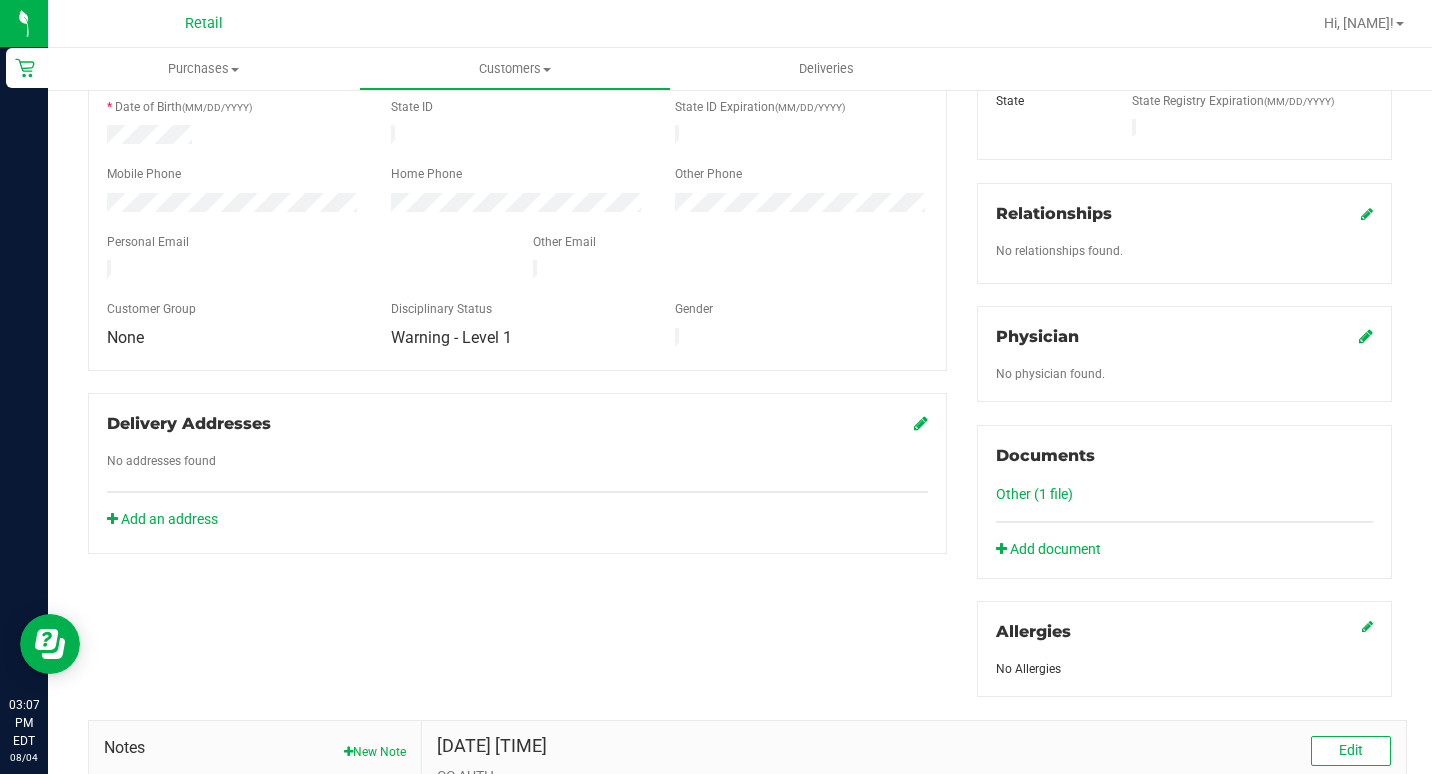 scroll, scrollTop: 652, scrollLeft: 0, axis: vertical 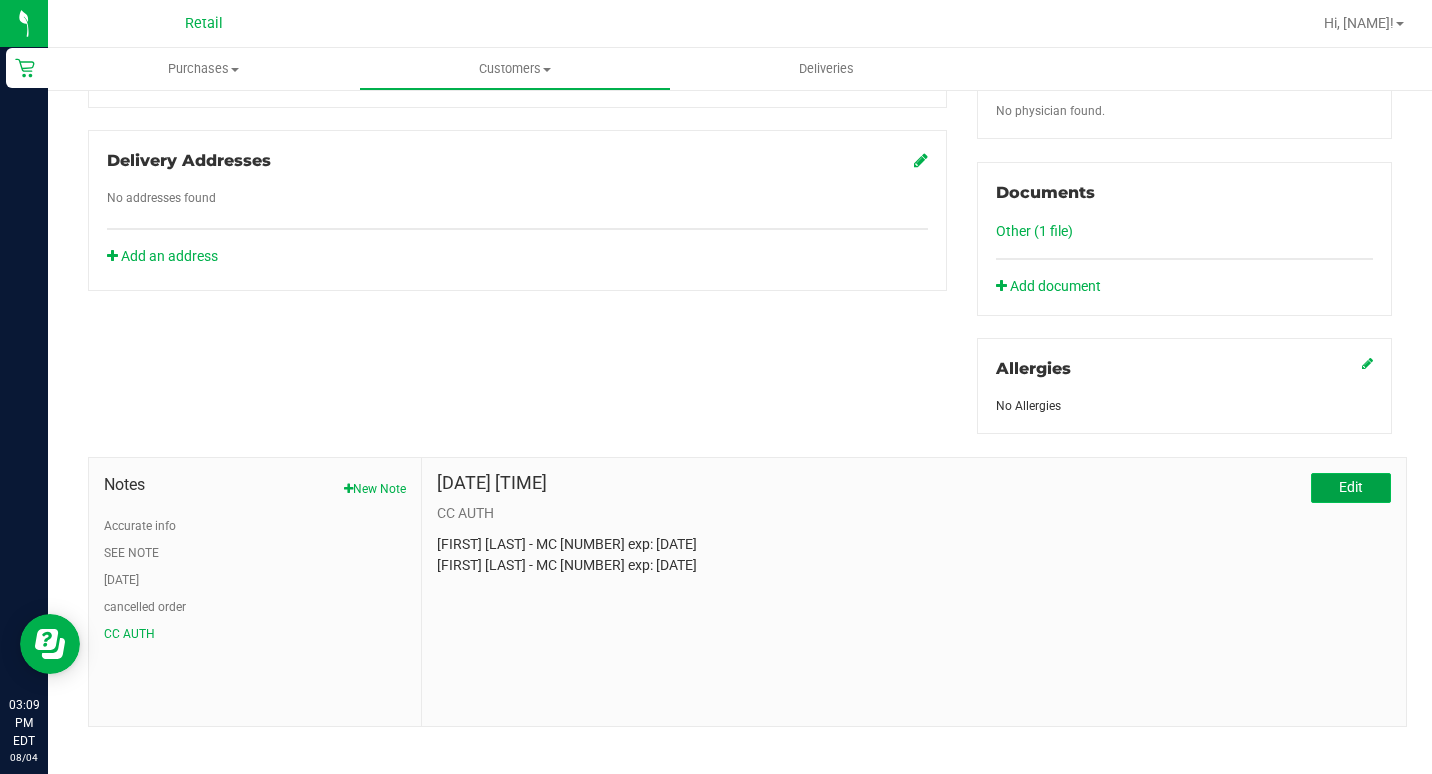 click on "Edit" at bounding box center [1351, 487] 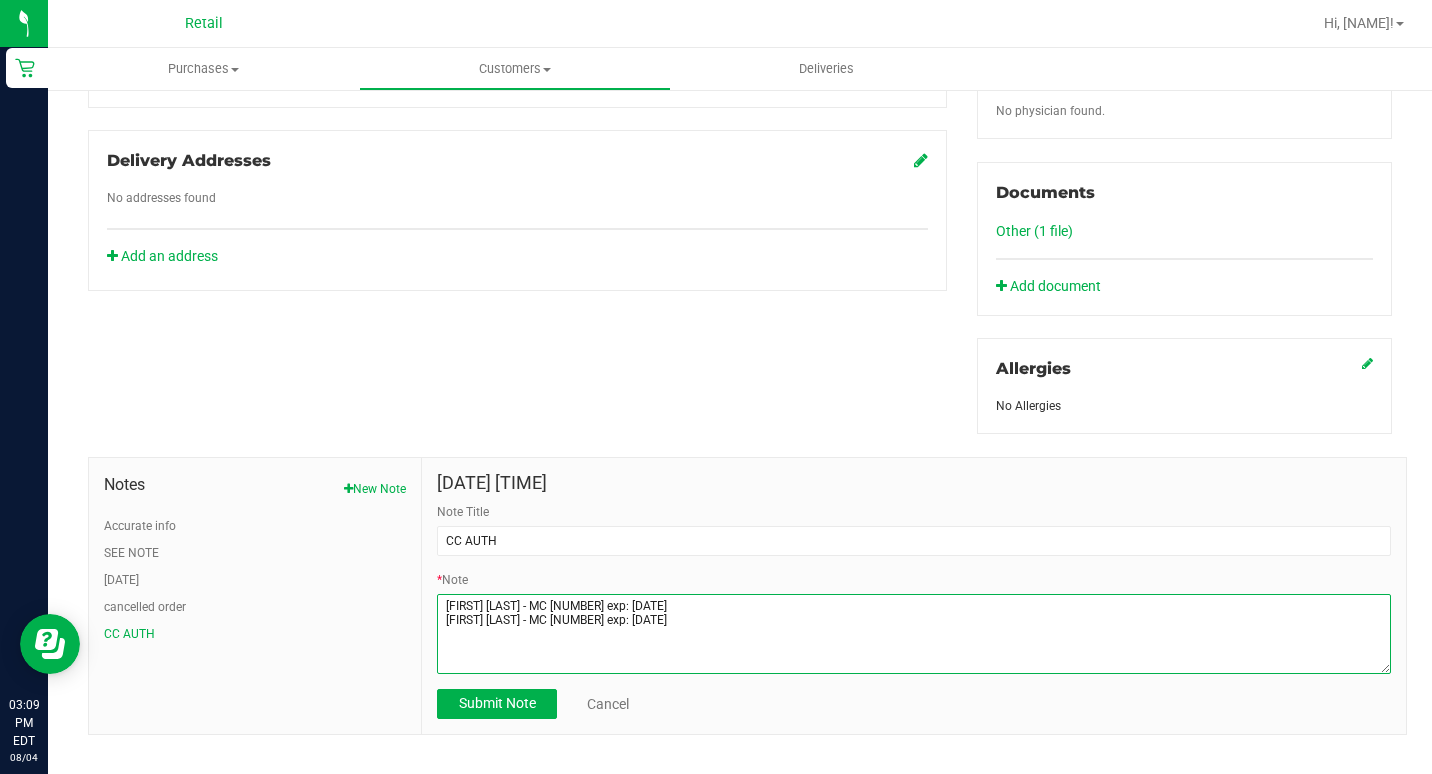 click on "*
Note" at bounding box center [914, 634] 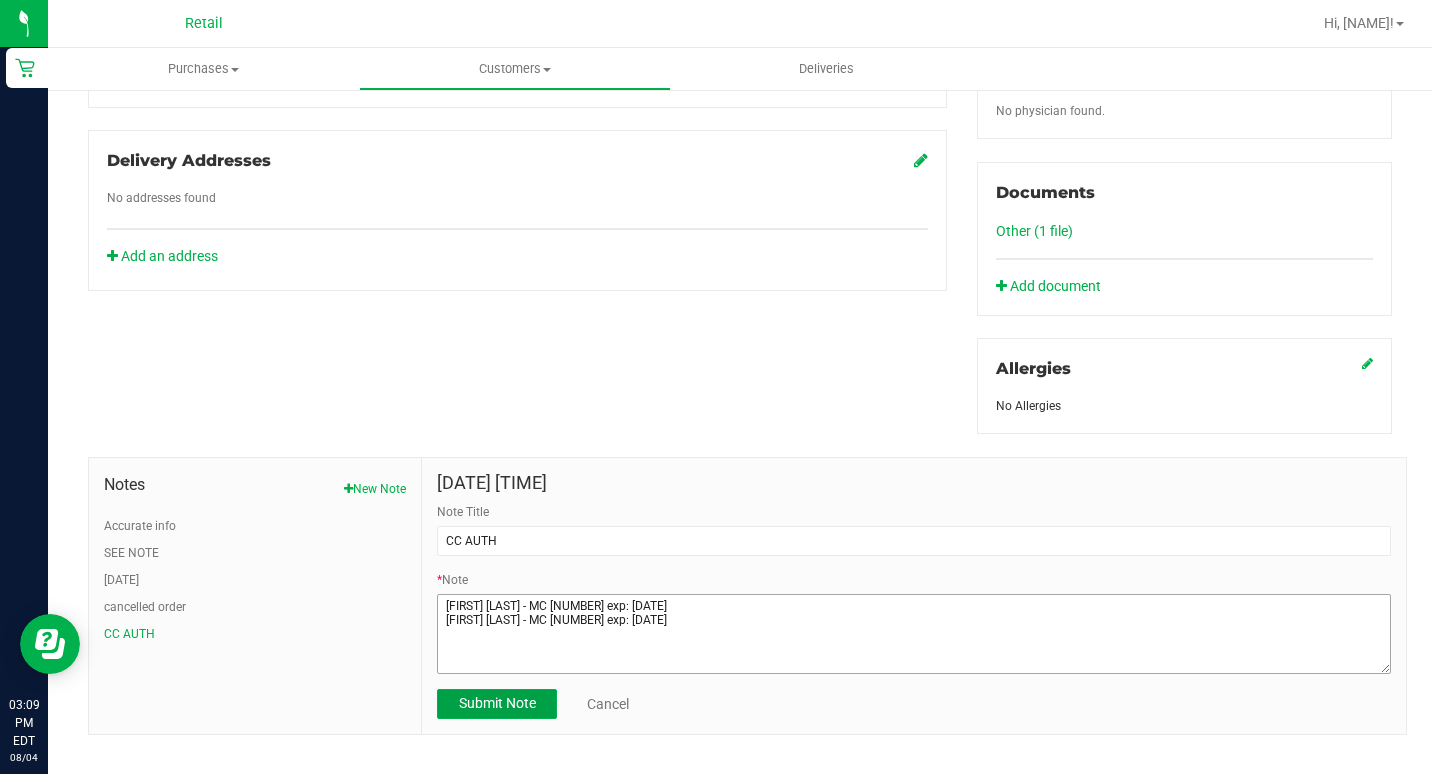 type 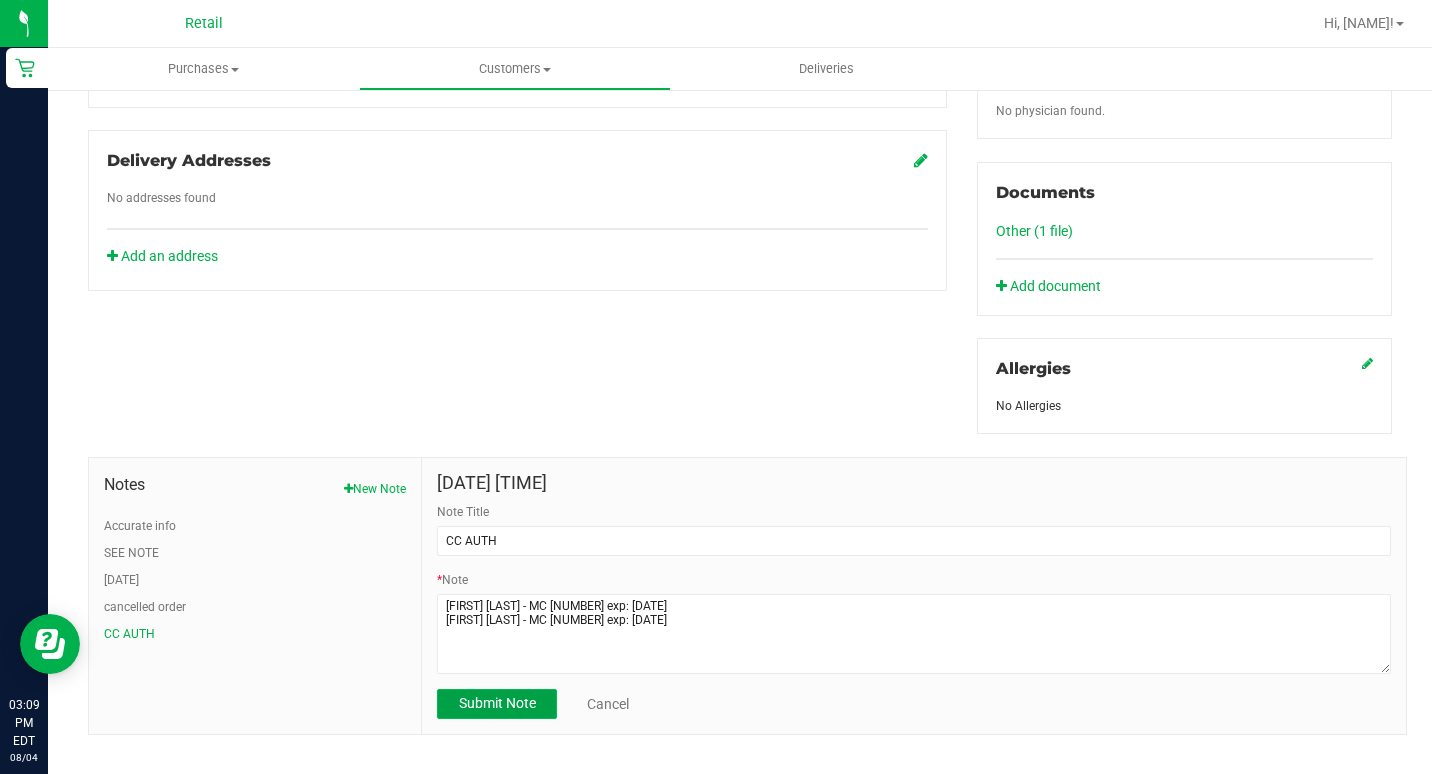 click on "Submit Note" at bounding box center [497, 703] 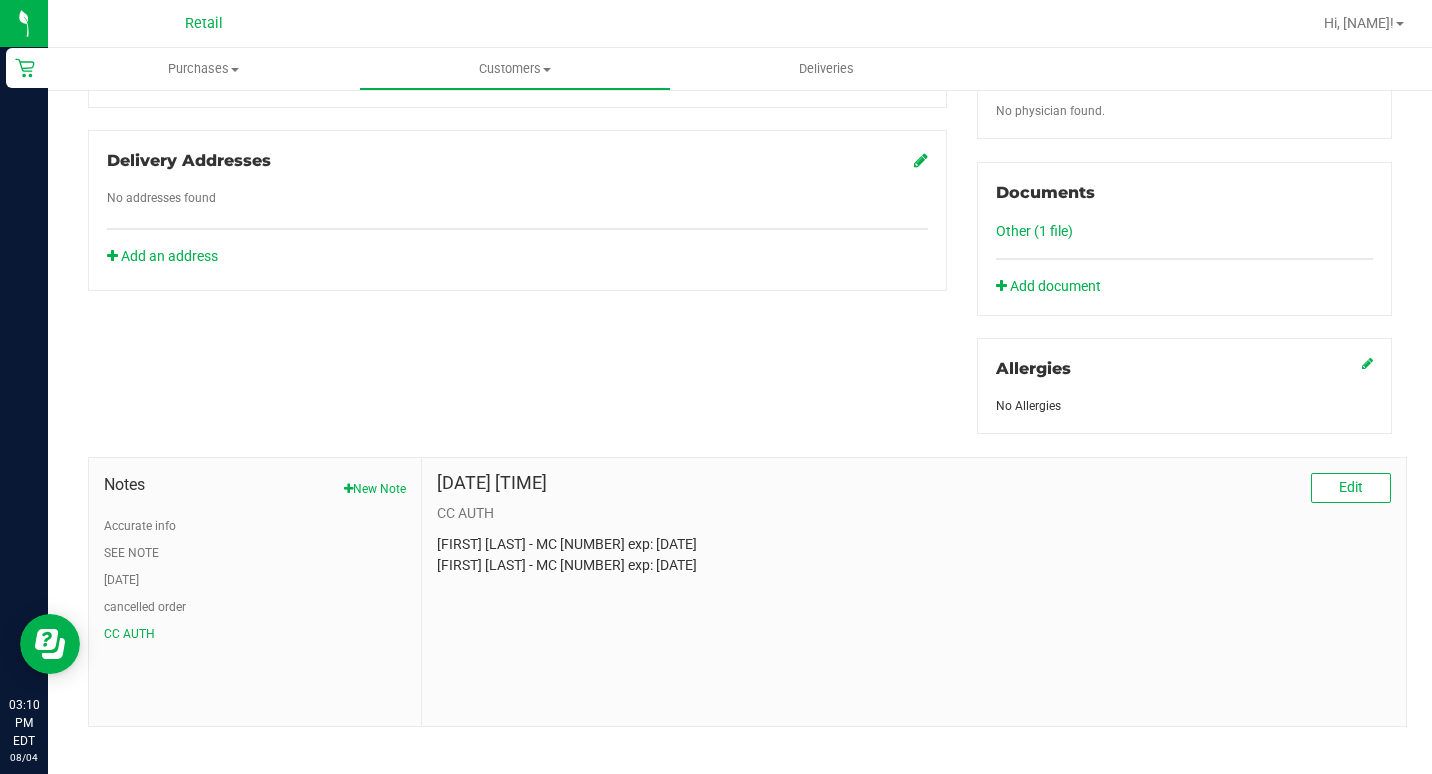 click on "Dec 22, 2024 1:17 PM EST
Edit
CC AUTH
steven Johnson - MC 6194 exp: 10/28
Steven Johnson - MC 2400 exp: 07/30" at bounding box center (914, 592) 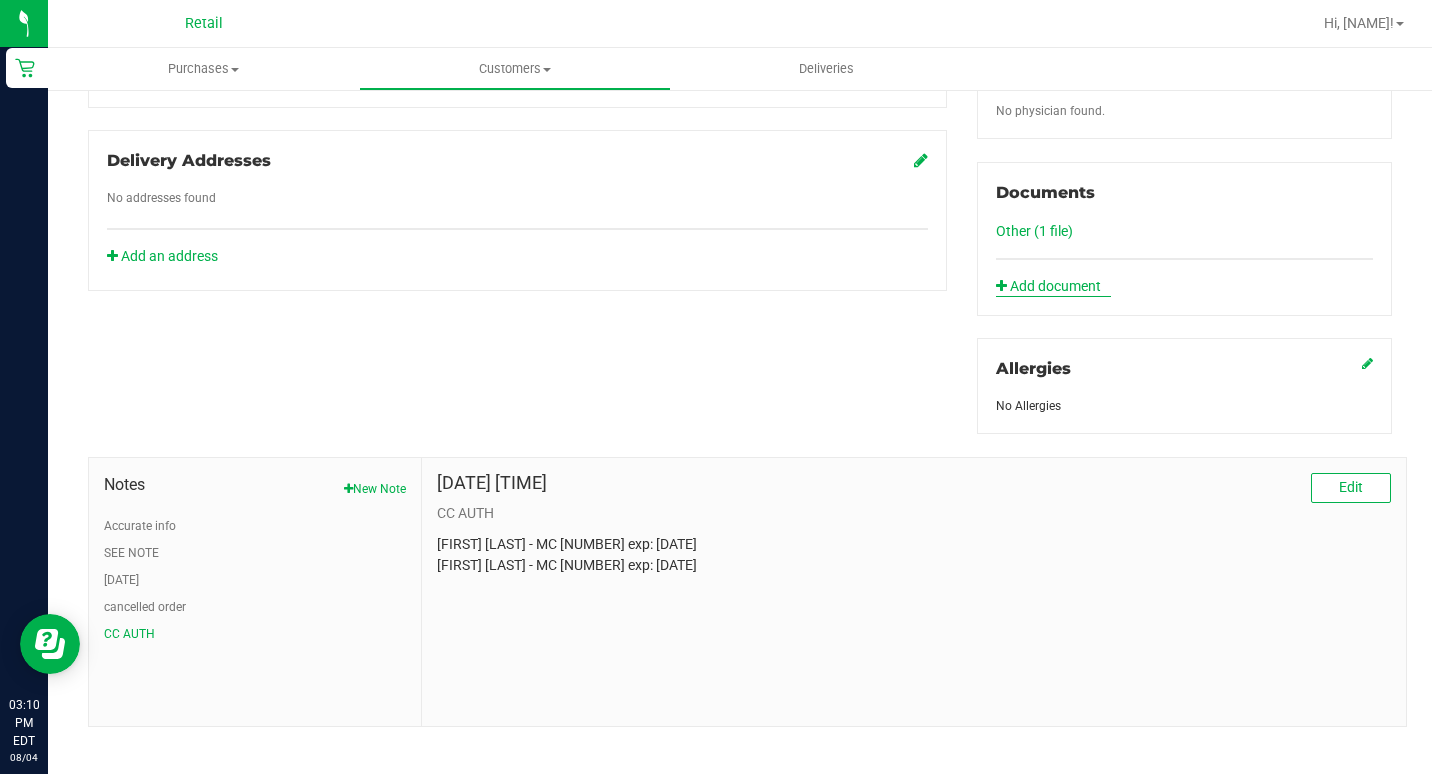 click on "Add document" 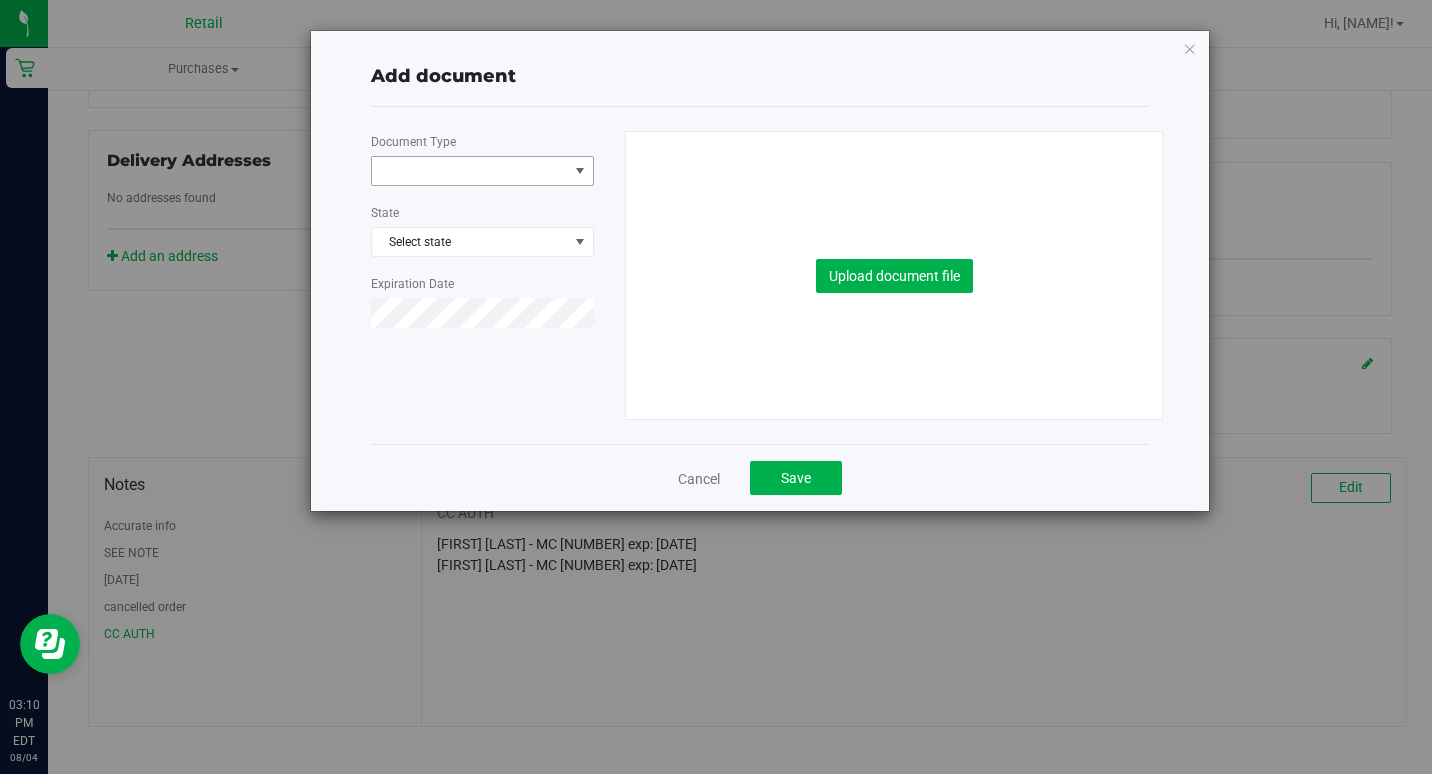 click at bounding box center (470, 171) 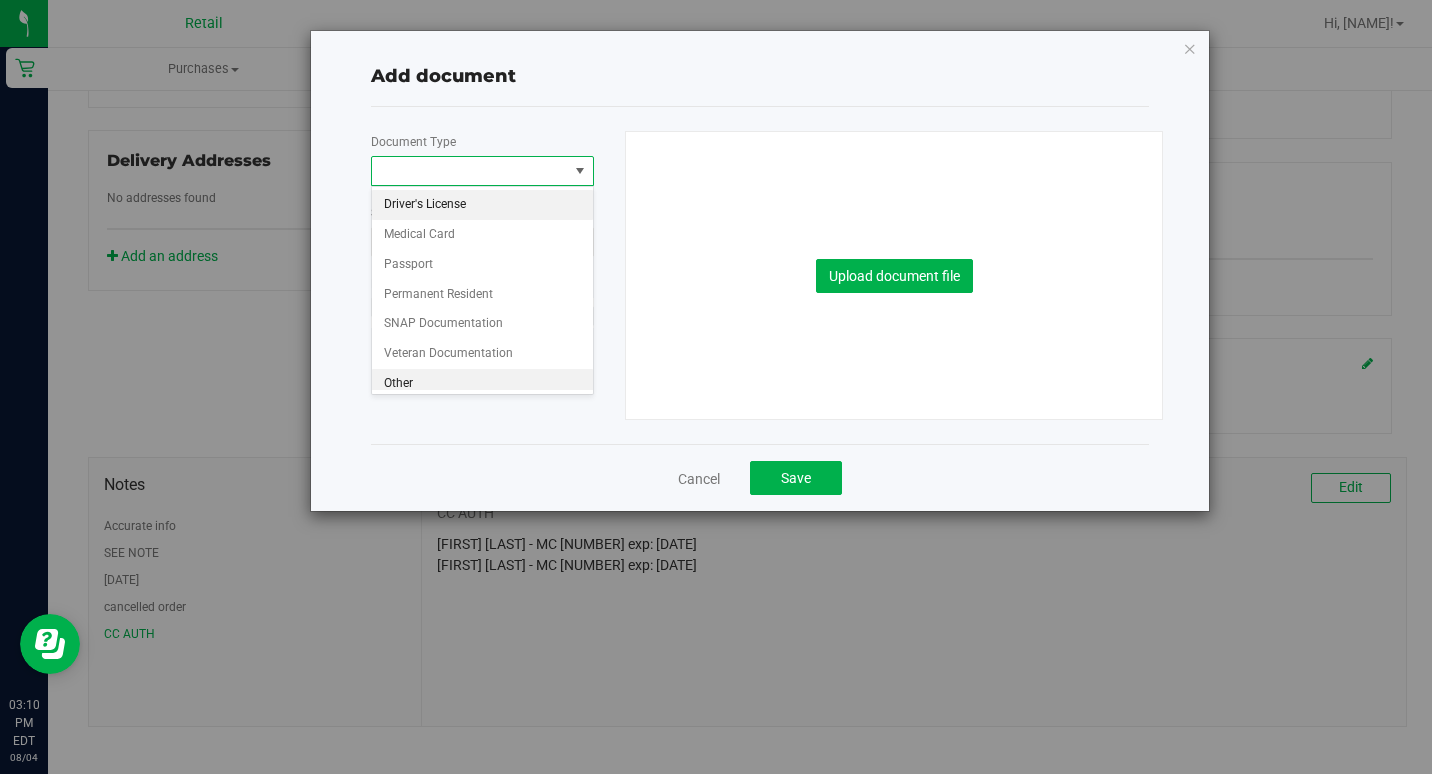 click on "Other" at bounding box center [482, 384] 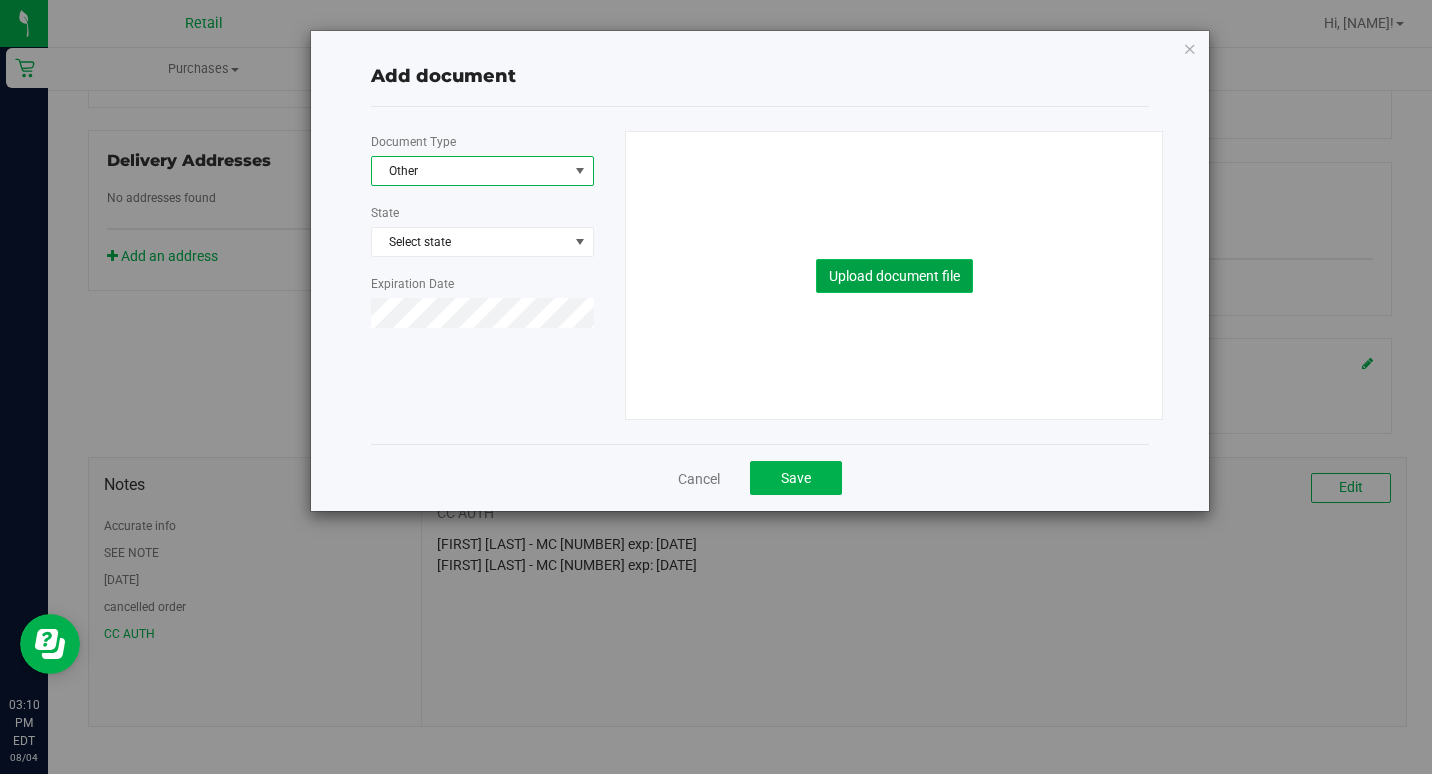 click on "Upload document file" at bounding box center [894, 276] 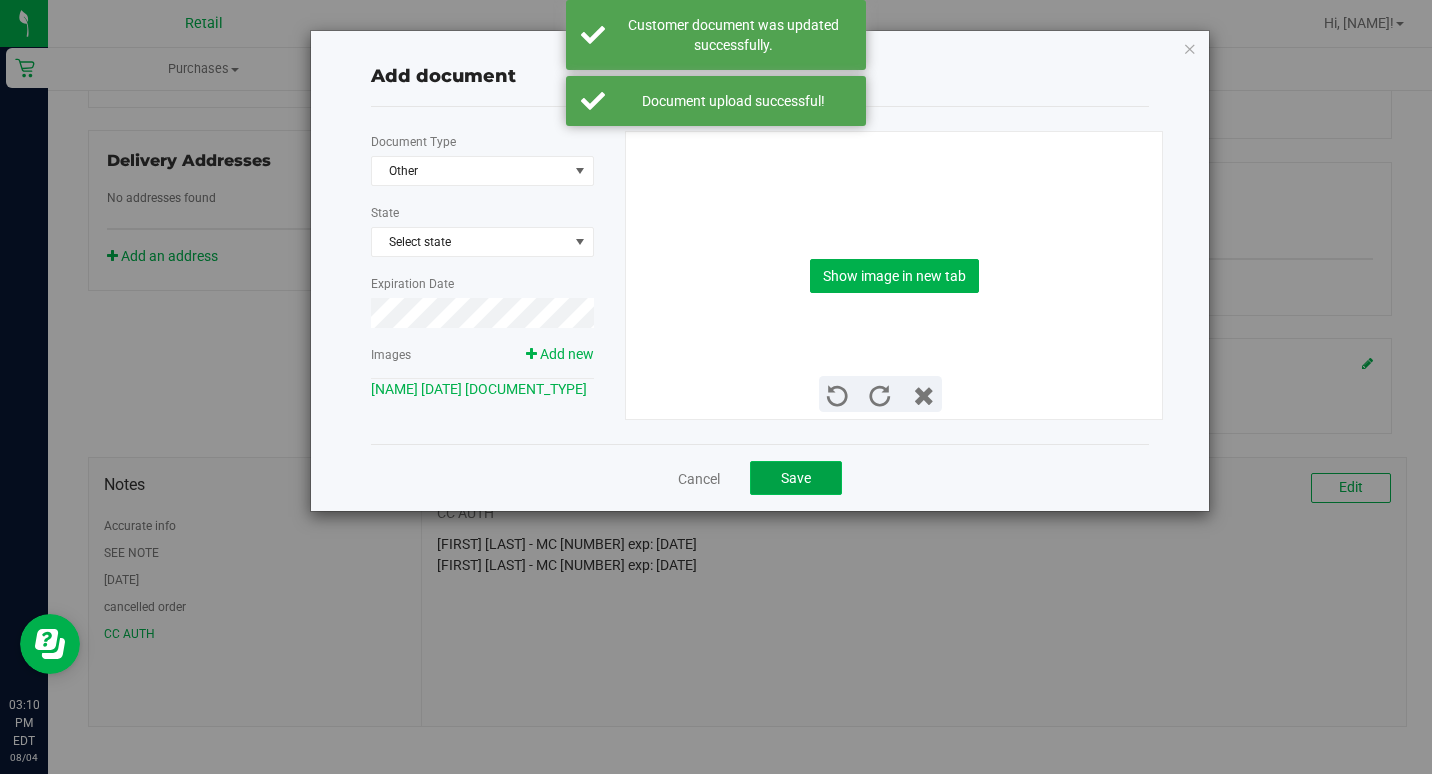 click on "Save" 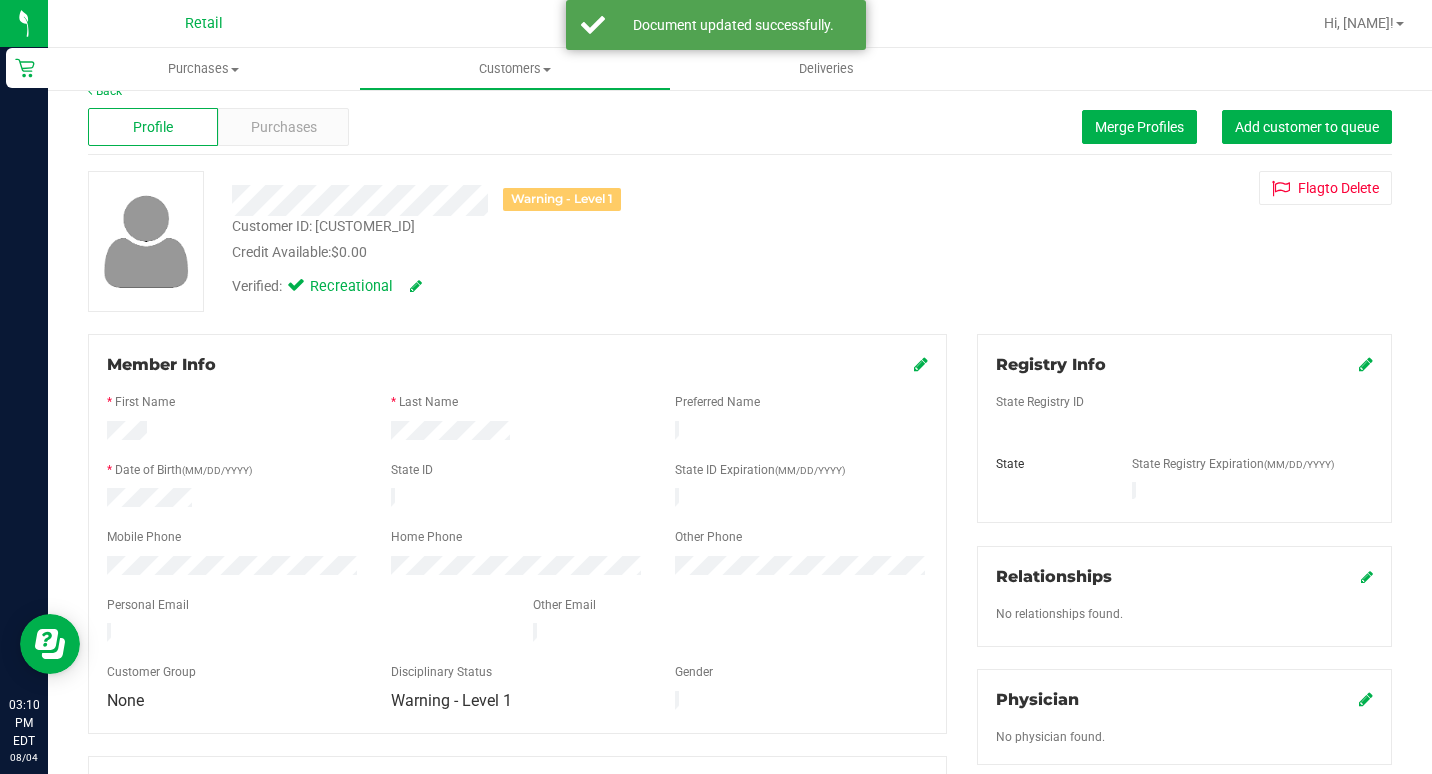 scroll, scrollTop: 0, scrollLeft: 0, axis: both 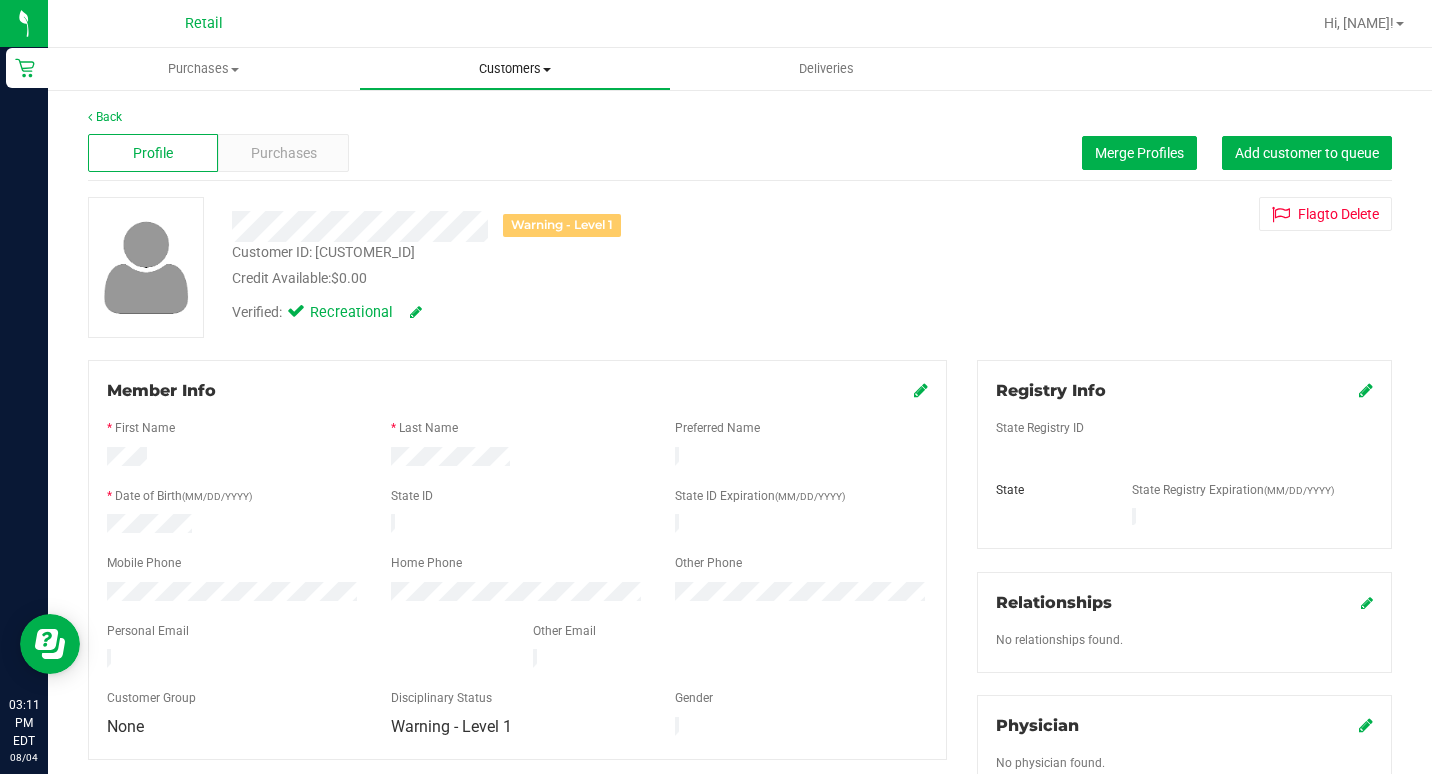 click on "Customers
All customers
Add a new customer
All physicians" at bounding box center (514, 69) 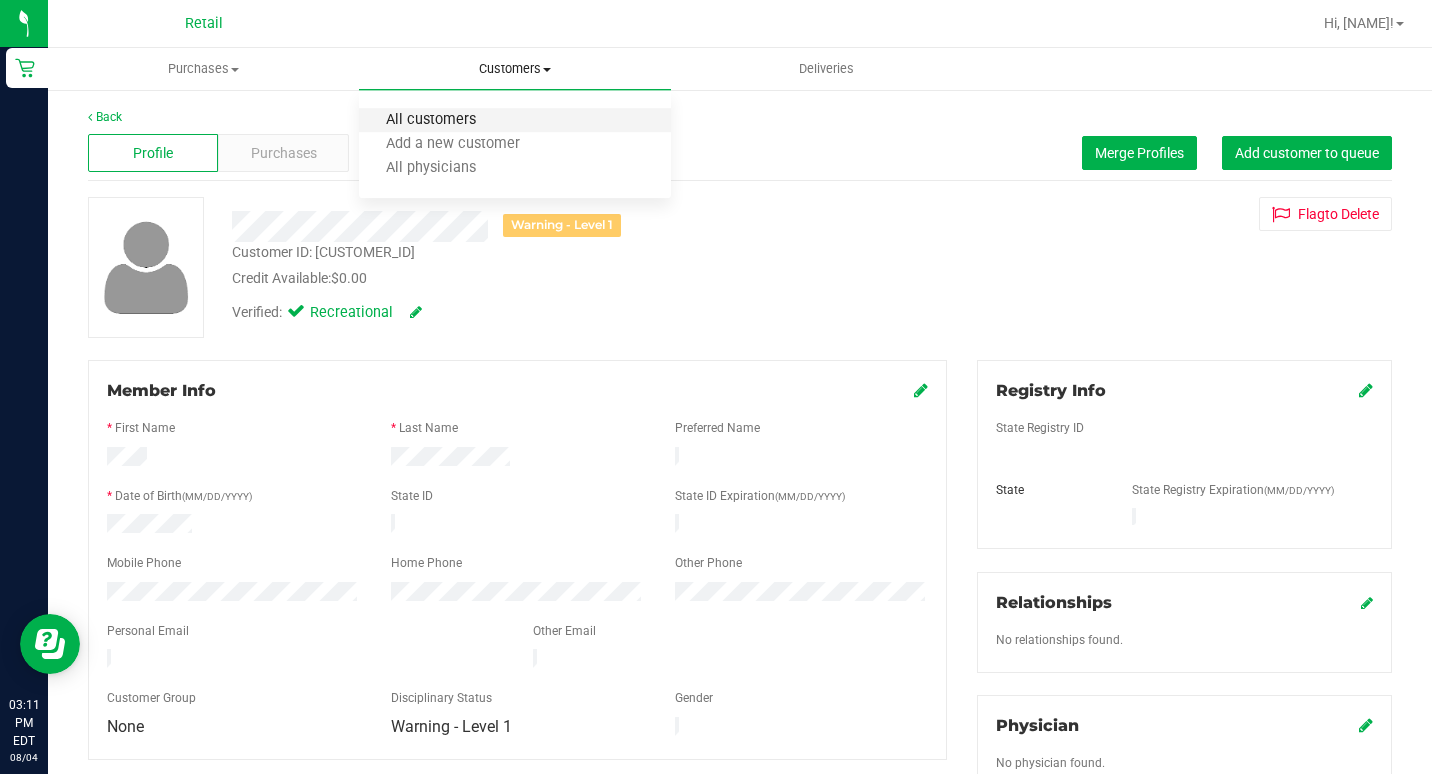 click on "All customers" at bounding box center (431, 120) 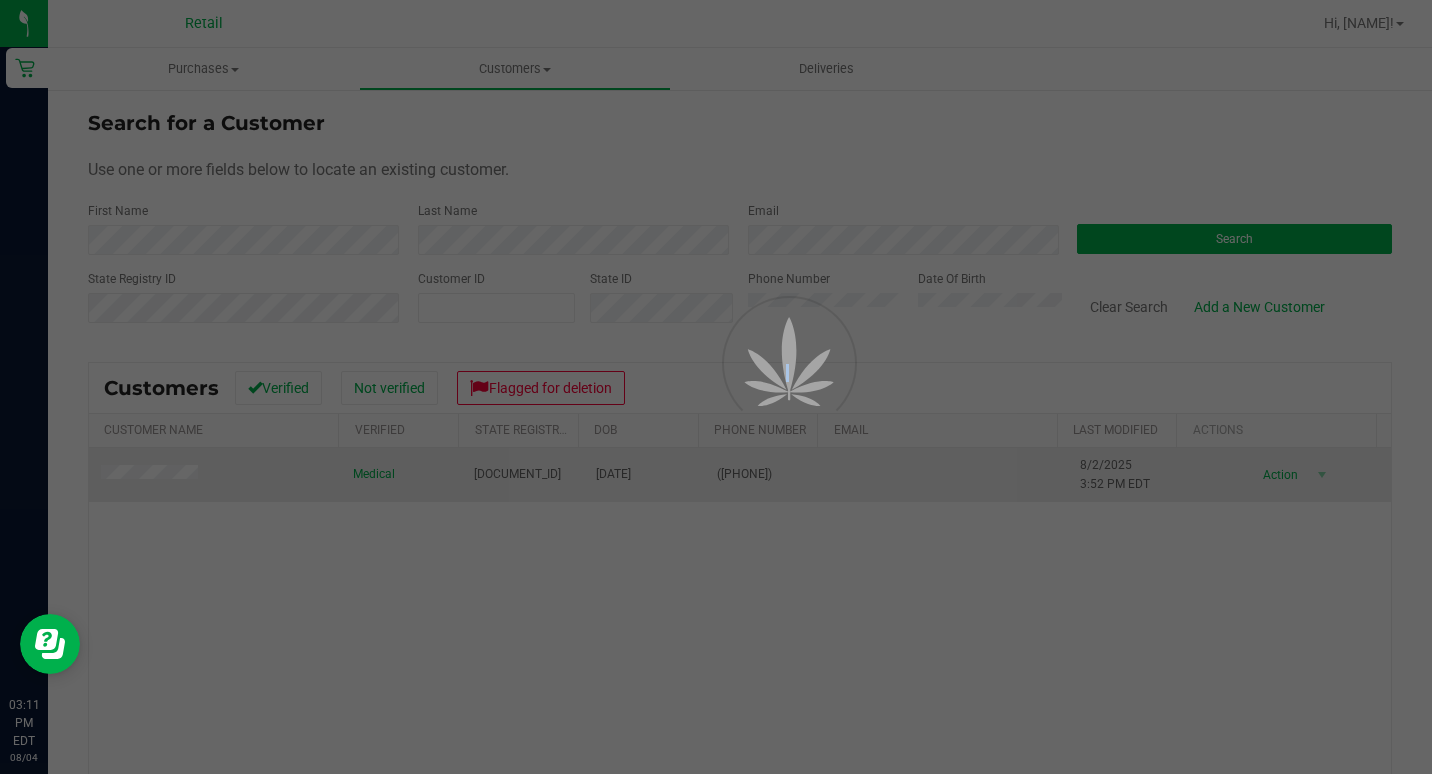click at bounding box center [716, 387] 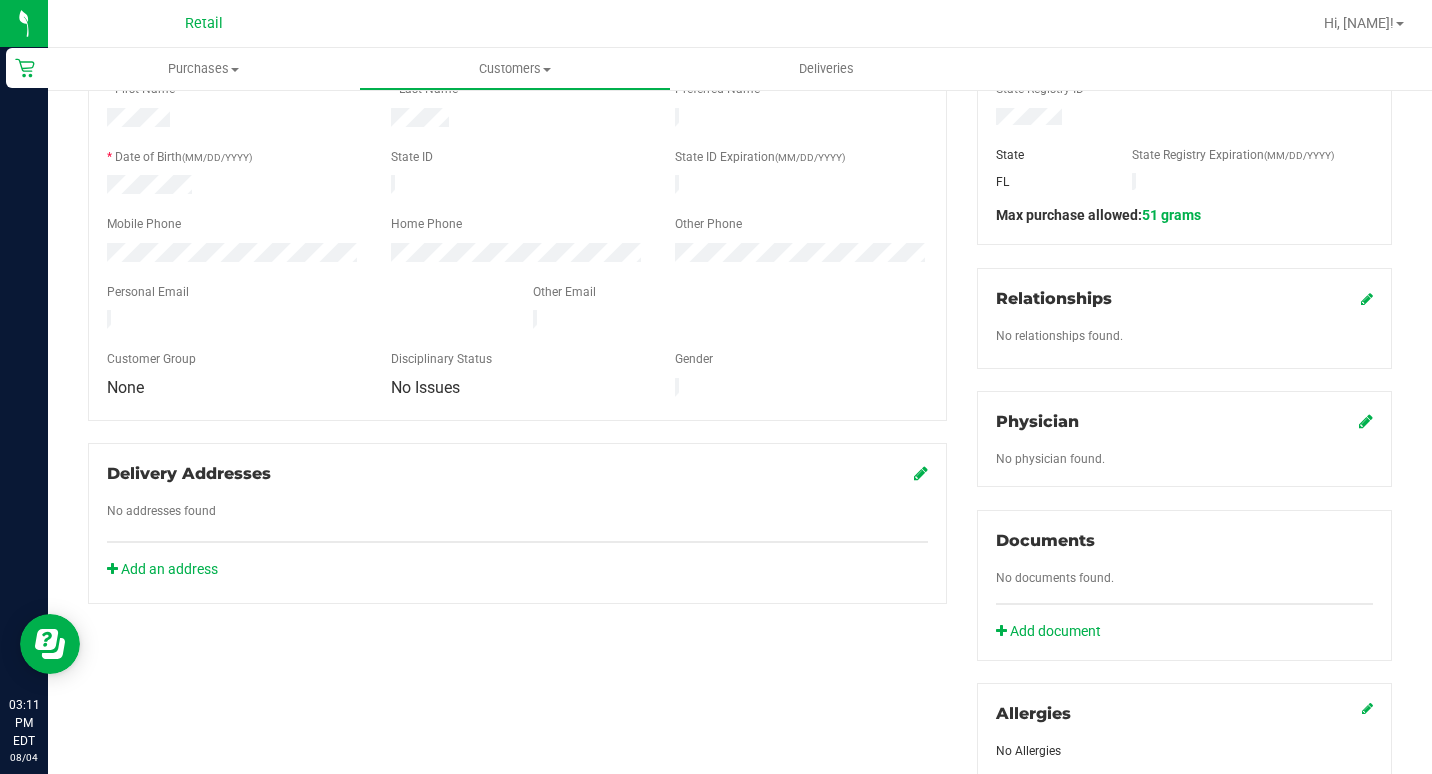 scroll, scrollTop: 0, scrollLeft: 0, axis: both 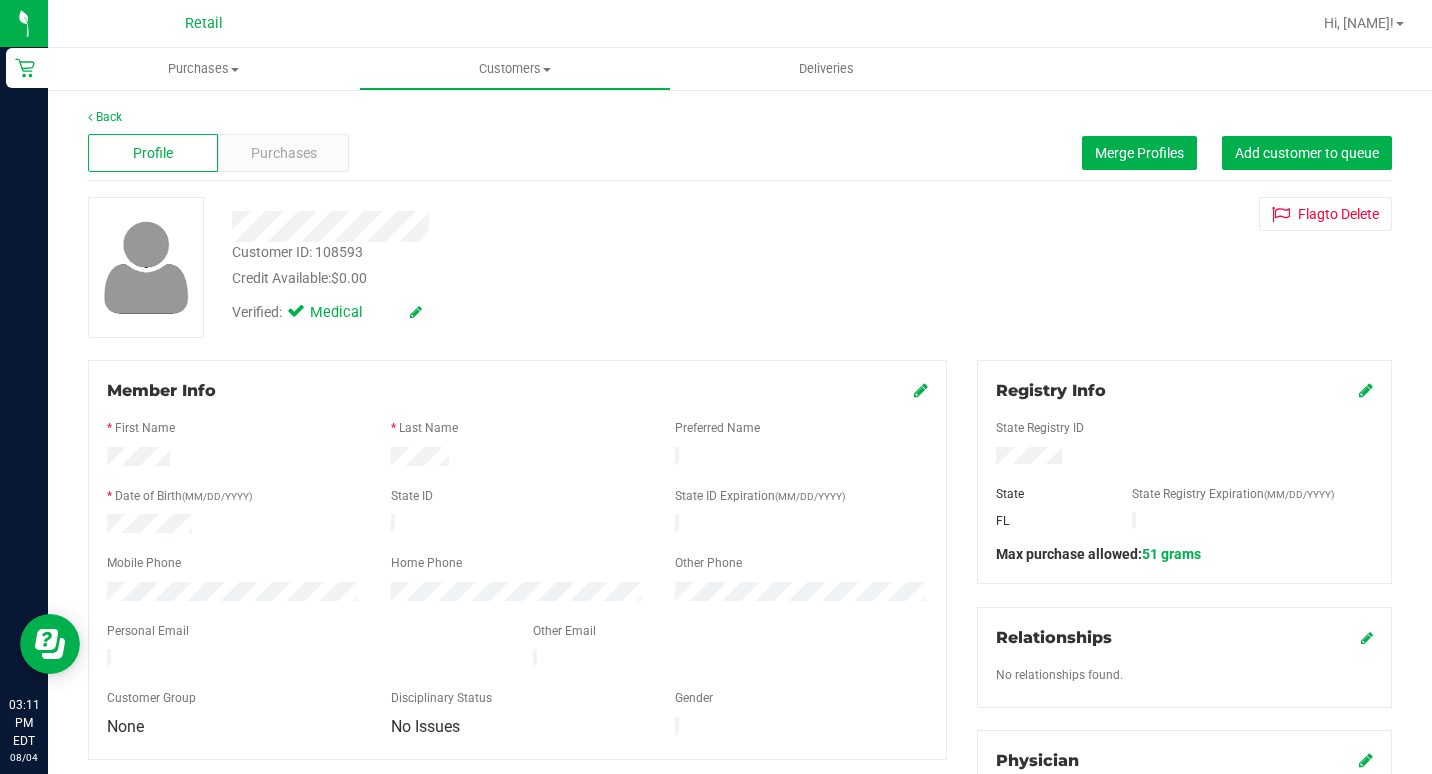 click at bounding box center [921, 391] 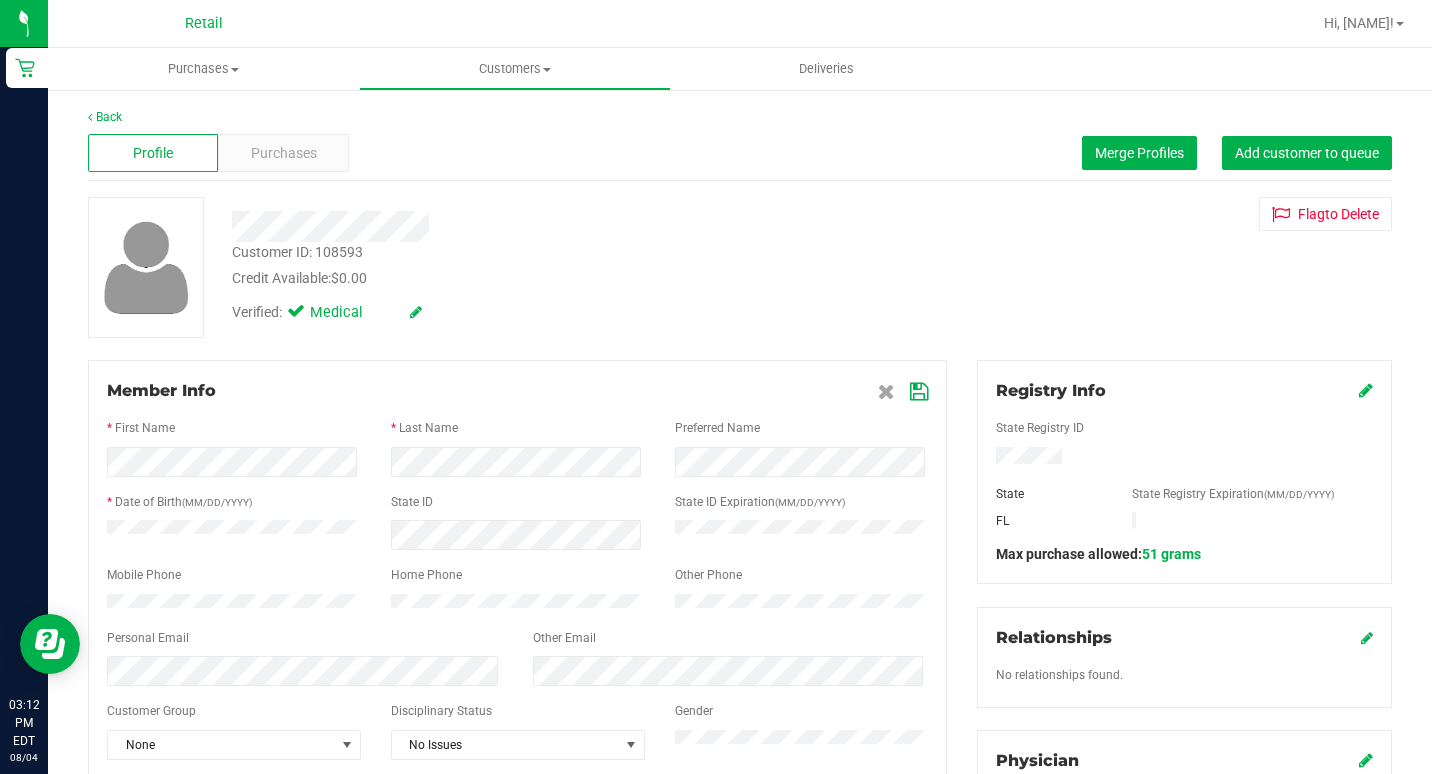 scroll, scrollTop: 100, scrollLeft: 0, axis: vertical 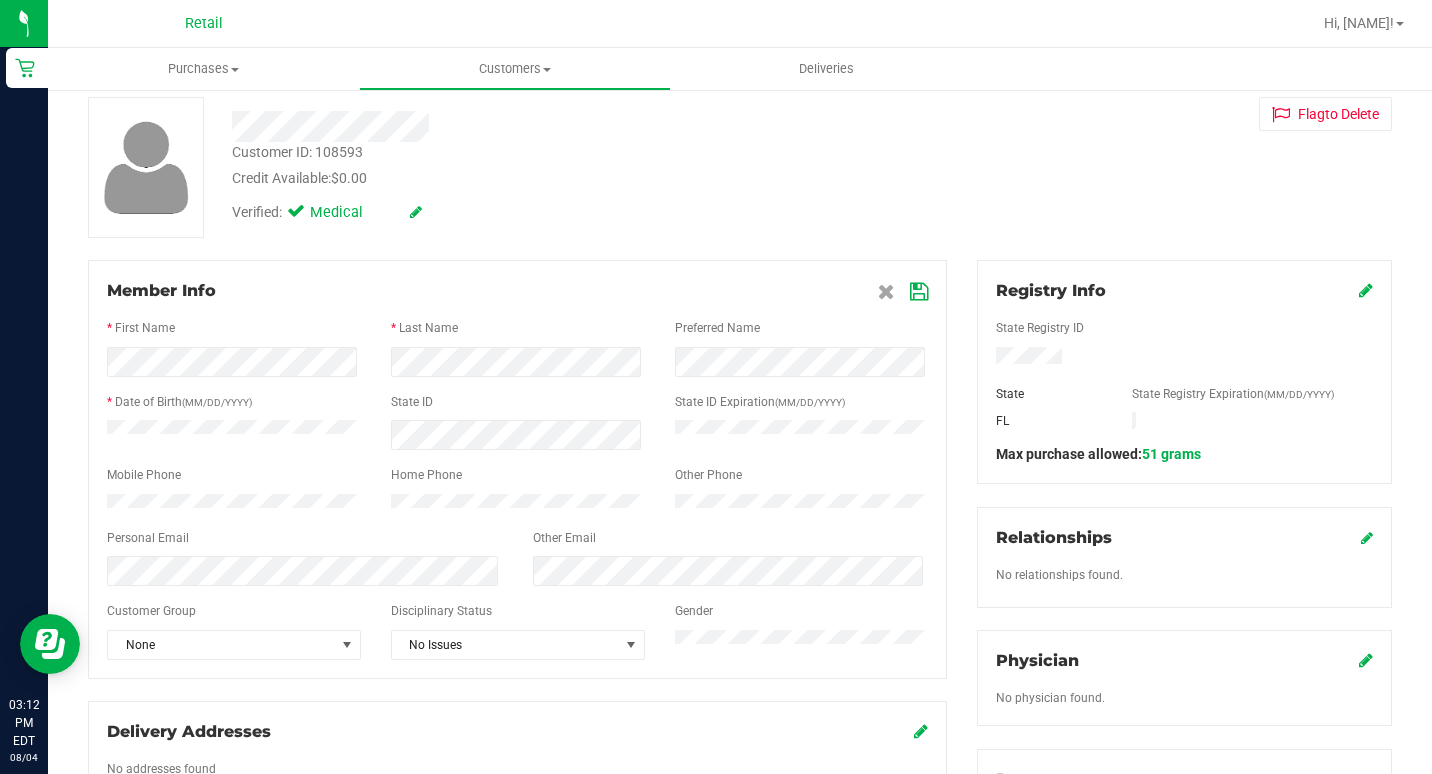 click at bounding box center [919, 292] 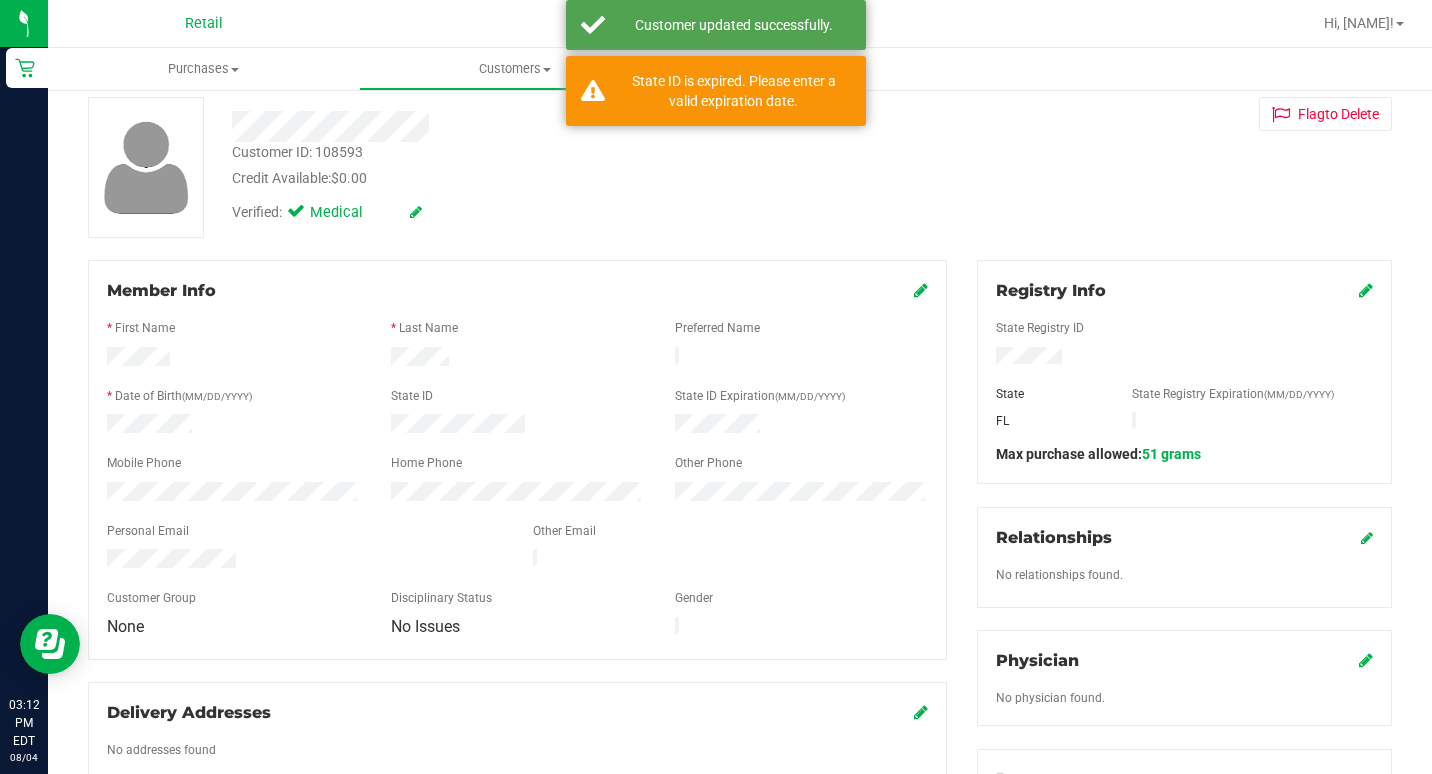 click at bounding box center (921, 290) 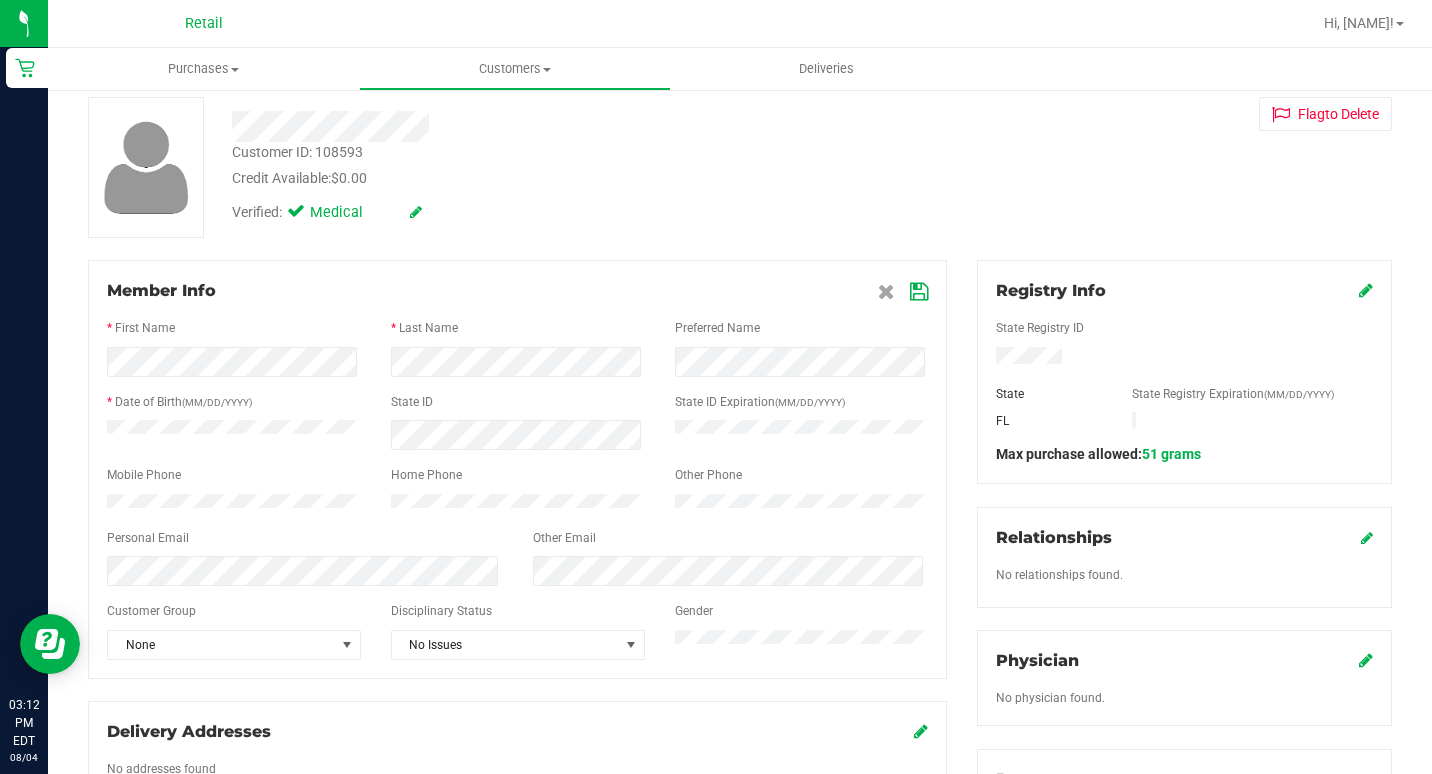 click on "Member Info
*
First Name
*
Last Name
Preferred Name
*
Date of Birth
(MM/DD/YYYY)
State ID
State ID Expiration
(MM/DD/YYYY)
None" at bounding box center [517, 469] 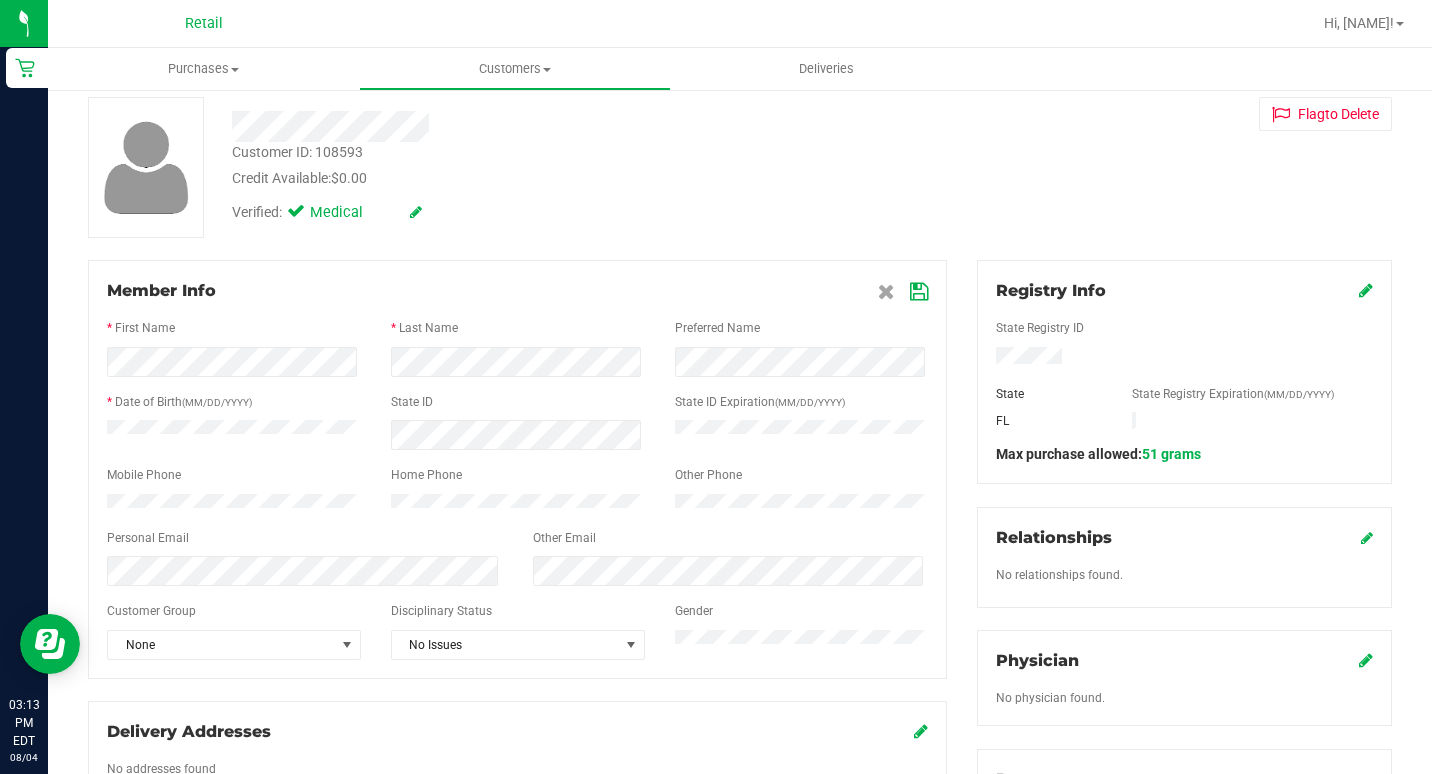 click at bounding box center [903, 291] 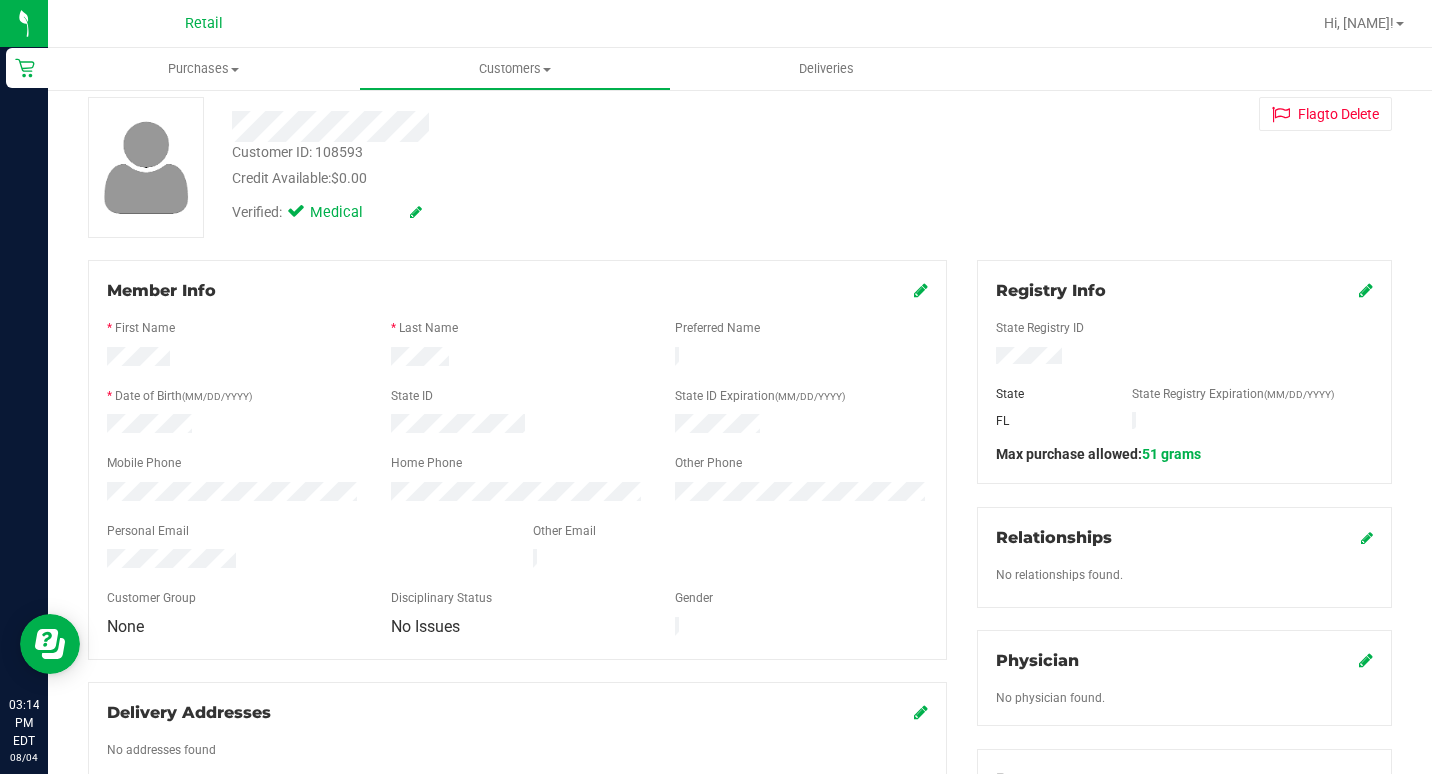 click on "No physician found." 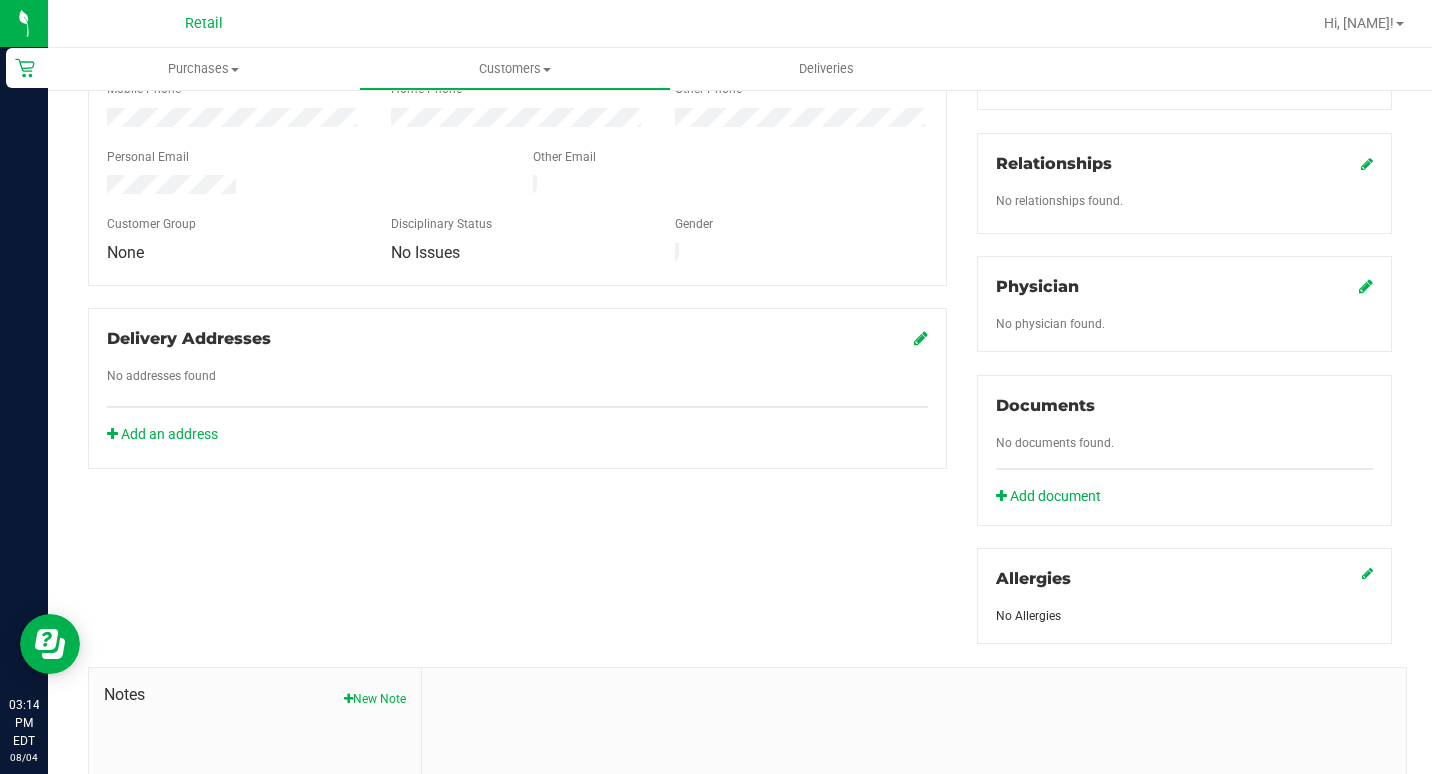 scroll, scrollTop: 700, scrollLeft: 0, axis: vertical 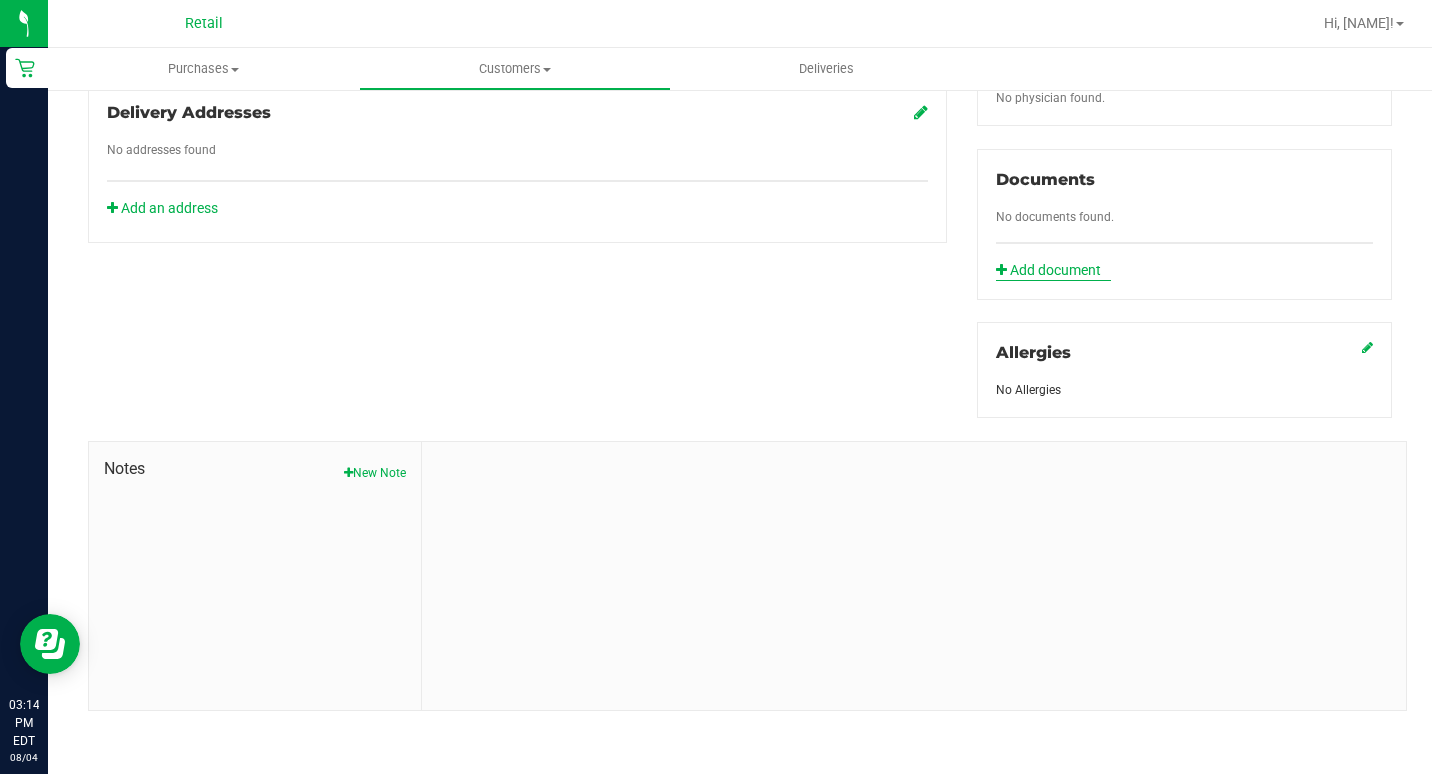 click on "Add document" 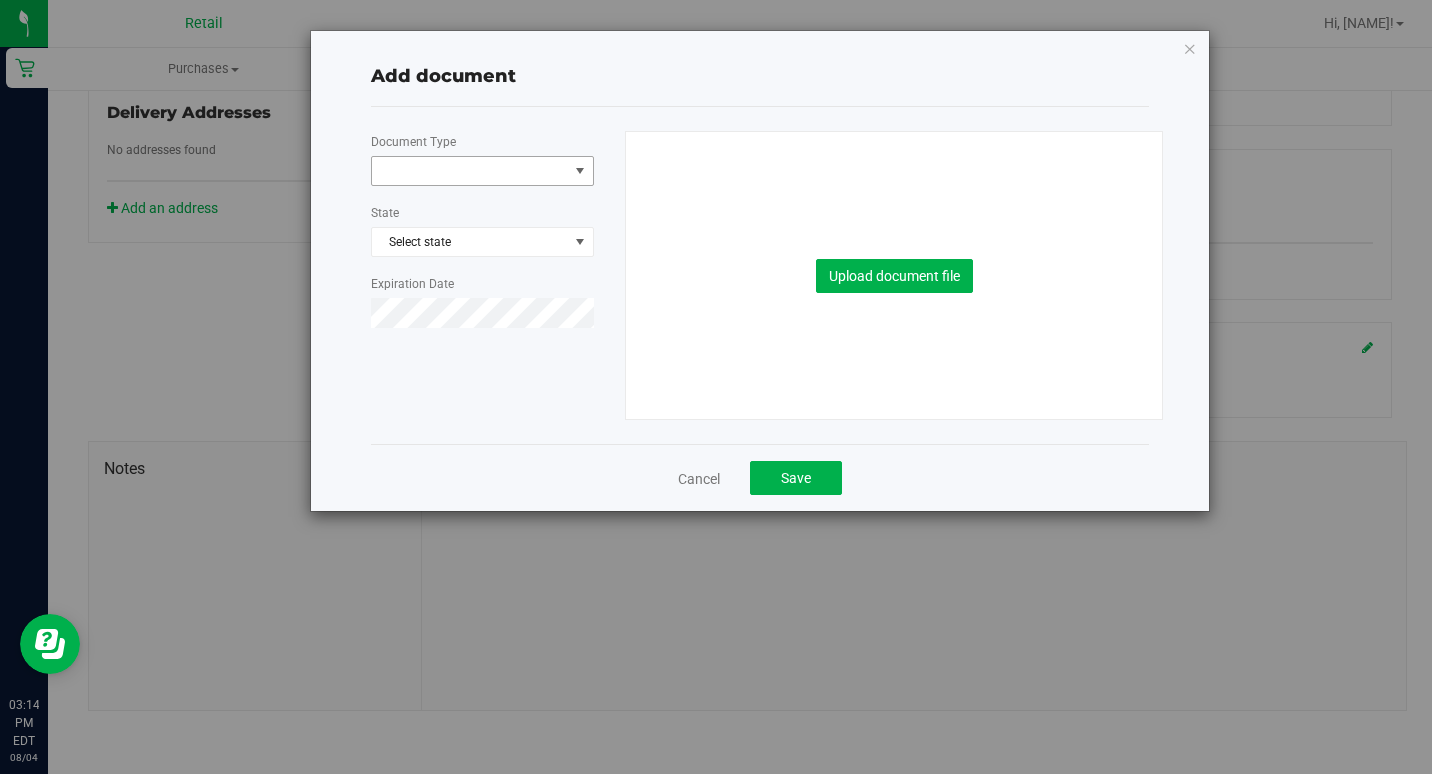 click at bounding box center (470, 171) 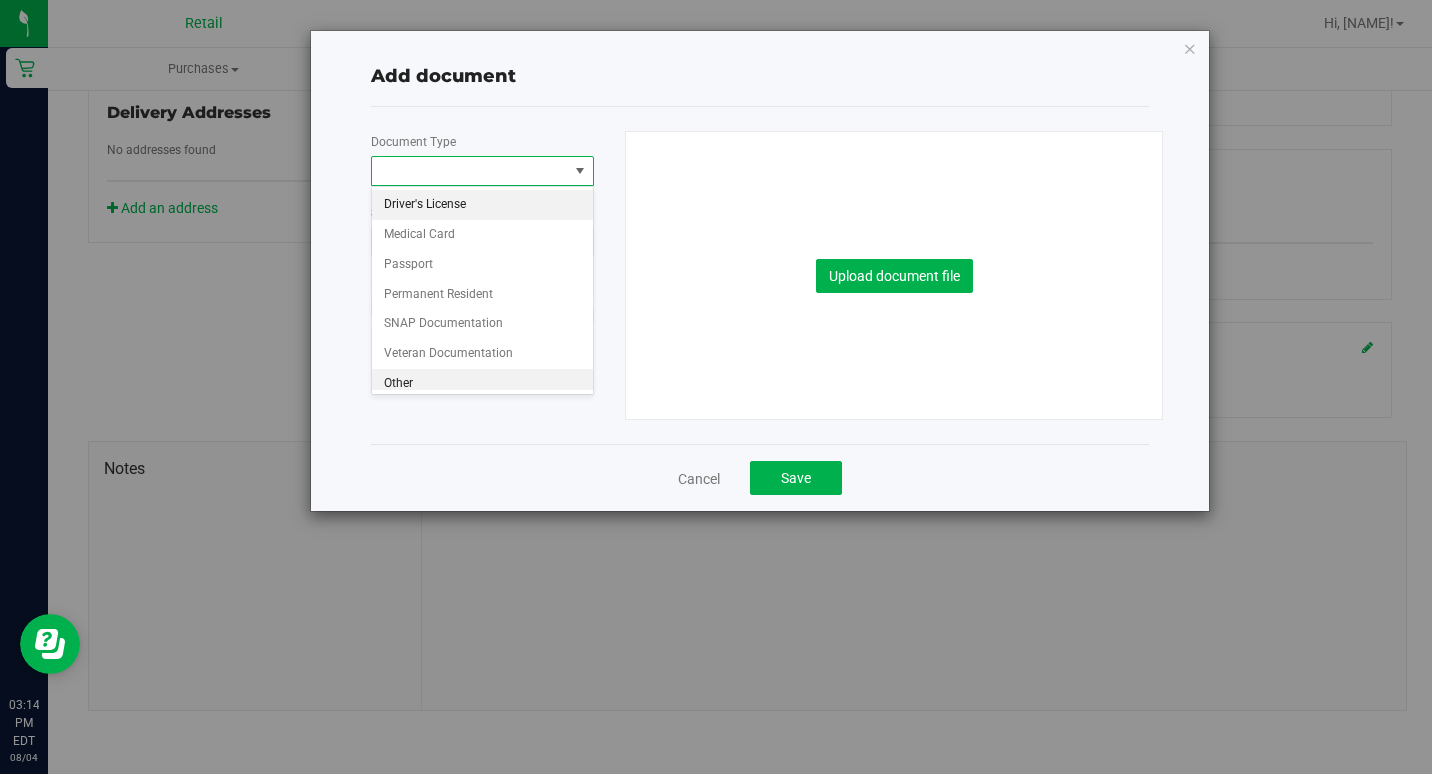 click on "Other" at bounding box center [482, 384] 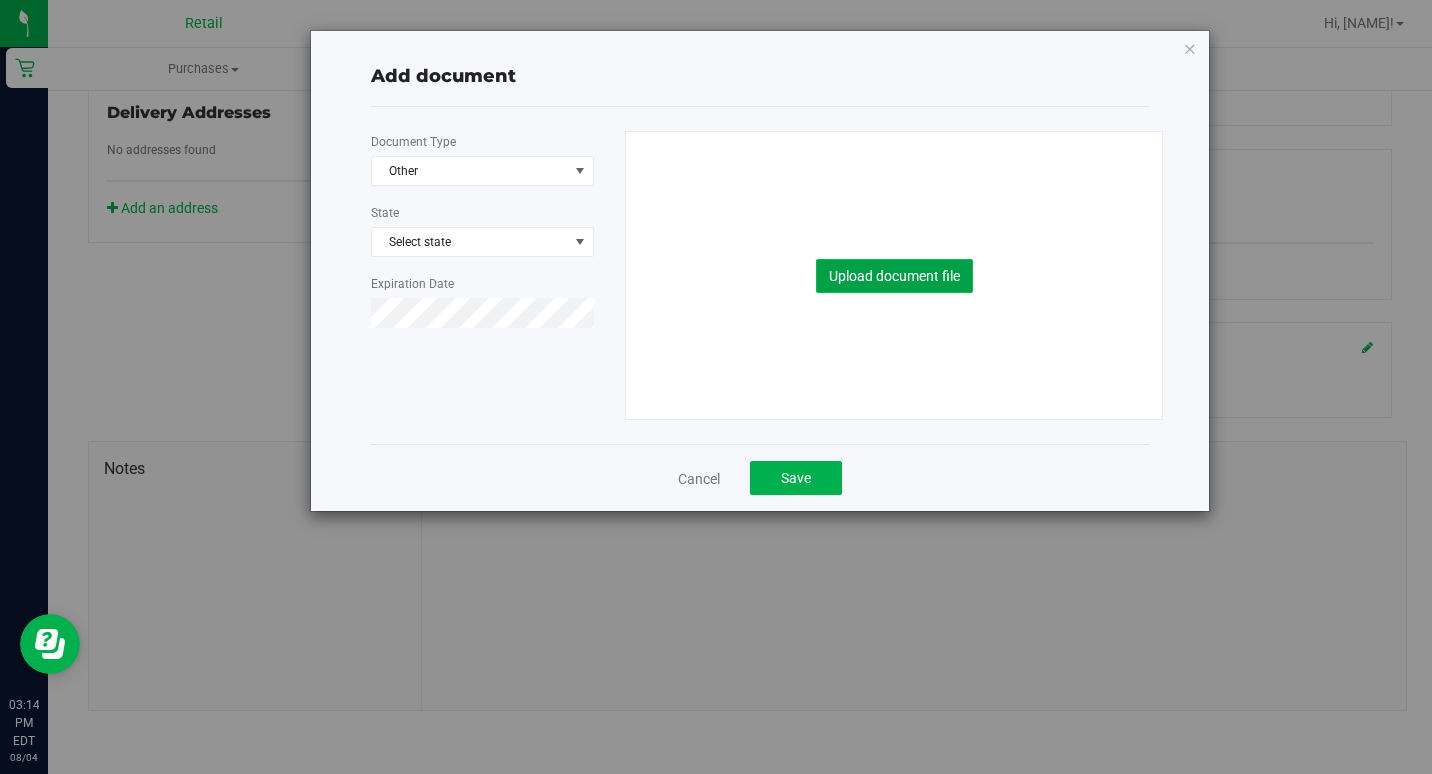 click on "Upload document file" at bounding box center [894, 276] 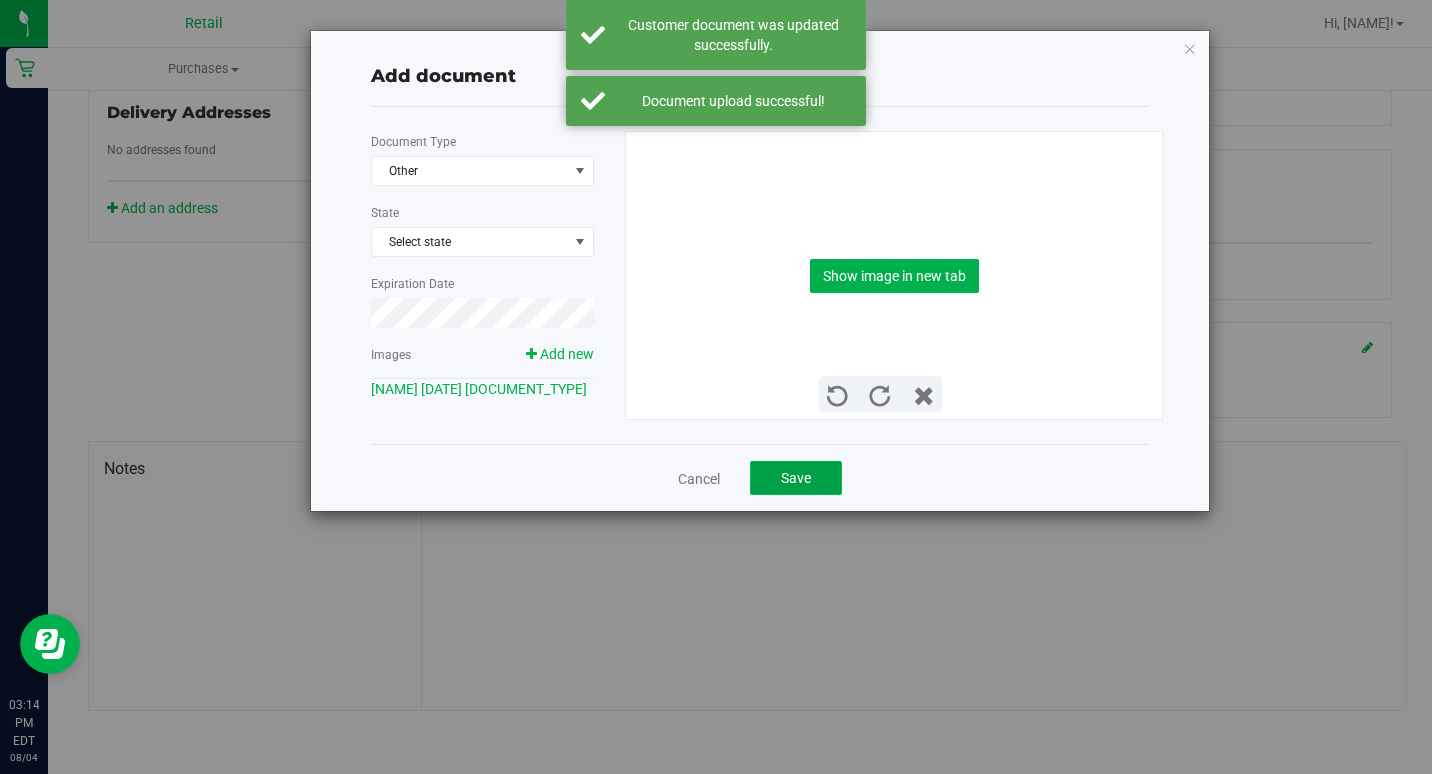 click on "Save" 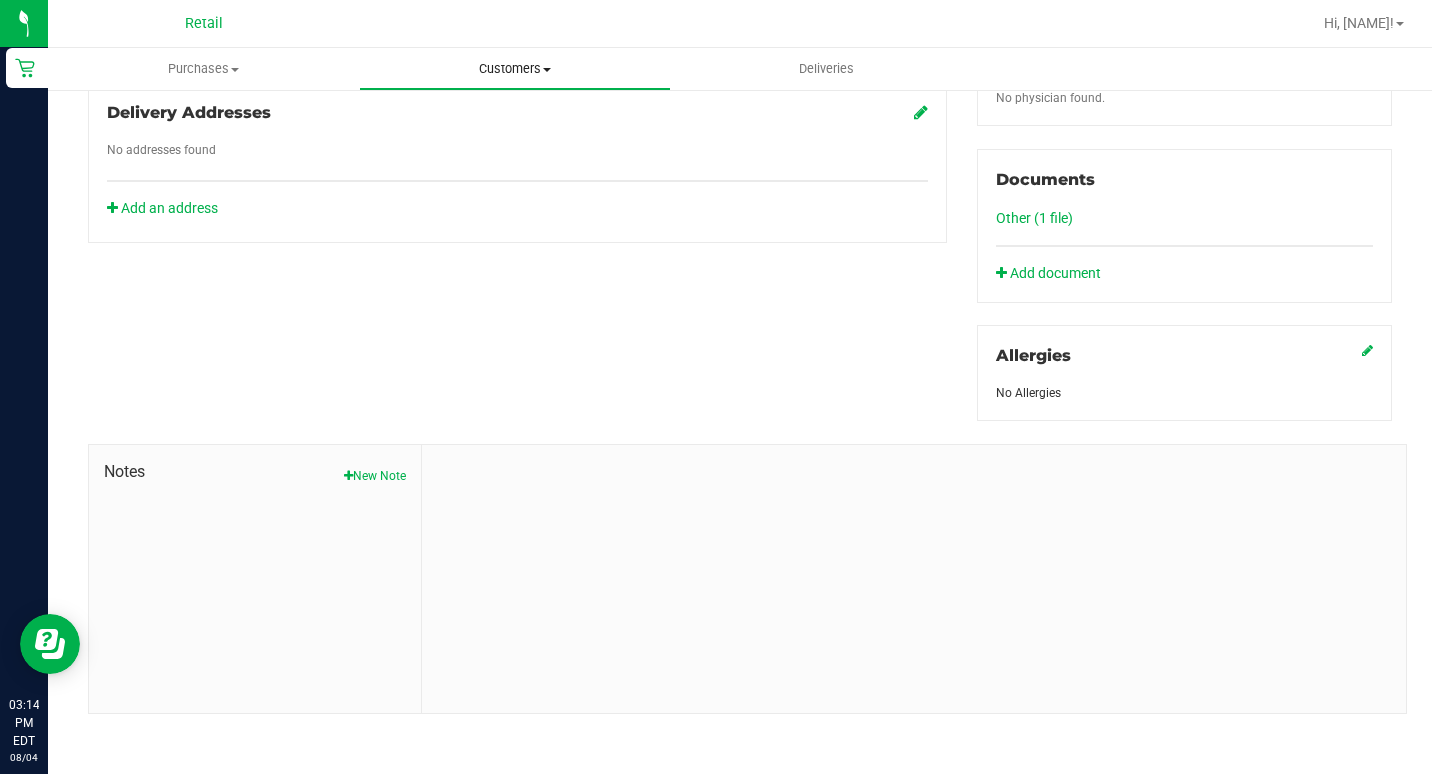 click on "Customers
All customers
Add a new customer
All physicians" at bounding box center (514, 69) 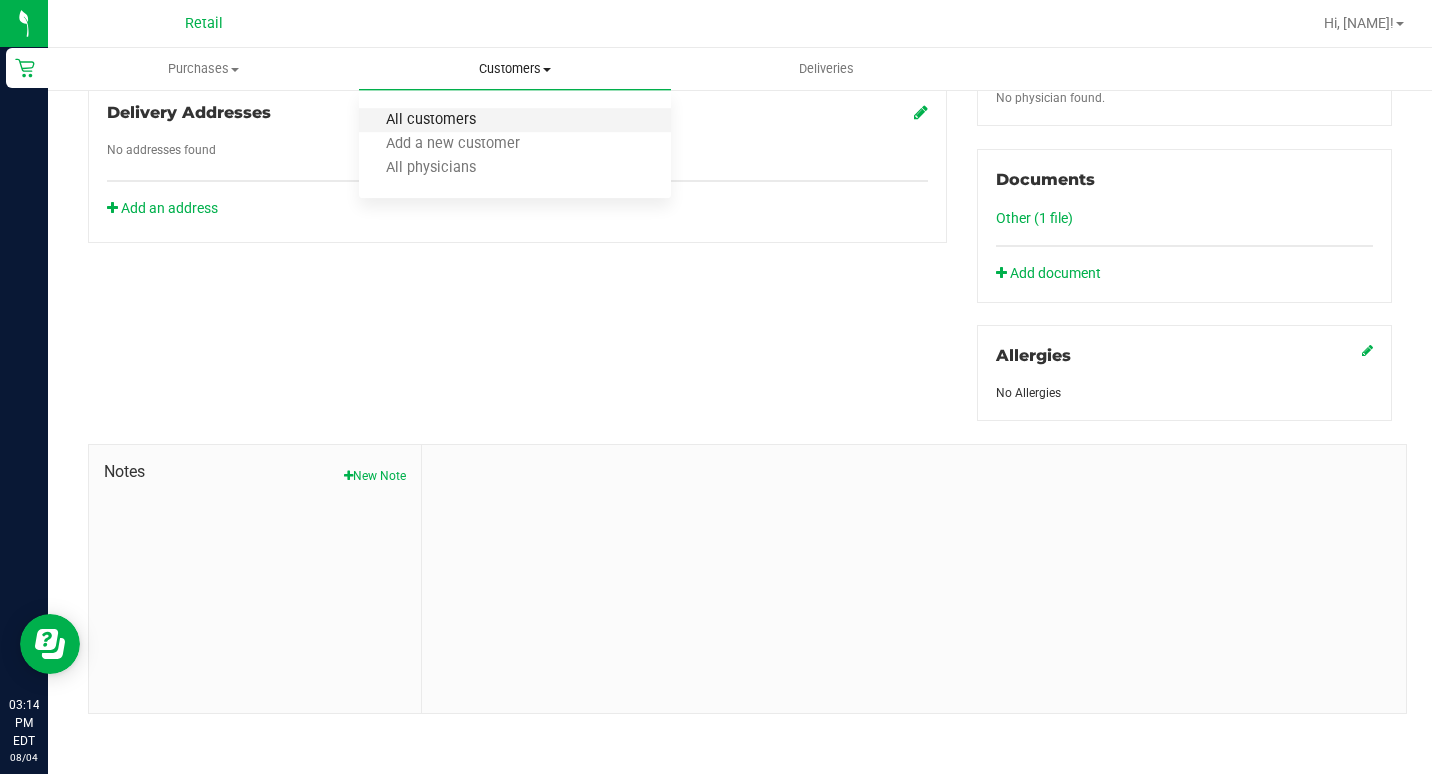 click on "All customers" at bounding box center (431, 120) 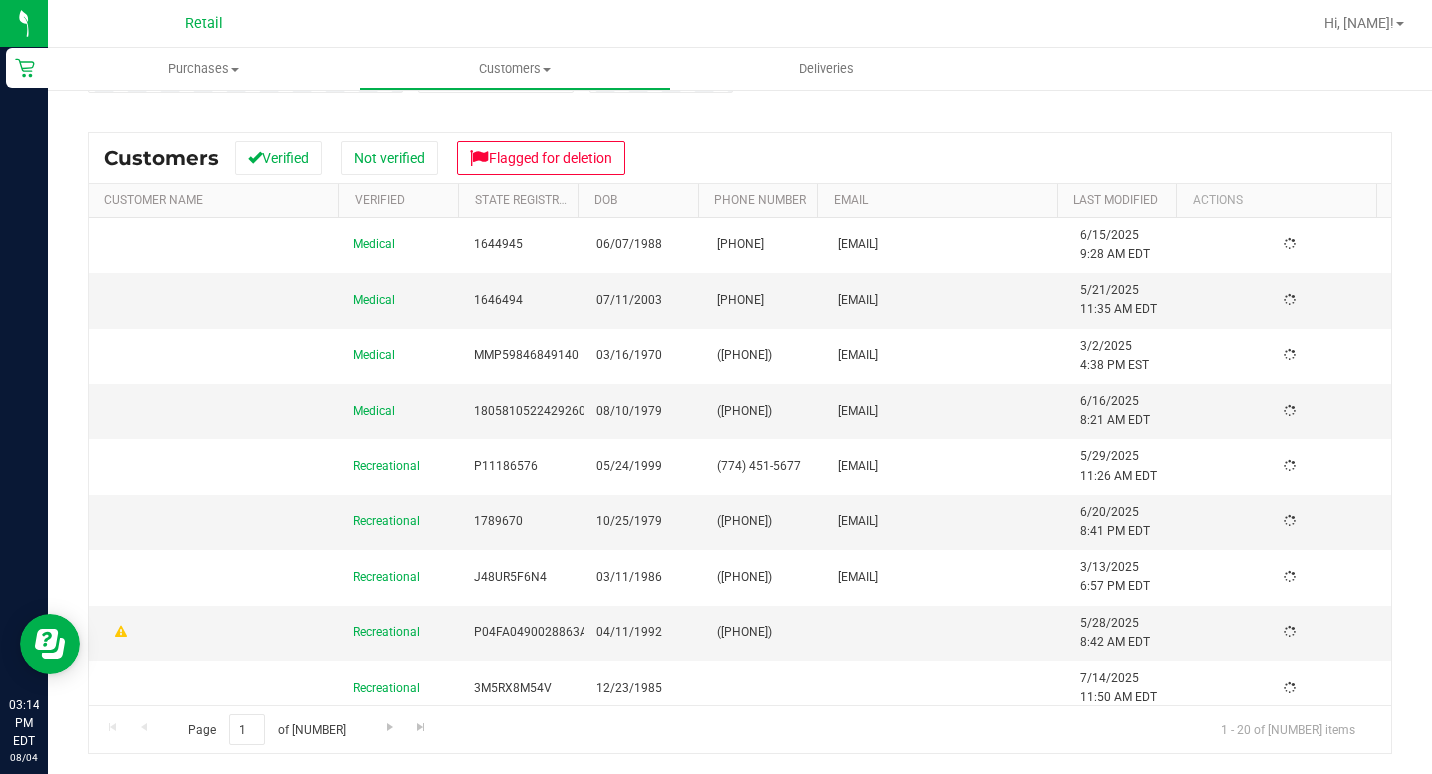 scroll, scrollTop: 0, scrollLeft: 0, axis: both 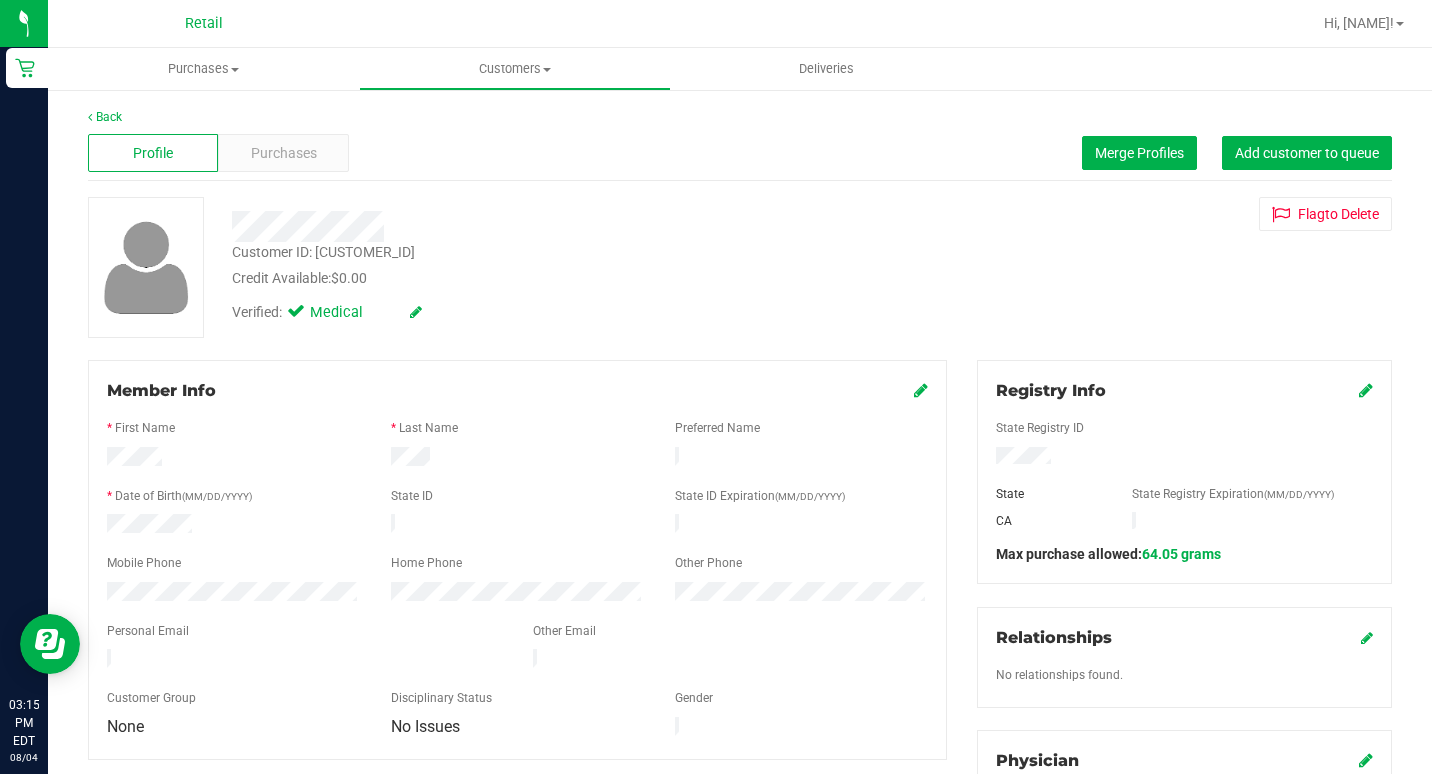 click on "Registry Info
State Registry ID
State
State Registry Expiration
(MM/DD/YYYY)
CA
Max purchase allowed:   64.05 grams
Relationships
No relationships found.
Physician" at bounding box center (1184, 740) 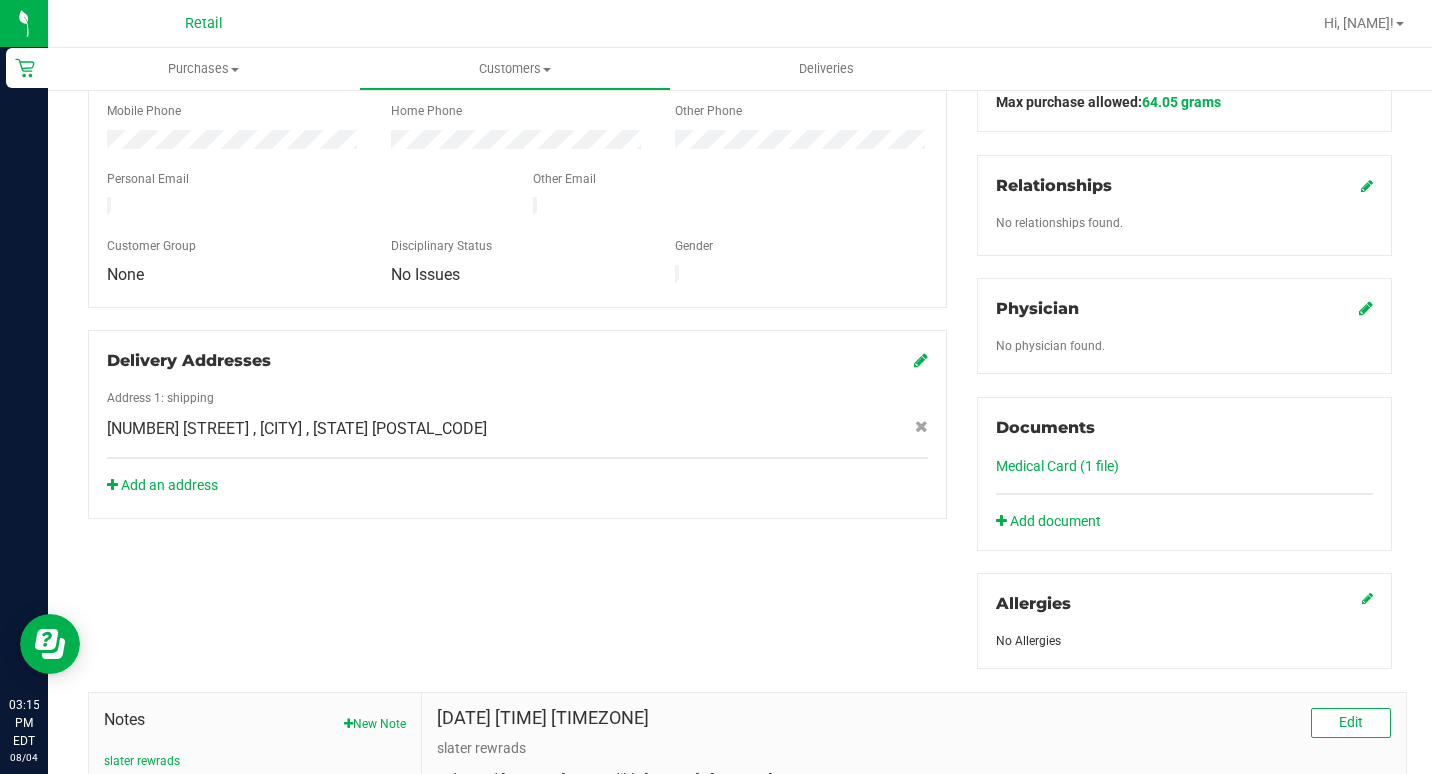 scroll, scrollTop: 500, scrollLeft: 0, axis: vertical 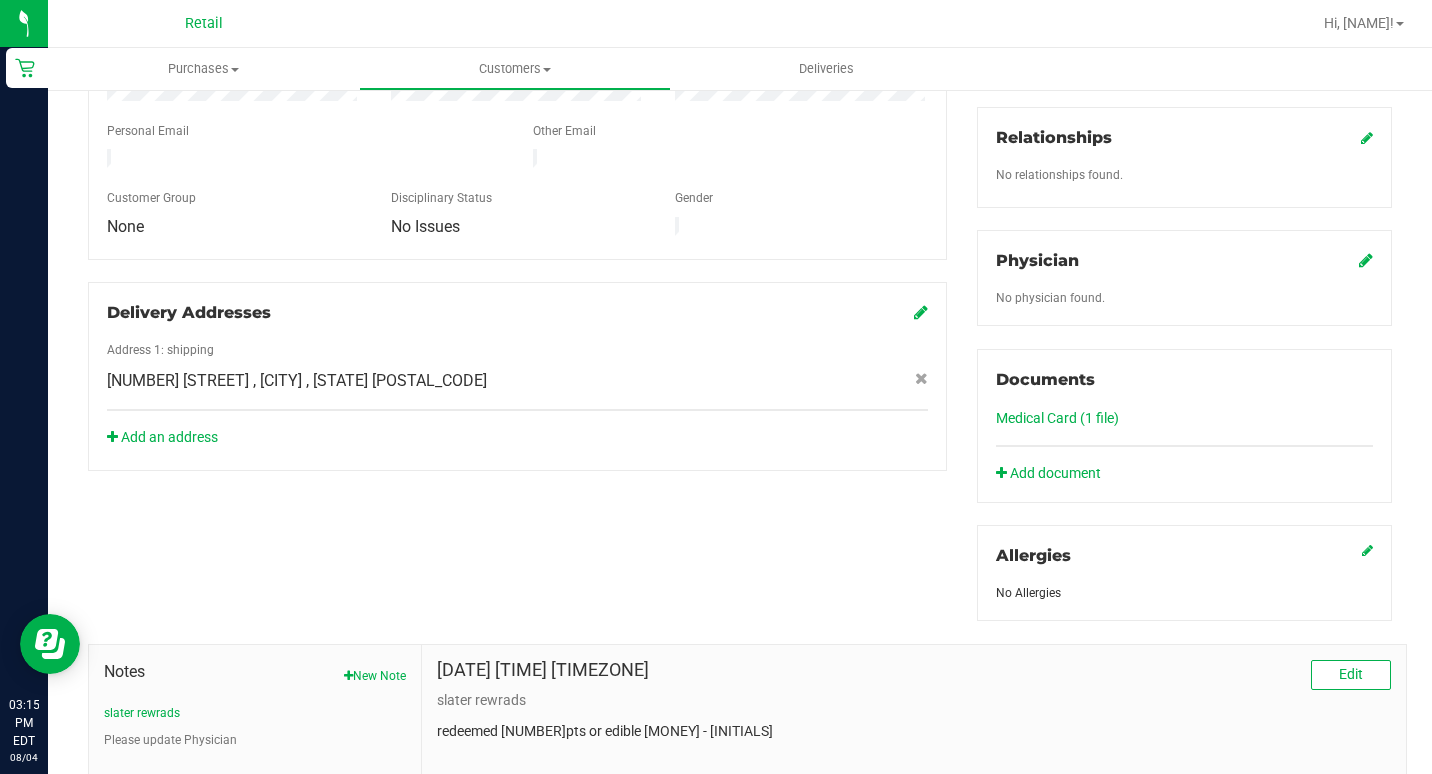 click on "Medical Card (1
file)" 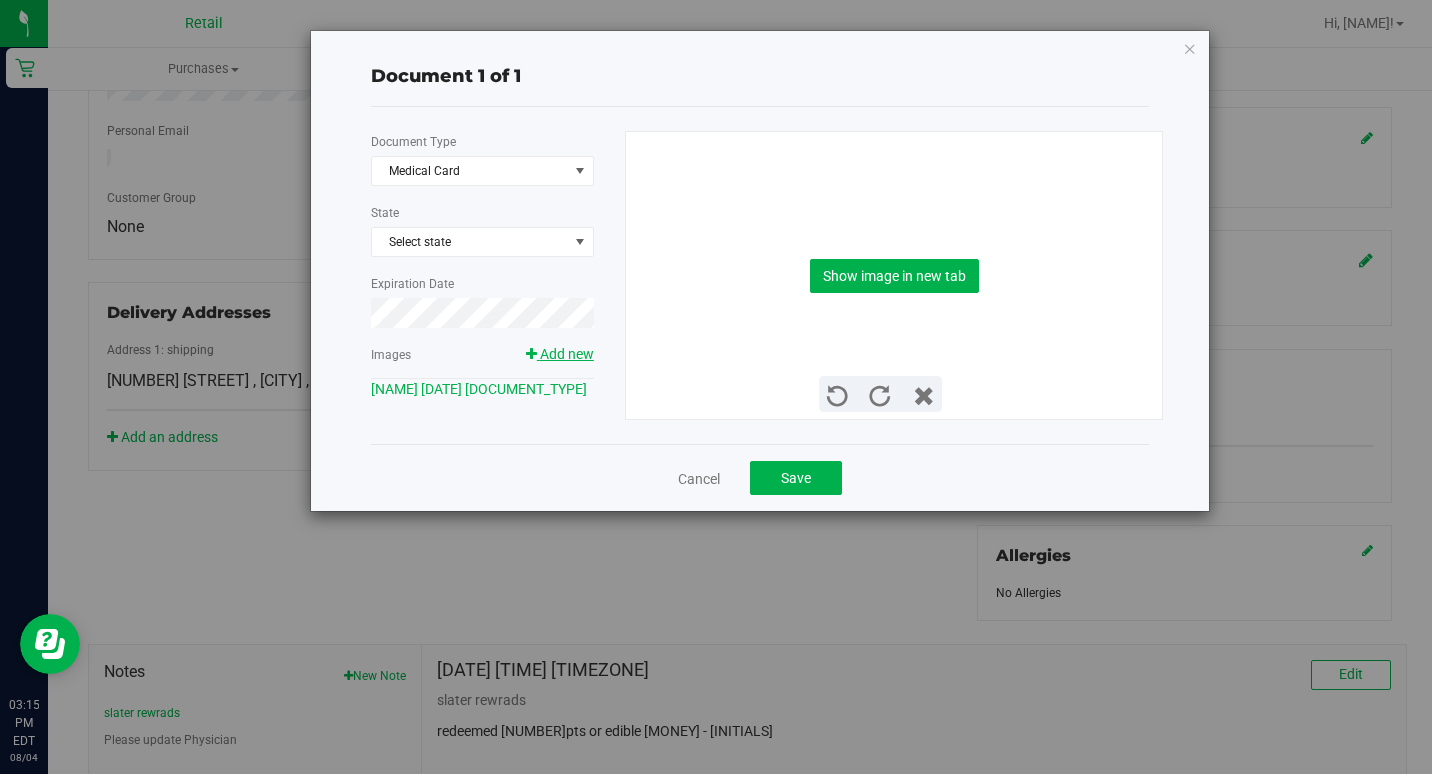 click at bounding box center (533, 354) 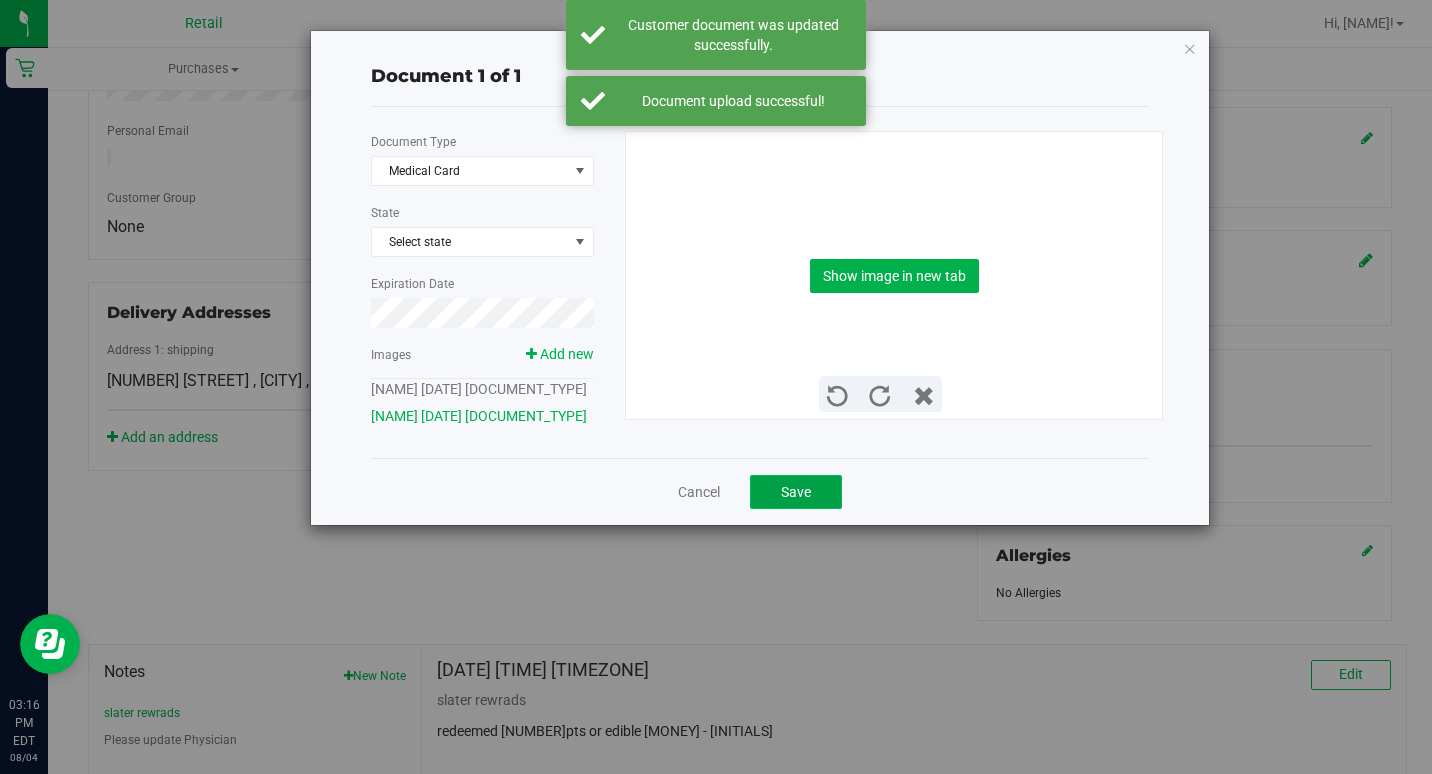 click on "Save" 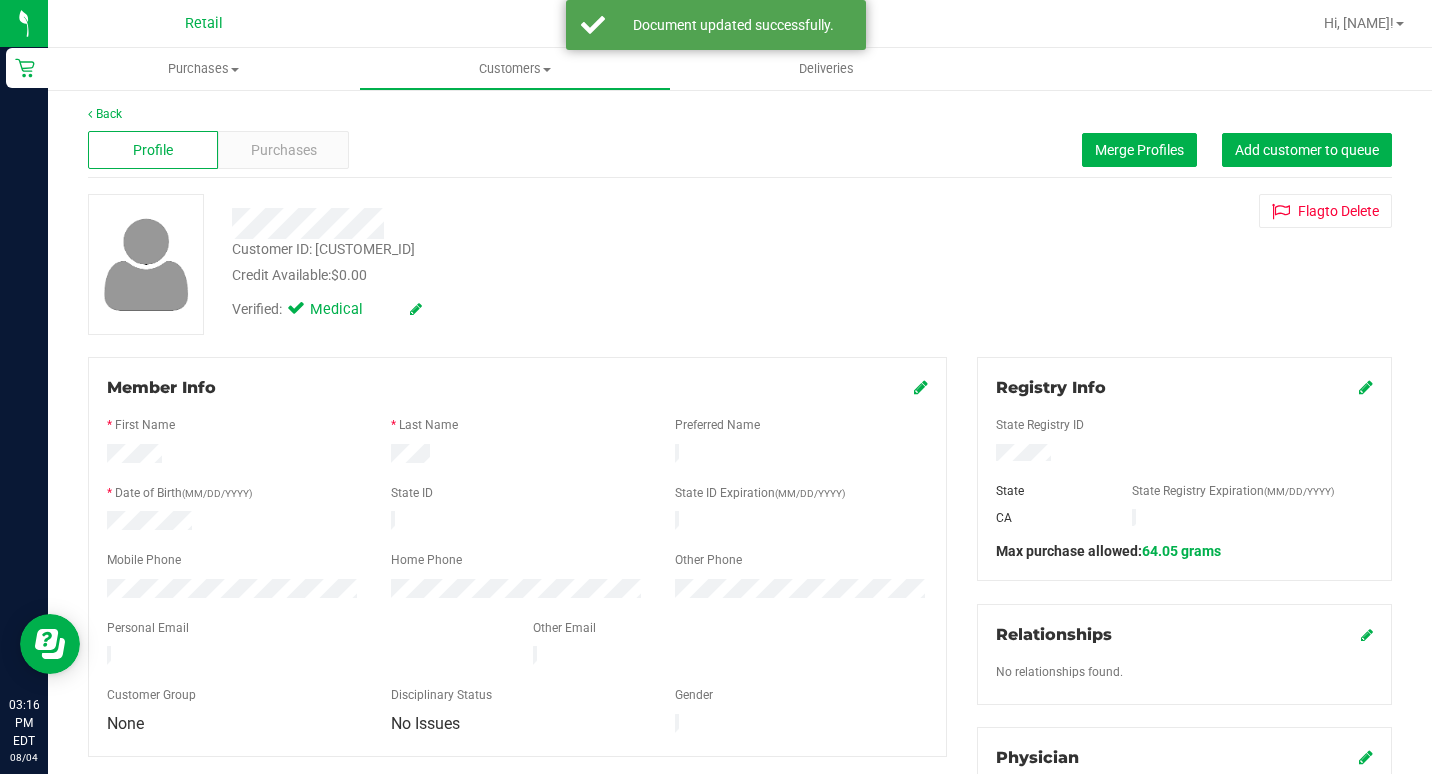 scroll, scrollTop: 0, scrollLeft: 0, axis: both 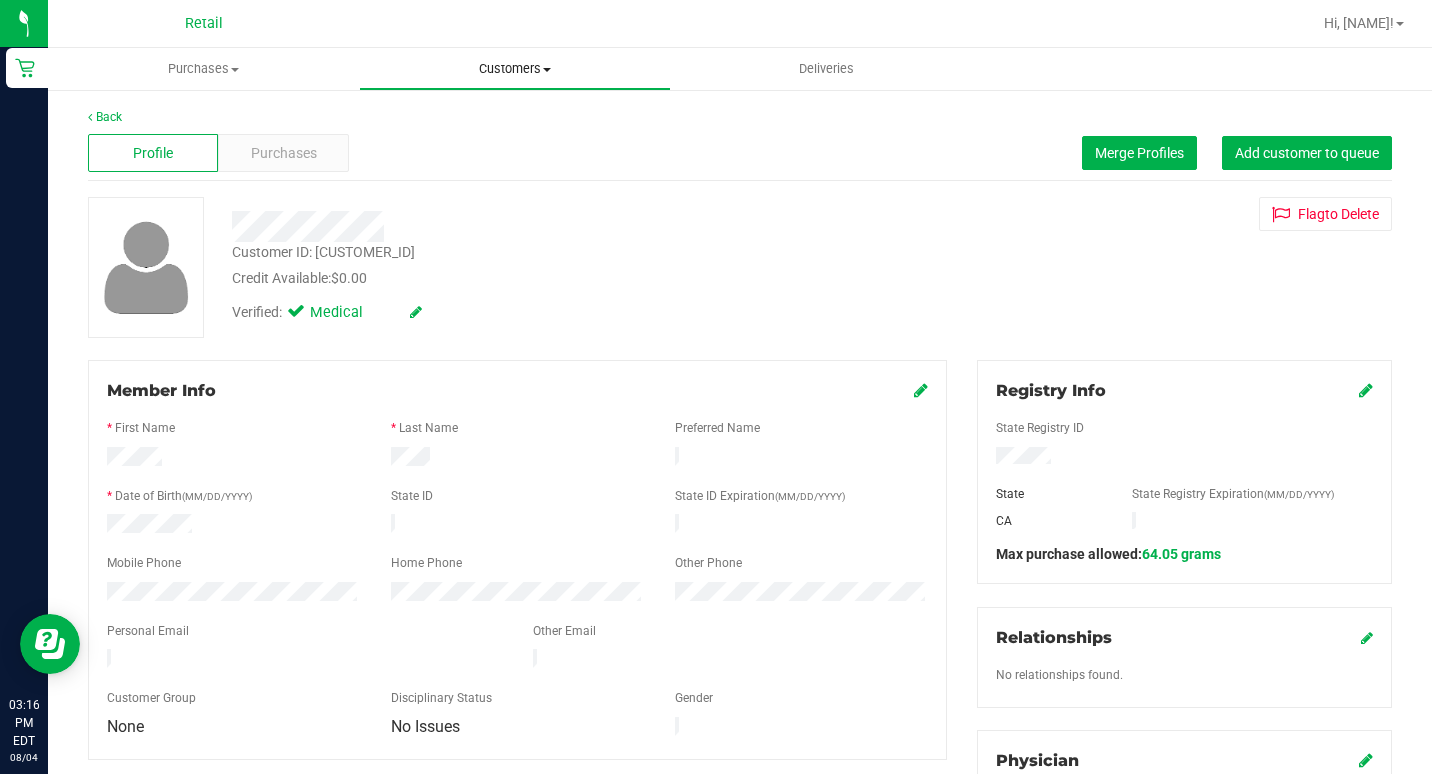 click on "Customers" at bounding box center [514, 69] 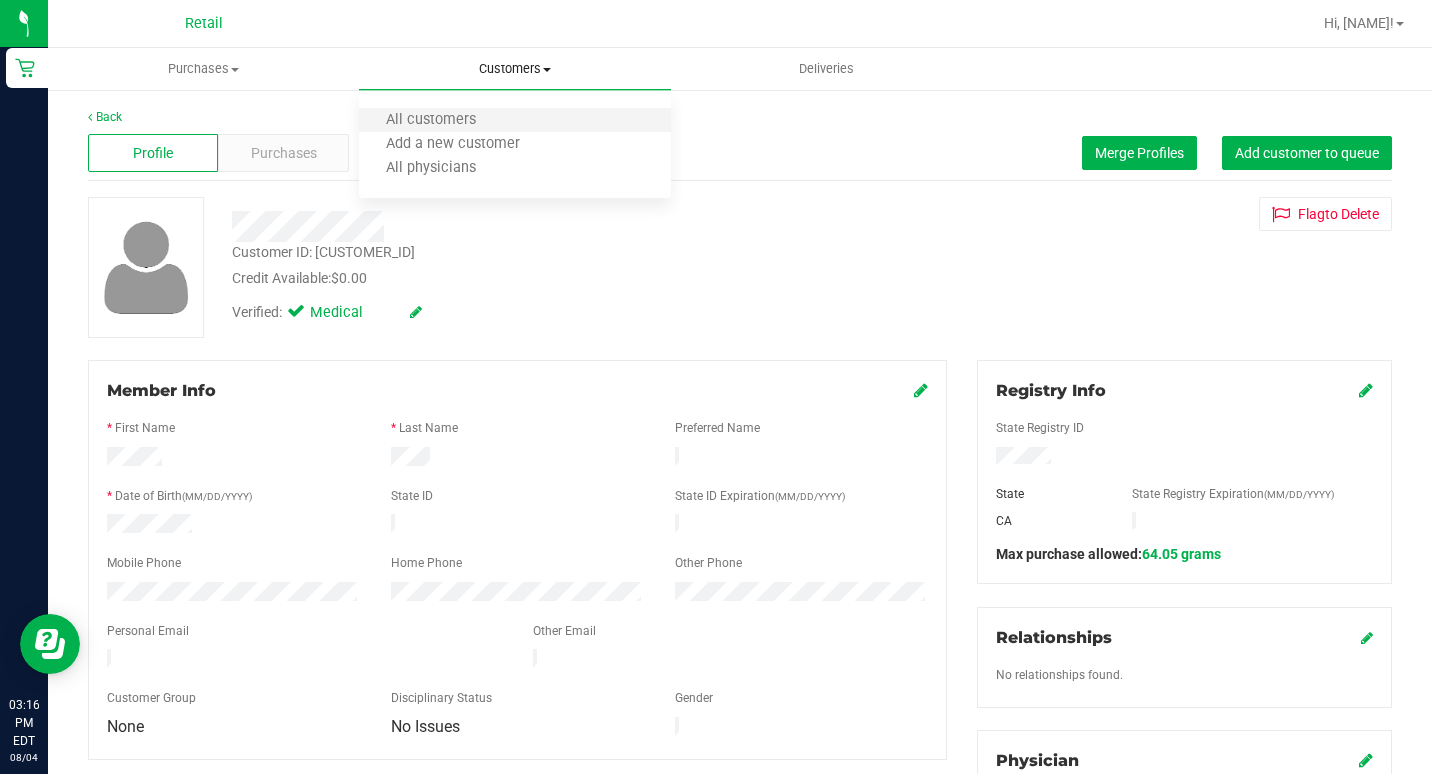 click on "All customers" at bounding box center (514, 121) 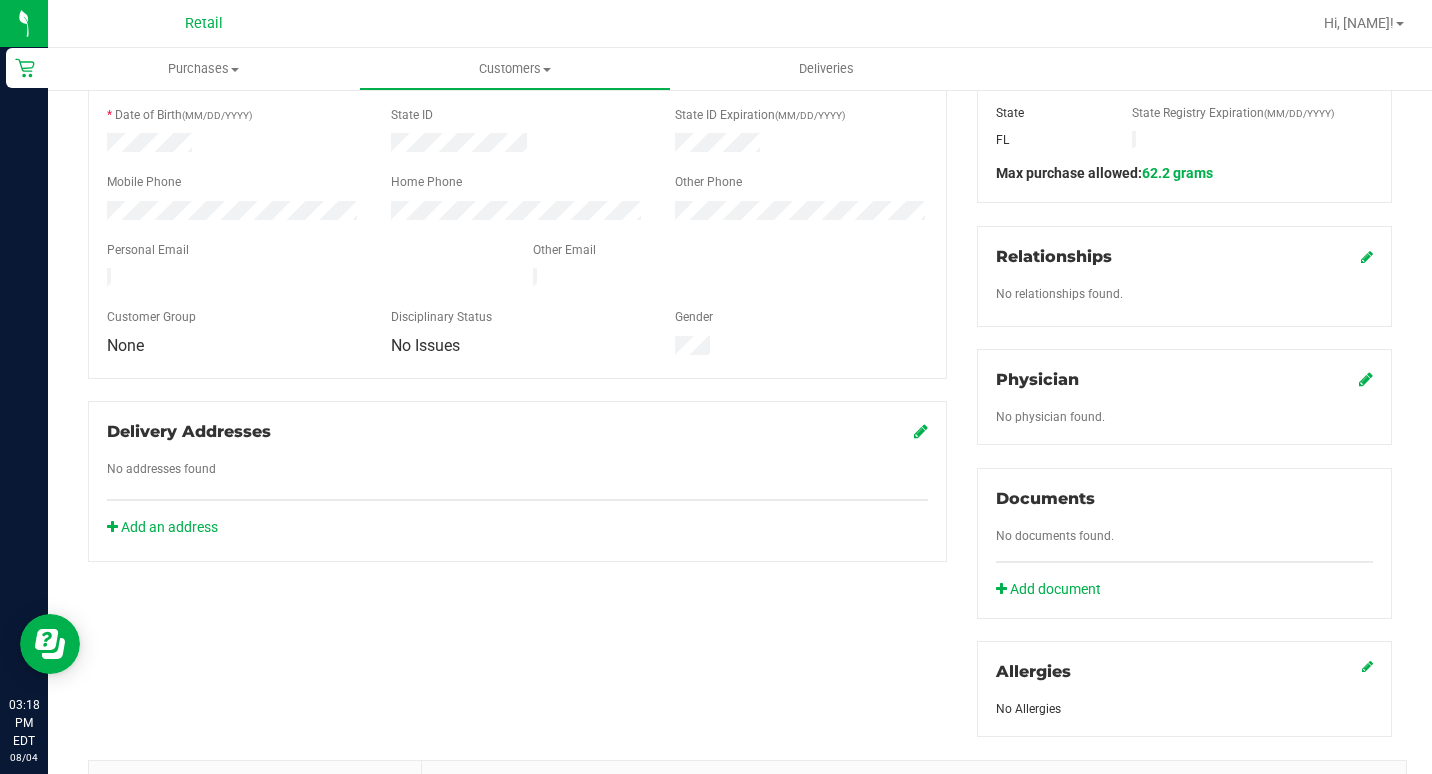 scroll, scrollTop: 400, scrollLeft: 0, axis: vertical 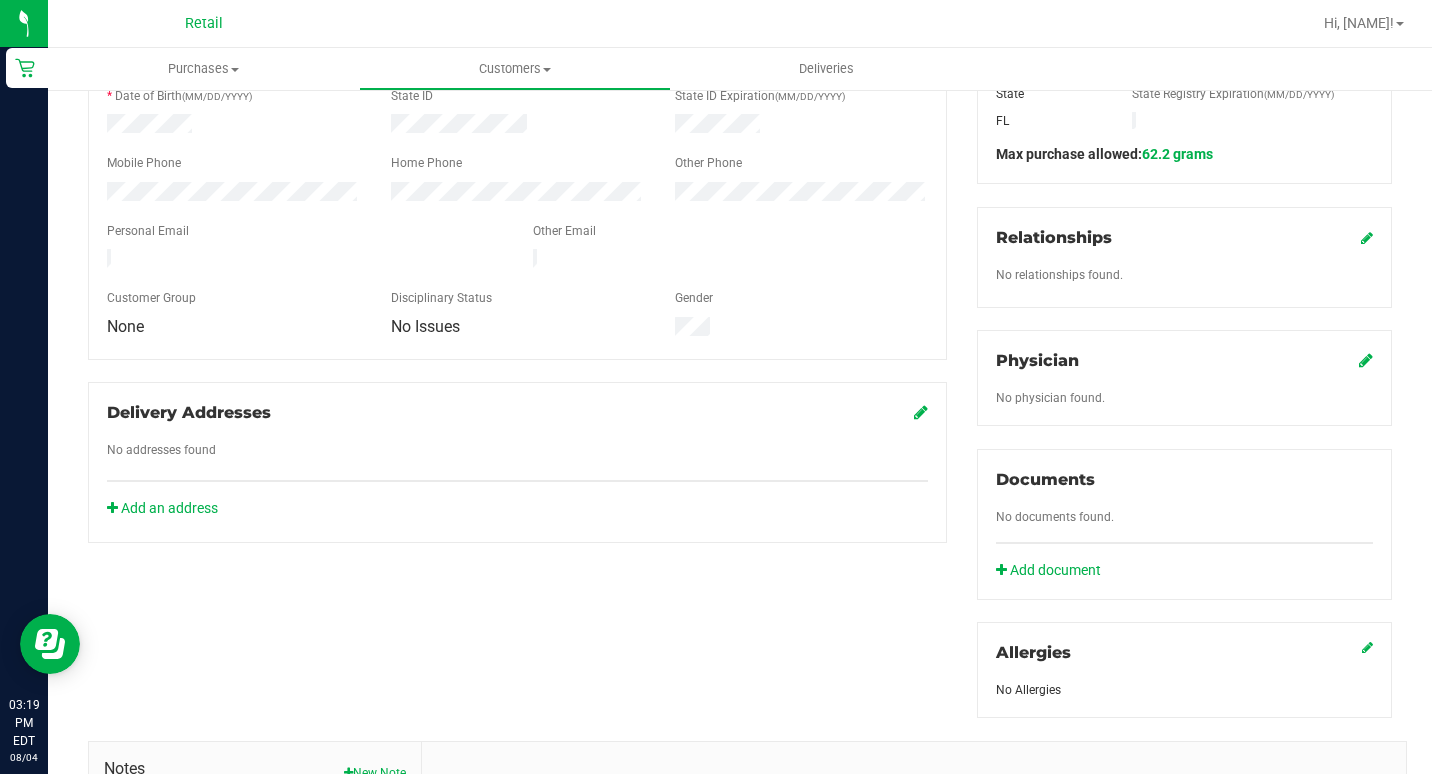 click on "Notes
New Note" at bounding box center (740, 864) 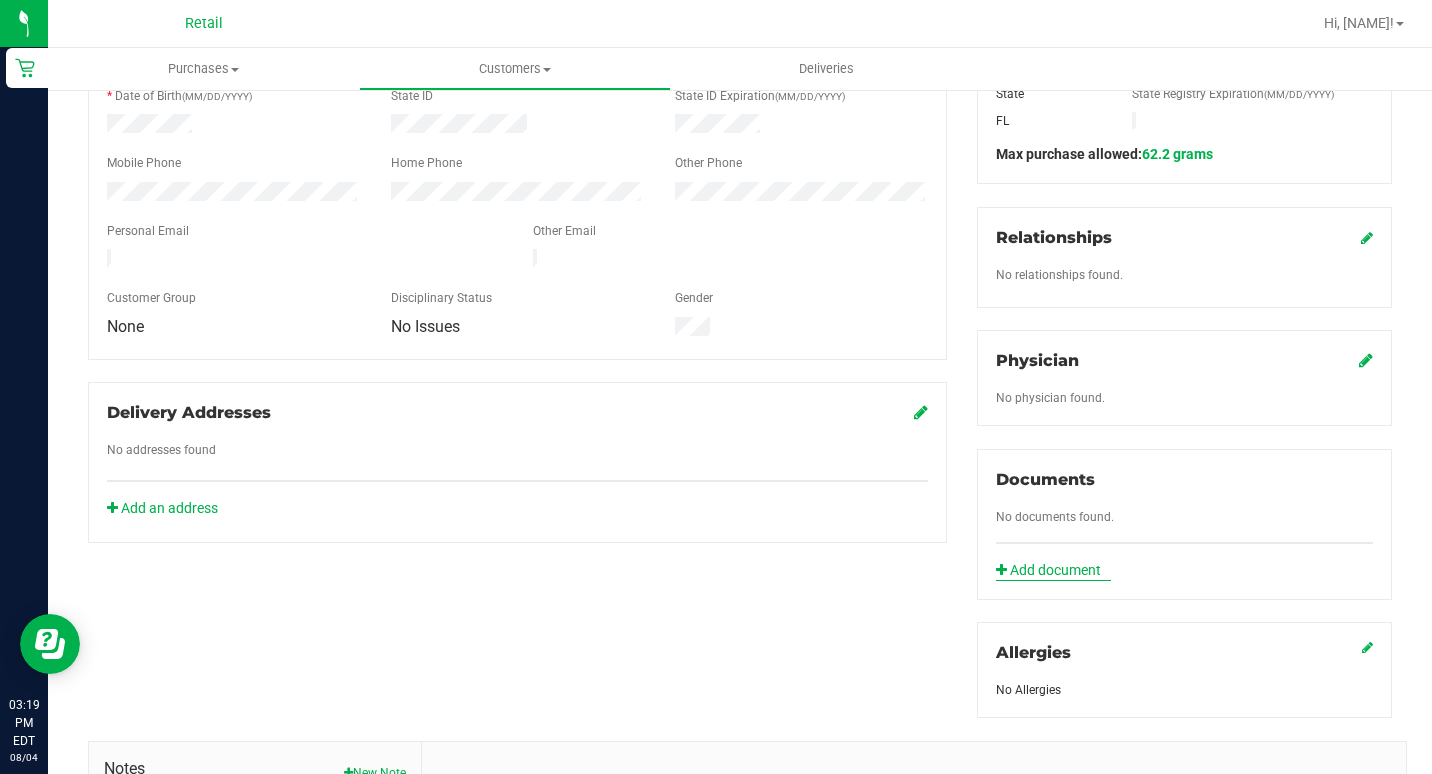 click on "Add document" 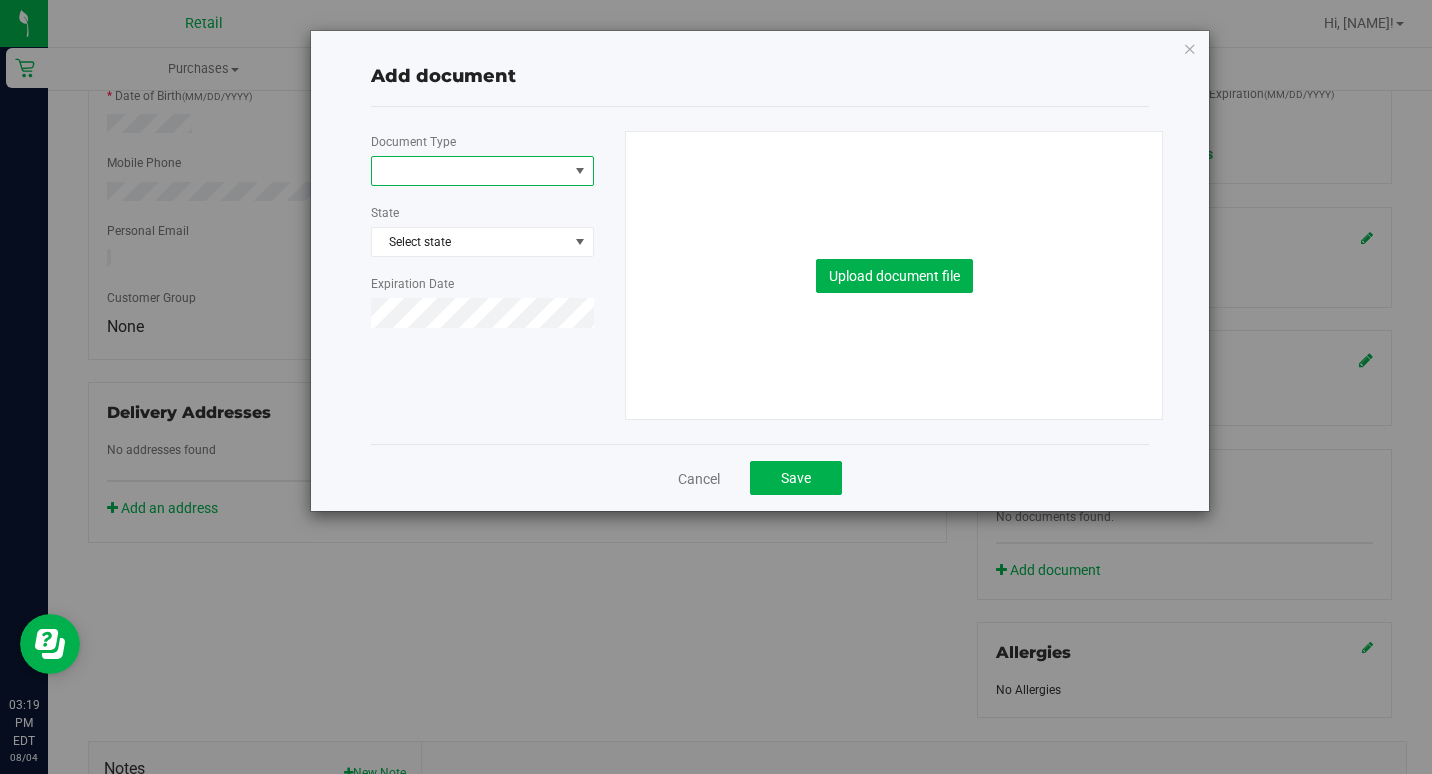 click at bounding box center (470, 171) 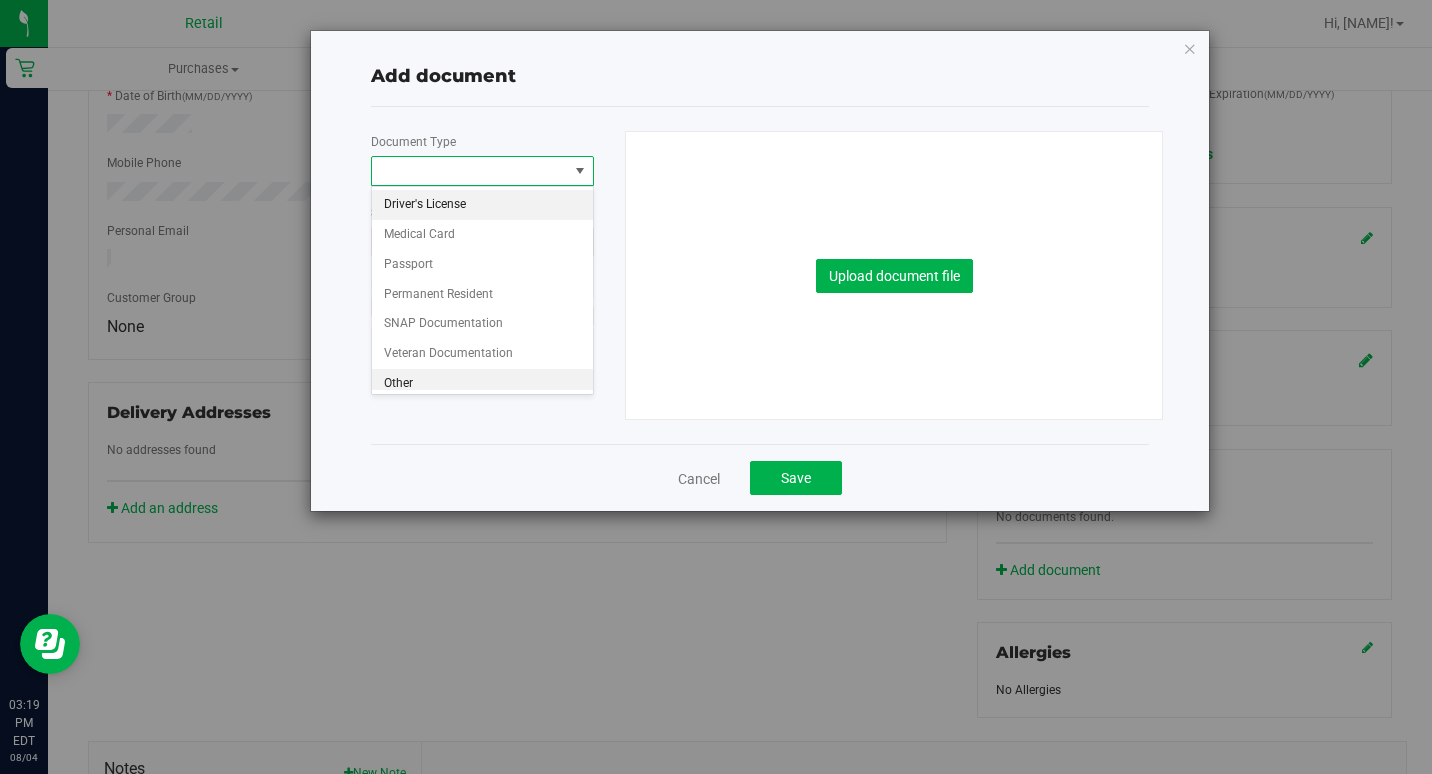 click on "Other" at bounding box center [482, 384] 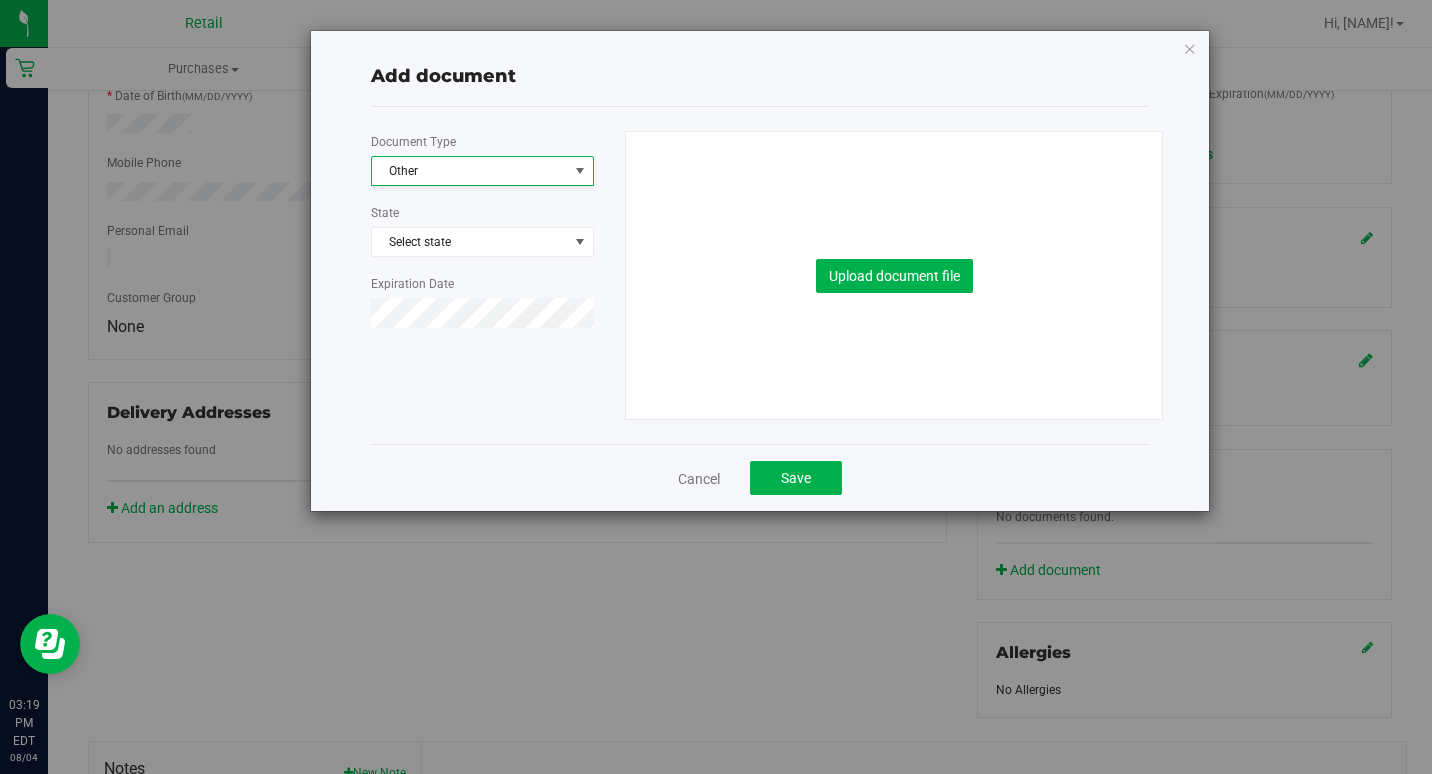 scroll, scrollTop: 0, scrollLeft: 0, axis: both 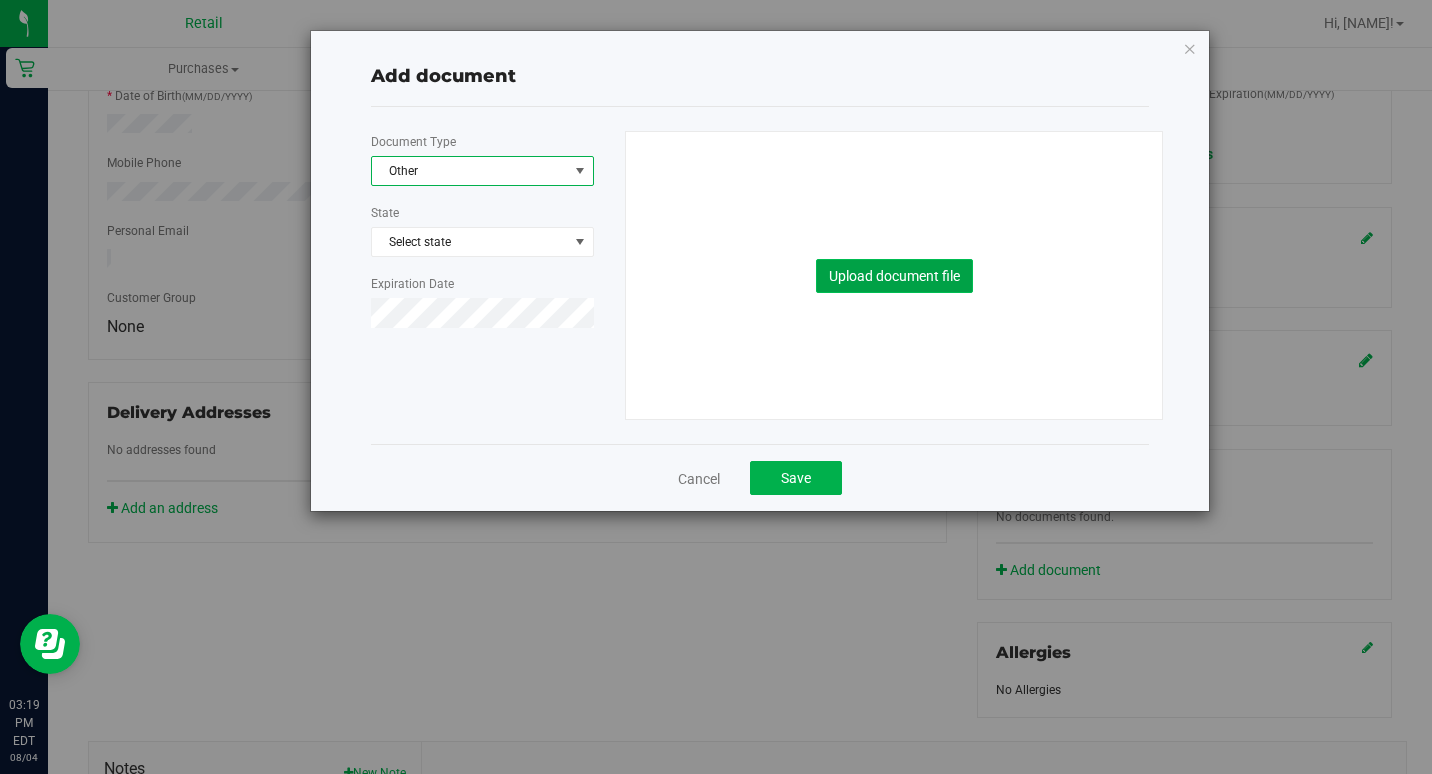 click on "Upload document file" at bounding box center [894, 276] 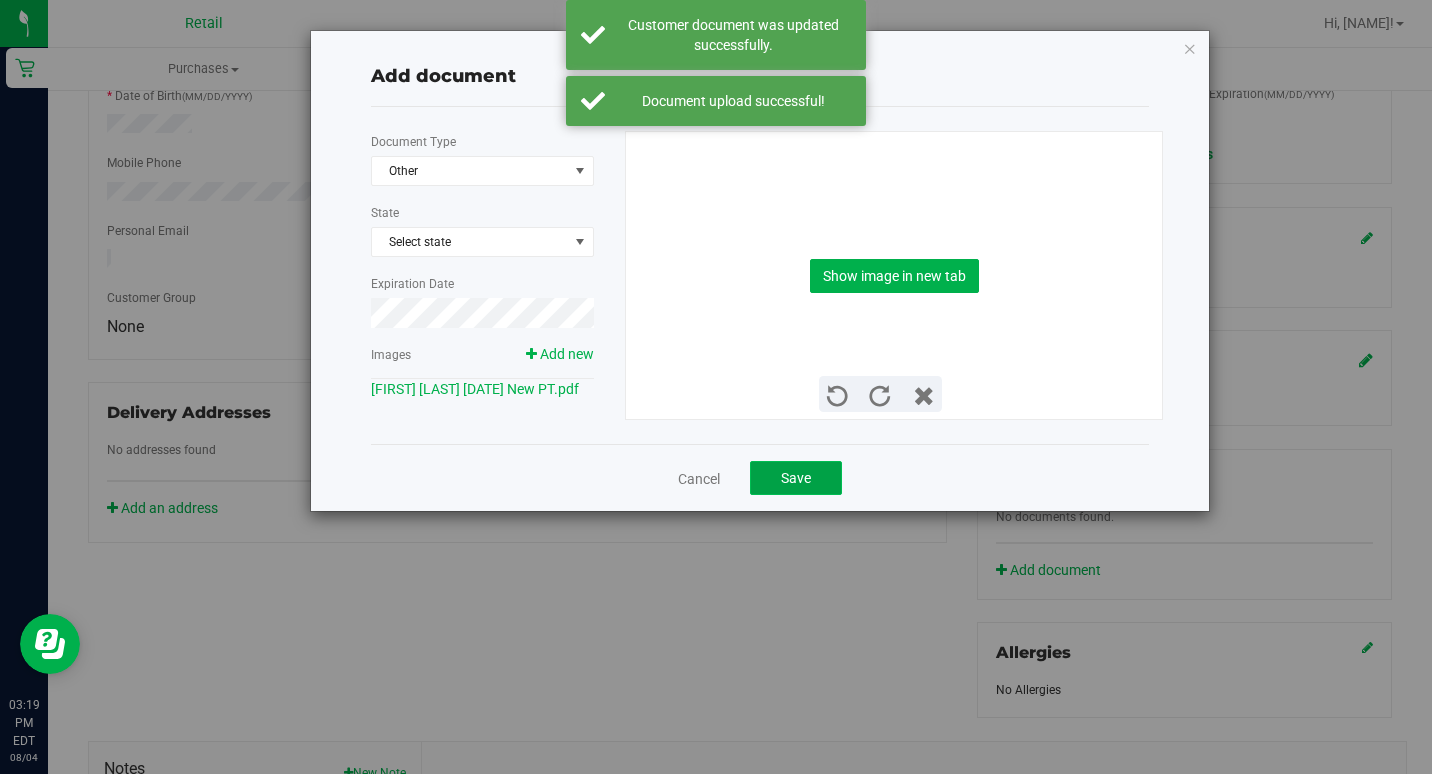 click on "Save" 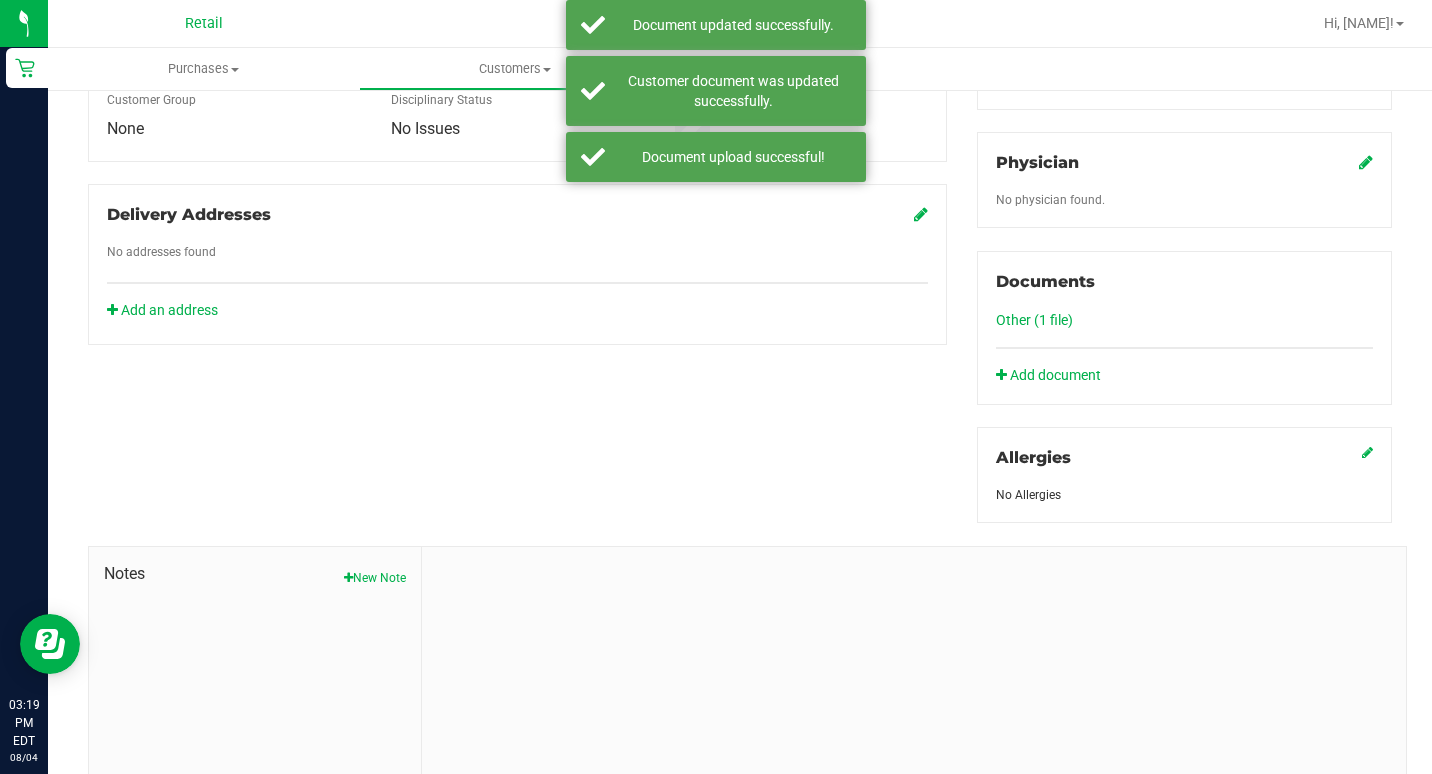 scroll, scrollTop: 600, scrollLeft: 0, axis: vertical 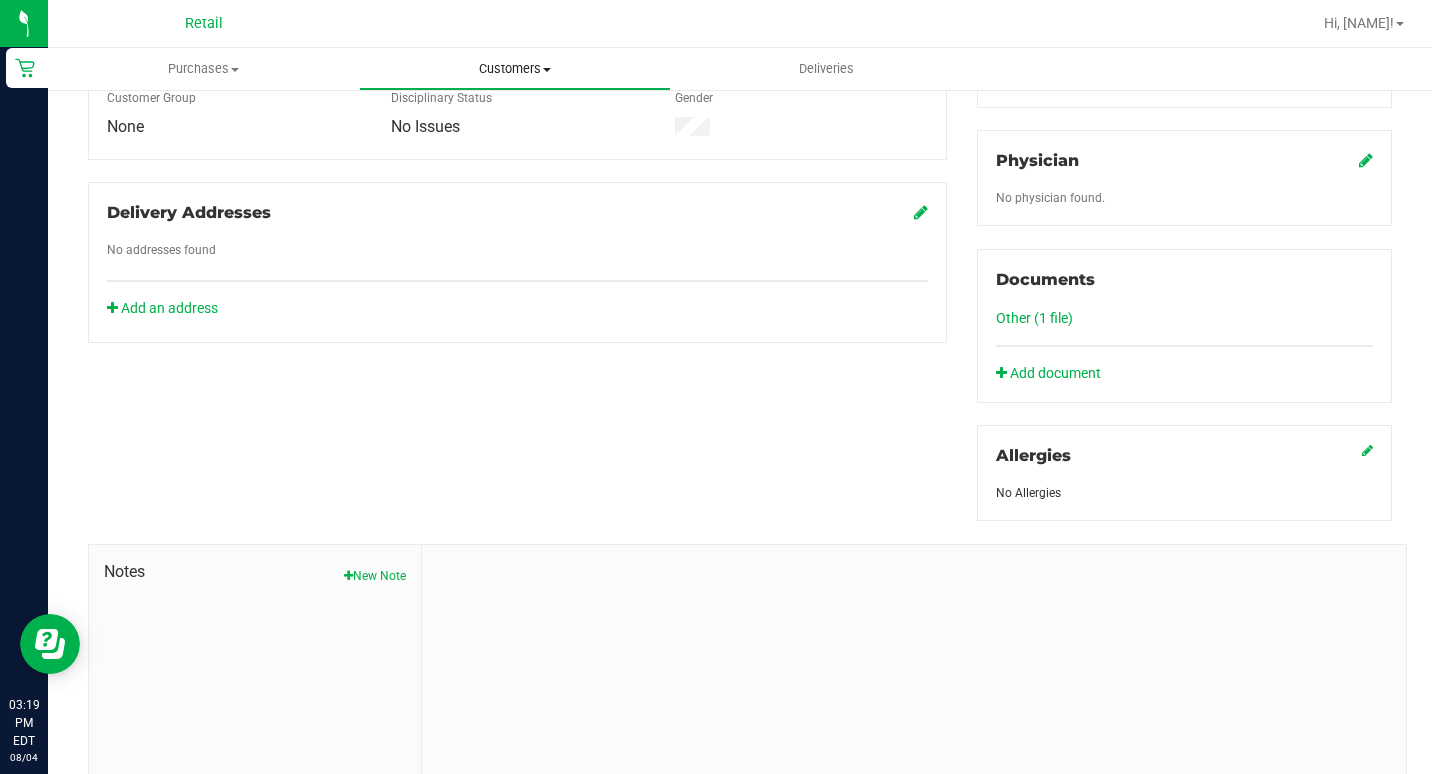 click on "Customers" at bounding box center [514, 69] 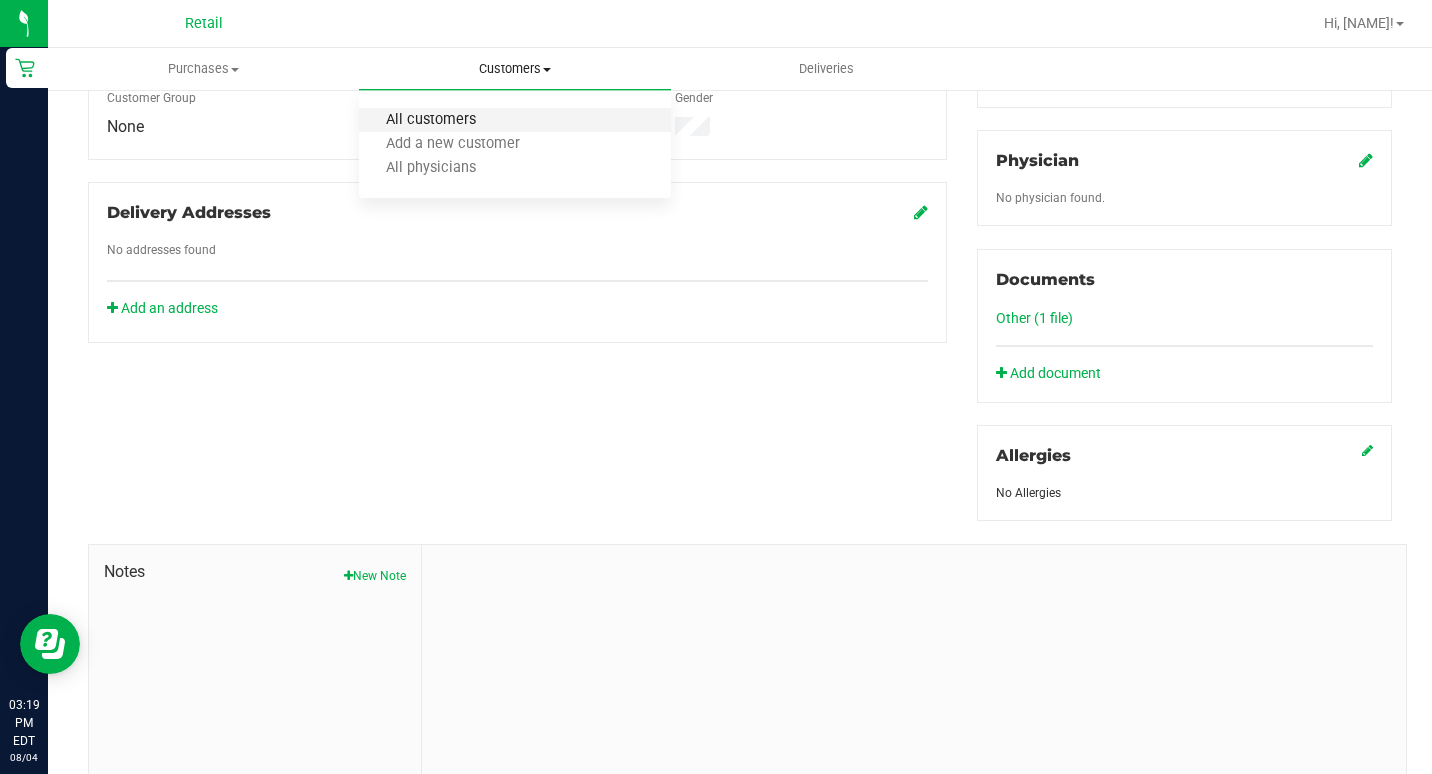 click on "All customers" at bounding box center (431, 120) 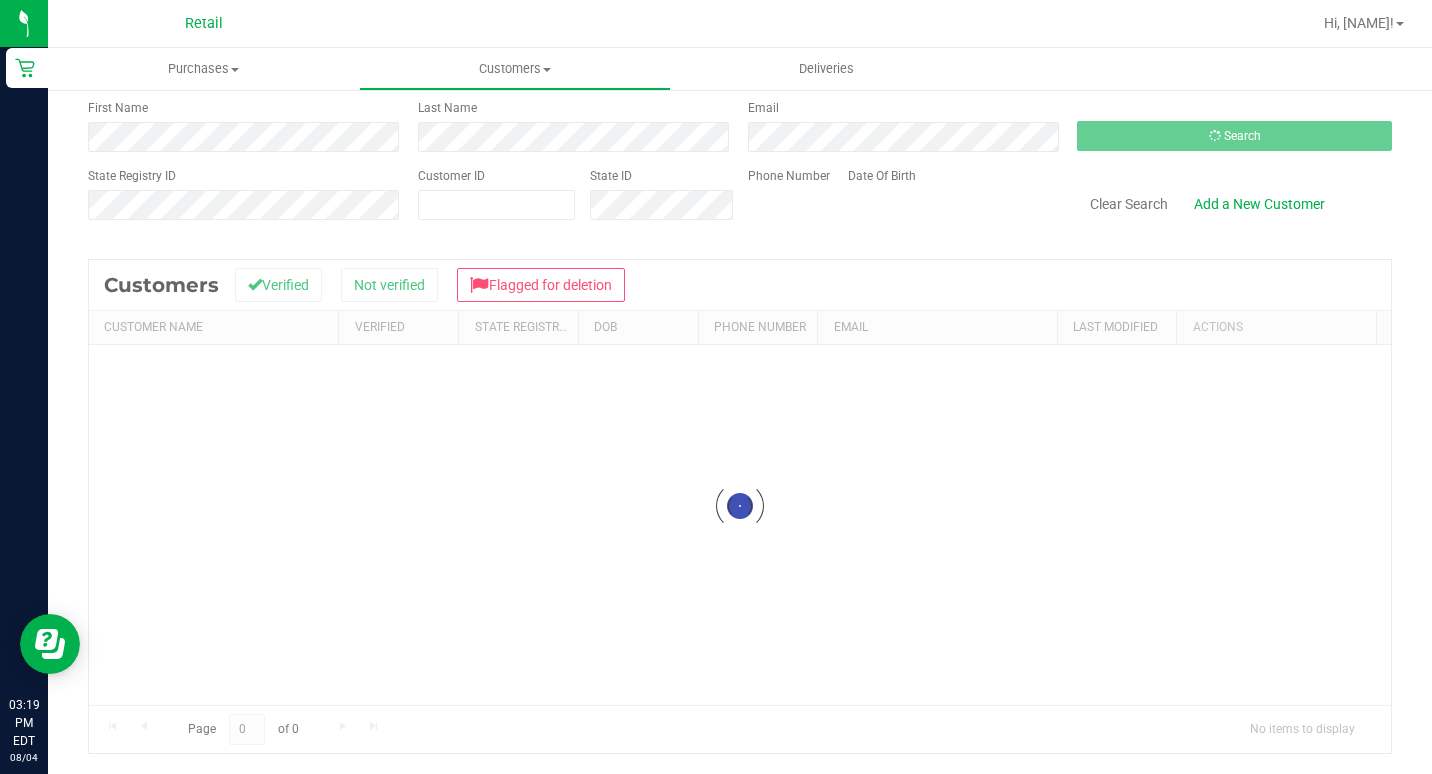 scroll, scrollTop: 0, scrollLeft: 0, axis: both 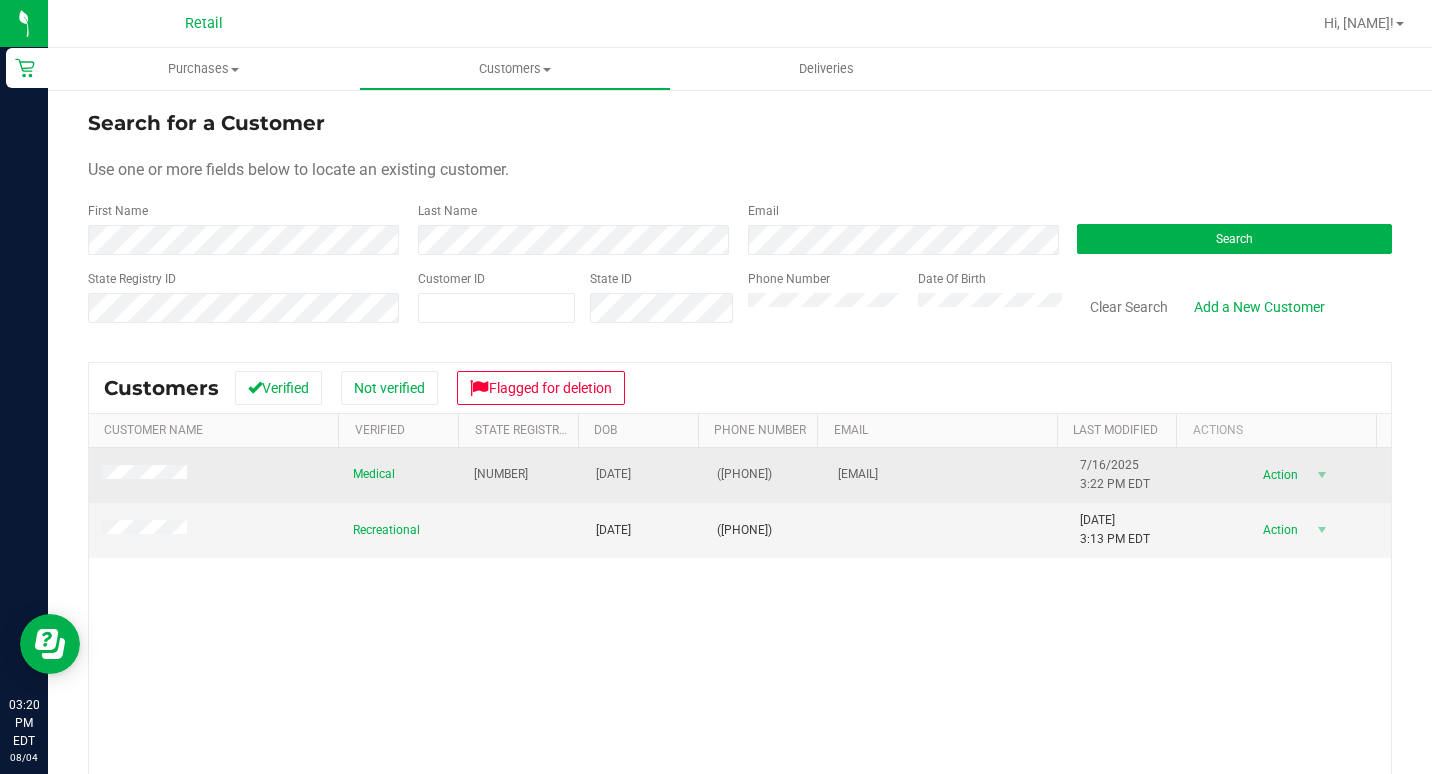 click at bounding box center (215, 475) 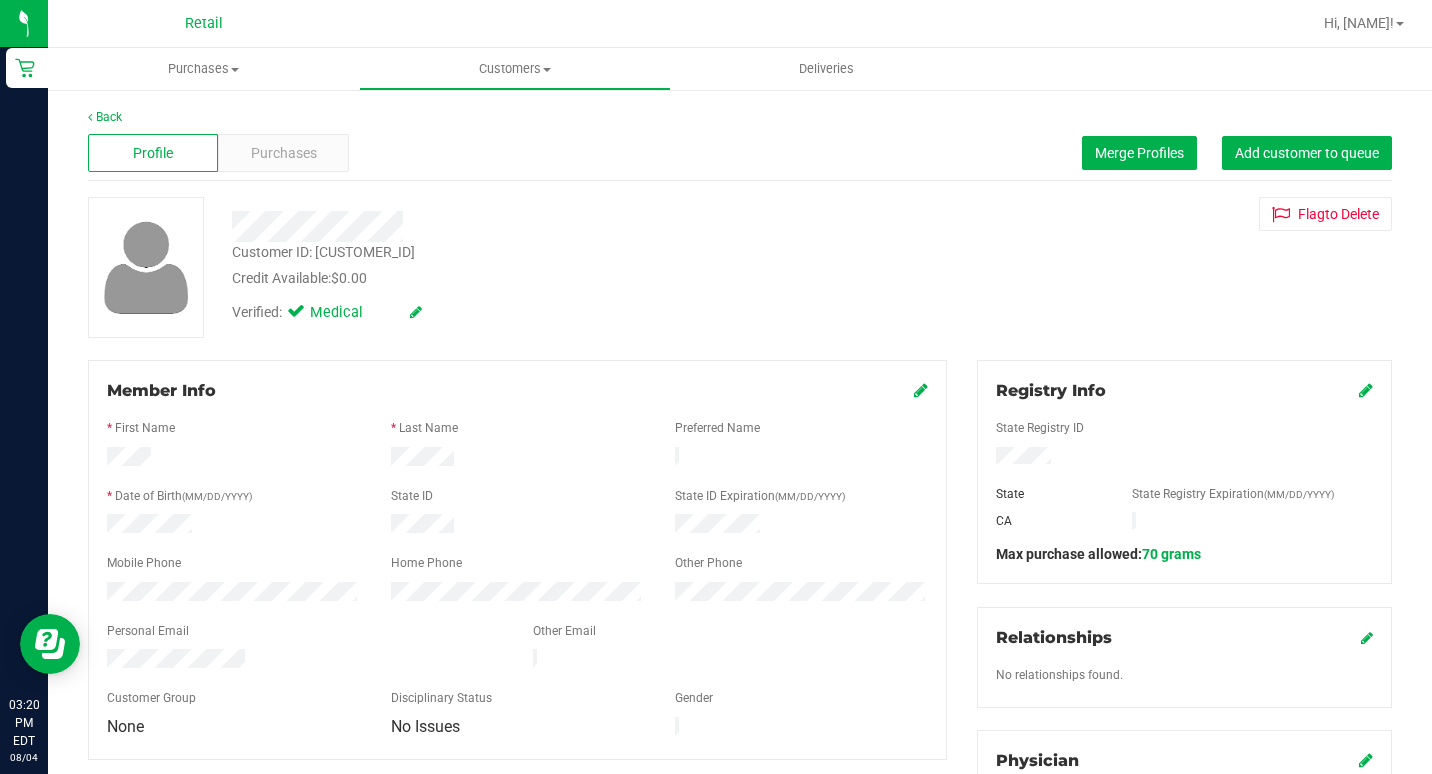 click on "Member Info
*
First Name
*
Last Name
Preferred Name
*
Date of Birth
(MM/DD/YYYY)
State ID
State ID Expiration
(MM/DD/YYYY)" at bounding box center [517, 560] 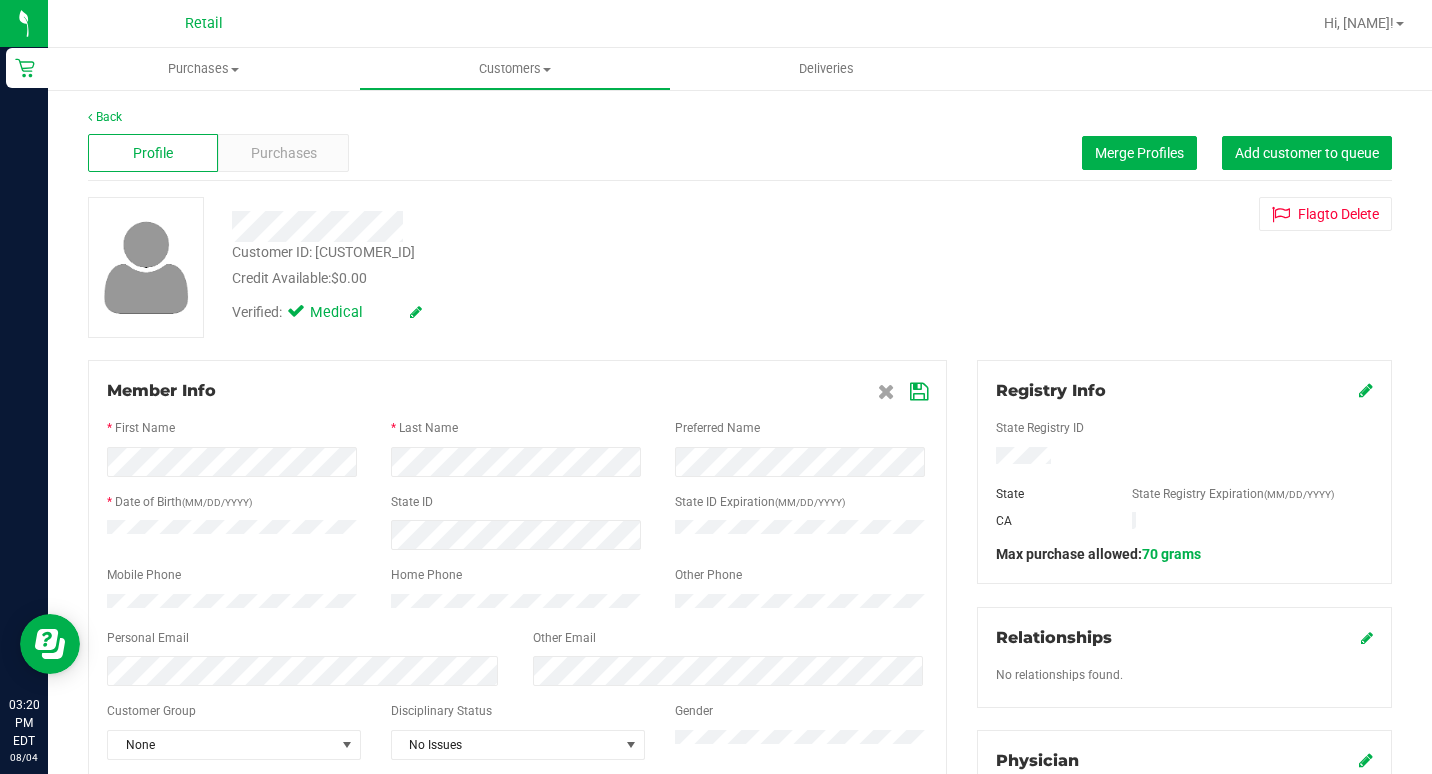 click at bounding box center [919, 392] 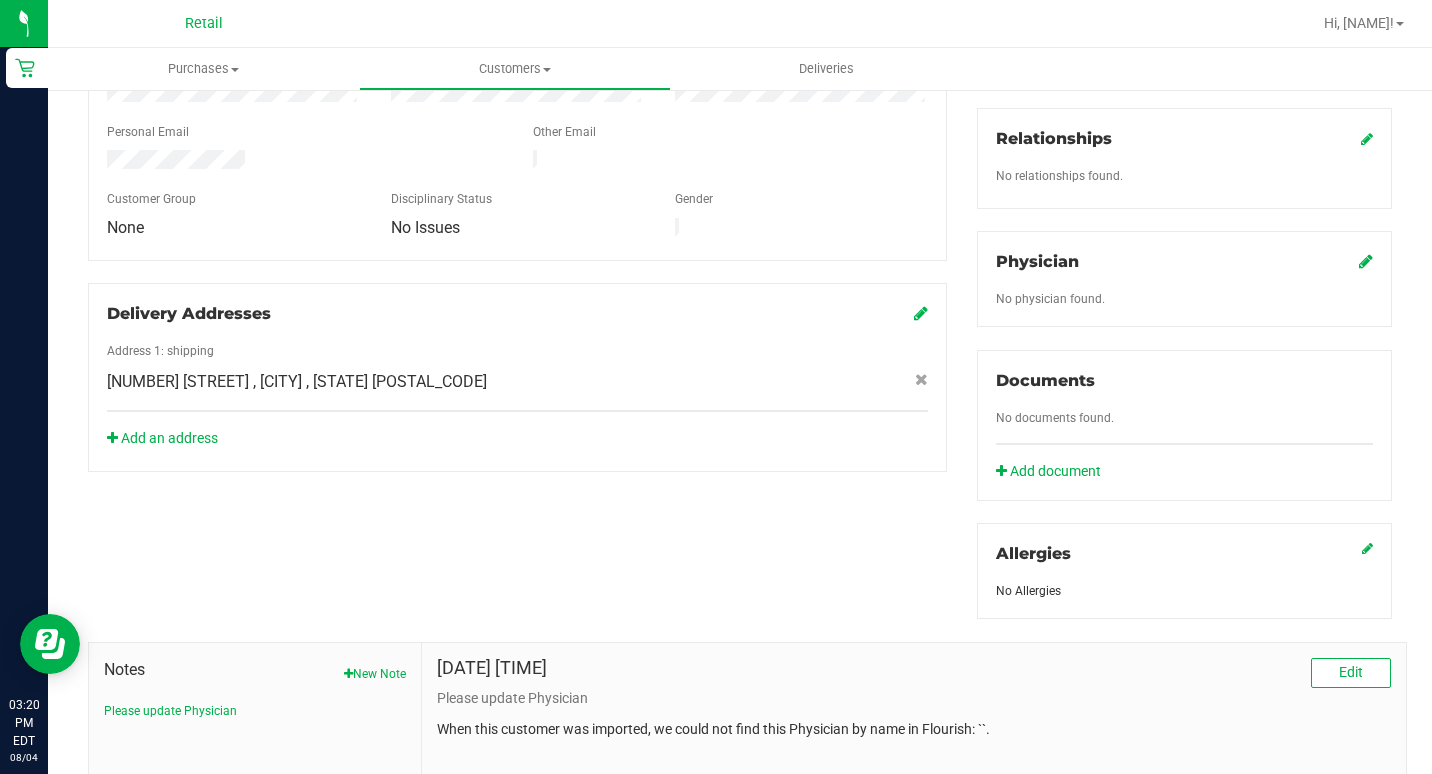scroll, scrollTop: 500, scrollLeft: 0, axis: vertical 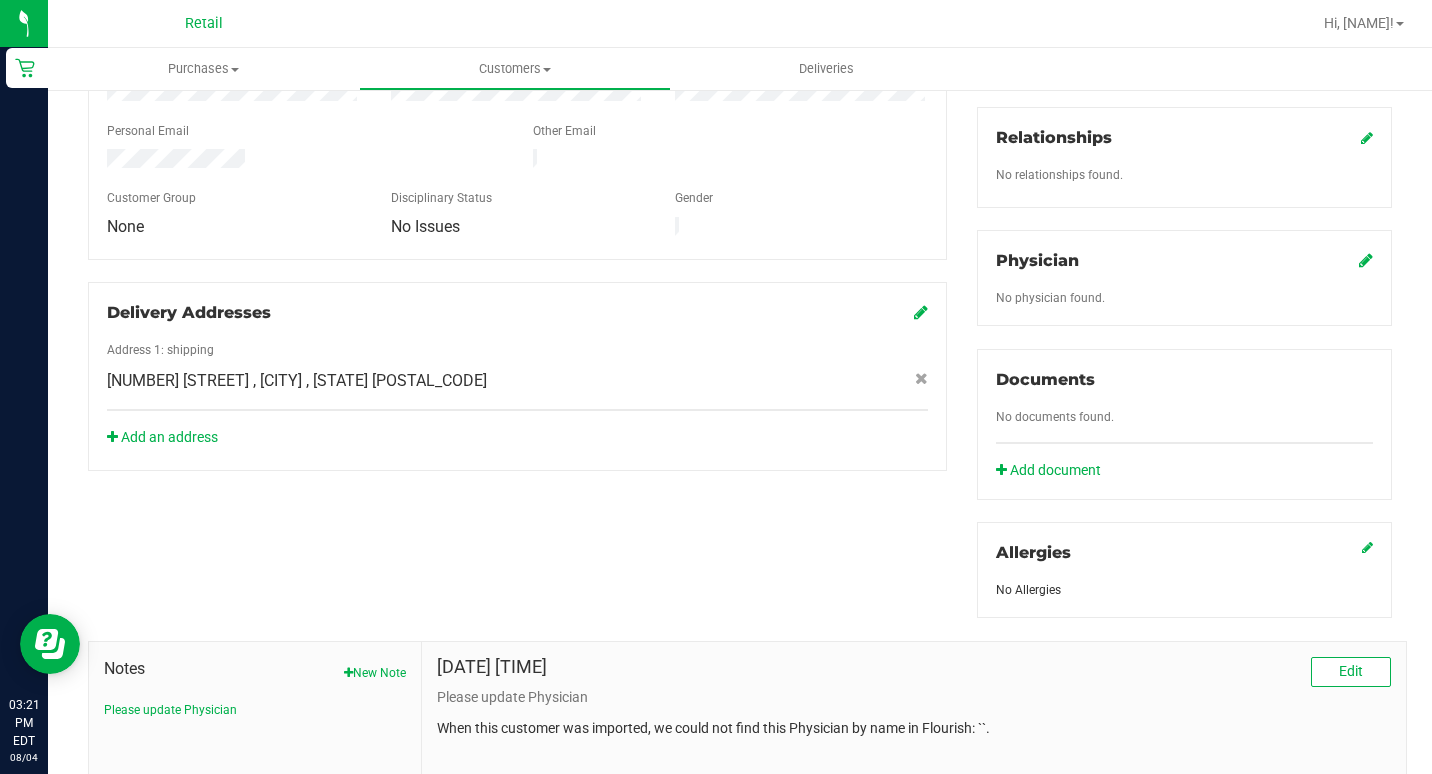 click on "Sep 28, 2022 5:03 AM EDT
Edit
Please update Physician
When this customer was imported, we could not find this Physician by name in Flourish: ``." at bounding box center (914, 698) 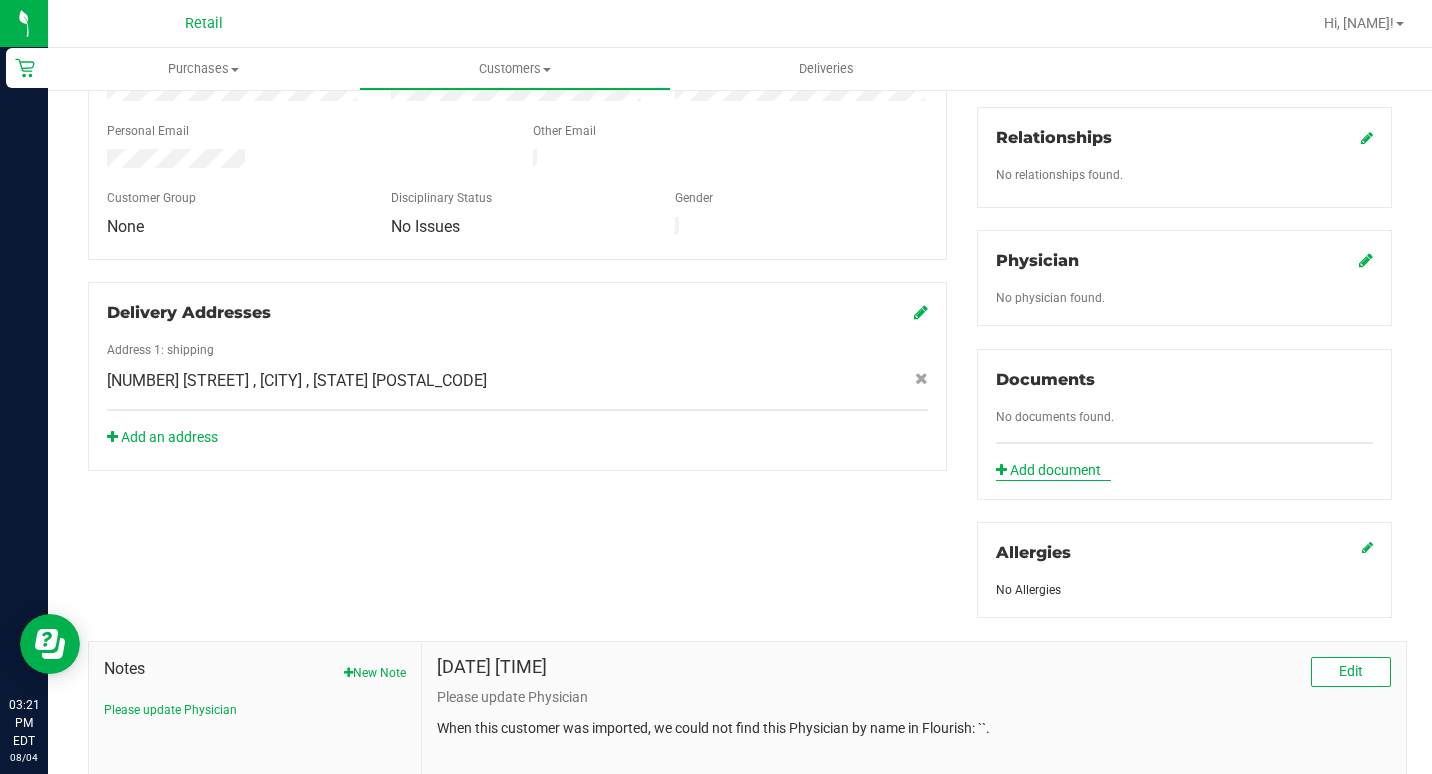 click on "Add document" 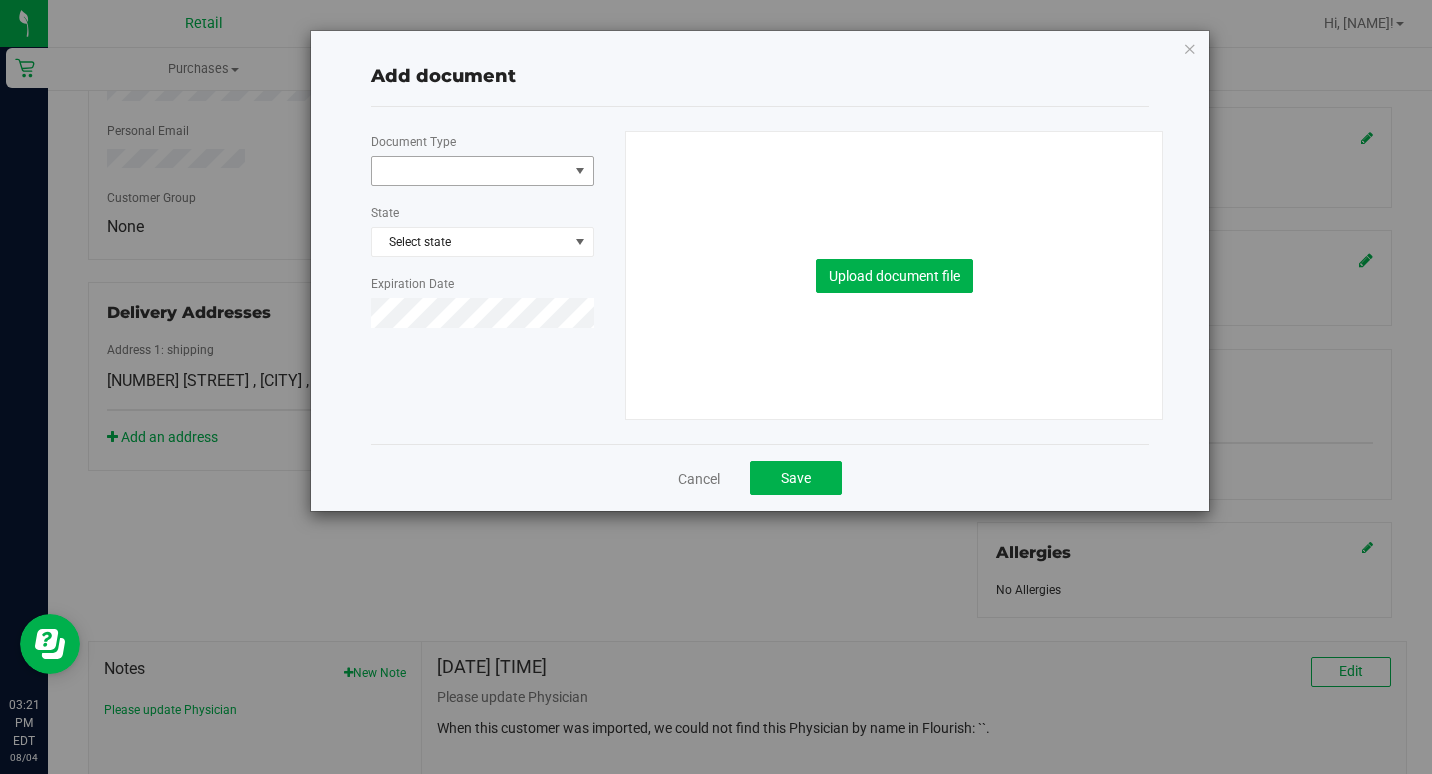 click at bounding box center [470, 171] 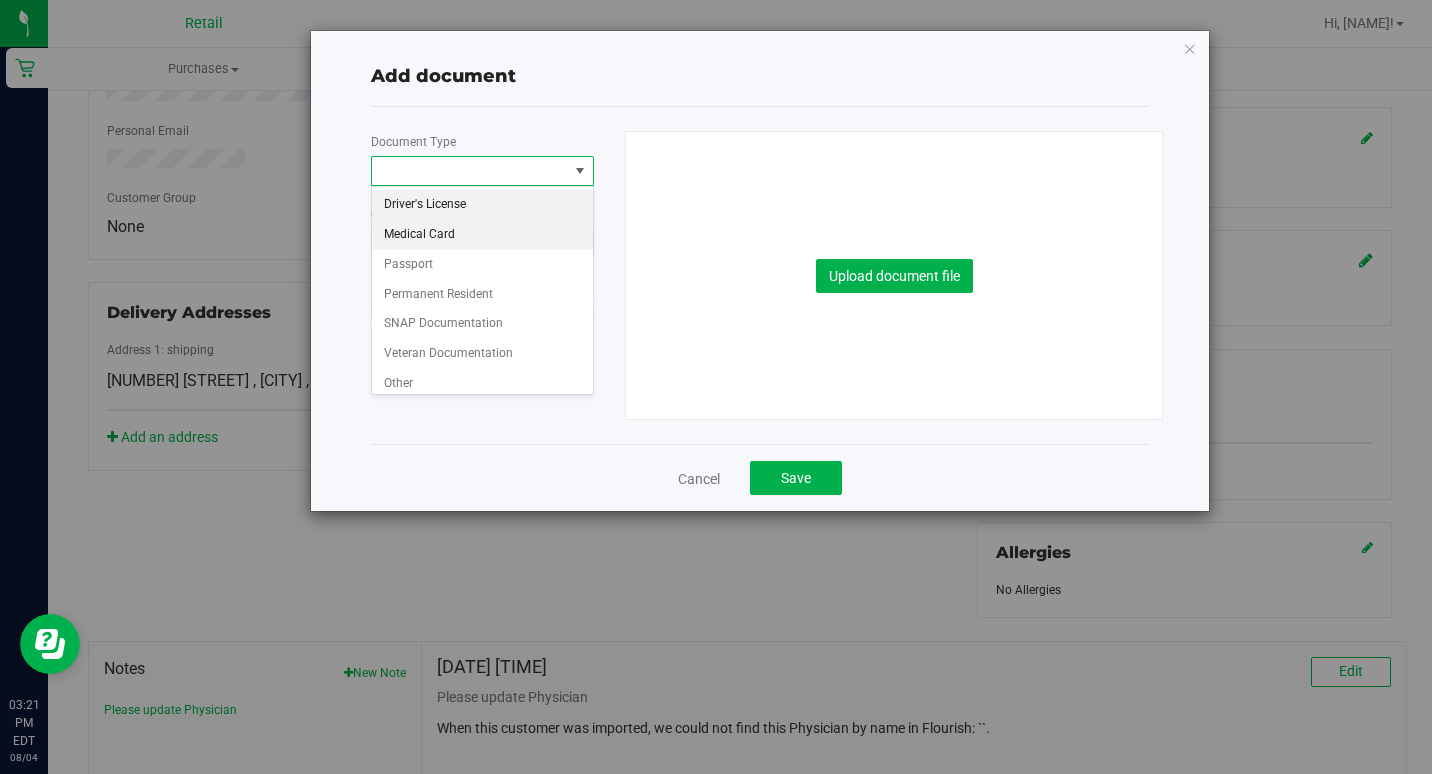 click on "Medical Card" at bounding box center [482, 235] 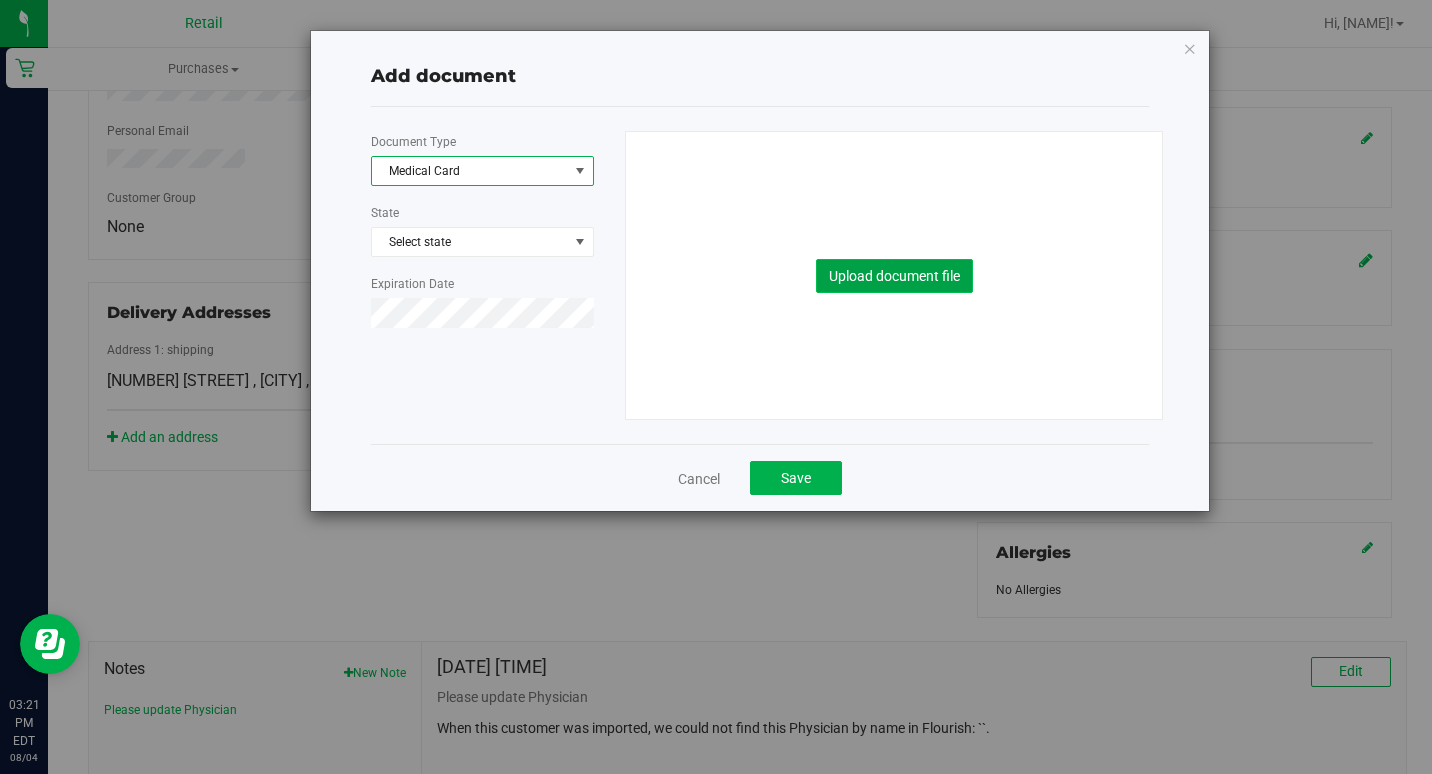 click on "Upload document file" at bounding box center (894, 276) 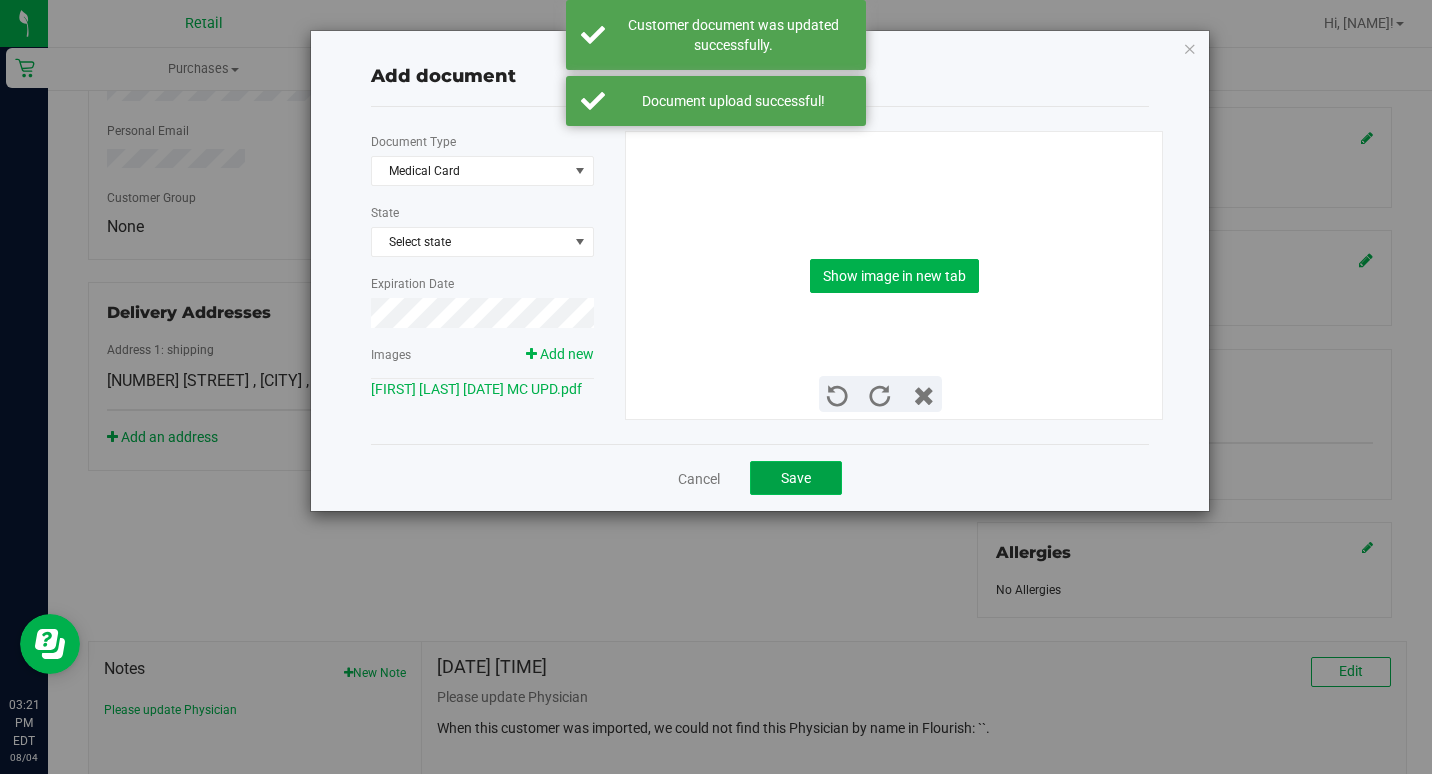 click on "Save" 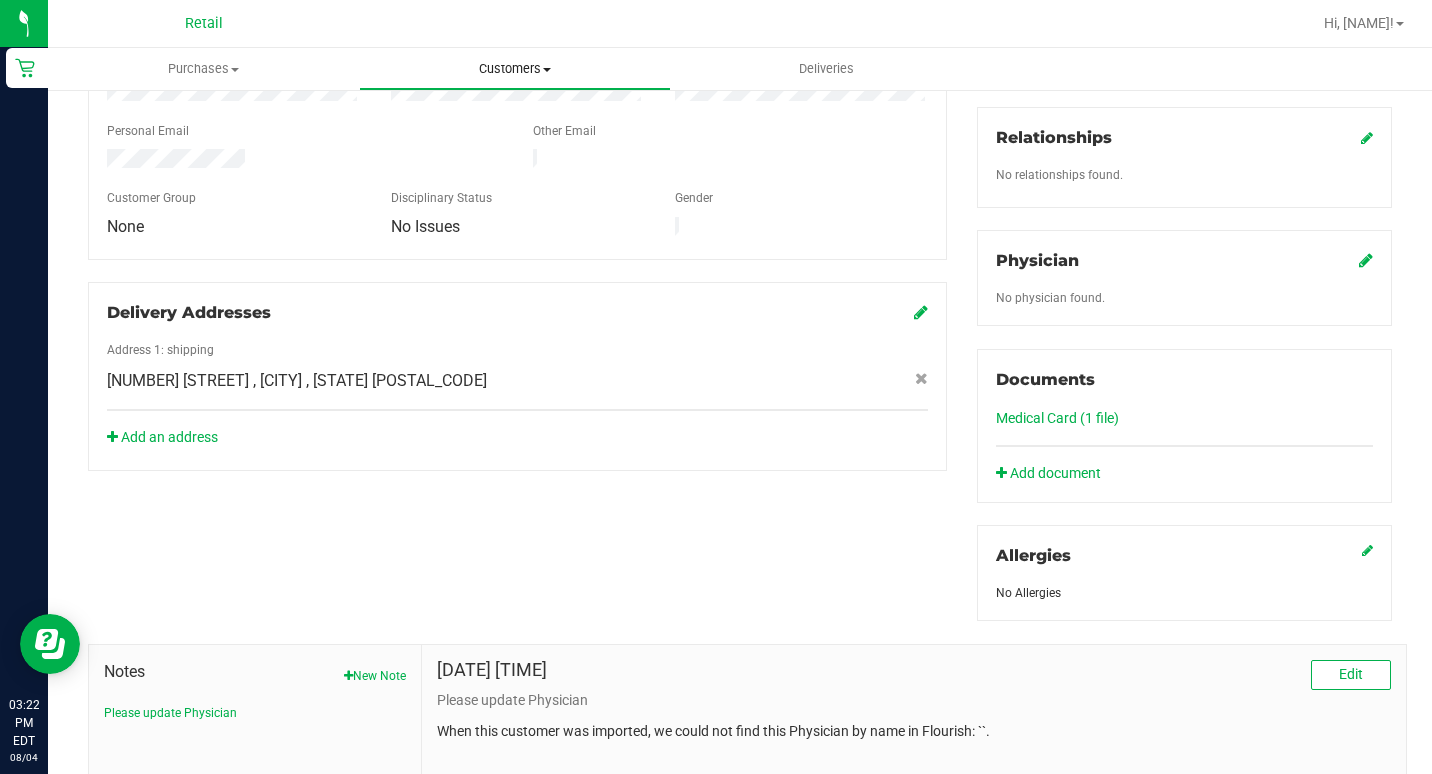 click on "Customers" at bounding box center (514, 69) 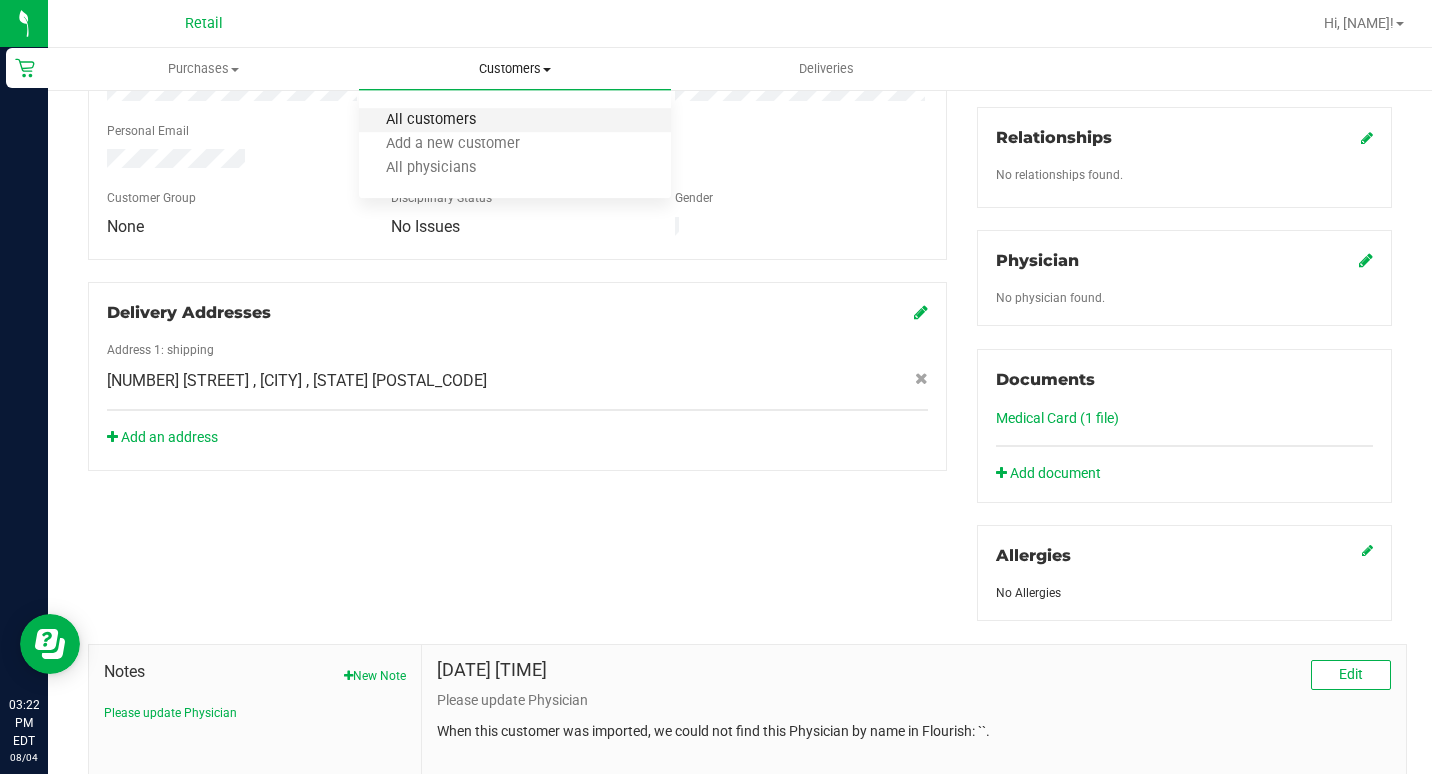 click on "All customers" at bounding box center [431, 120] 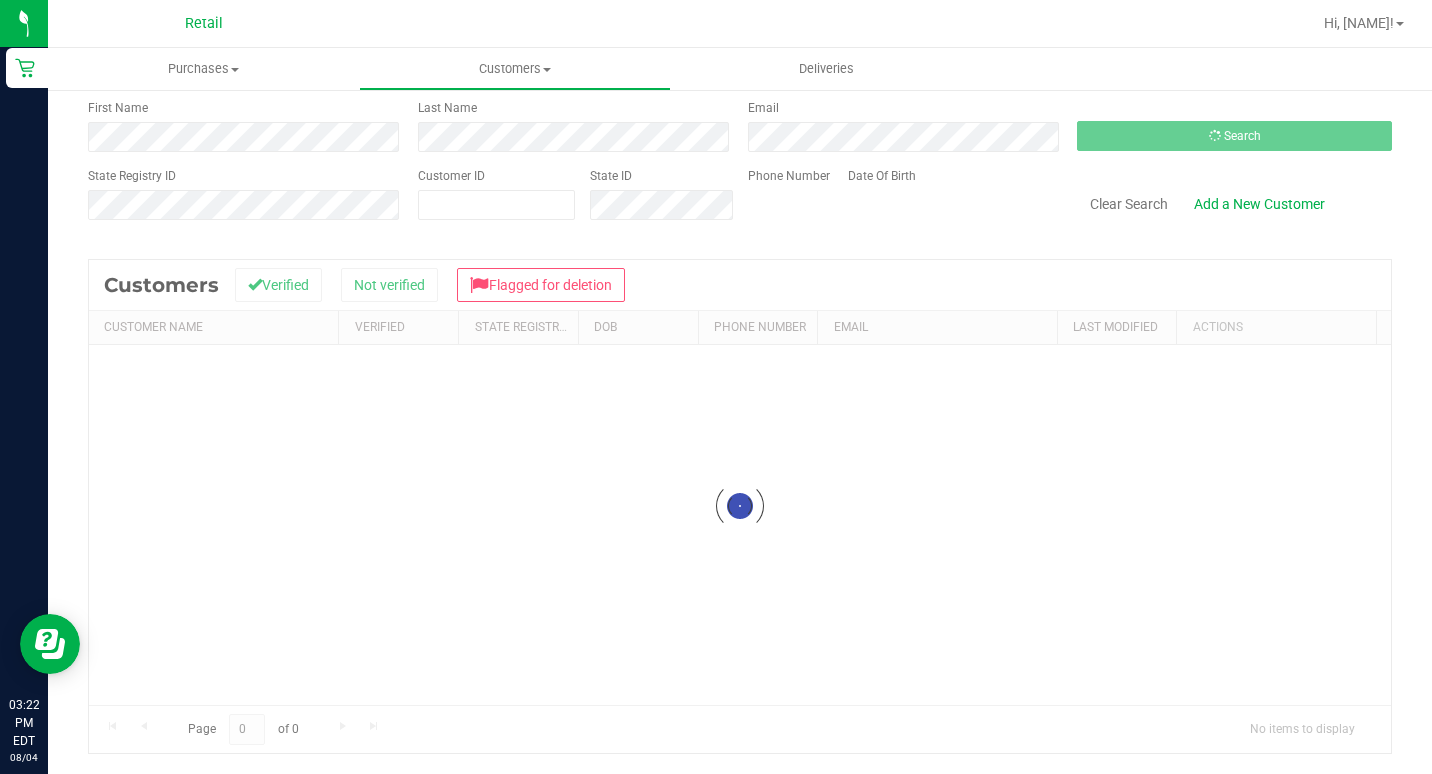 scroll, scrollTop: 0, scrollLeft: 0, axis: both 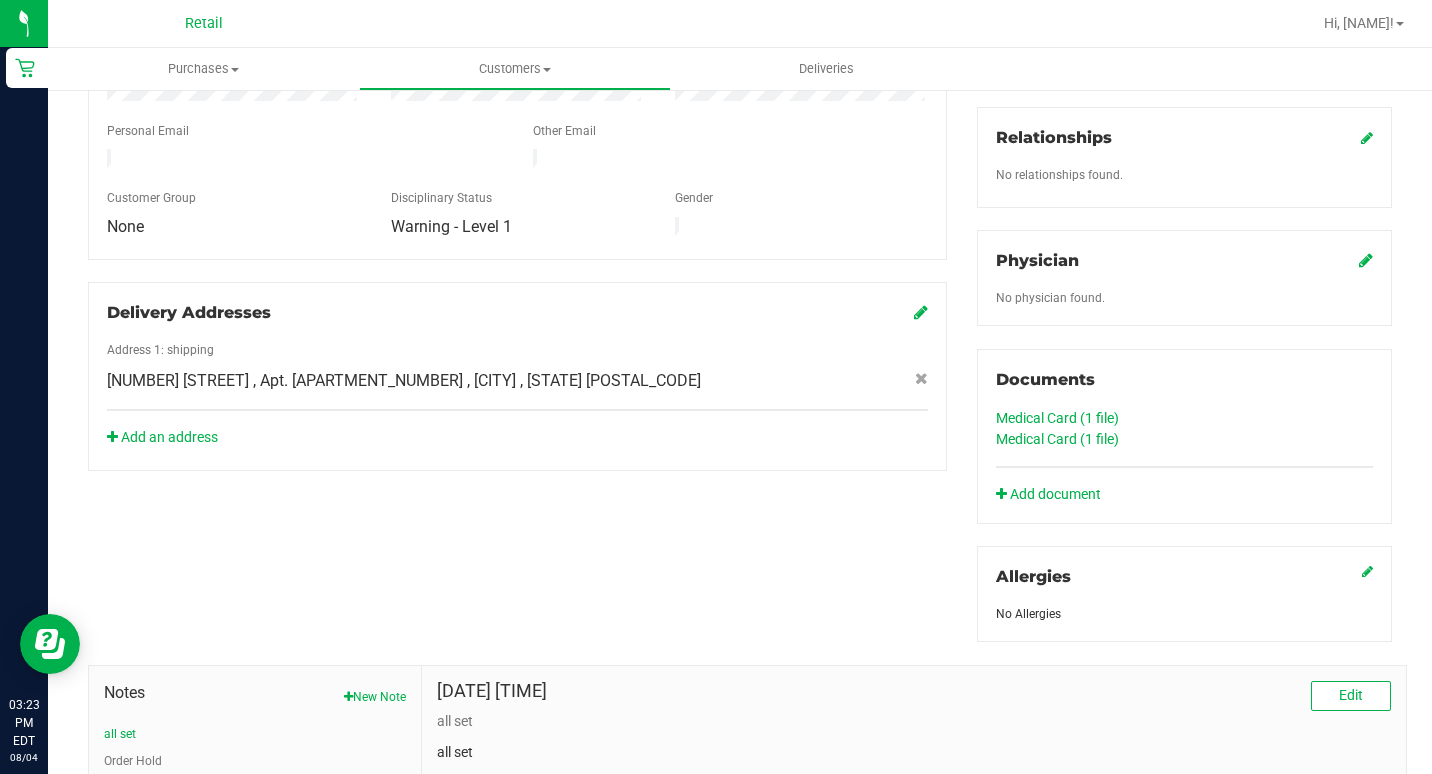 click on "Medical Card (1
file)" 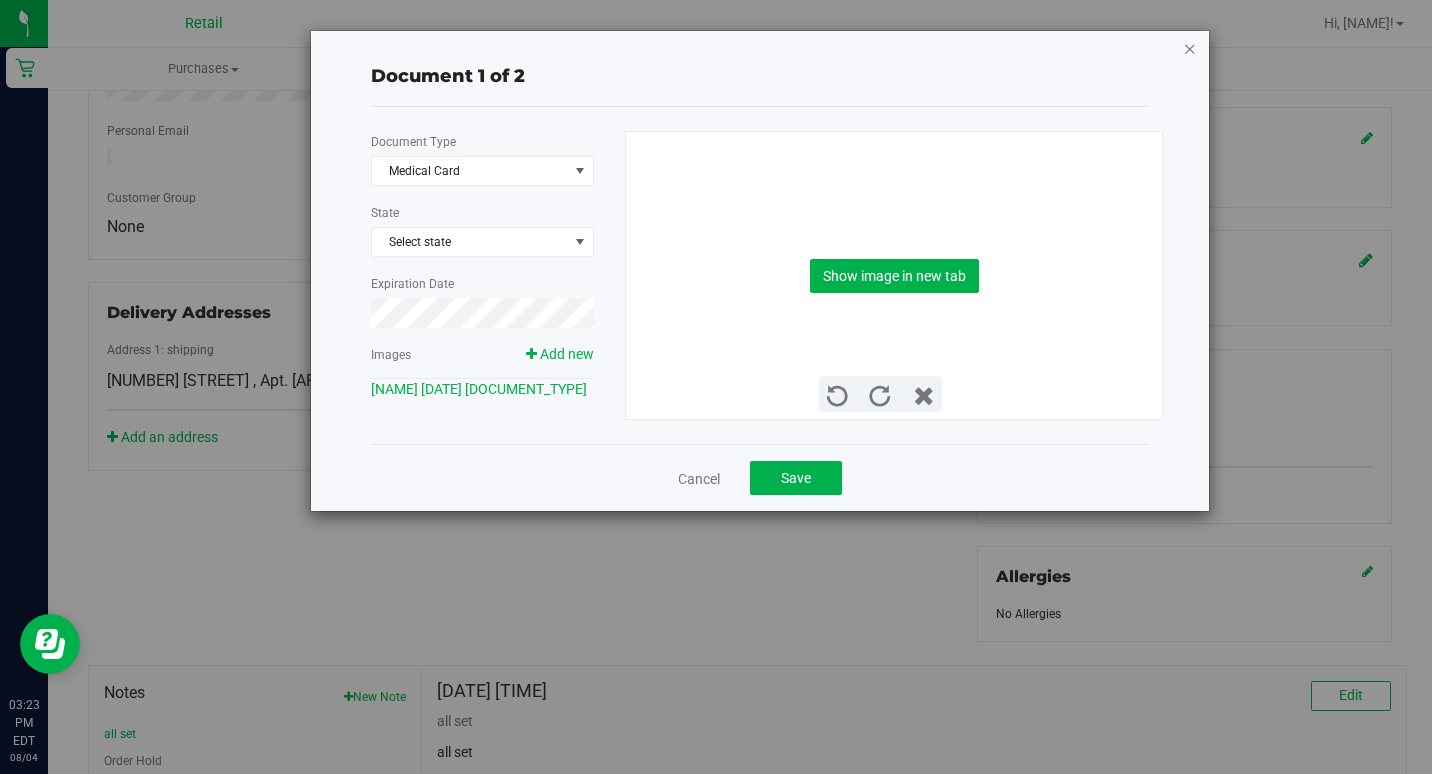 click at bounding box center [1190, 48] 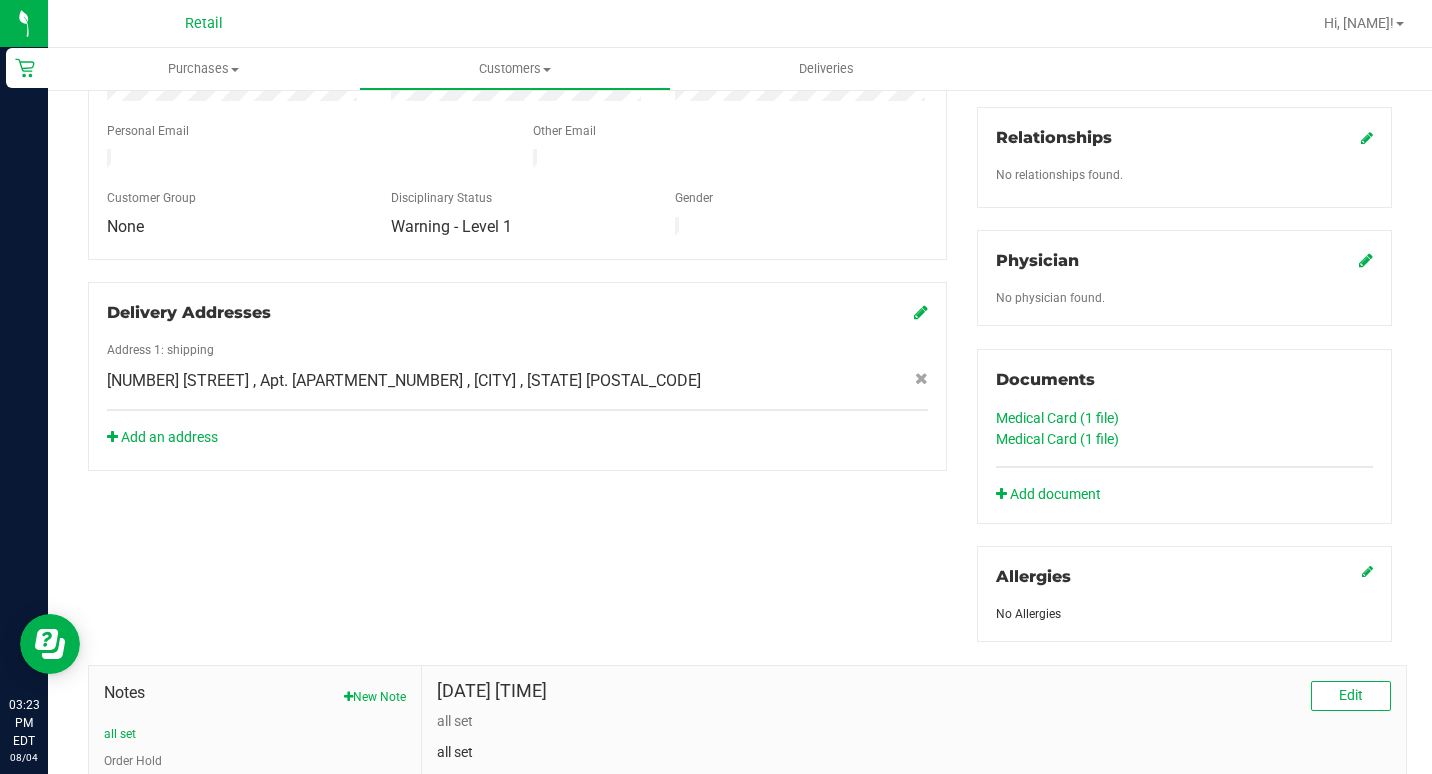 click on "Medical Card (1
file)" 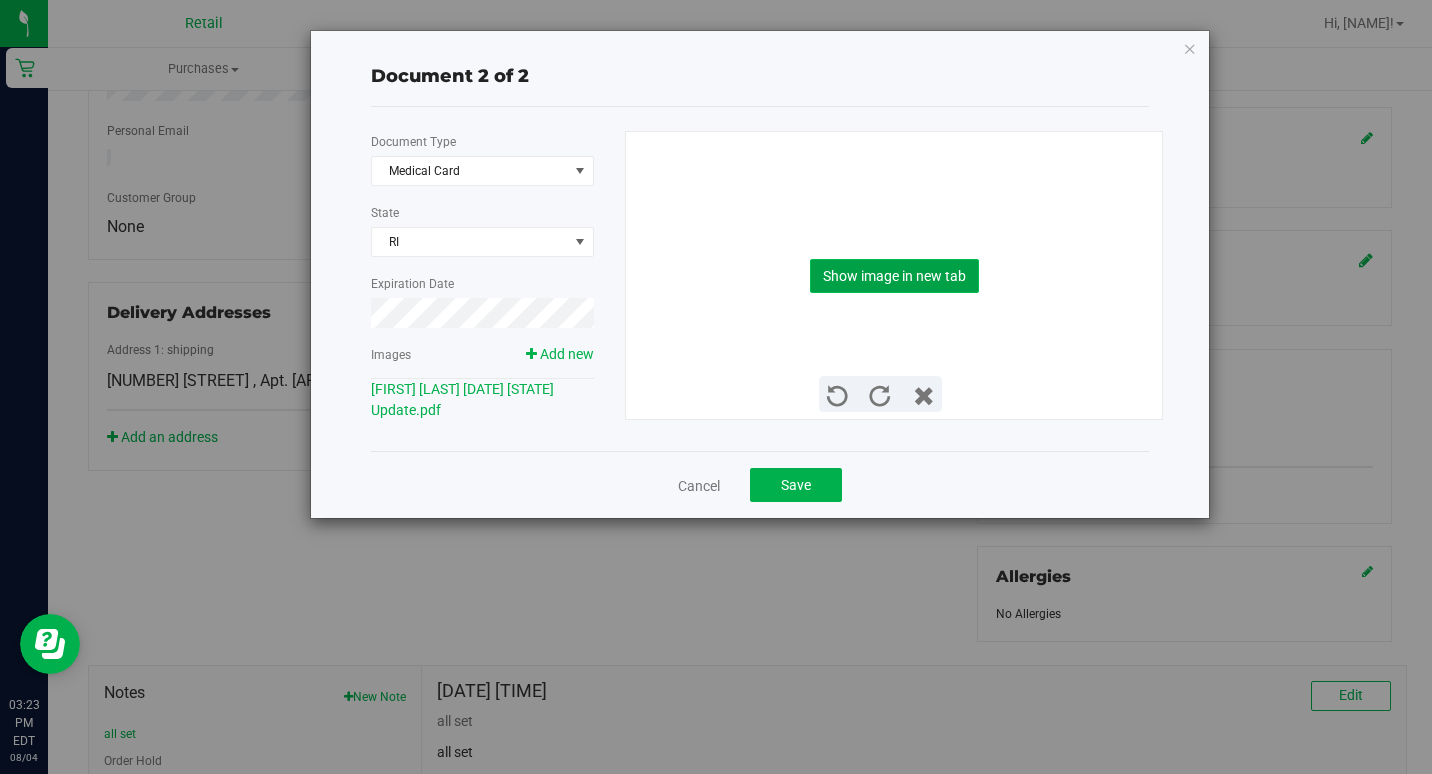 click on "Show image in new tab" at bounding box center (894, 276) 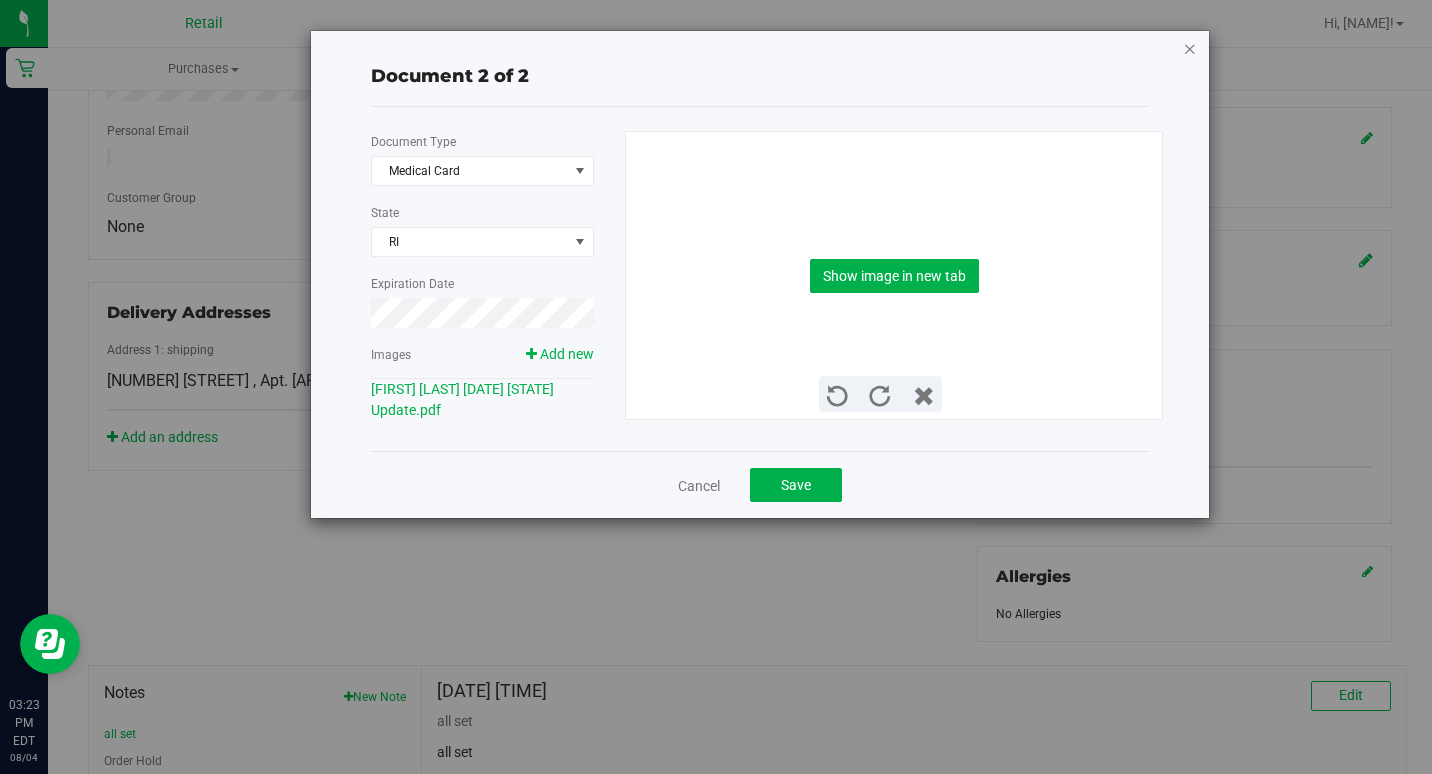 click at bounding box center (1190, 48) 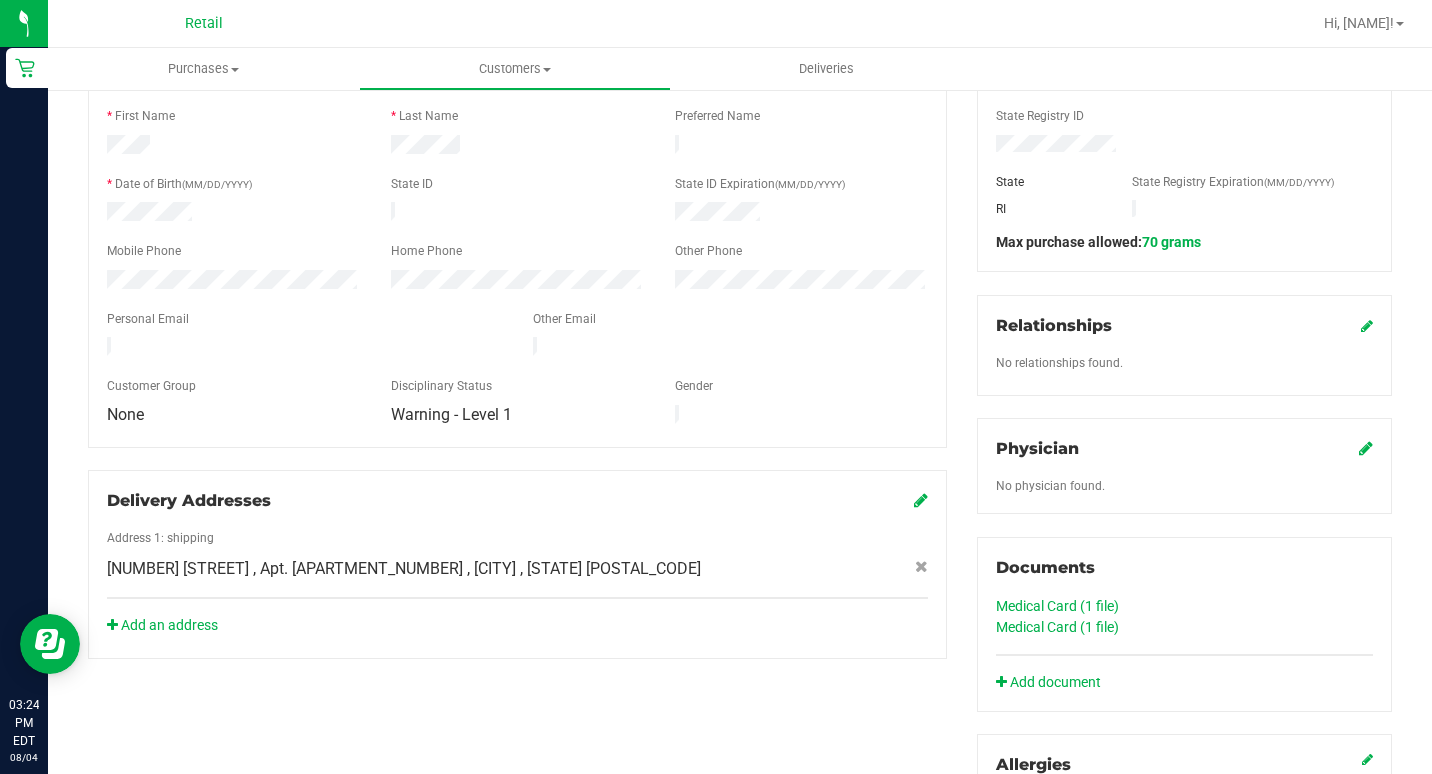 scroll, scrollTop: 300, scrollLeft: 0, axis: vertical 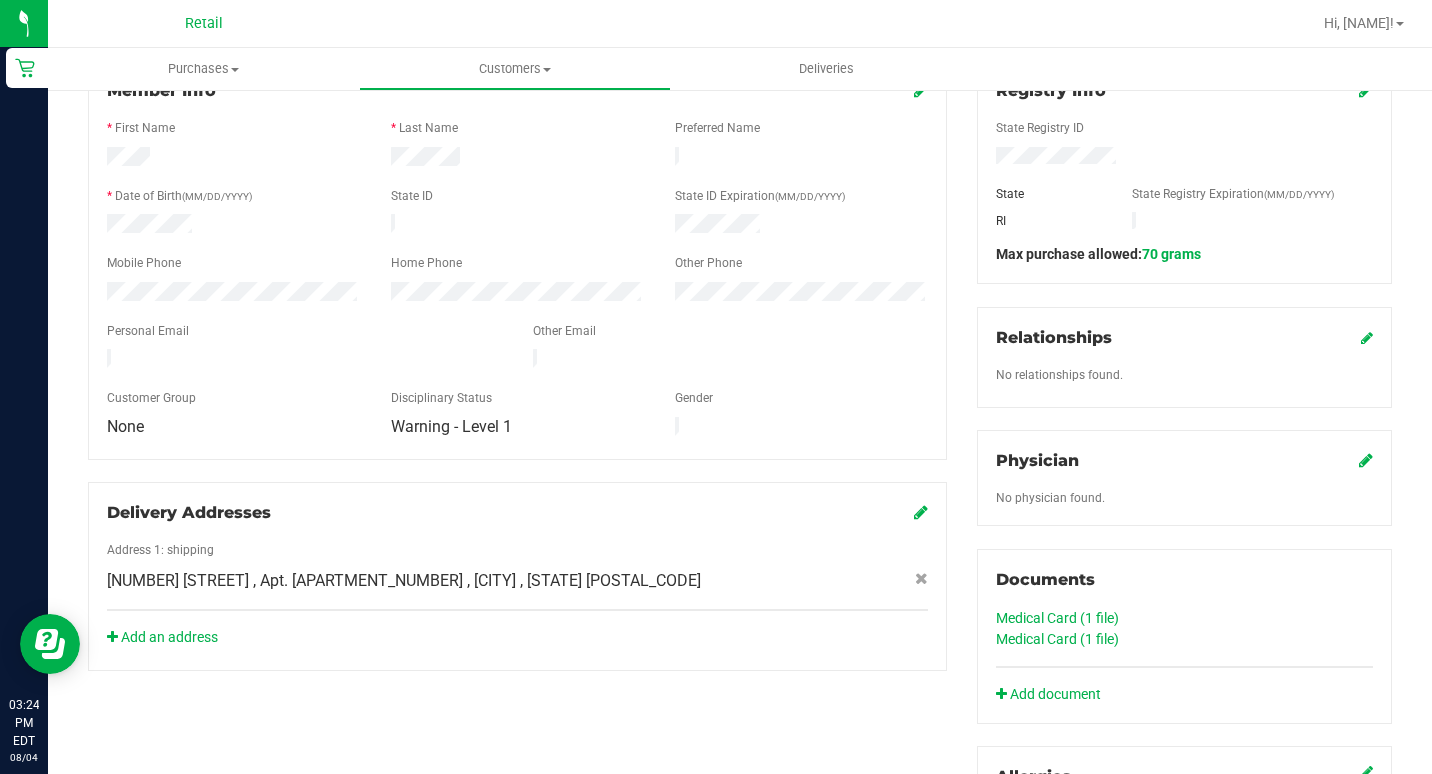click on "Add document" 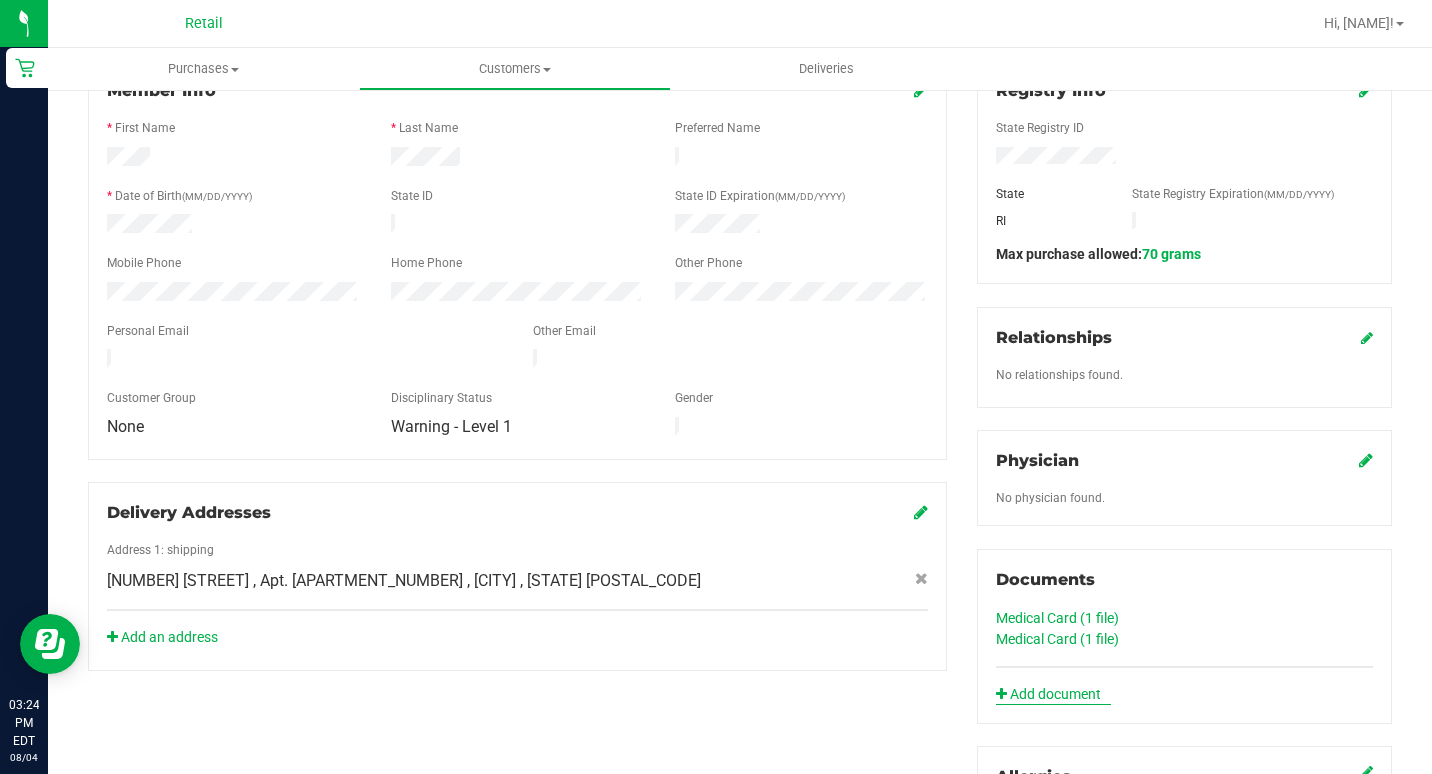 click on "Add document" 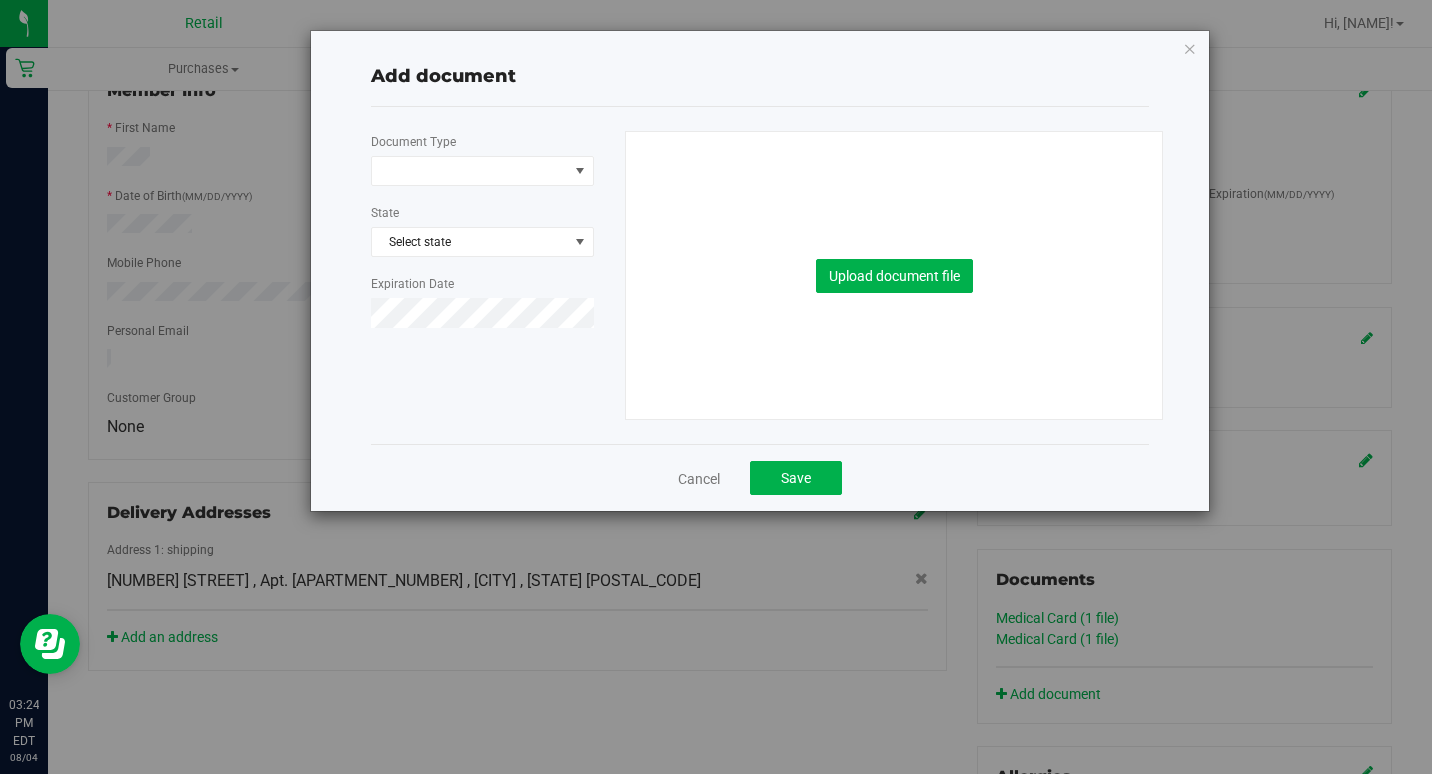 click on "Document Type
State
Select state
Expiration Date" at bounding box center [490, 237] 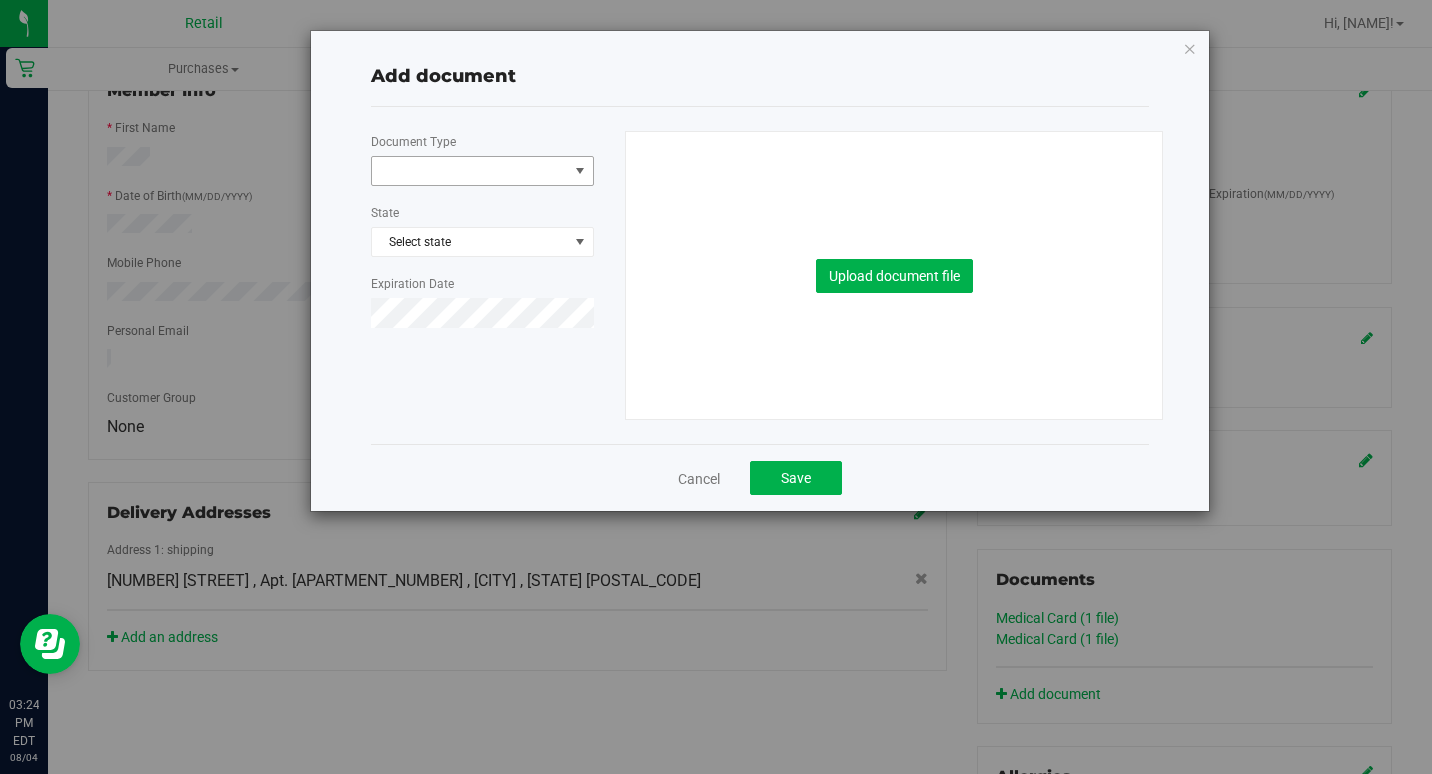 click at bounding box center [470, 171] 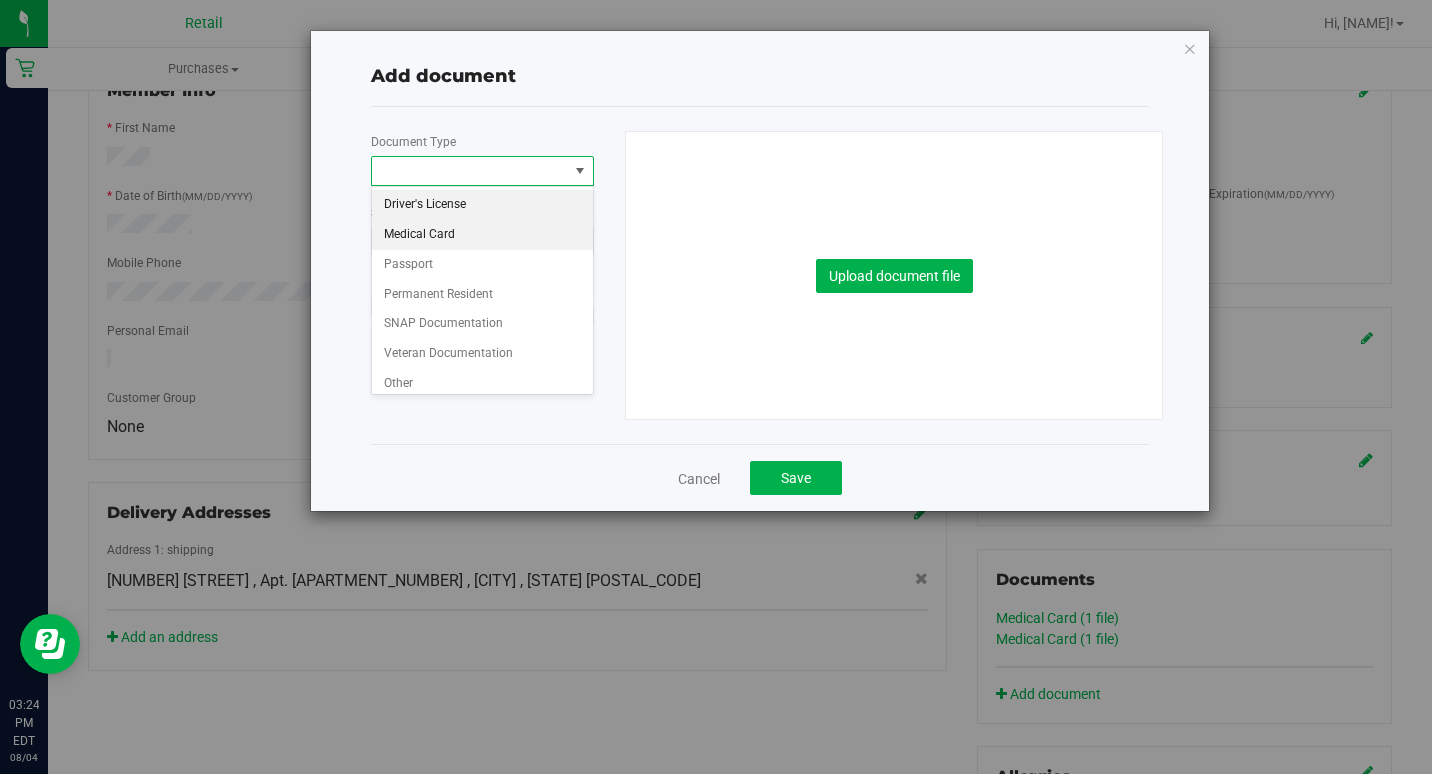 click on "Medical Card" at bounding box center [482, 235] 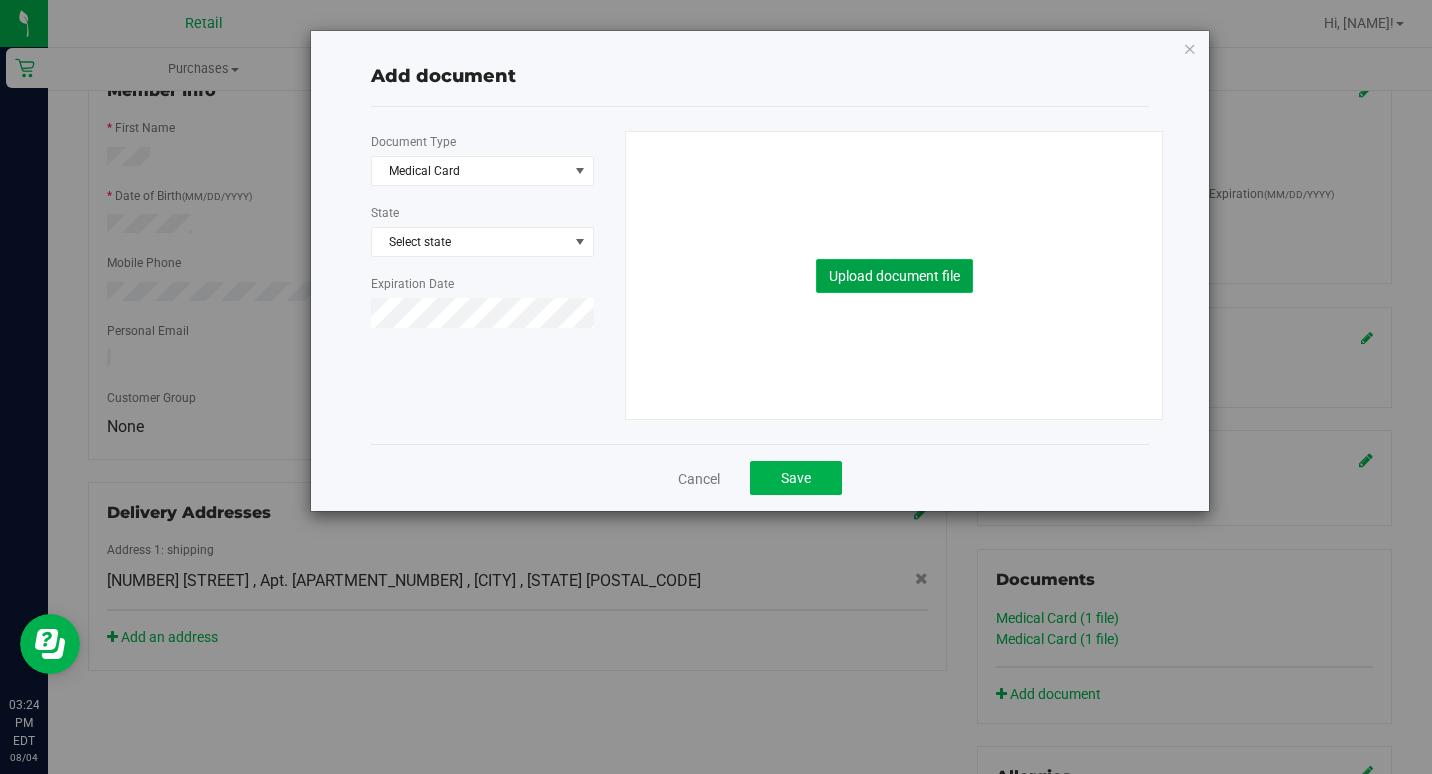 click on "Upload document file" at bounding box center (894, 276) 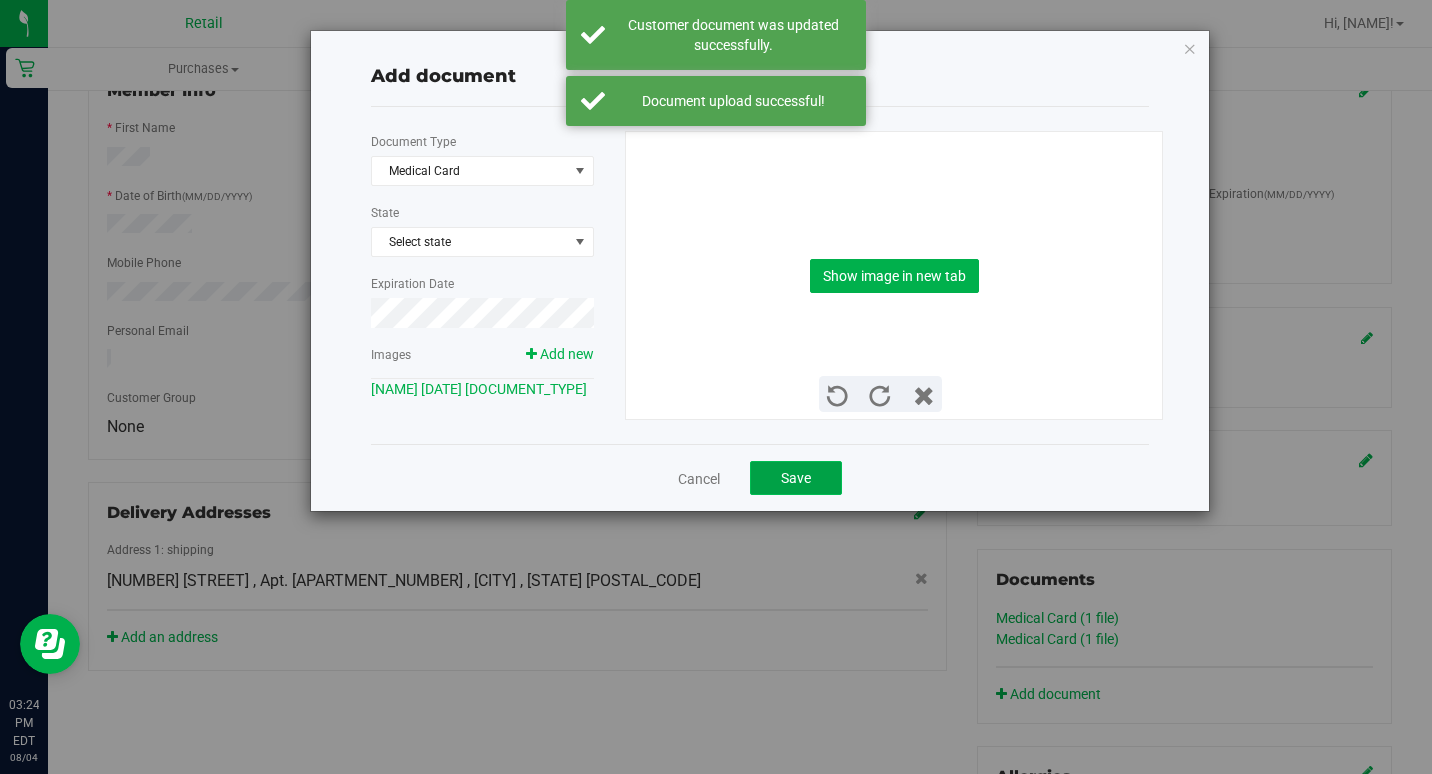 click on "Save" 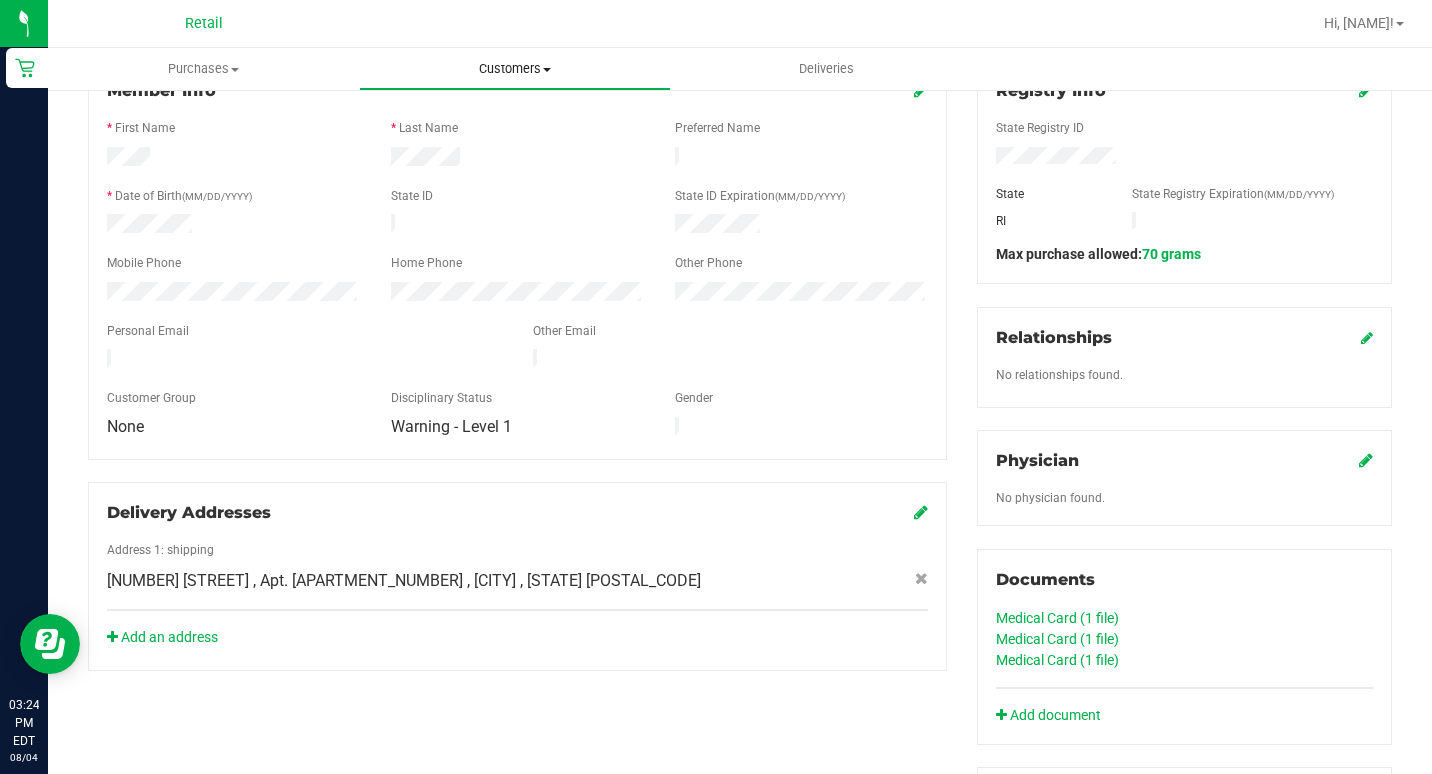 click on "Customers
All customers
Add a new customer
All physicians" at bounding box center (514, 69) 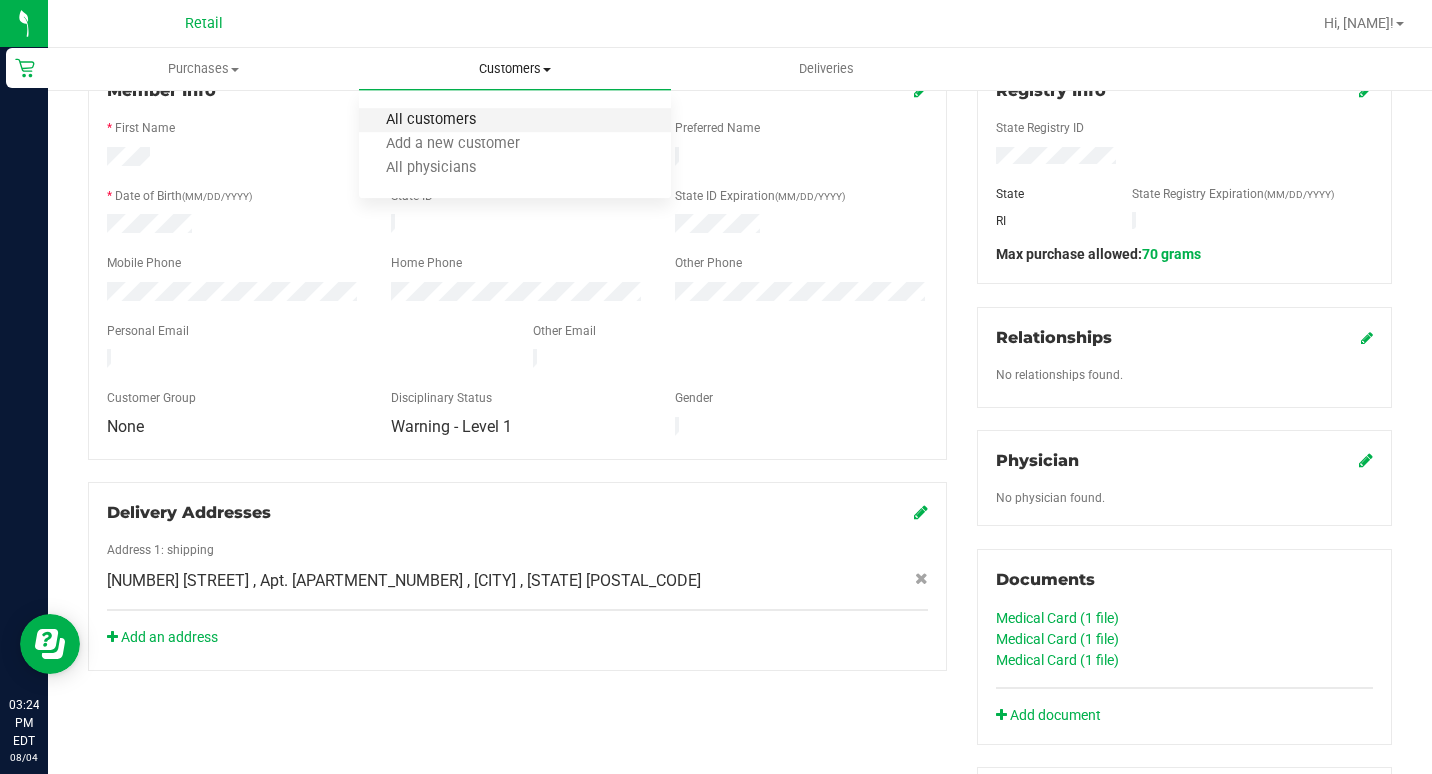 click on "All customers" at bounding box center (431, 120) 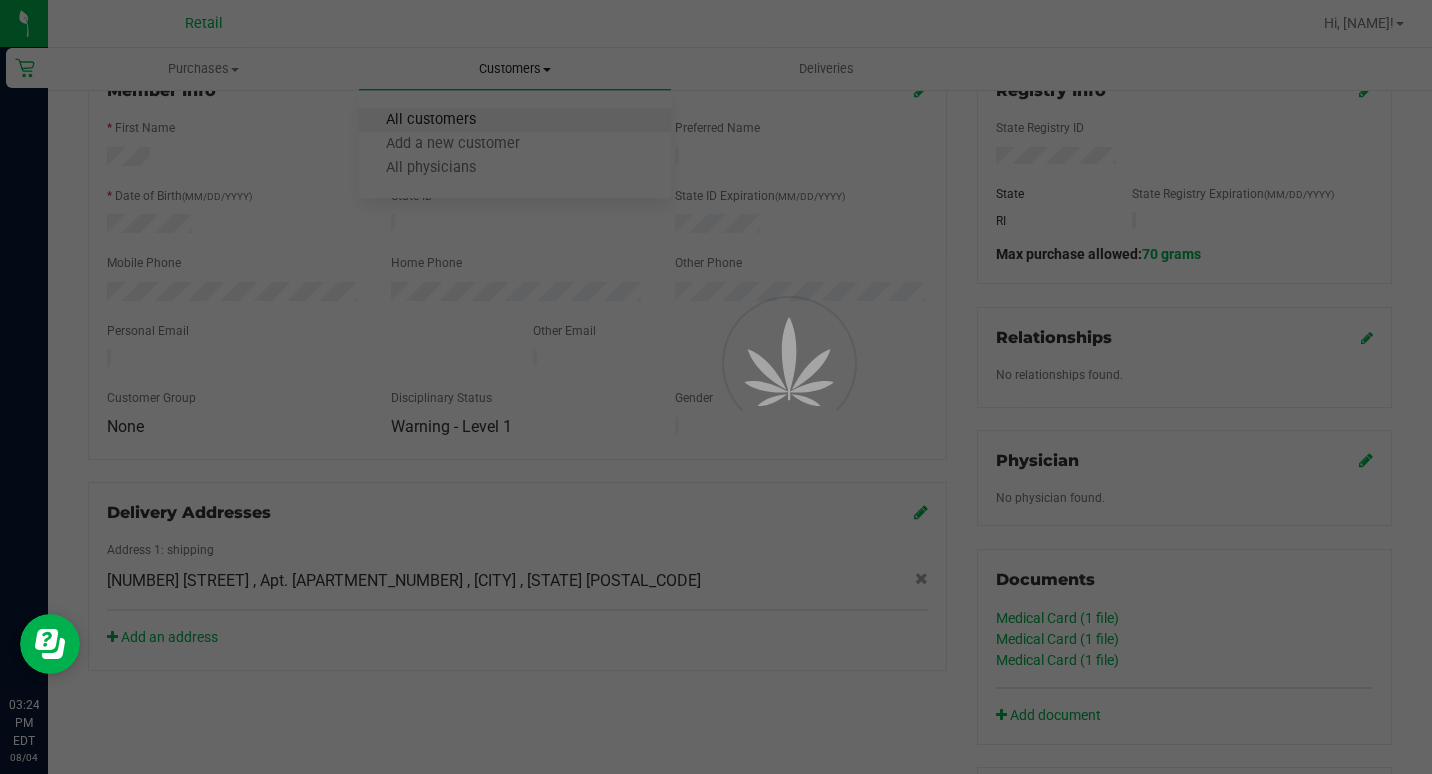 scroll, scrollTop: 0, scrollLeft: 0, axis: both 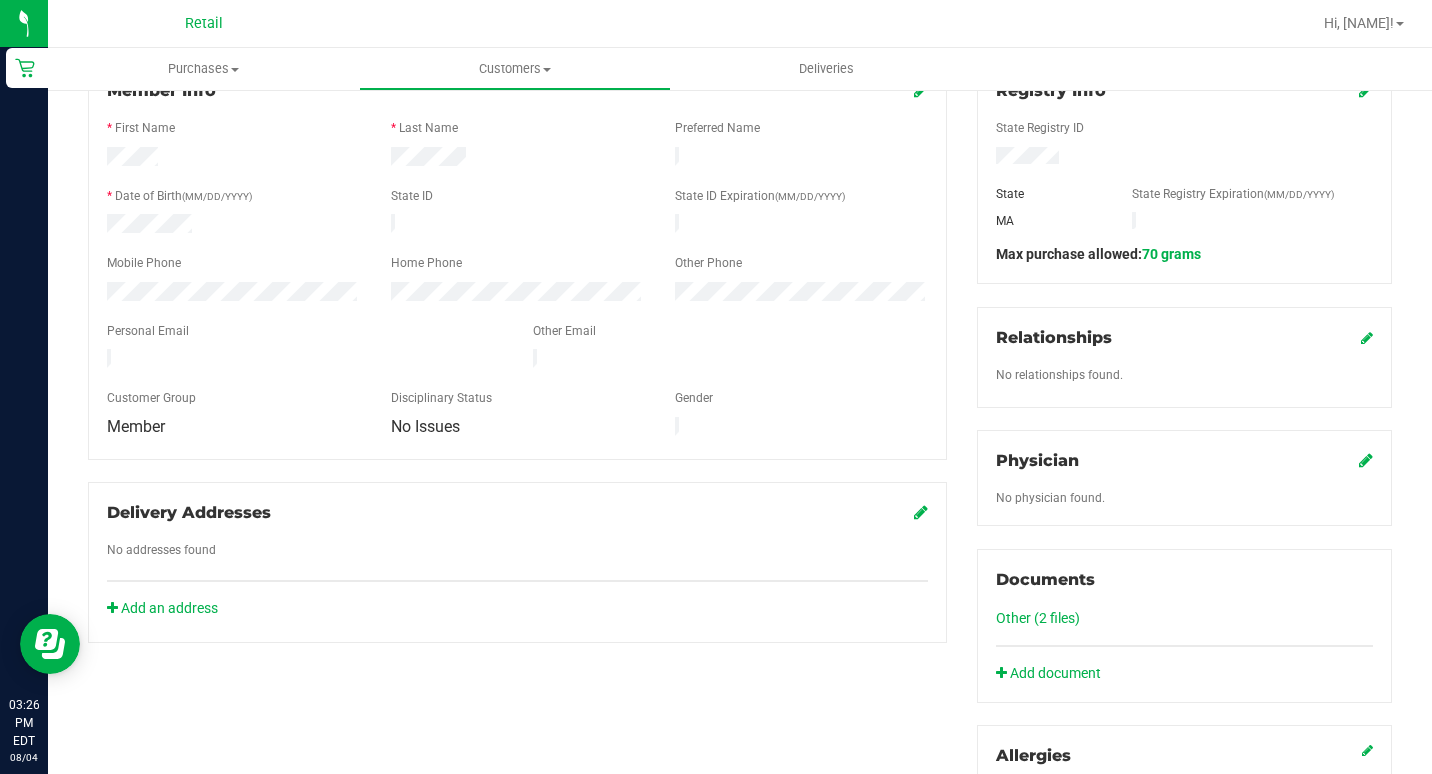 click on "Documents
Other (2
files)
Add document" 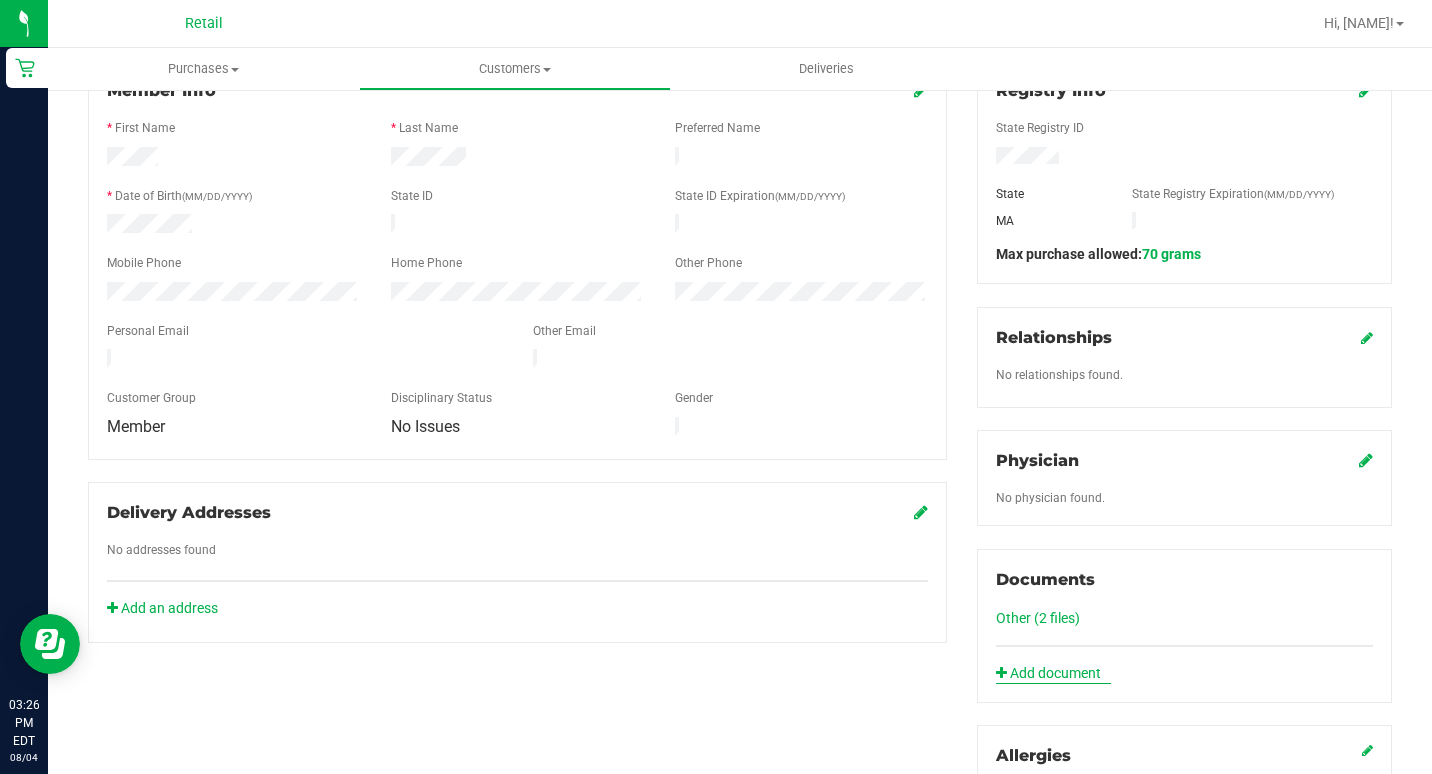 click on "Add document" 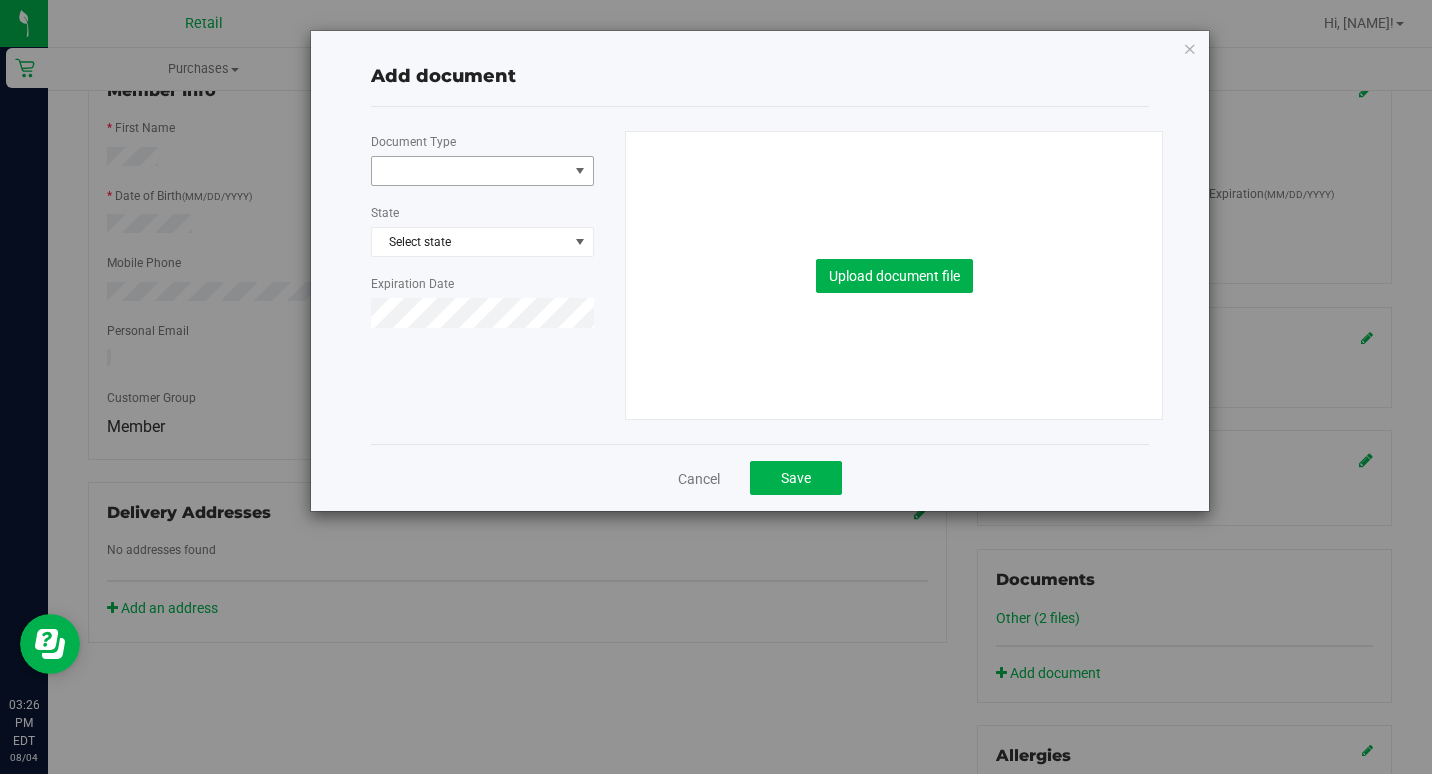 click at bounding box center (470, 171) 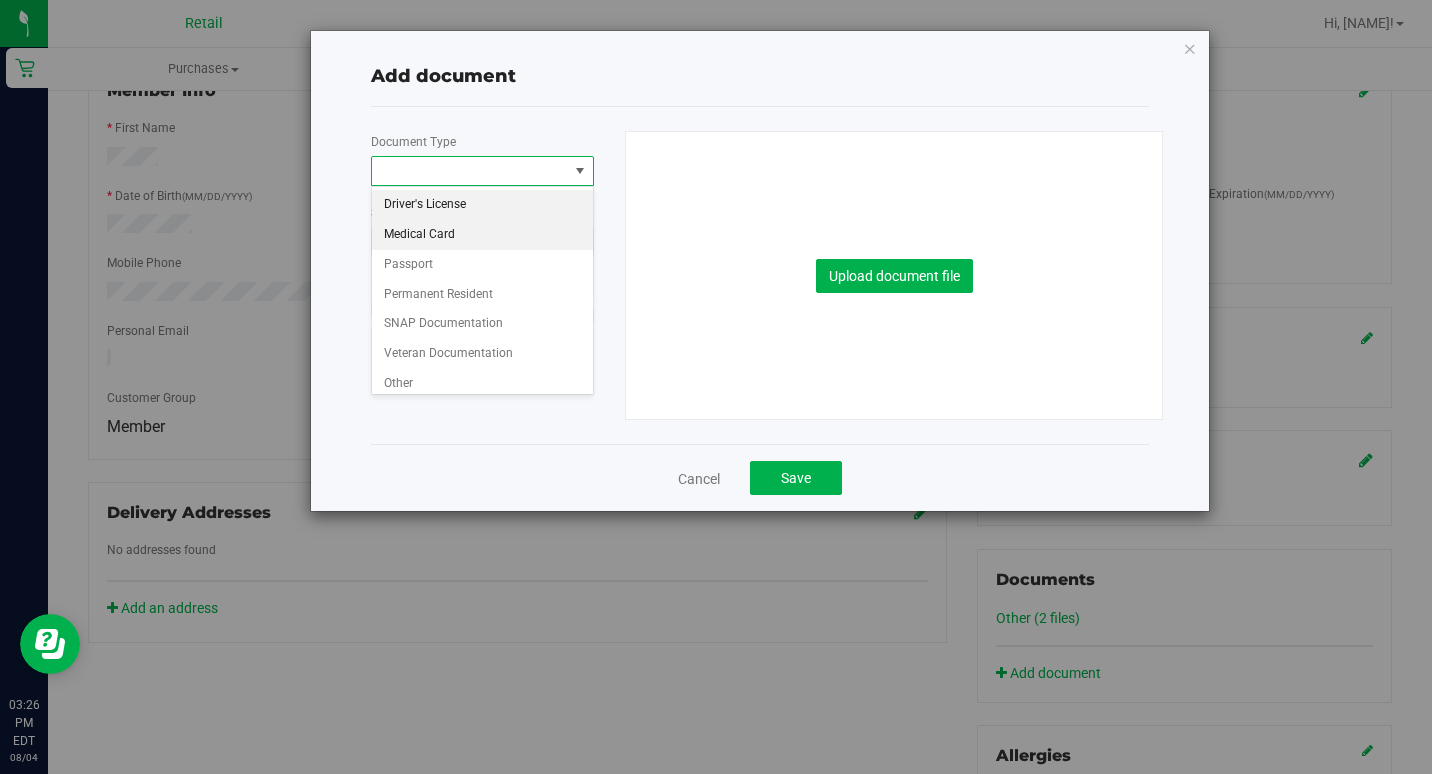 click on "Medical Card" at bounding box center [482, 235] 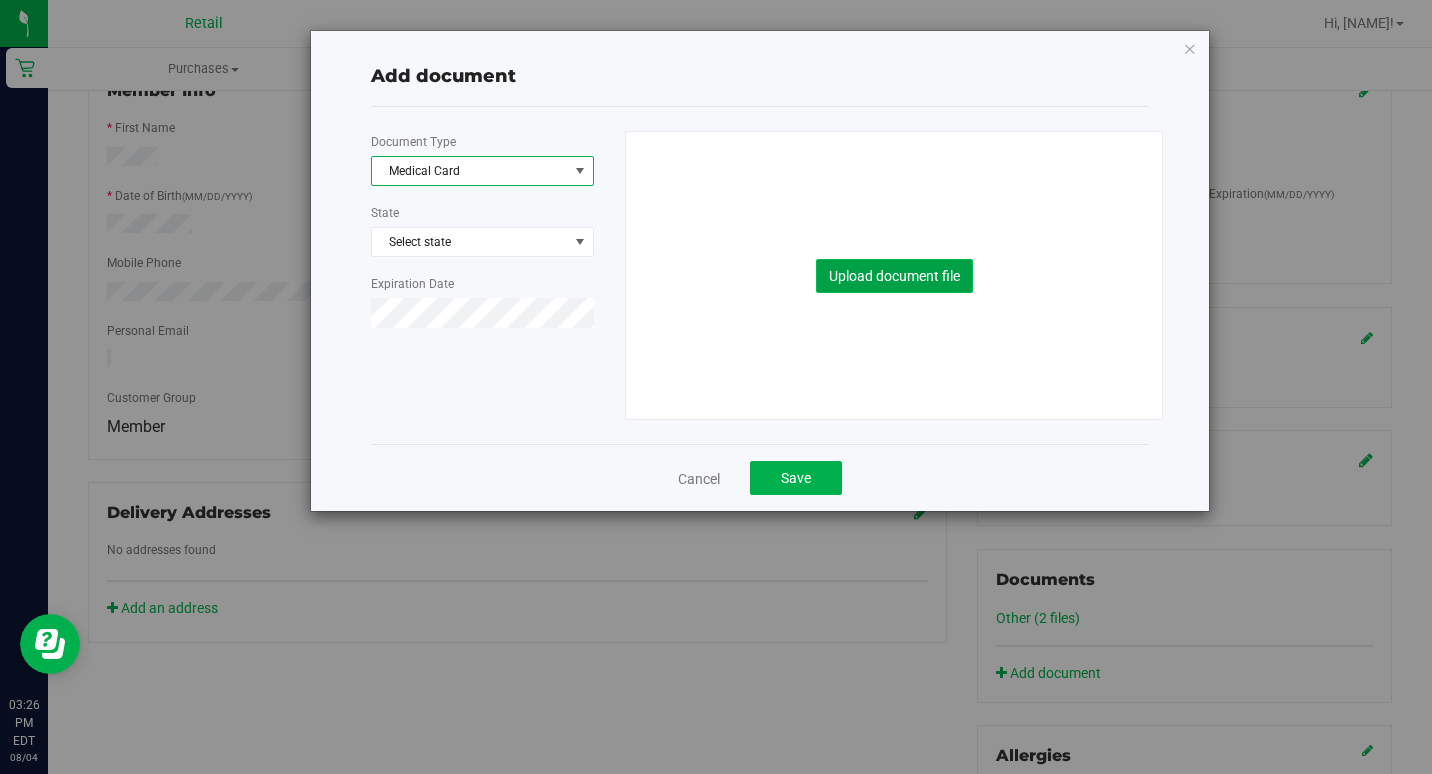click on "Upload document file" at bounding box center [894, 276] 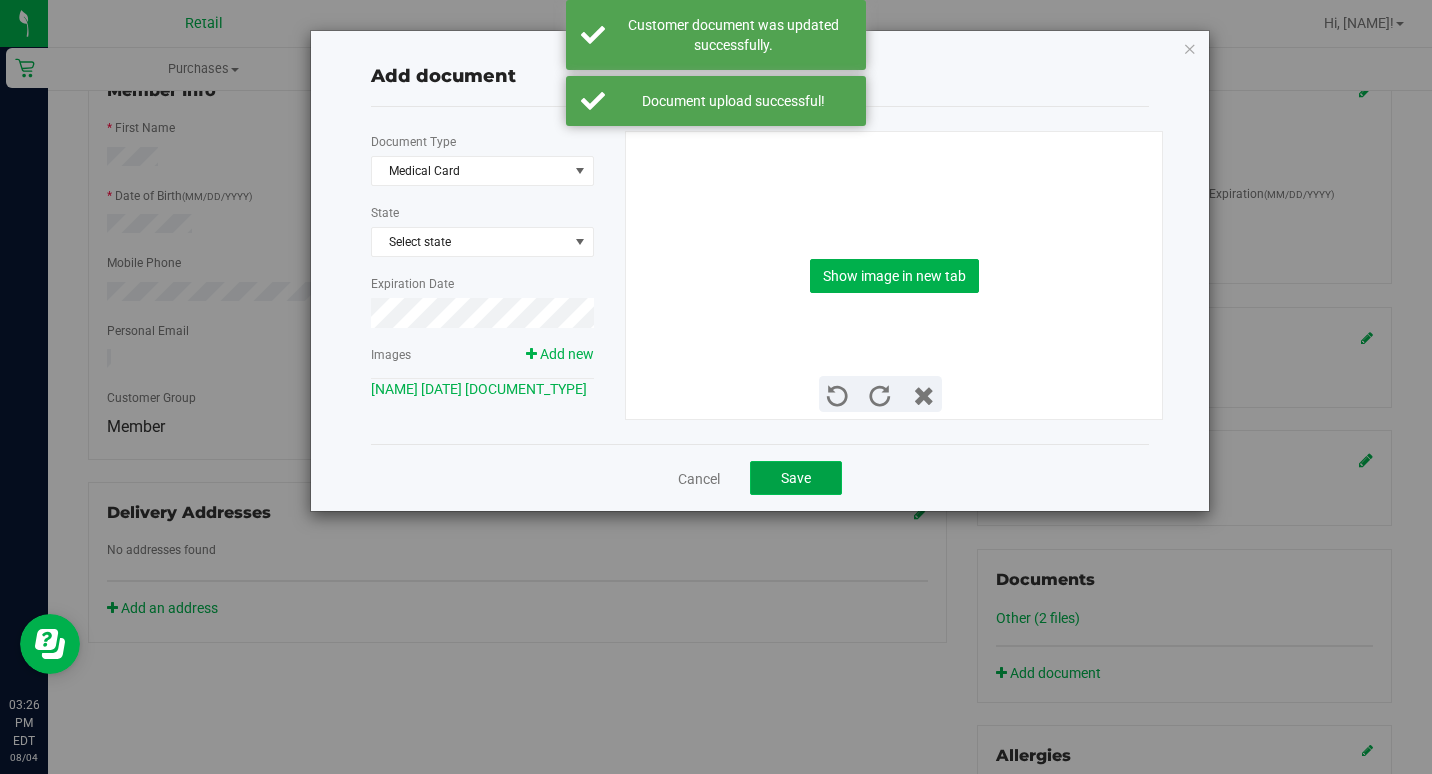 click on "Save" 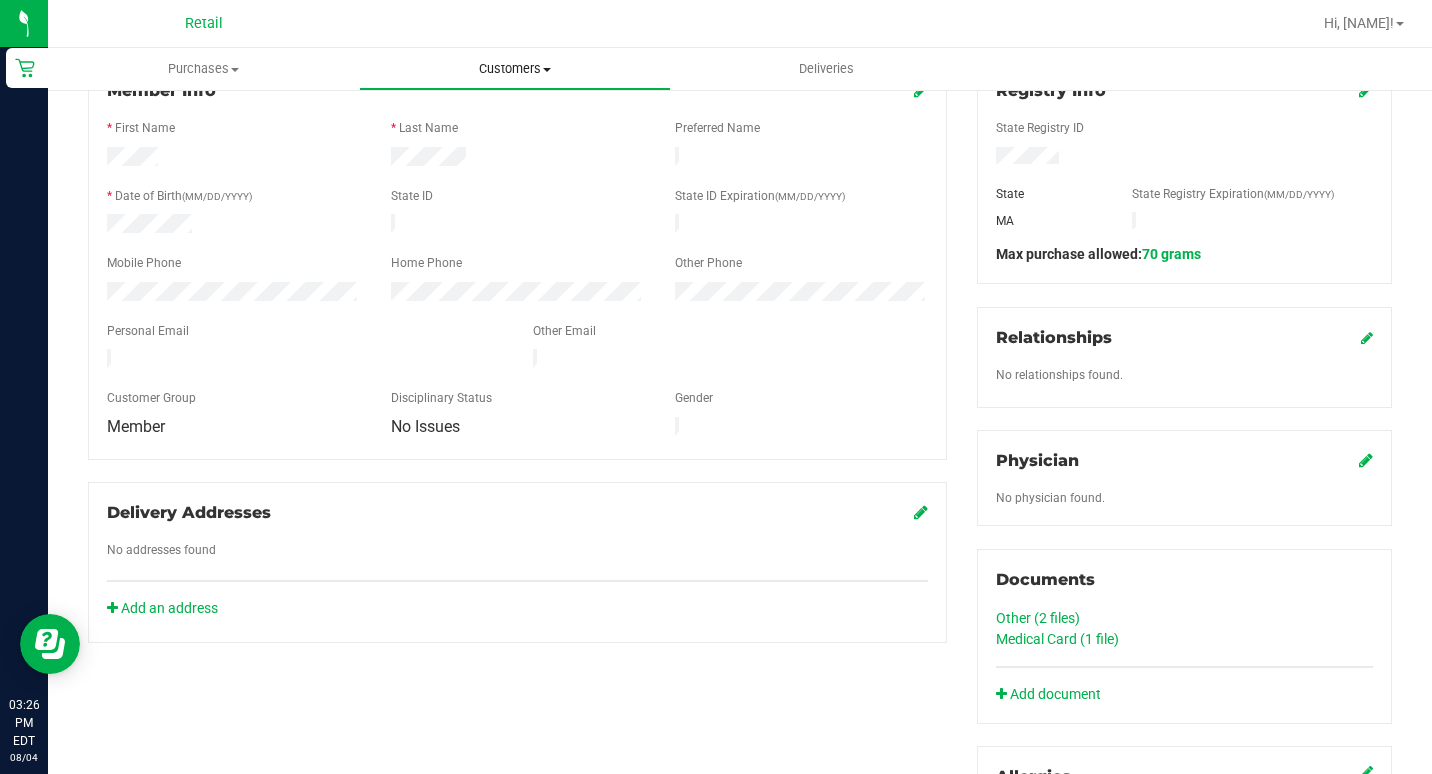 click on "Customers" at bounding box center (514, 69) 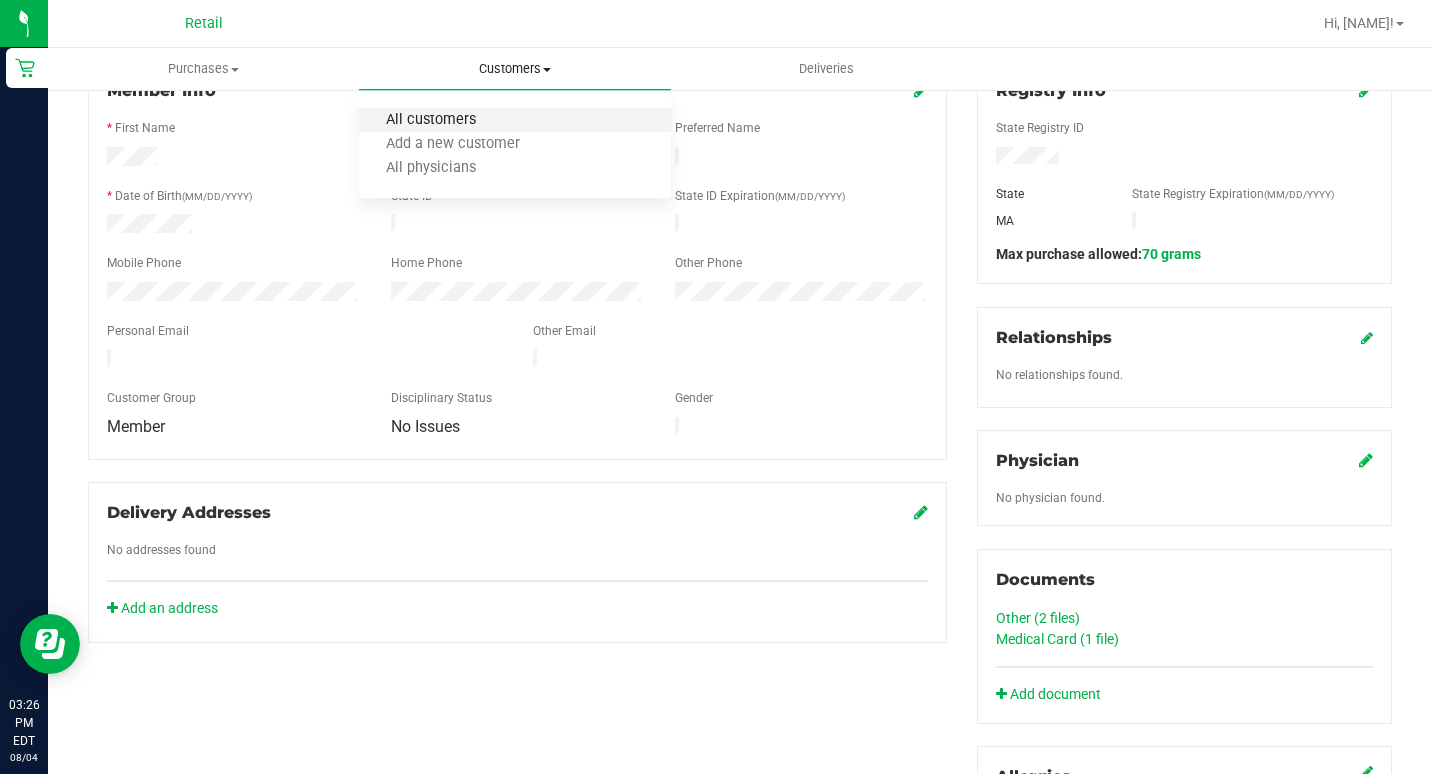 click on "All customers" at bounding box center (431, 120) 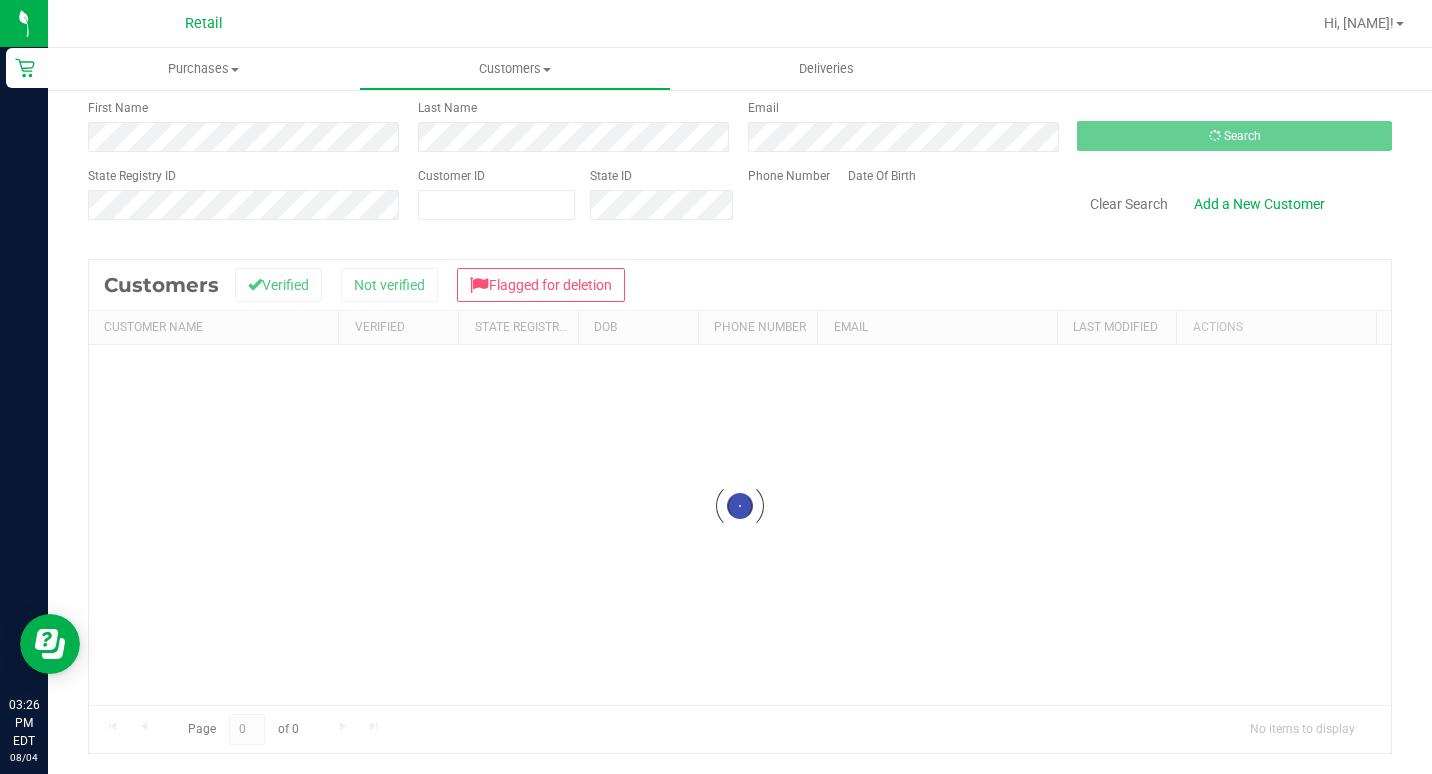 scroll, scrollTop: 0, scrollLeft: 0, axis: both 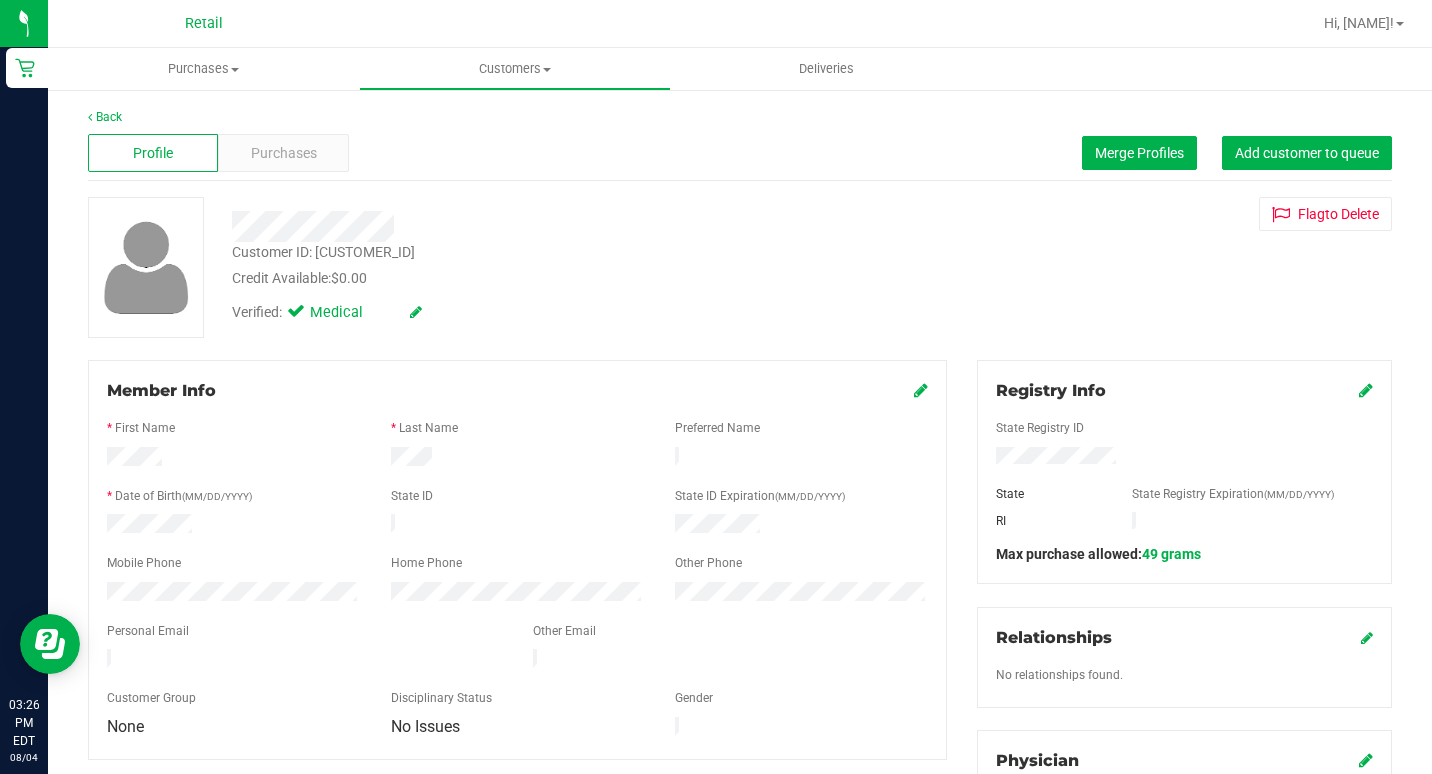 click at bounding box center (921, 390) 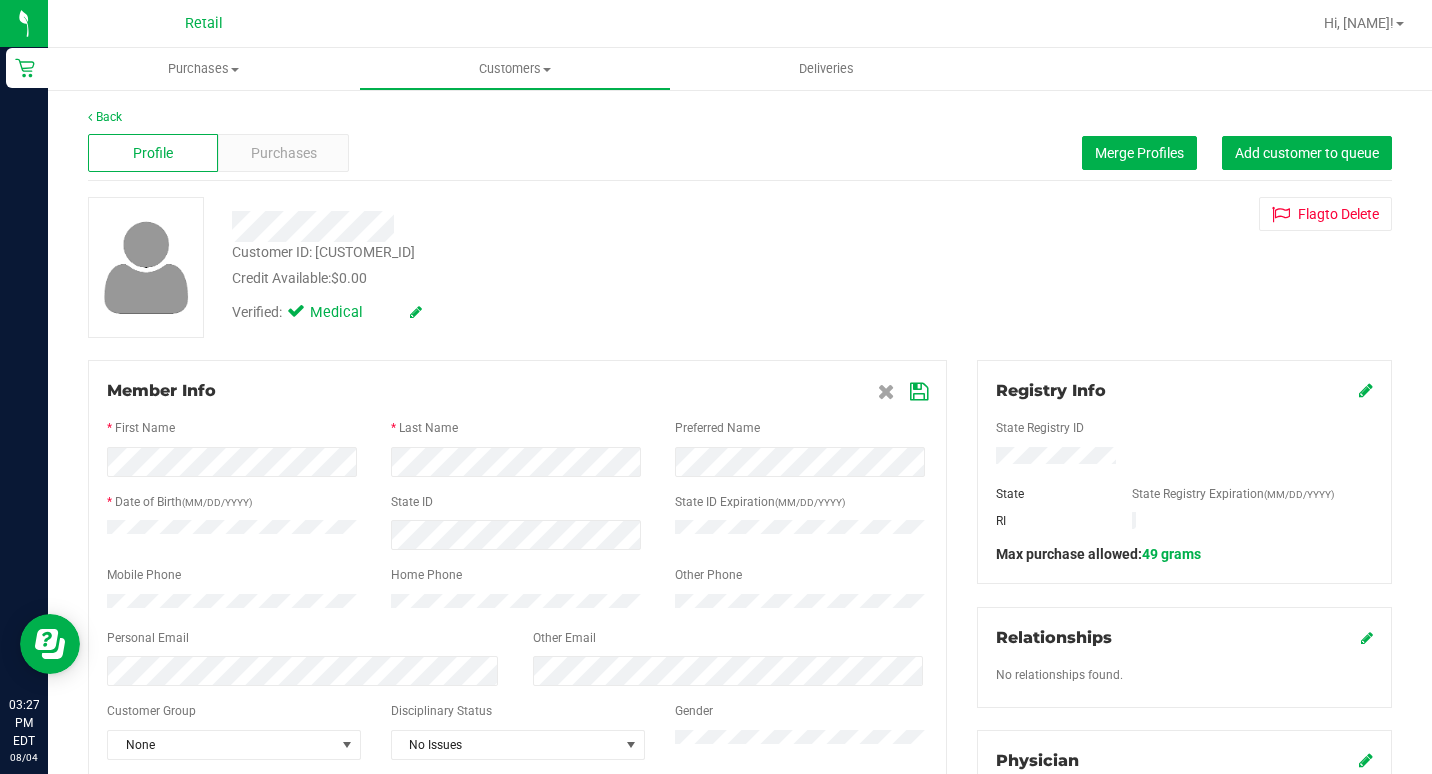 click on "Member Info
*
First Name
*
Last Name
Preferred Name
*
Date of Birth
(MM/DD/YYYY)
State ID
State ID Expiration
(MM/DD/YYYY)" at bounding box center (517, 569) 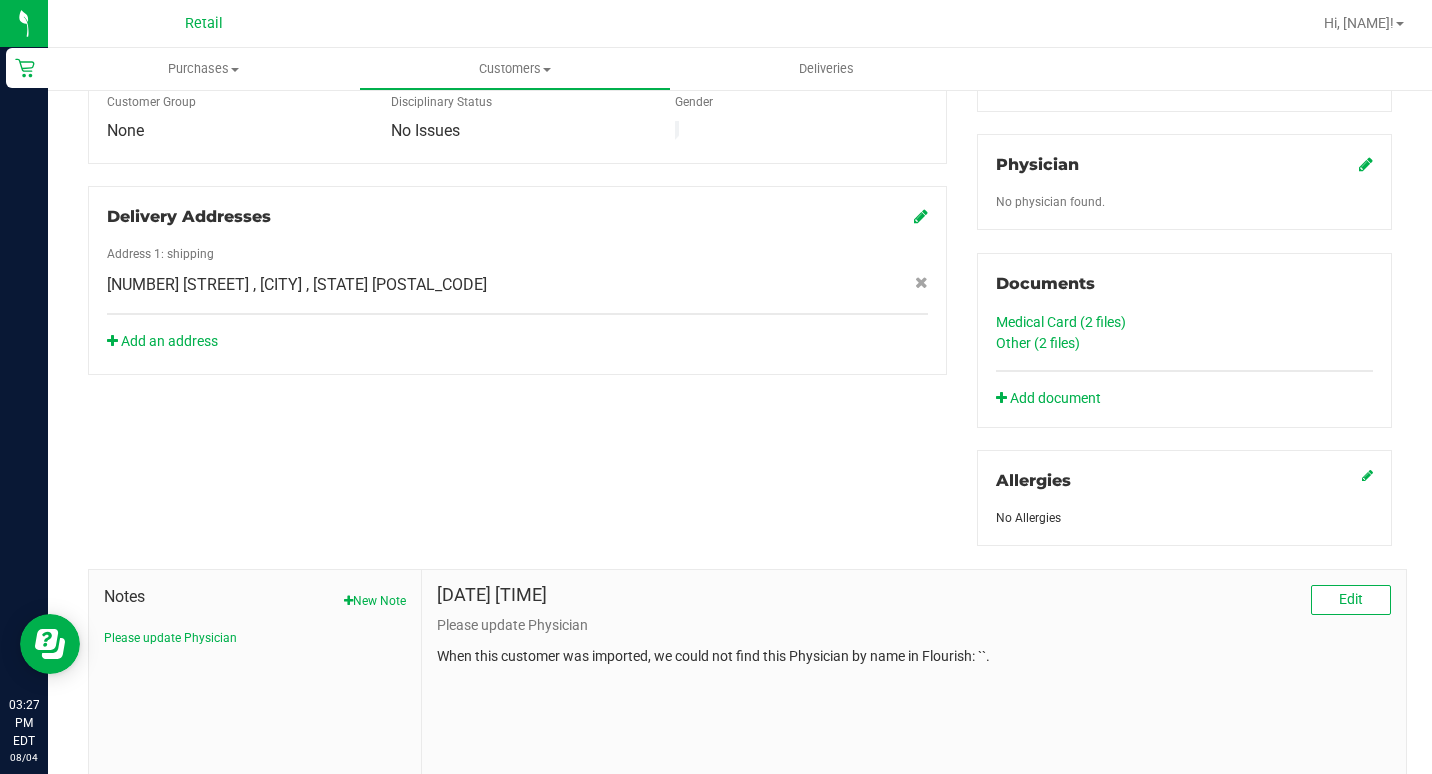 scroll, scrollTop: 600, scrollLeft: 0, axis: vertical 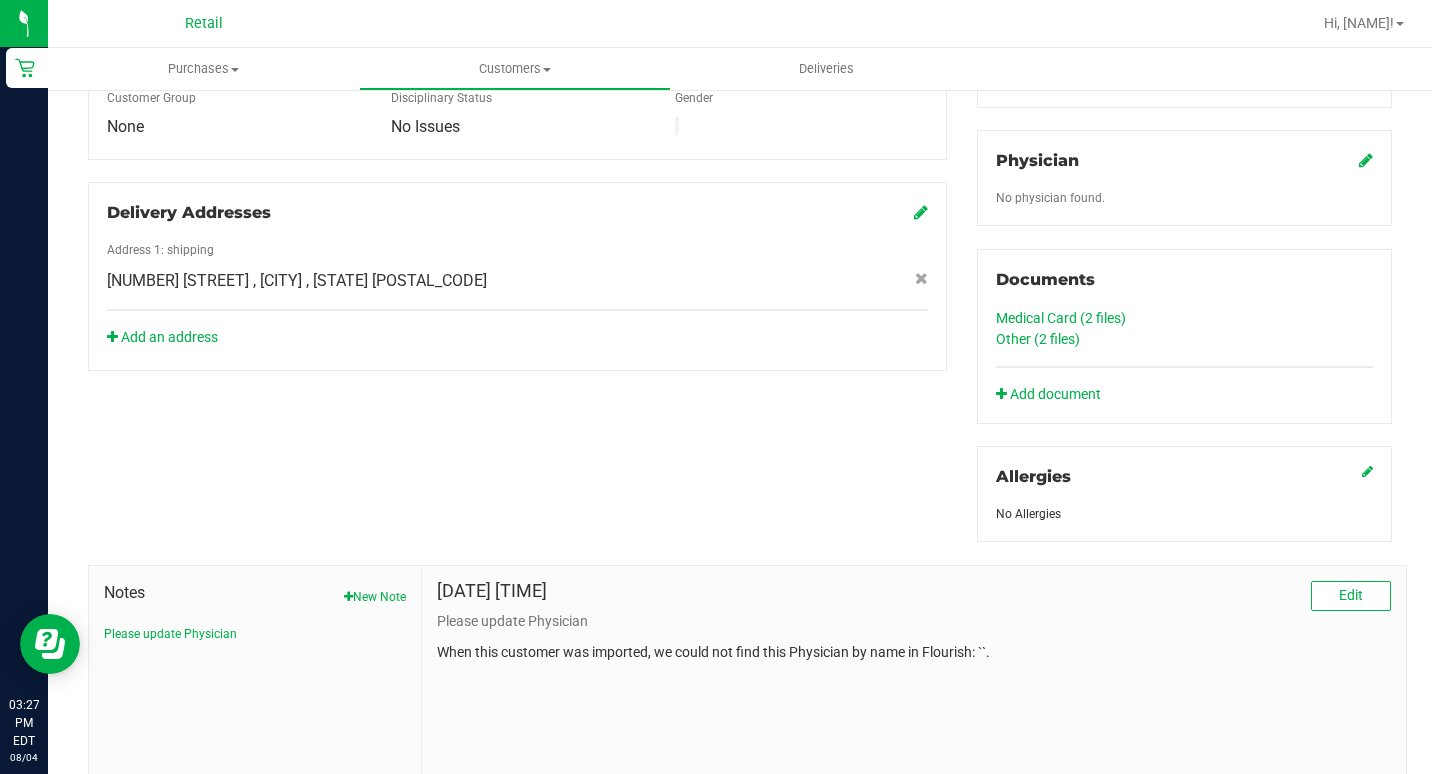 click on "Sep 28, 2022 5:36 AM EDT
Edit
Please update Physician
When this customer was imported, we could not find this Physician by name in Flourish: ``." at bounding box center [914, 700] 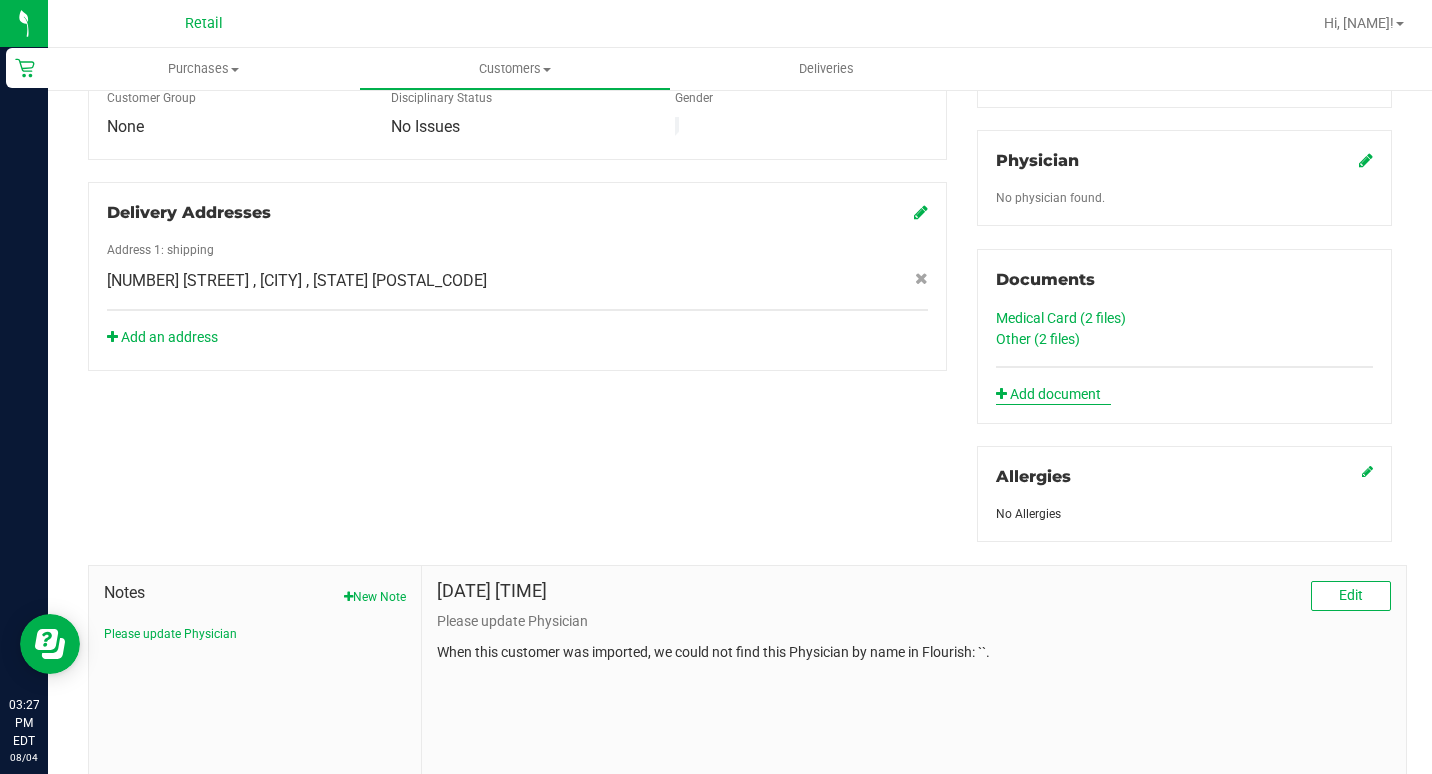 click on "Add document" 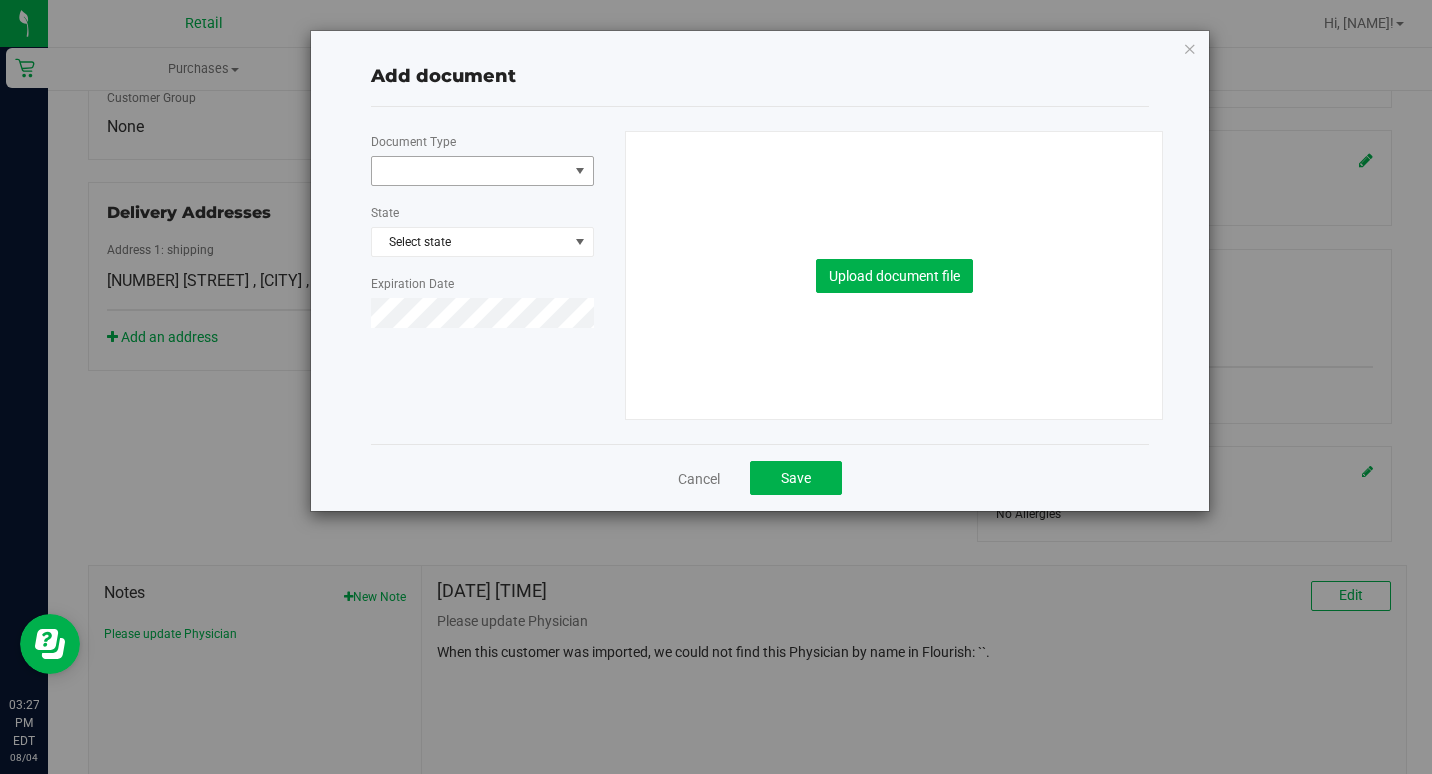 click at bounding box center [470, 171] 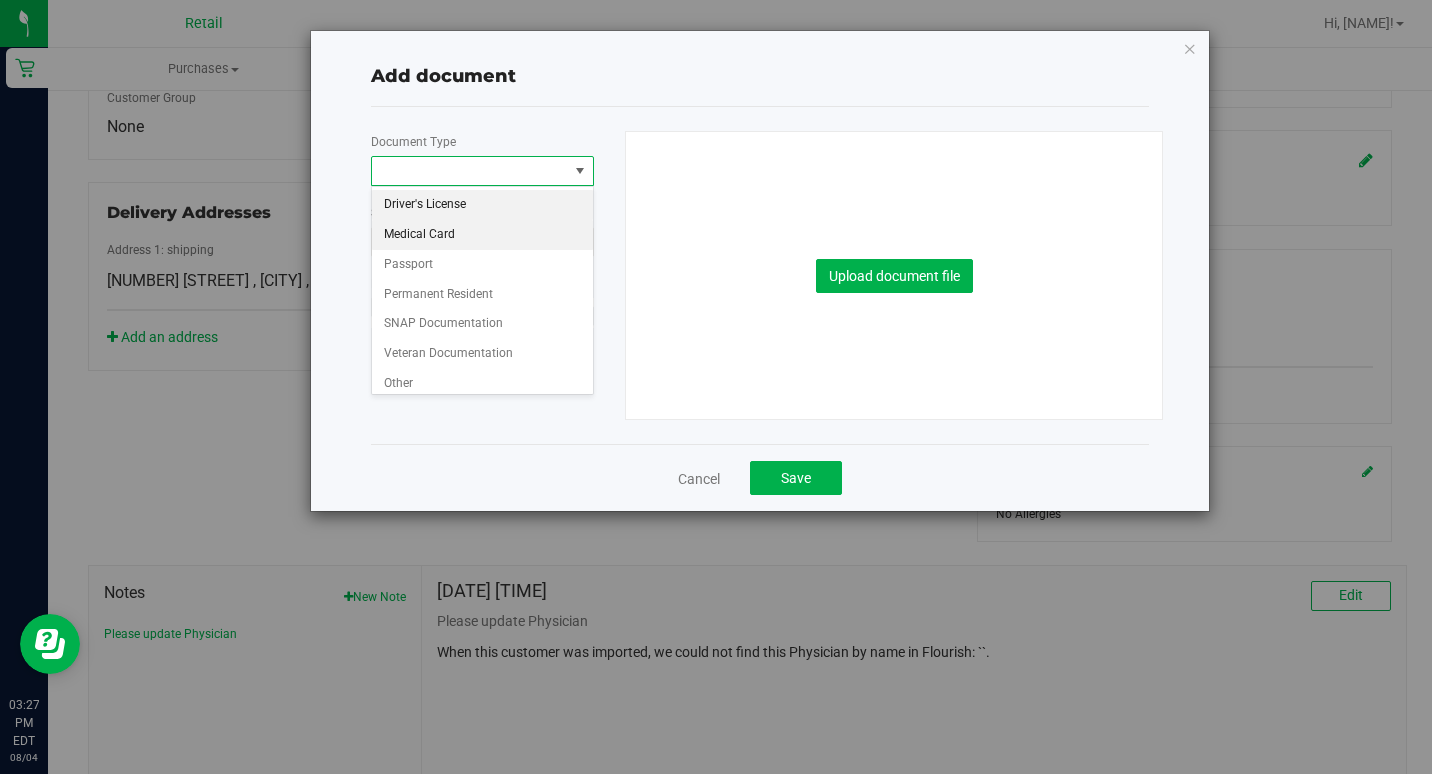 click on "Medical Card" at bounding box center [482, 235] 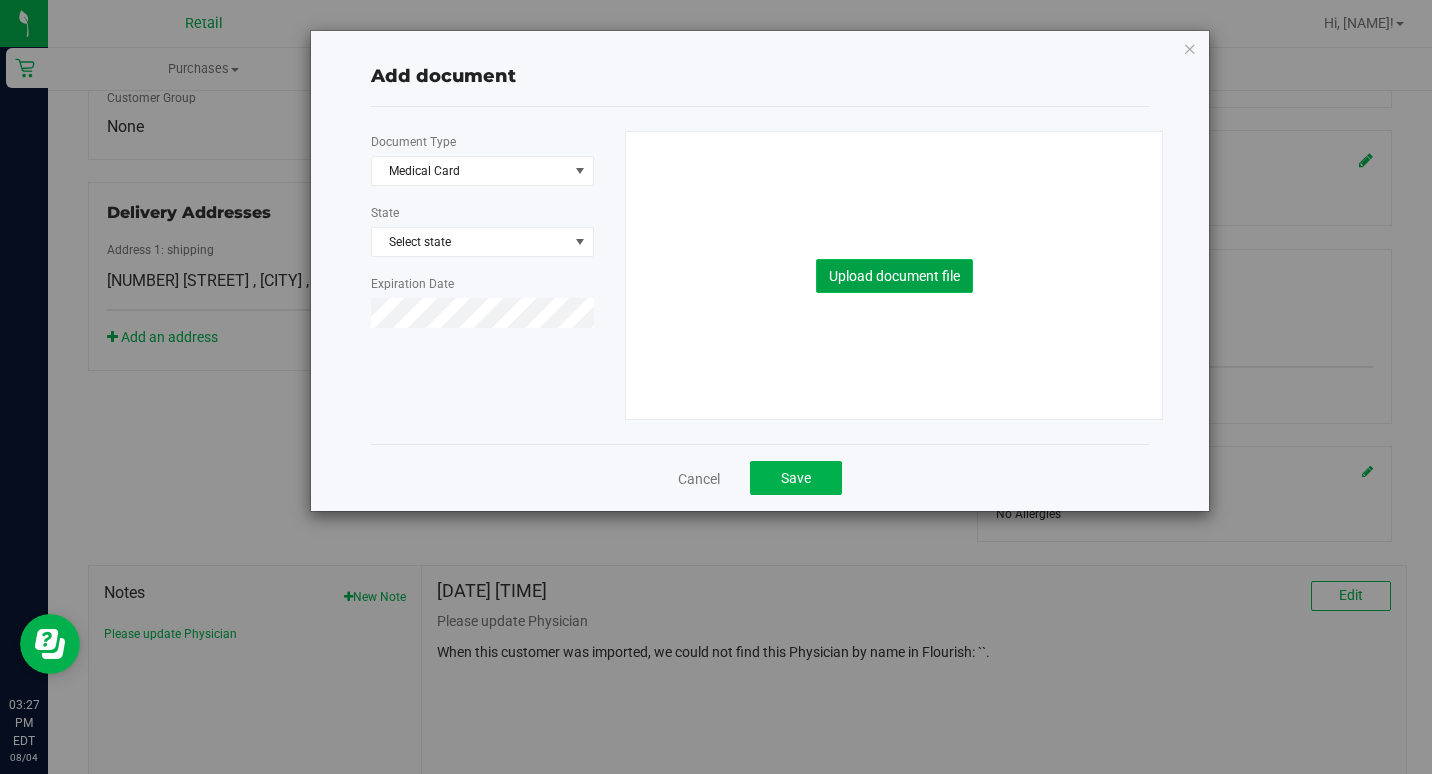 click on "Upload document file" at bounding box center [894, 276] 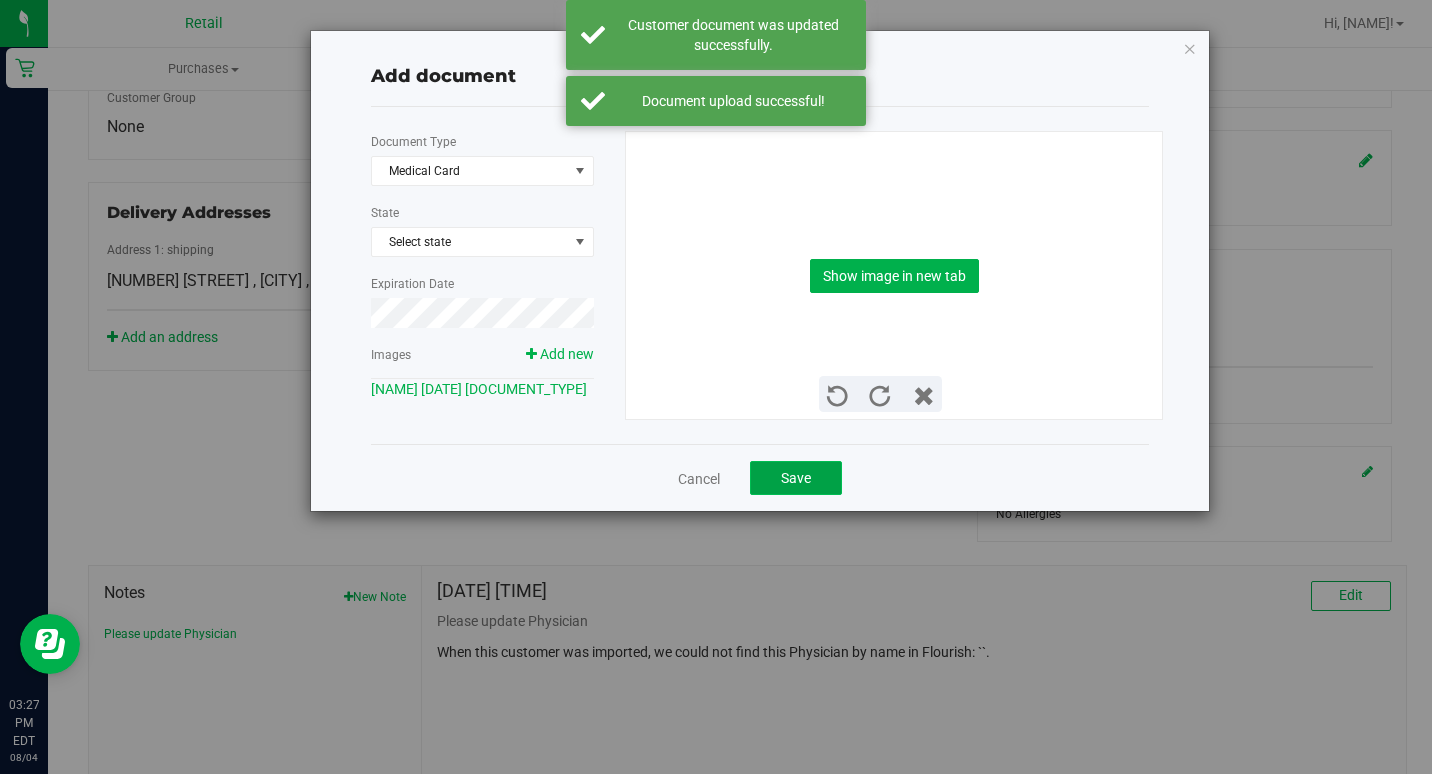 click on "Save" 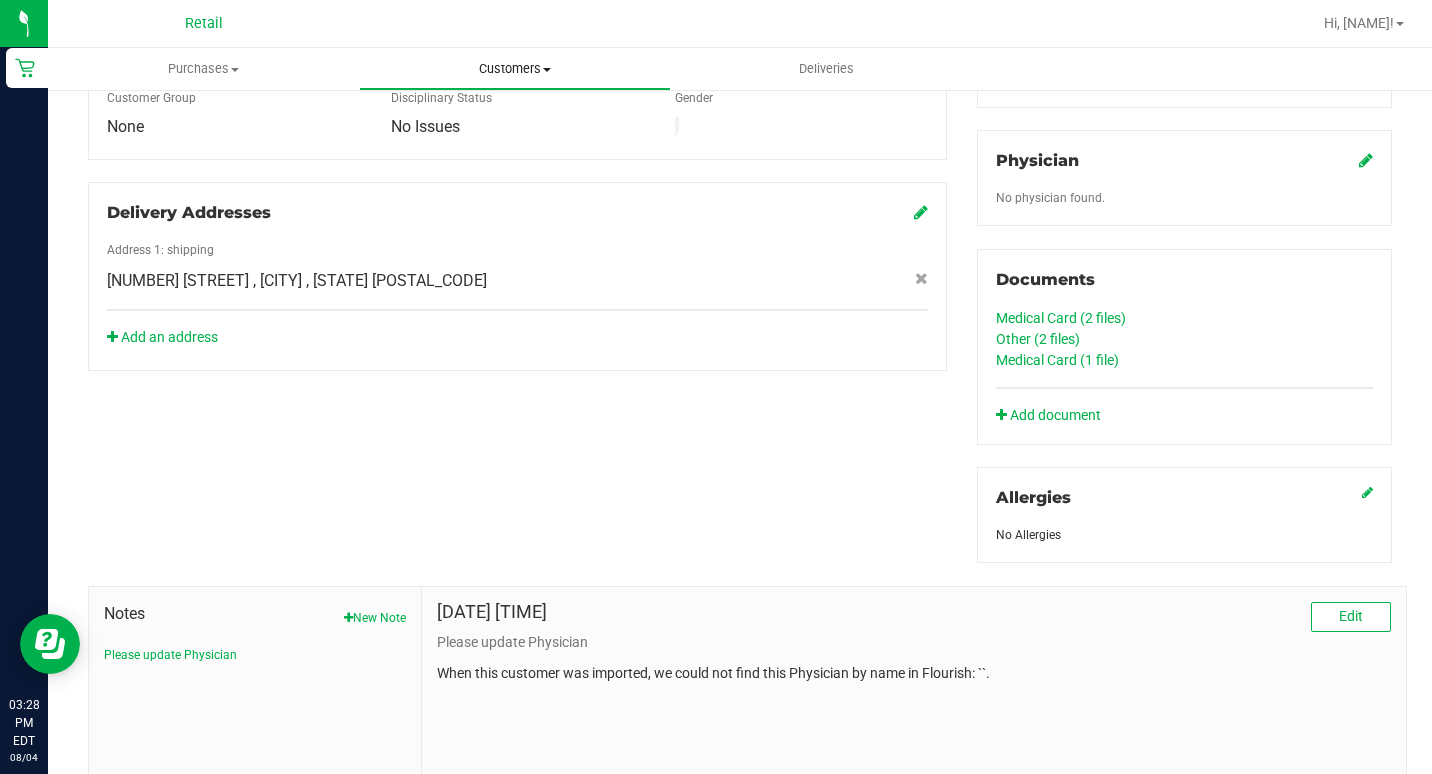 click on "Customers" at bounding box center (514, 69) 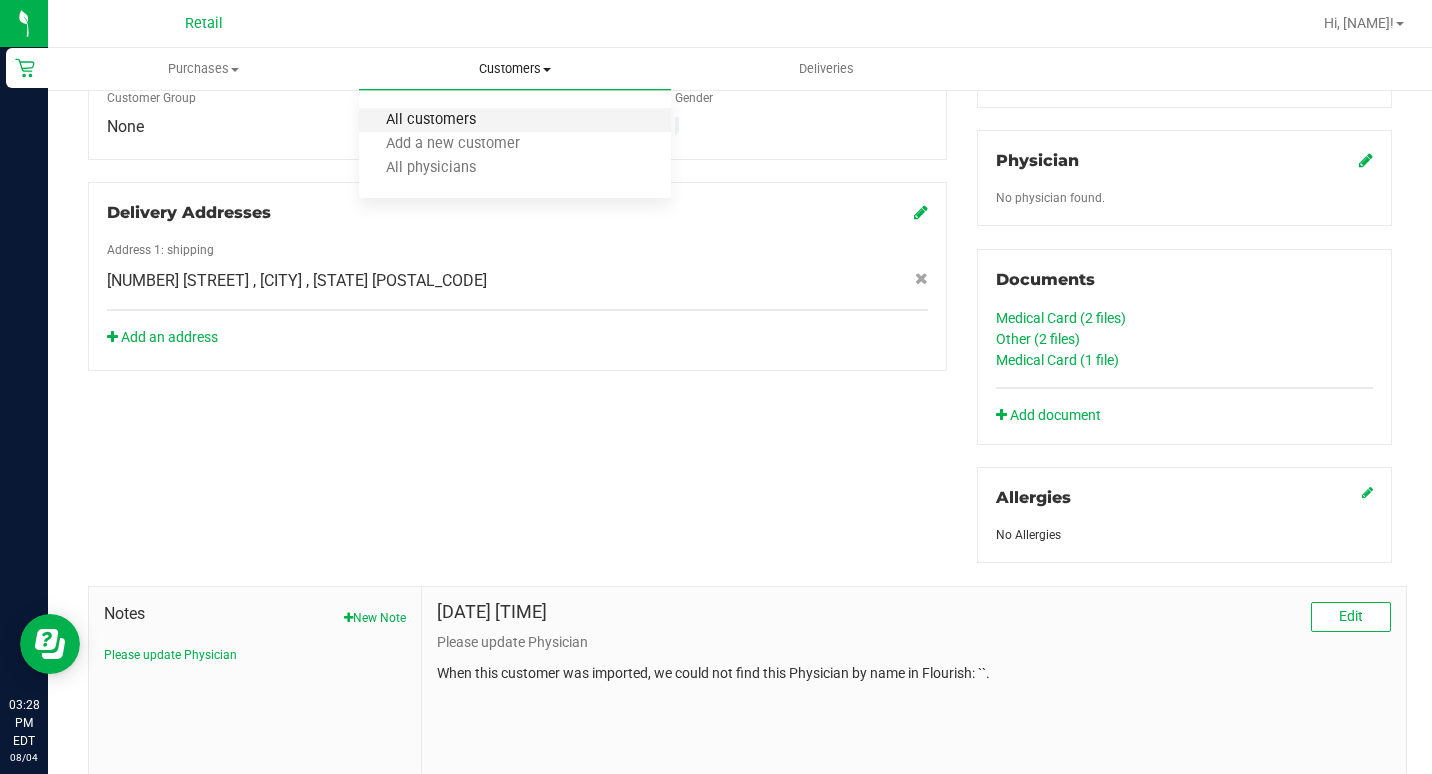click on "All customers" at bounding box center (431, 120) 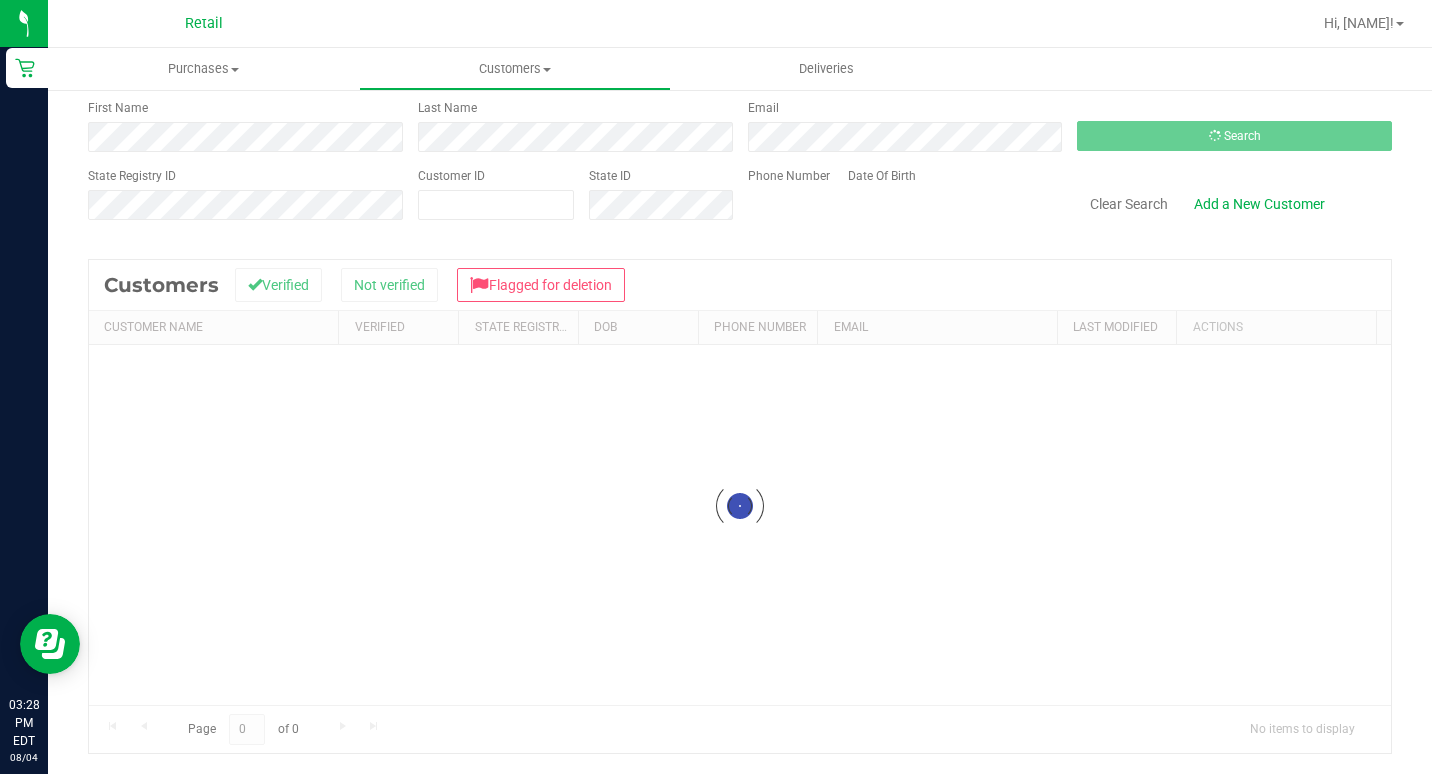 scroll, scrollTop: 0, scrollLeft: 0, axis: both 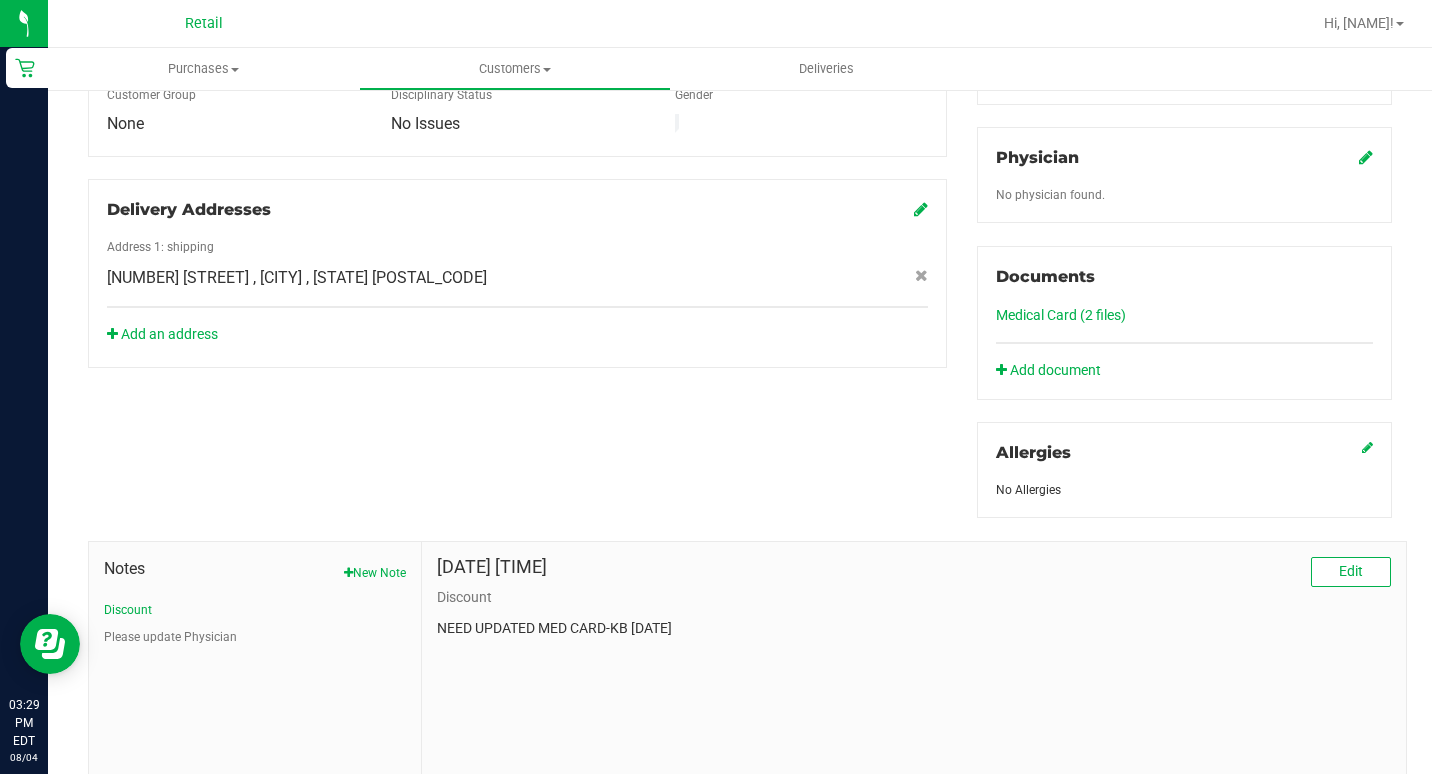 click on "Jun 19, 2024 2:00 PM EDT
Edit
Discount
NEED UPDATED MED CARD-KB 6/4/25" at bounding box center [914, 676] 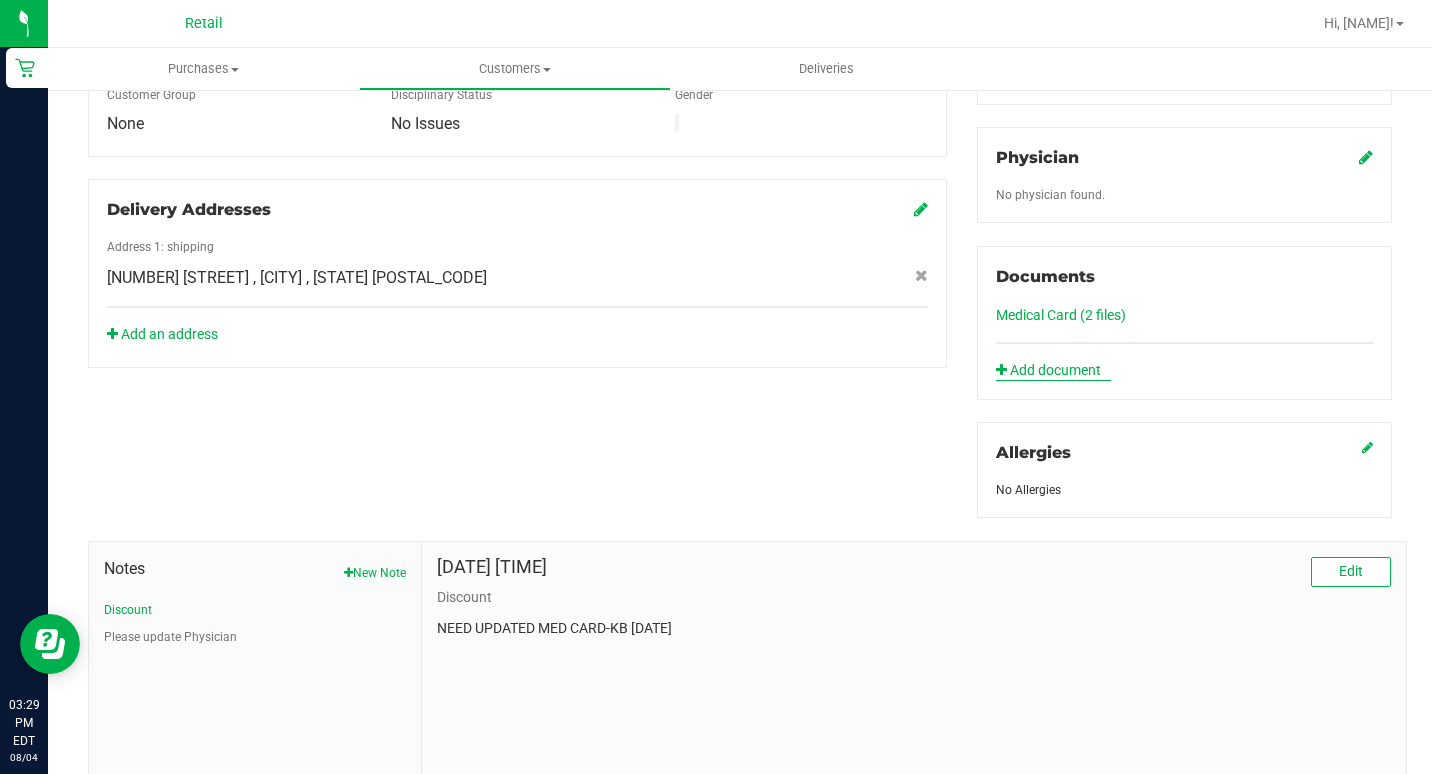 click on "Add document" 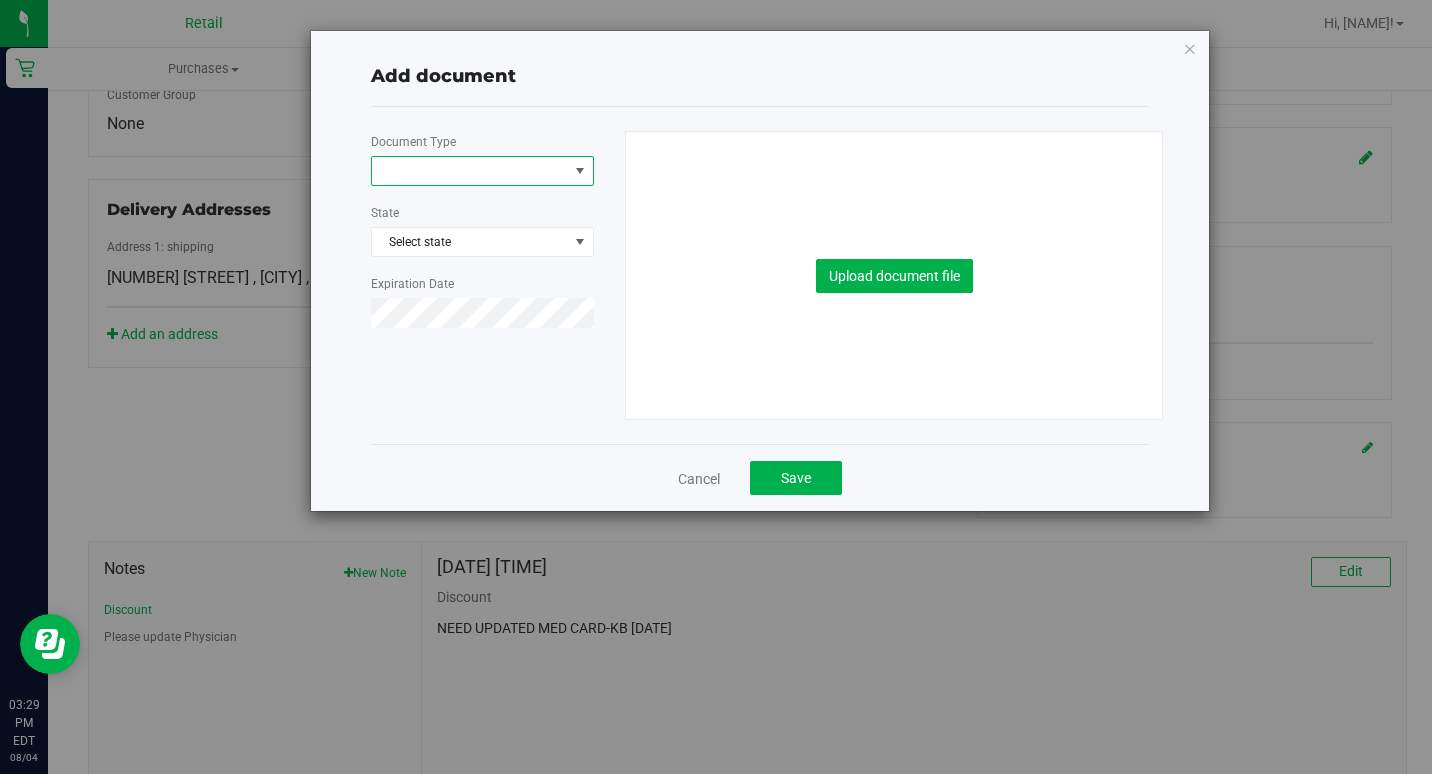 click at bounding box center [470, 171] 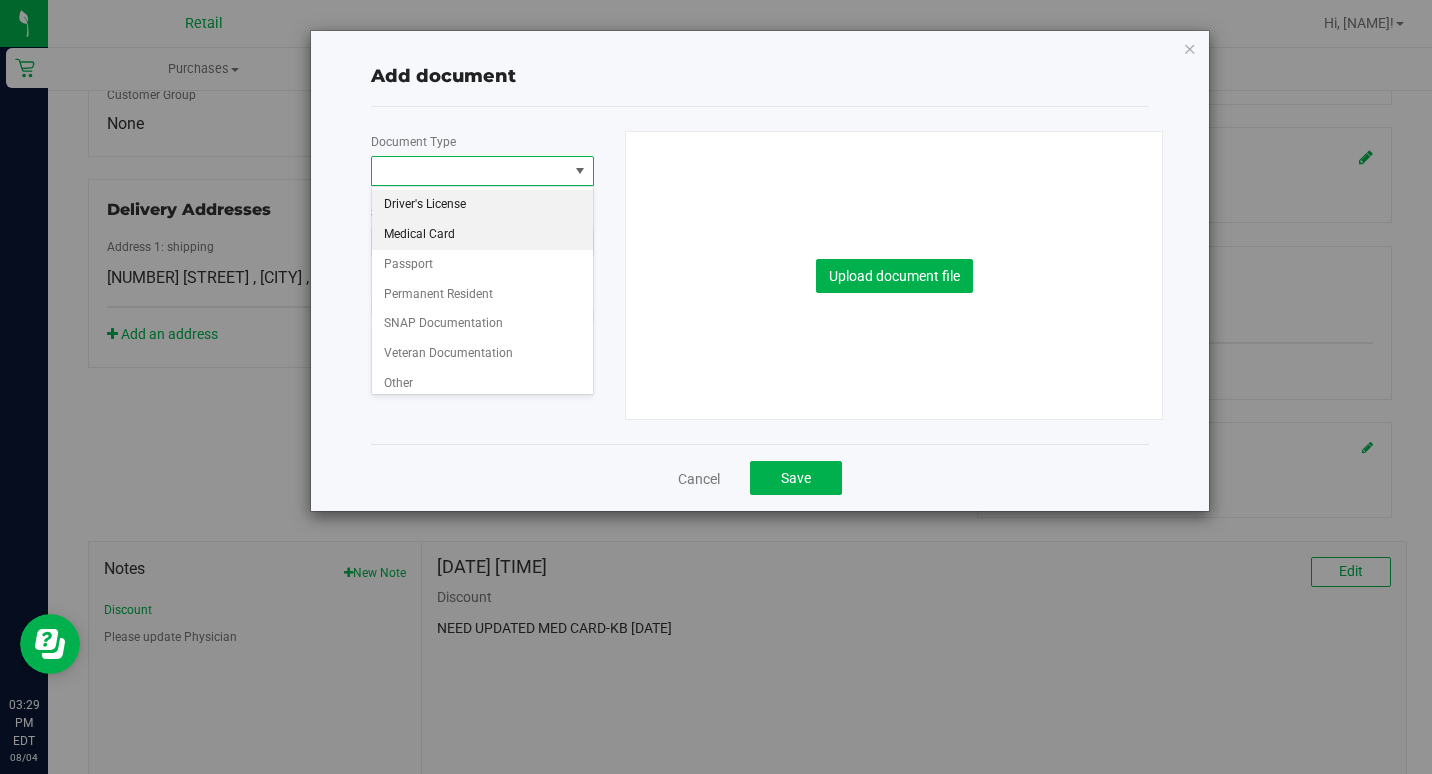 click on "Medical Card" at bounding box center [482, 235] 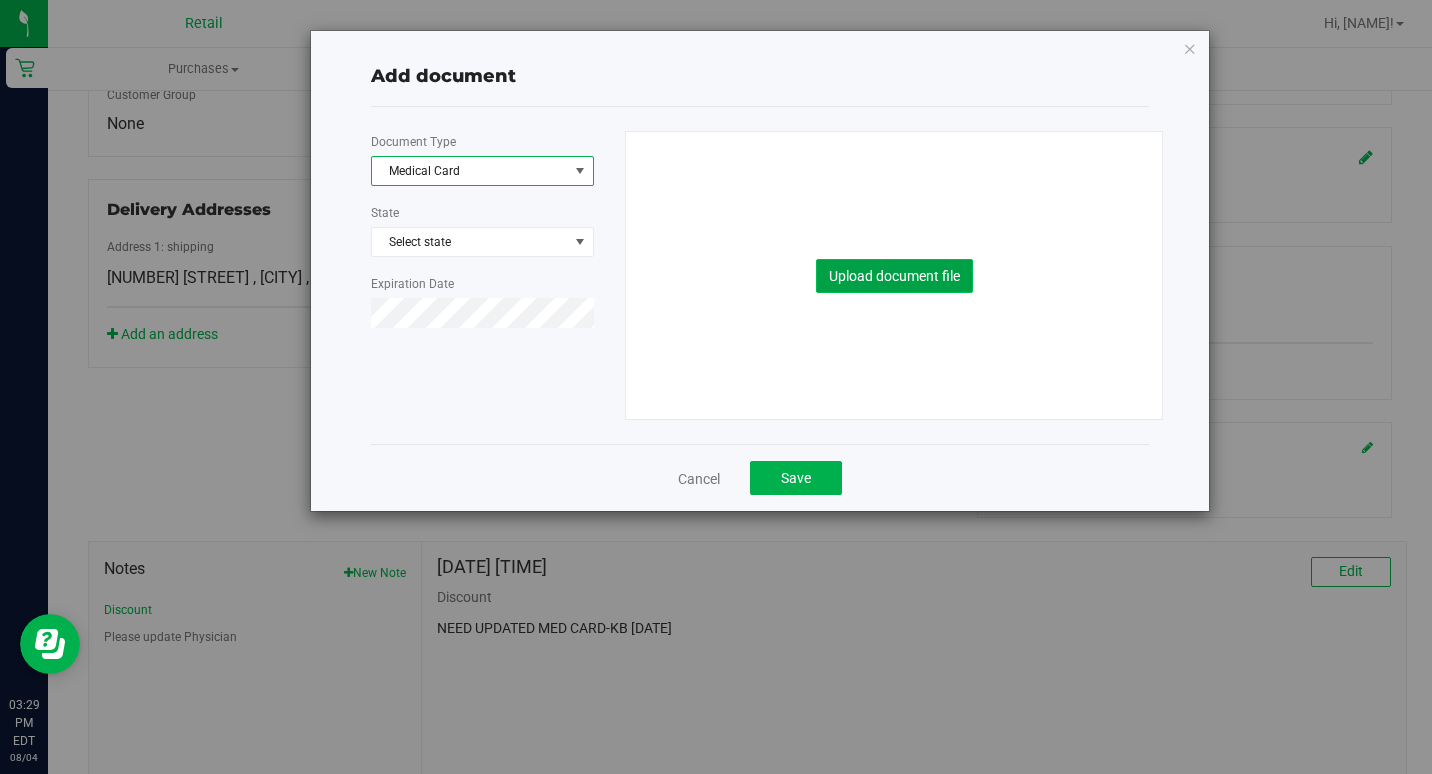 click on "Upload document file" at bounding box center (894, 276) 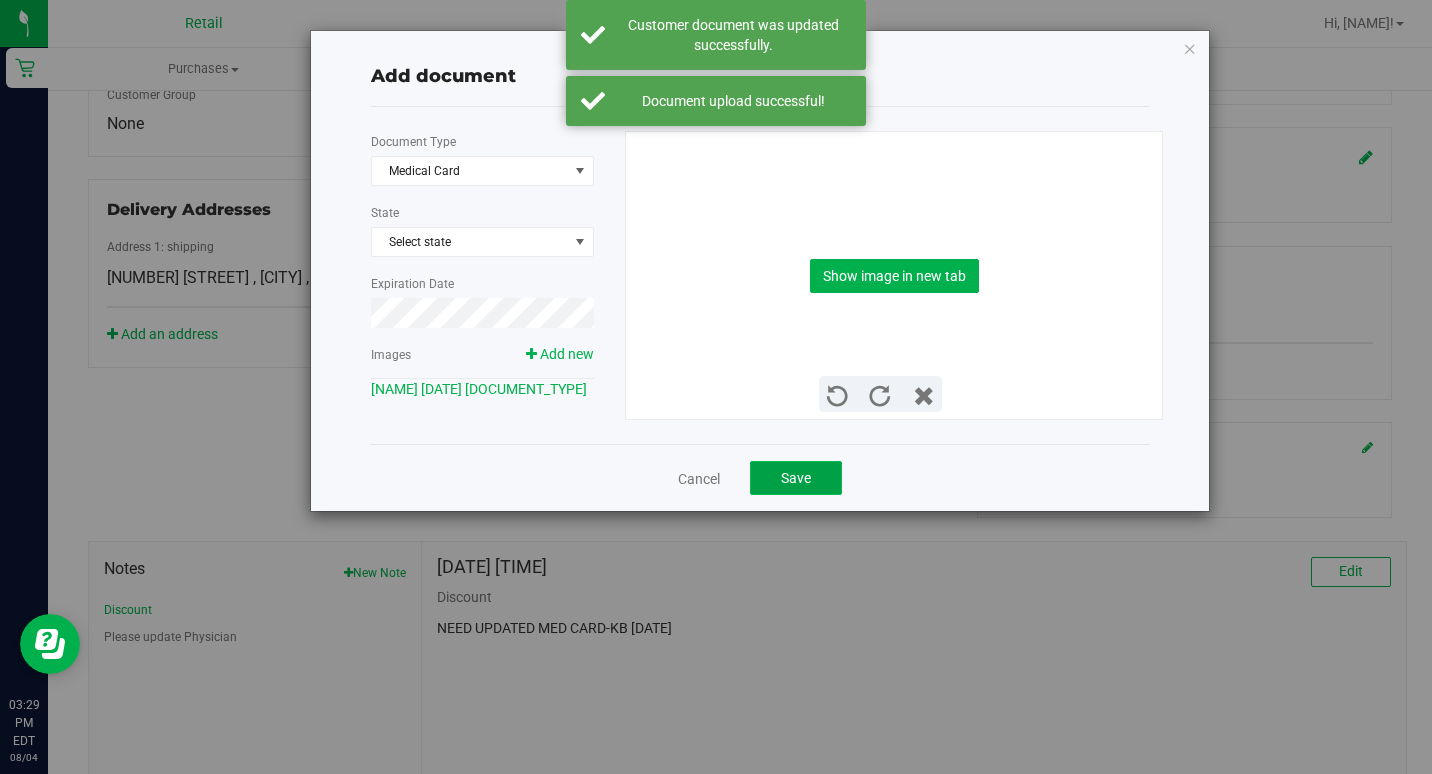 click on "Save" 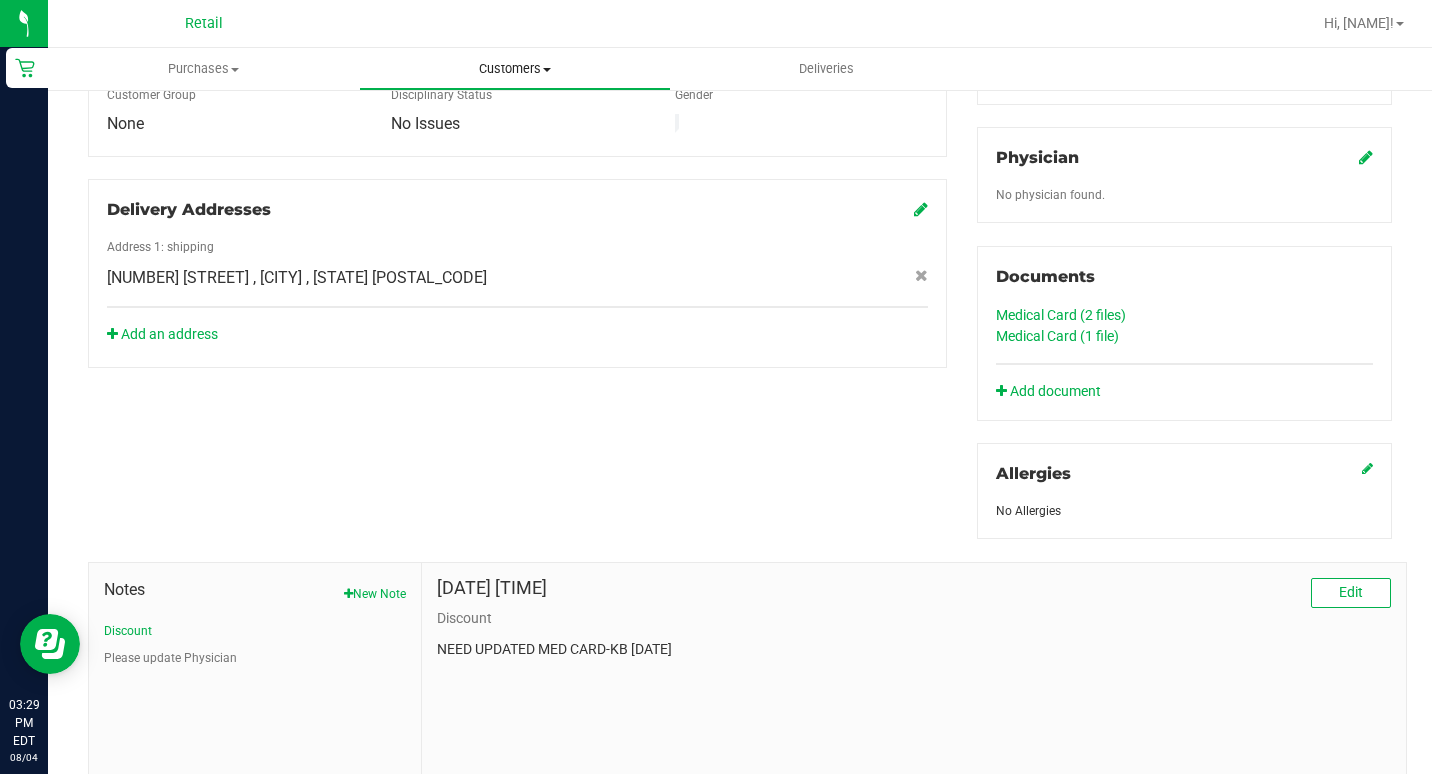 click on "Customers" at bounding box center [514, 69] 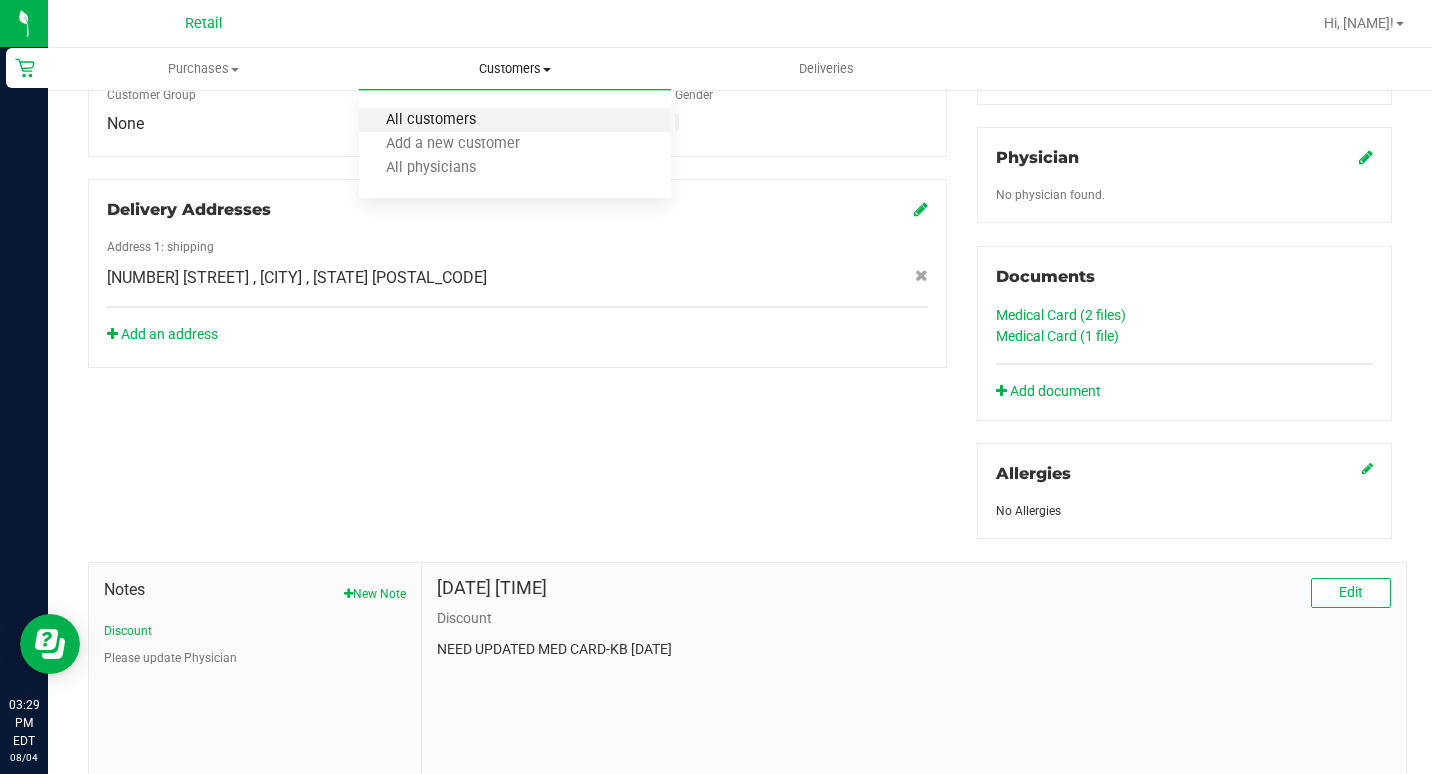click on "All customers" at bounding box center (431, 120) 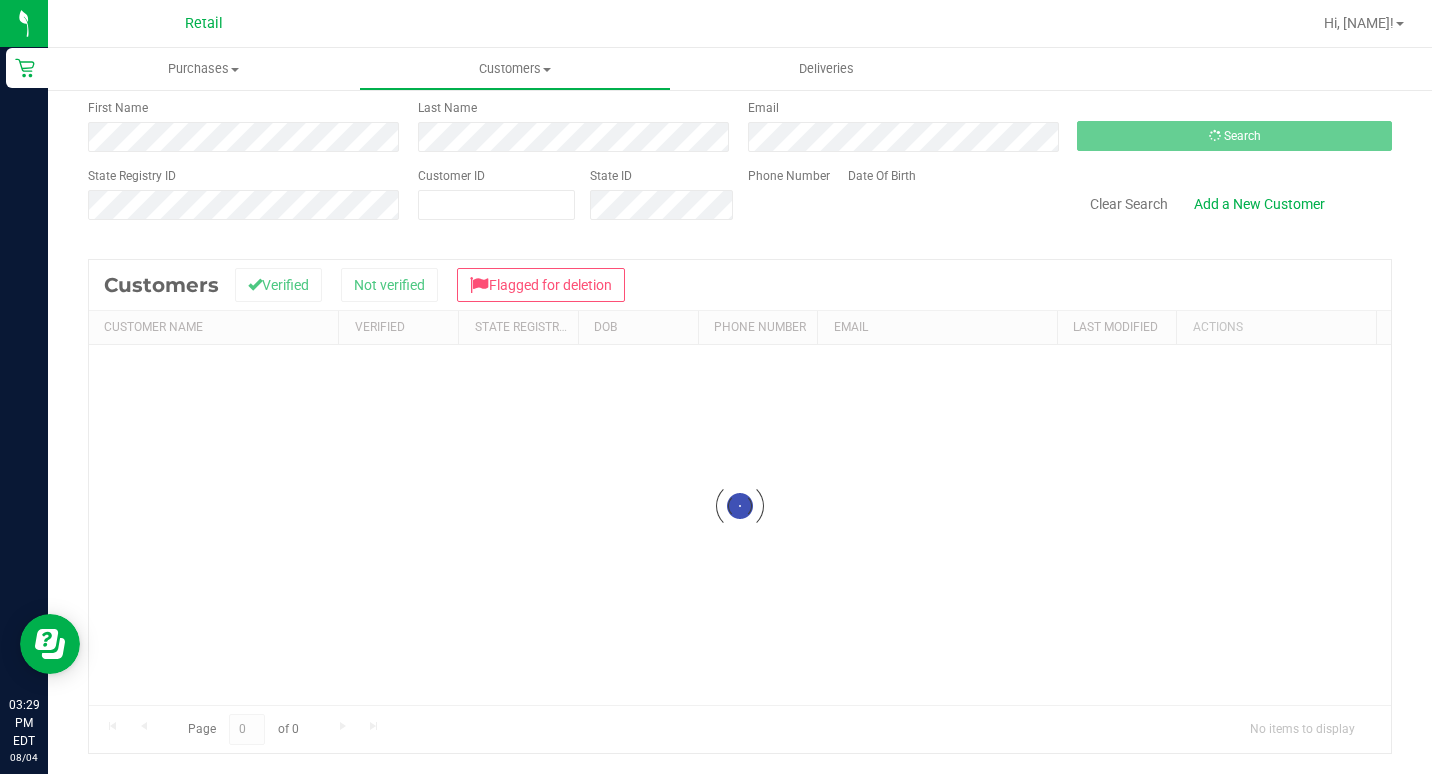scroll, scrollTop: 0, scrollLeft: 0, axis: both 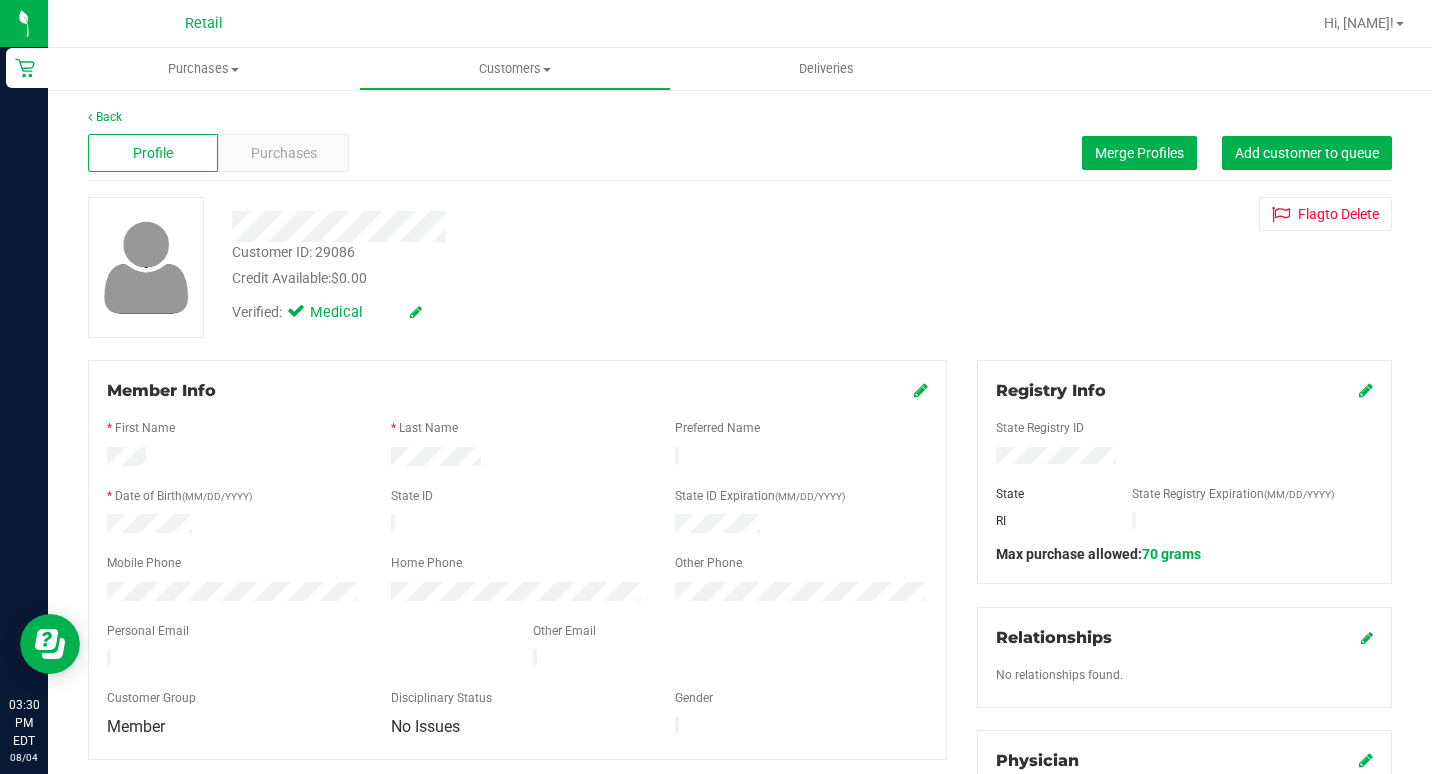click at bounding box center (921, 390) 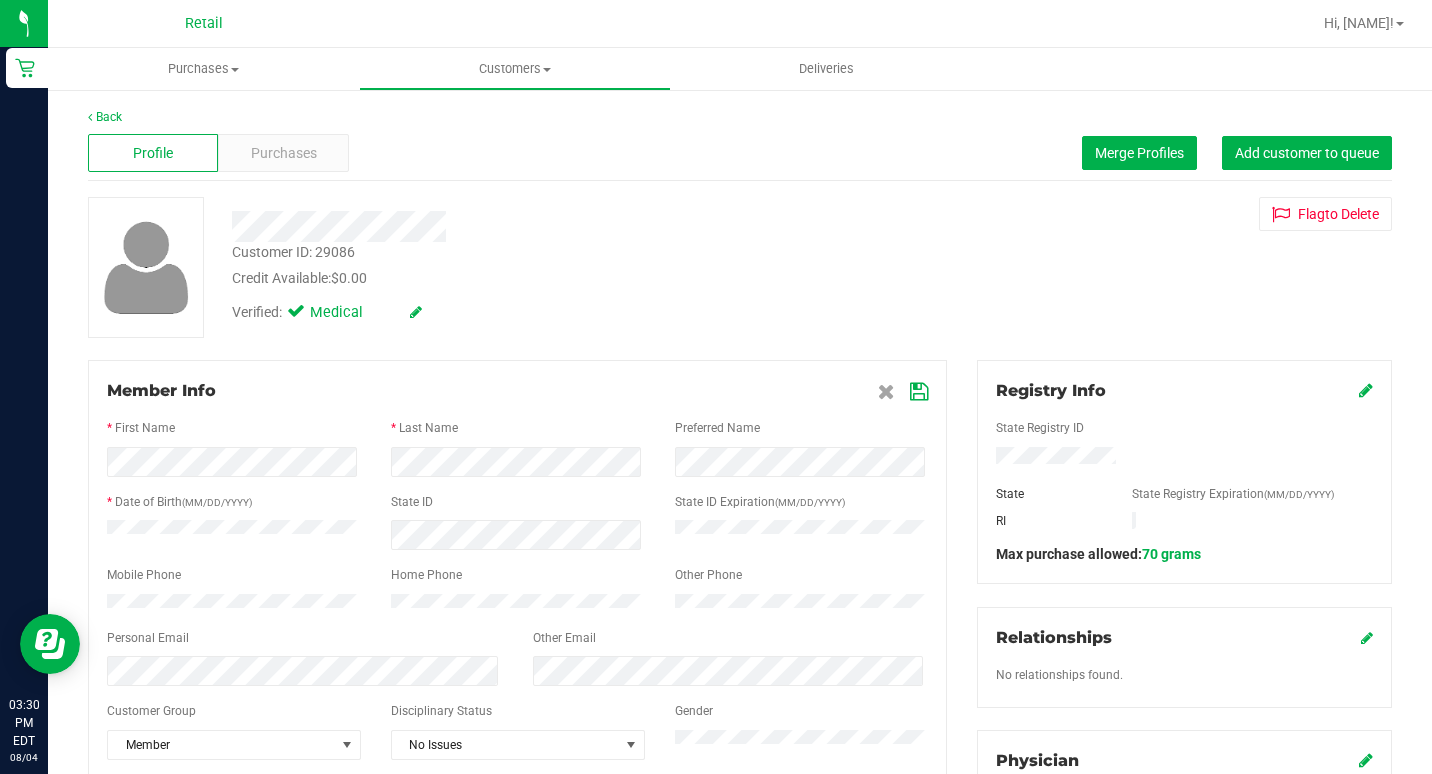 click at bounding box center [919, 392] 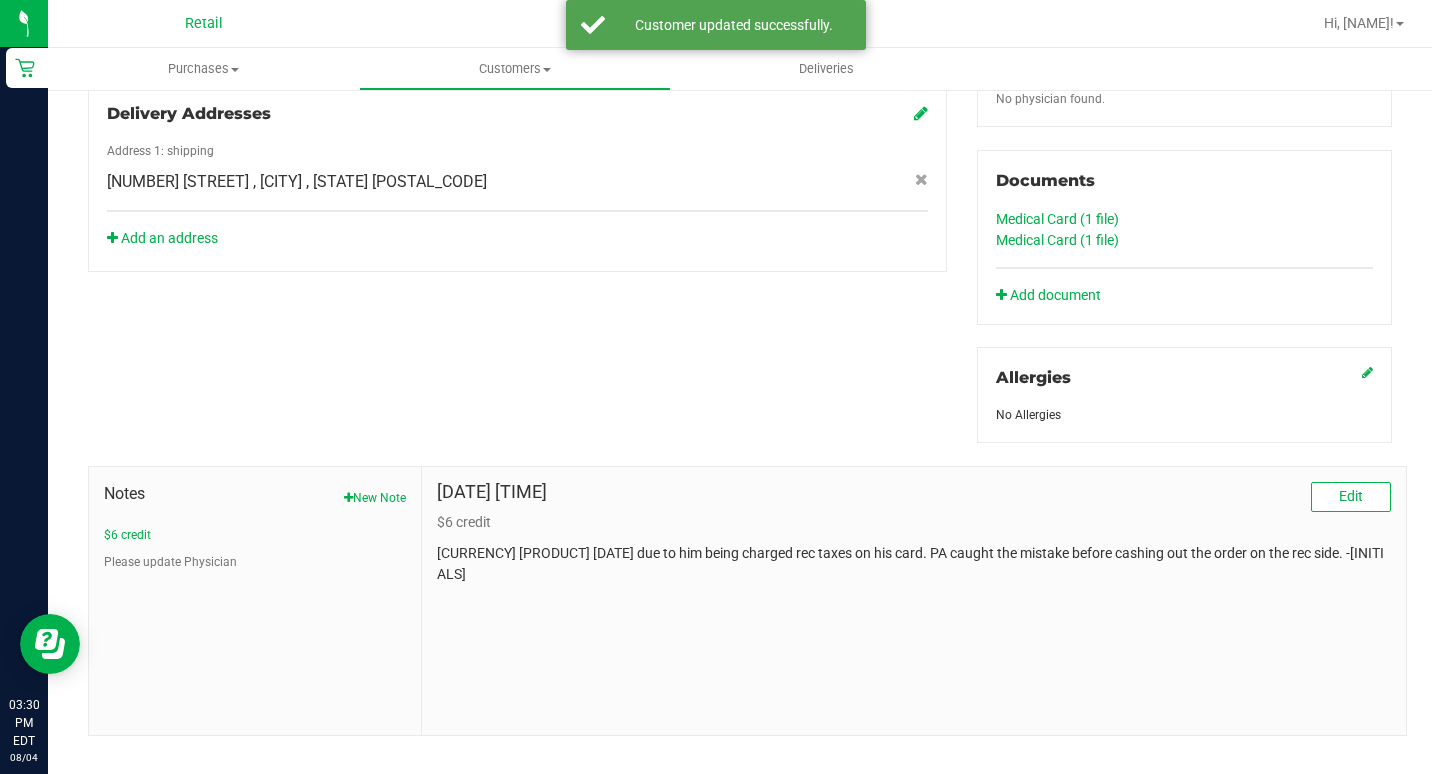 scroll, scrollTop: 700, scrollLeft: 0, axis: vertical 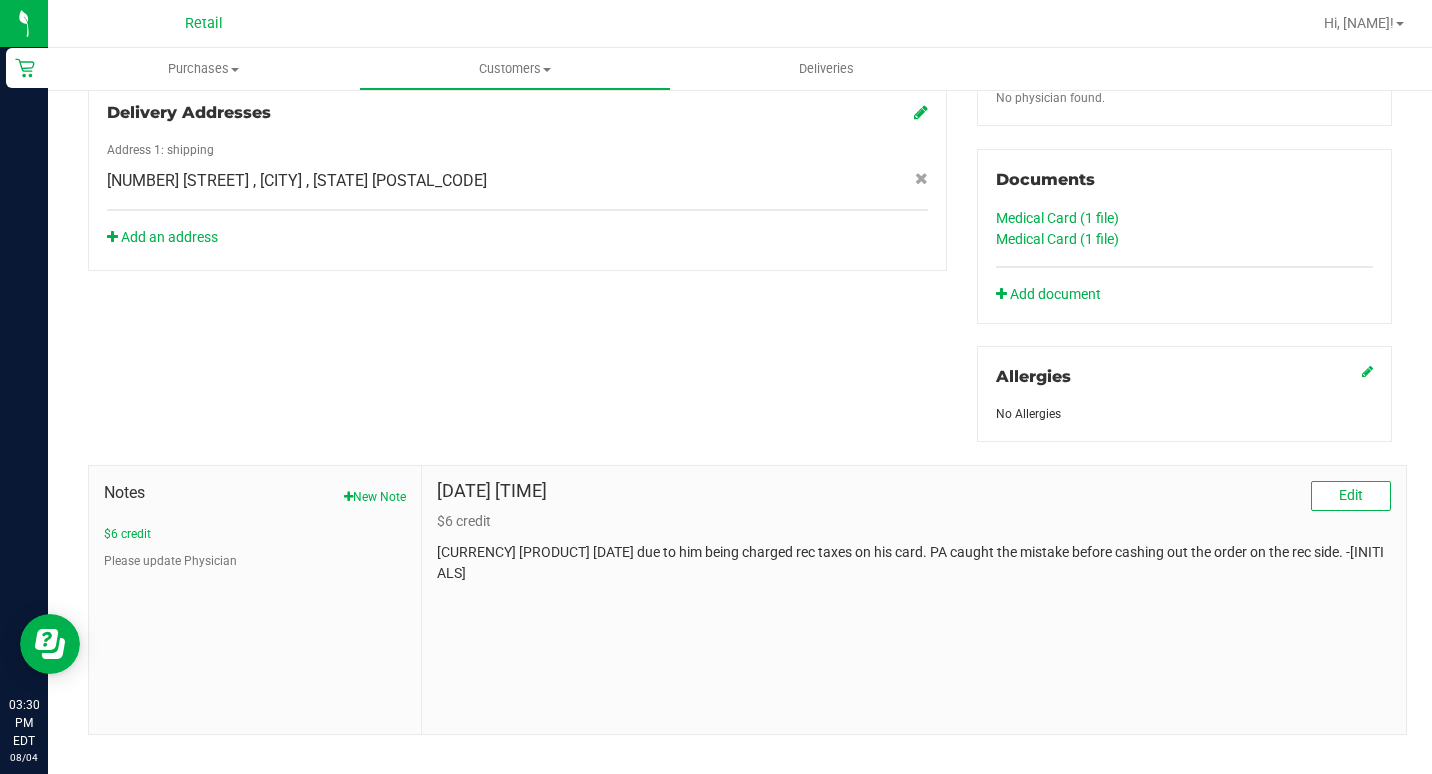 click on "Jun 19, 2024 12:23 PM EDT
Edit
$6 credit
credit entered on 6.19.24 due to him being charged rec taxes on his card. PA caught the mistake before cashing out the order on the rec side. -sd" at bounding box center (914, 600) 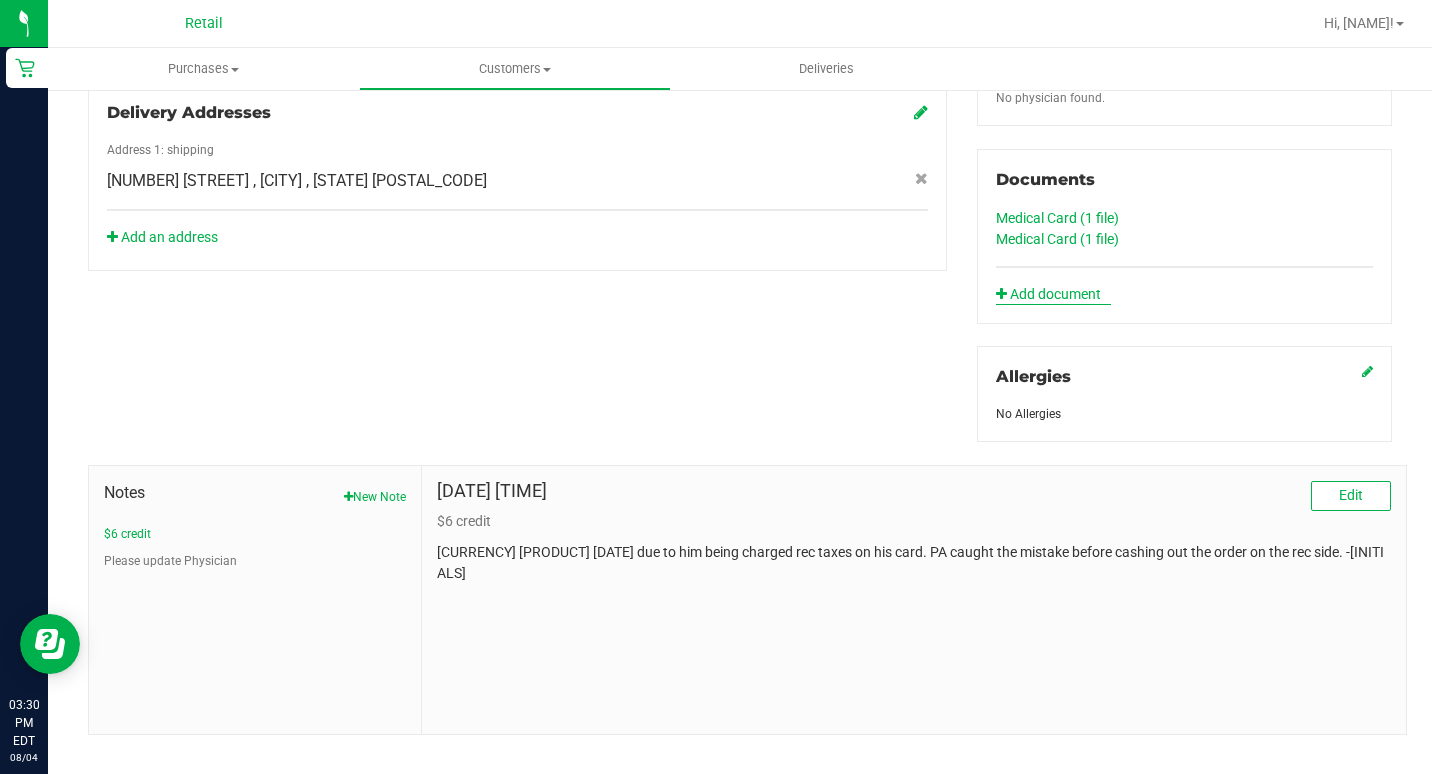 click on "Add document" 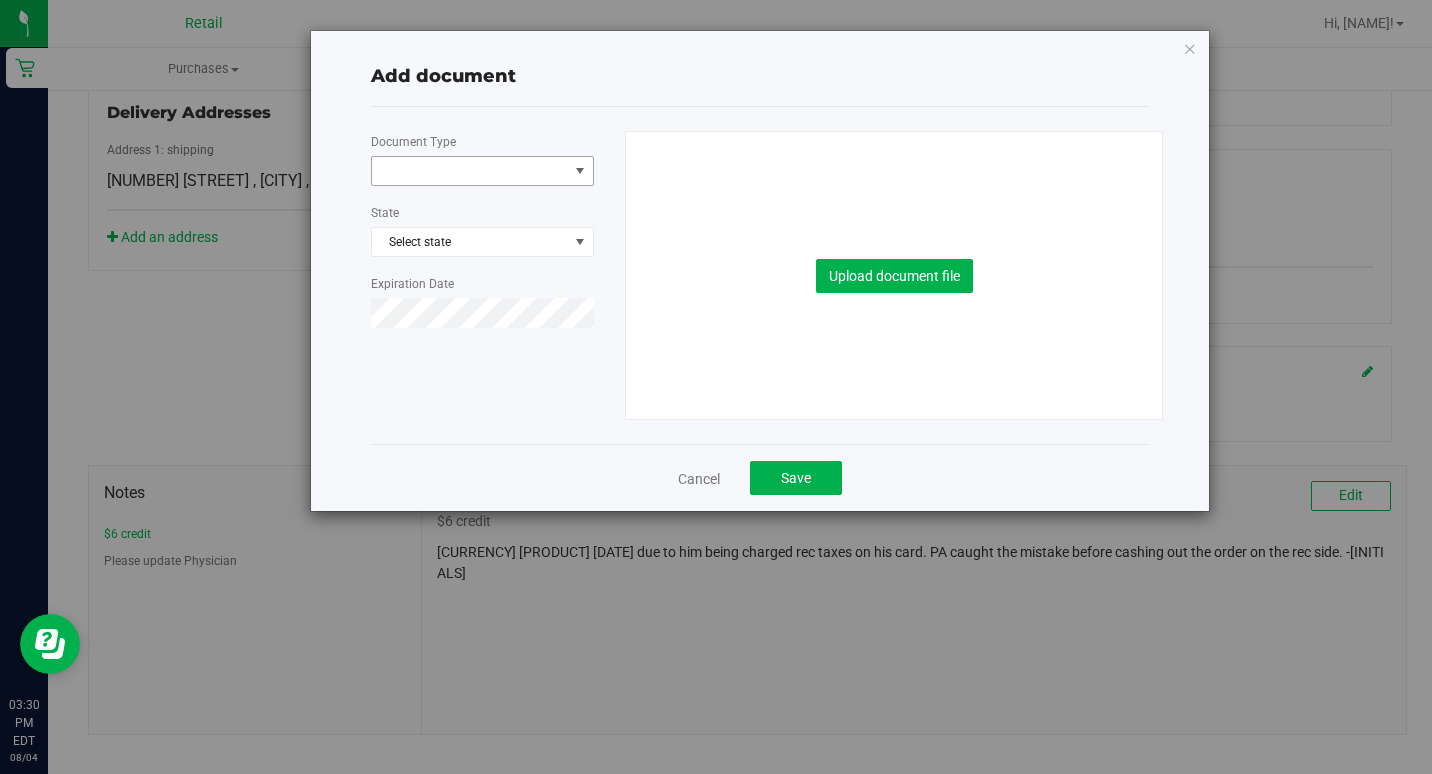 click at bounding box center (482, 171) 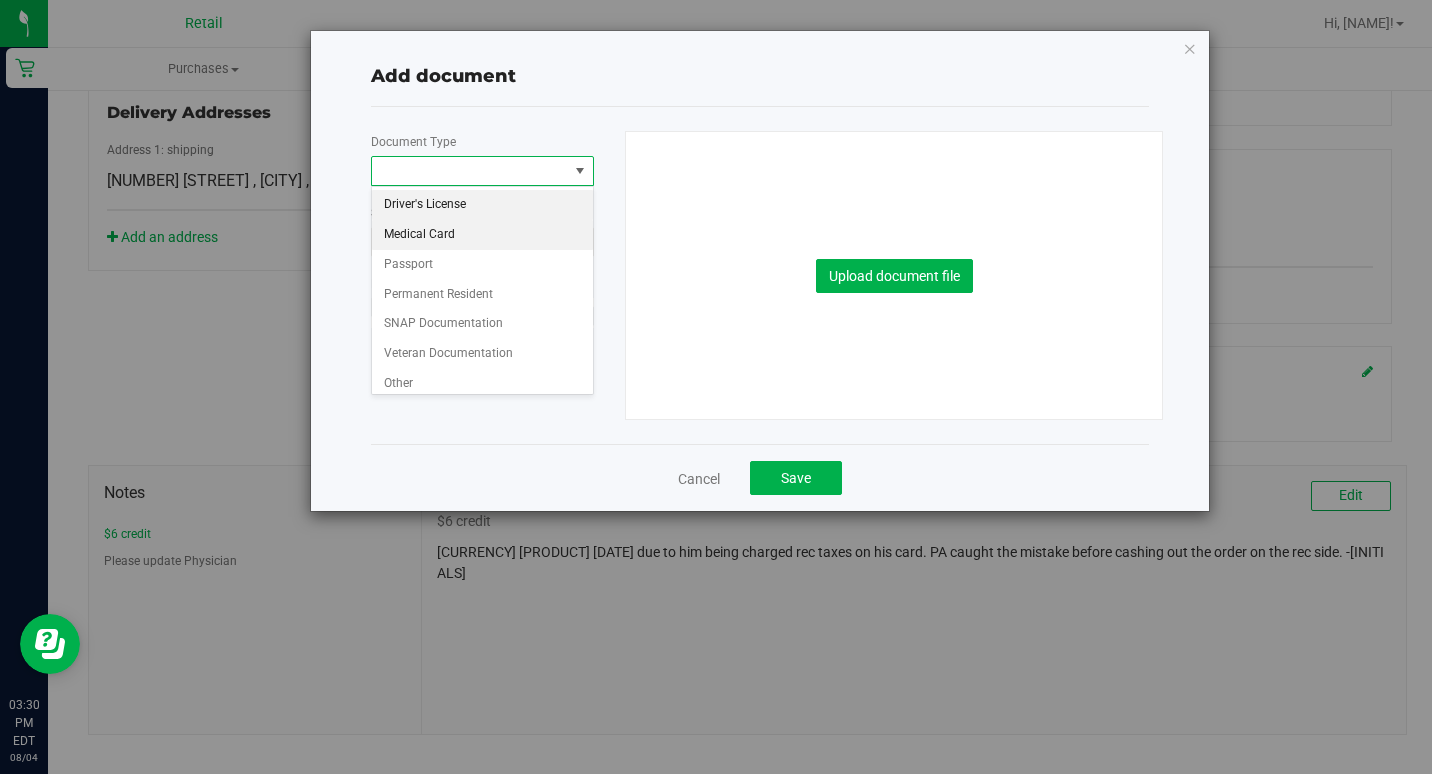 click on "Medical Card" at bounding box center [482, 235] 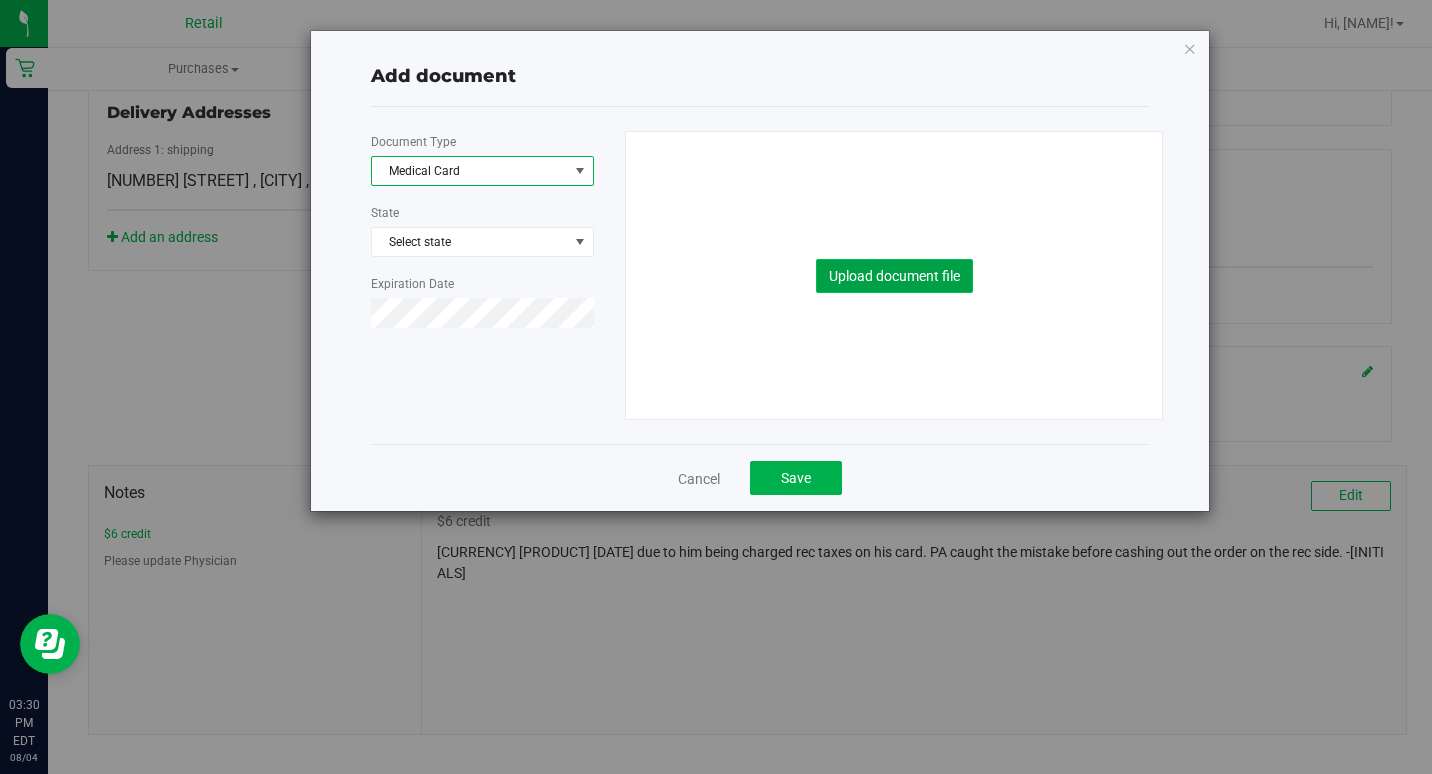 click on "Upload document file" at bounding box center (894, 276) 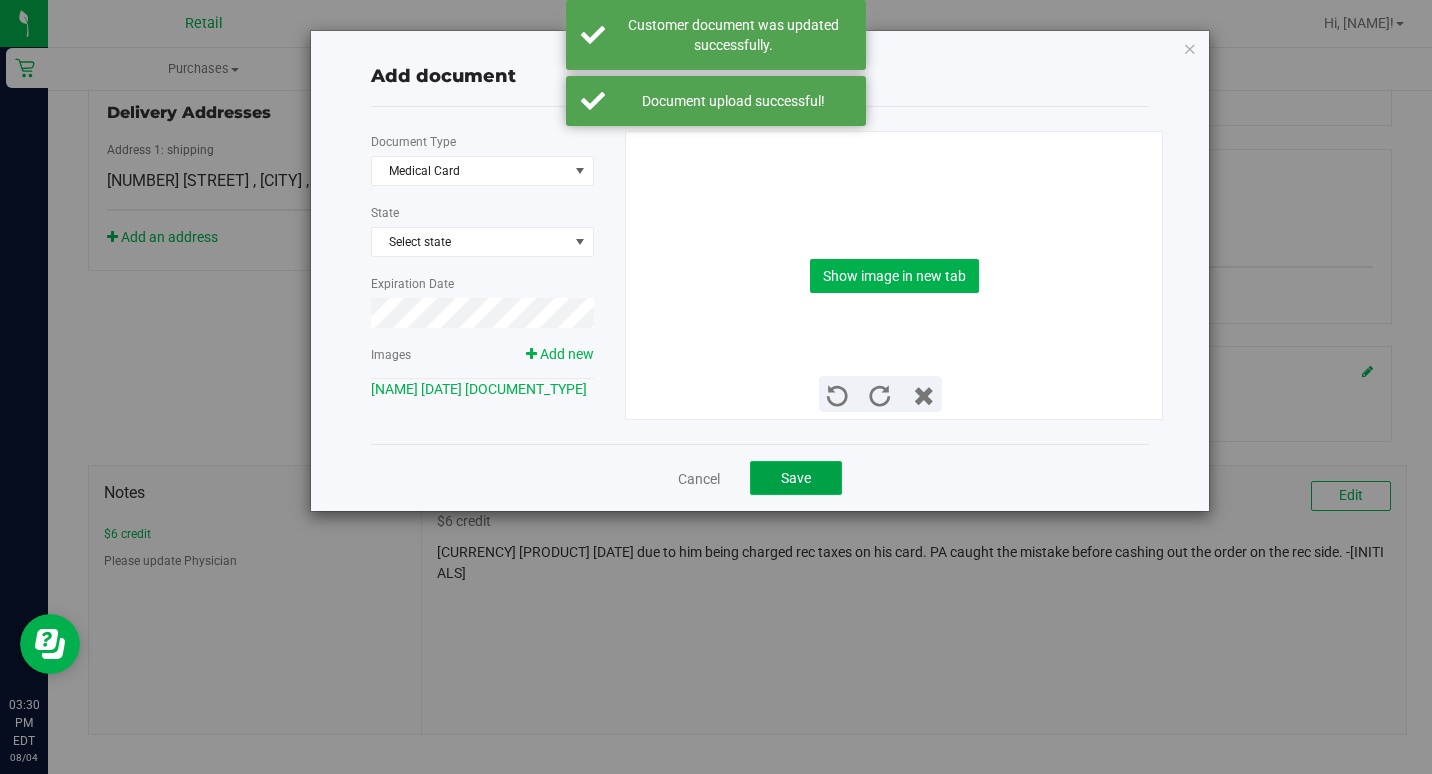 click on "Save" 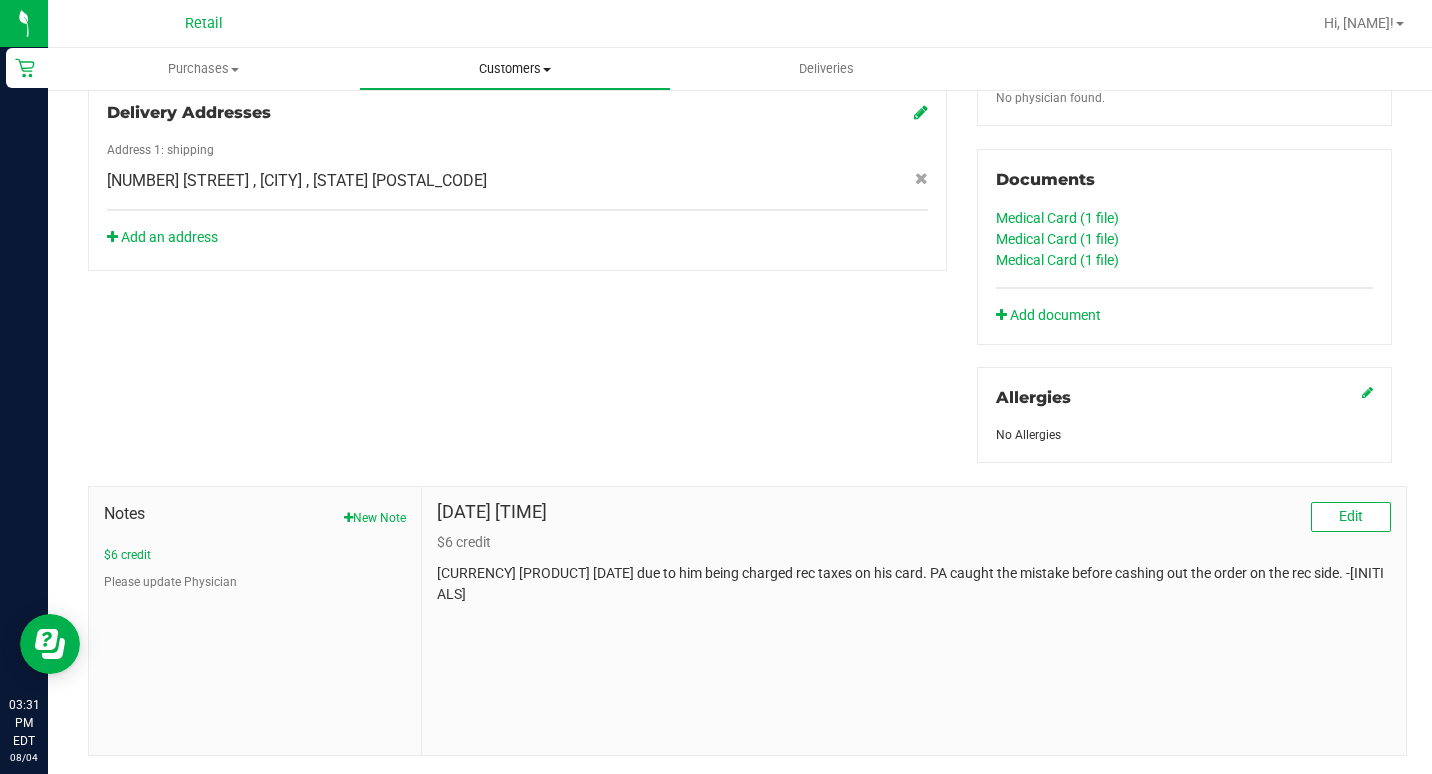 click on "Customers
All customers
Add a new customer
All physicians" at bounding box center (514, 69) 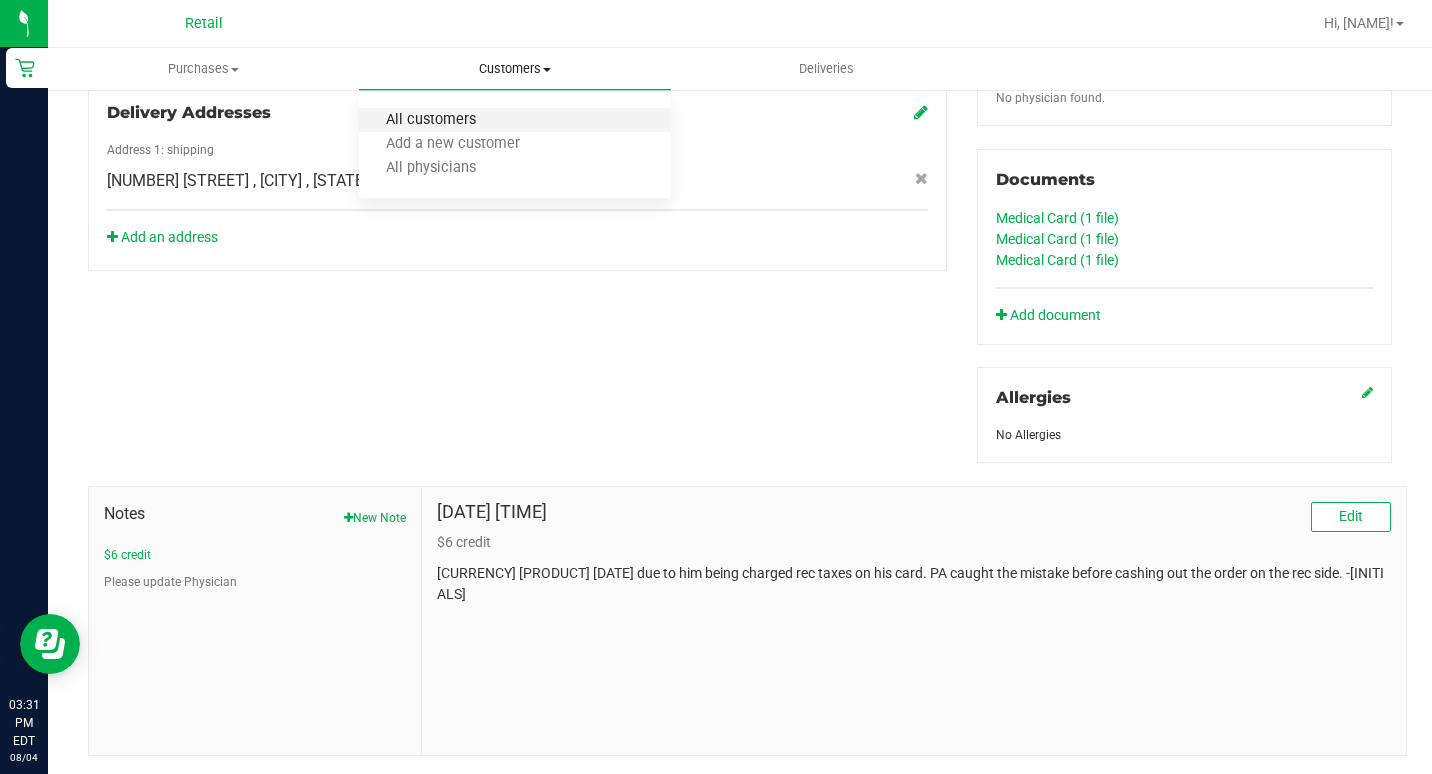 click on "All customers" at bounding box center [431, 120] 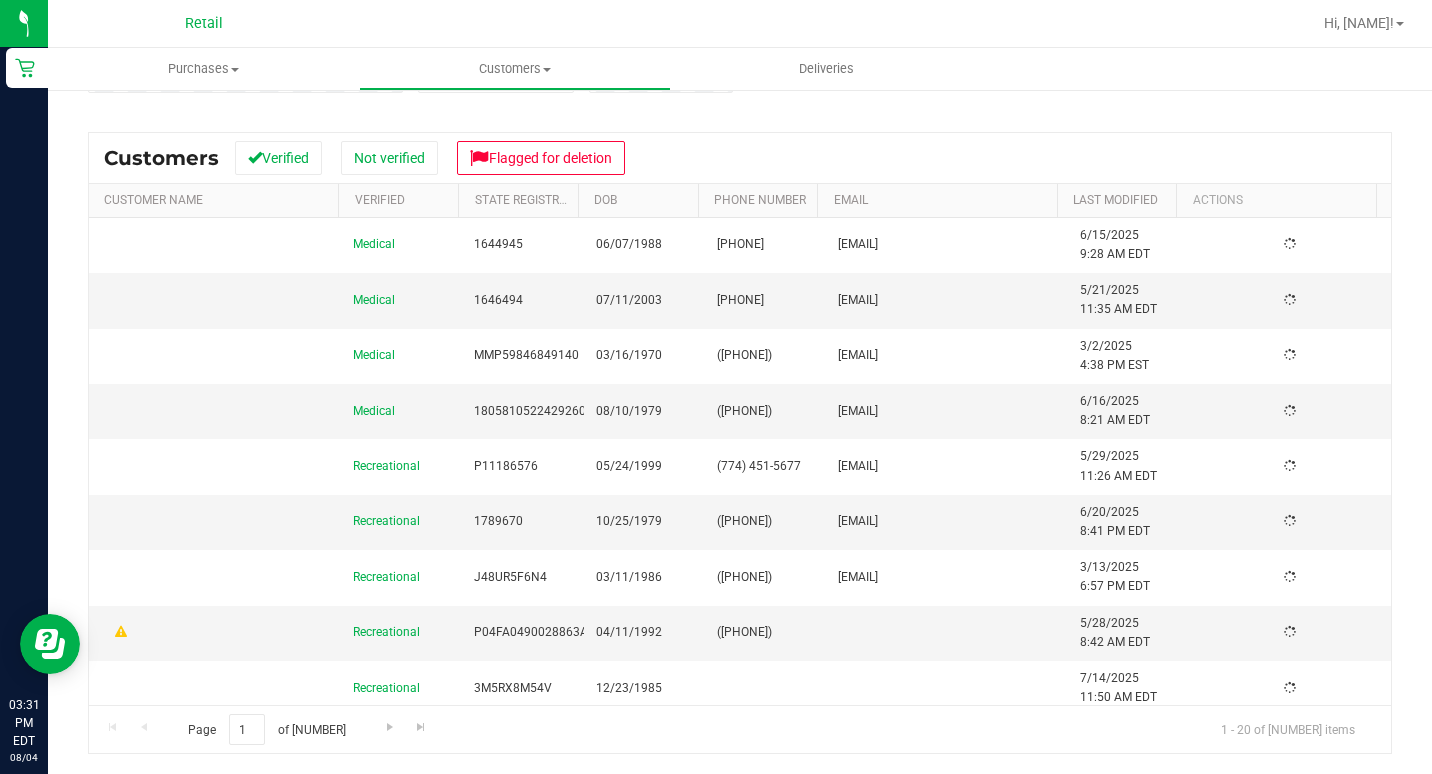 scroll, scrollTop: 0, scrollLeft: 0, axis: both 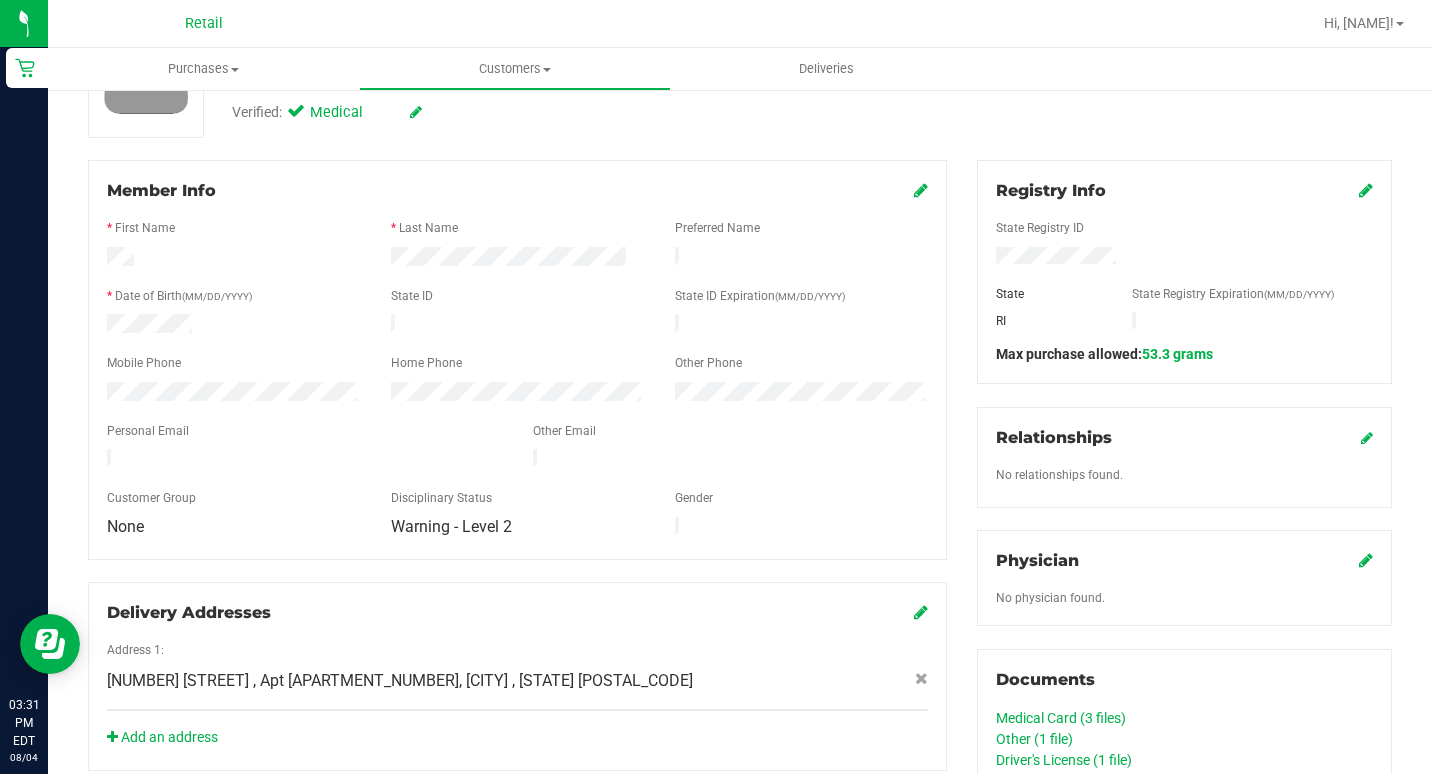 click at bounding box center (1366, 191) 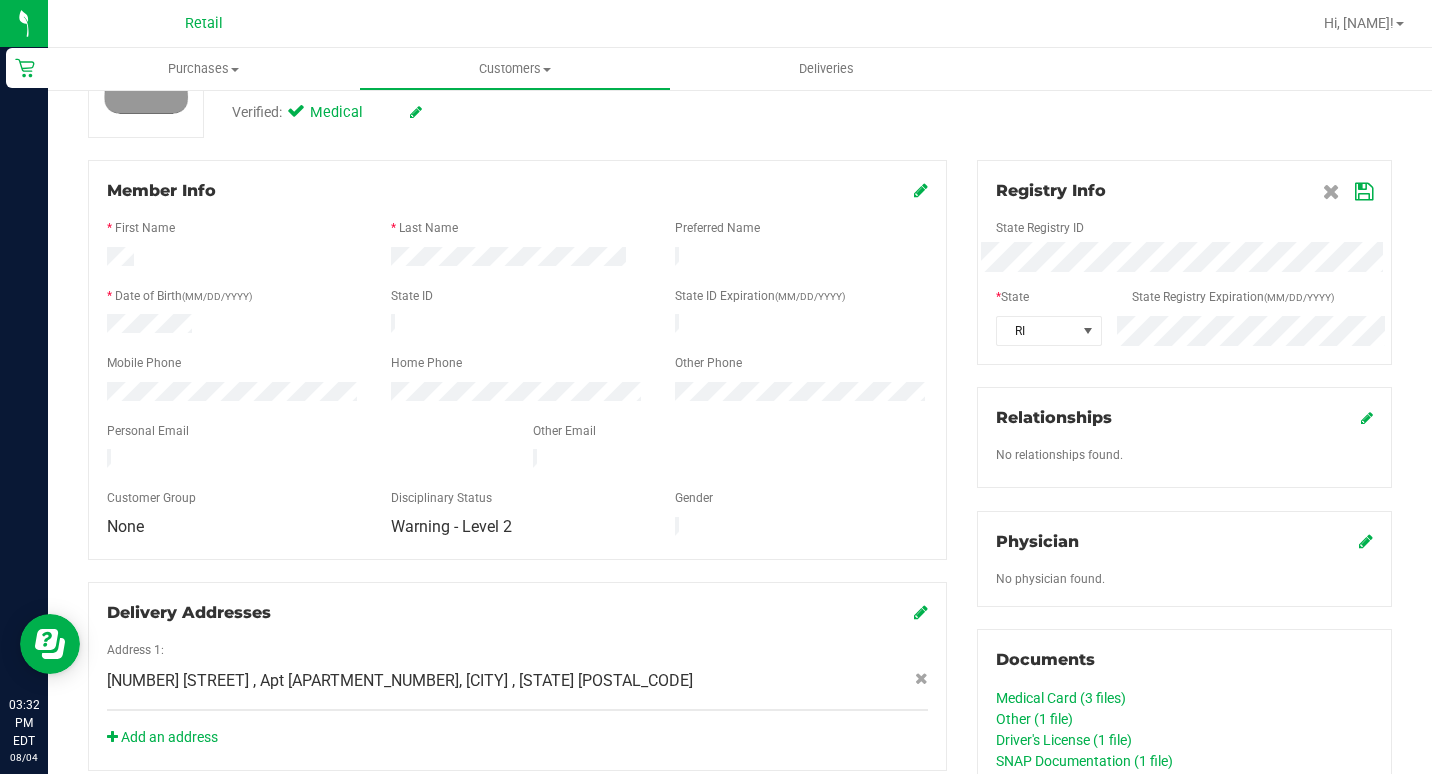 click at bounding box center (1364, 192) 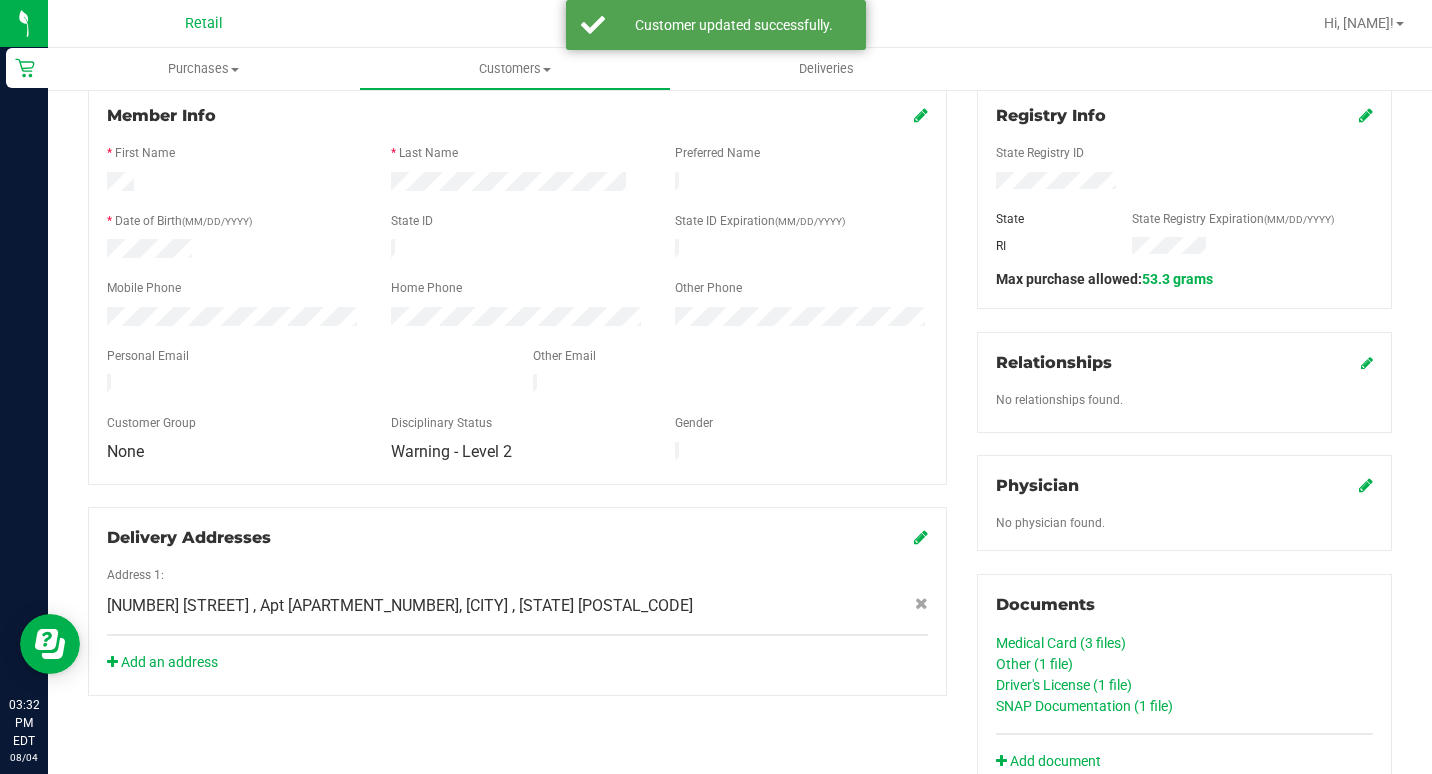 scroll, scrollTop: 400, scrollLeft: 0, axis: vertical 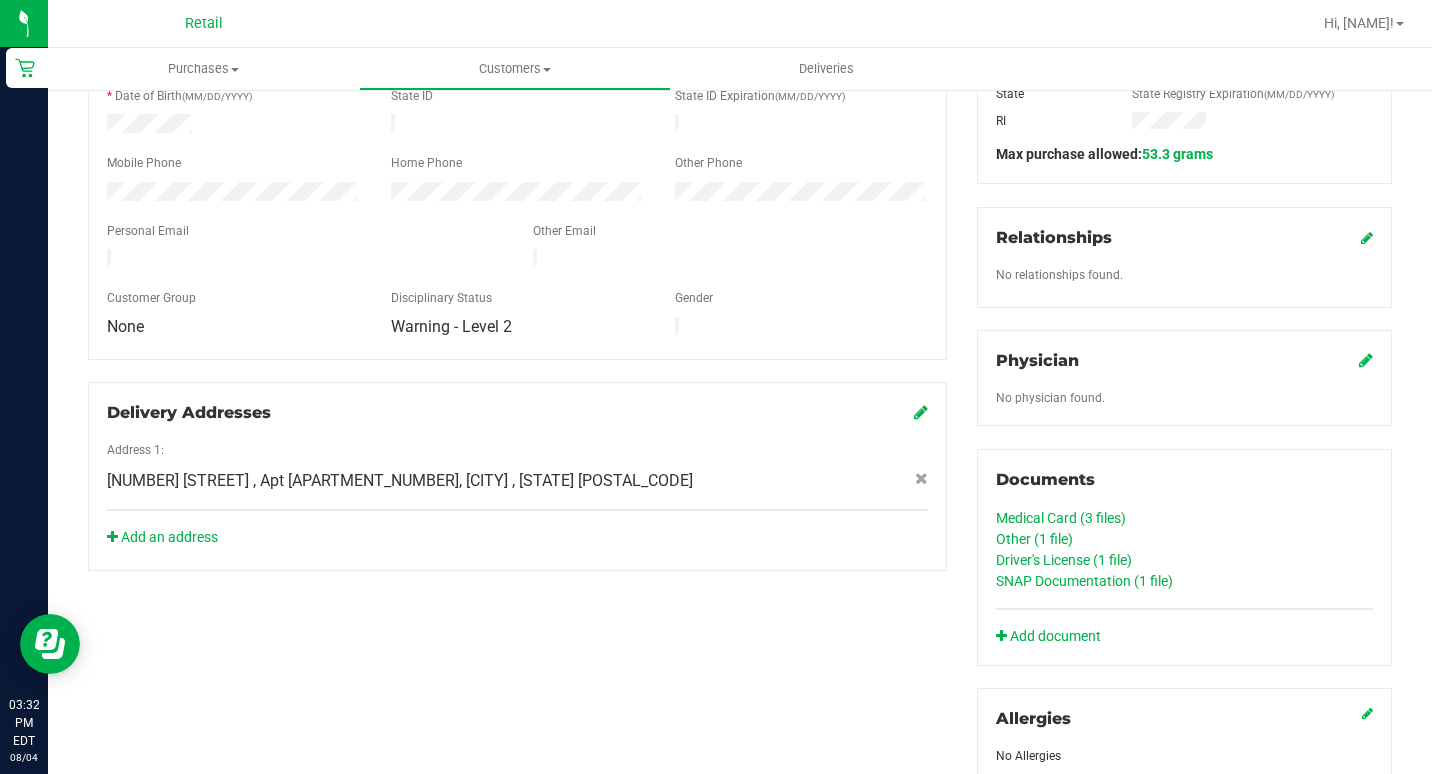 click on "SNAP Documentation (1
file)" 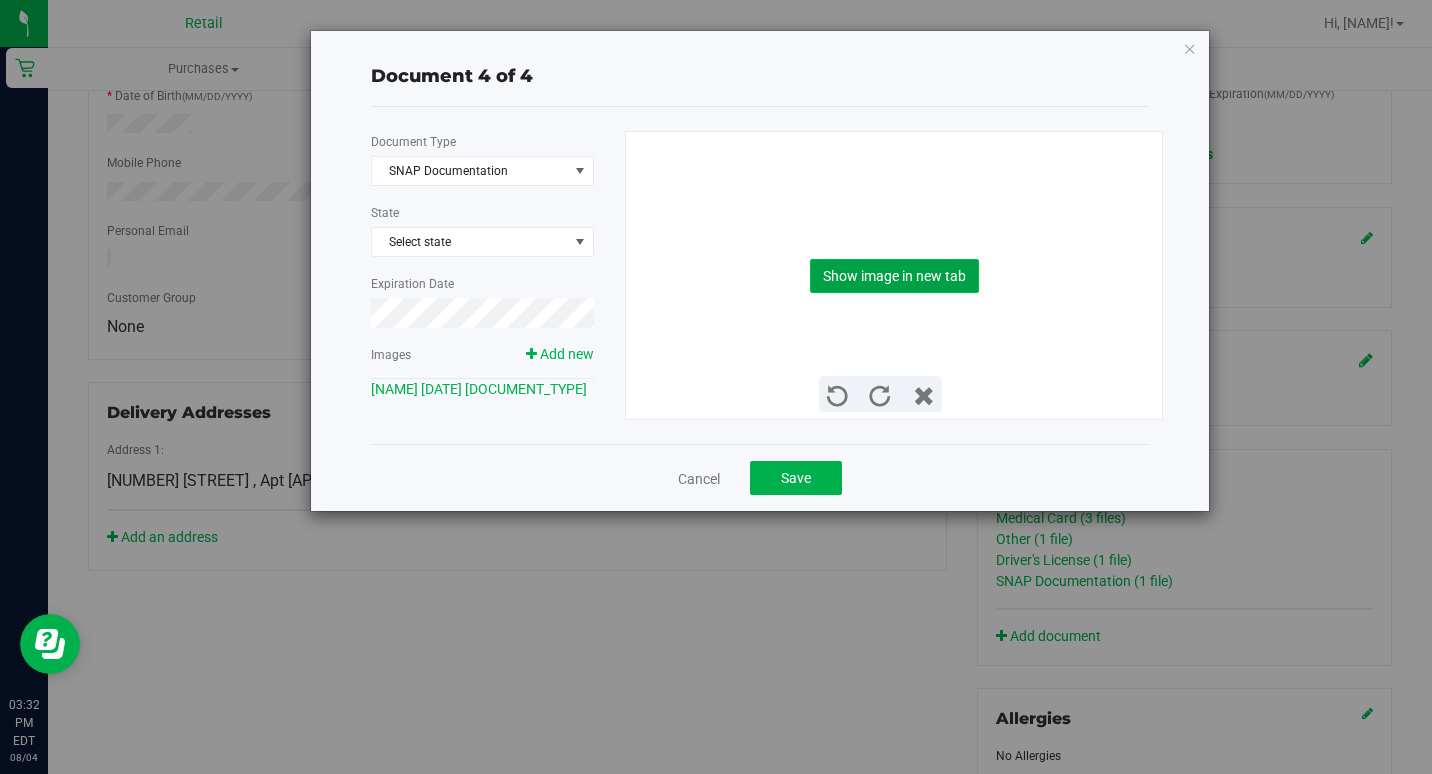 click on "Show image in new tab" at bounding box center [894, 276] 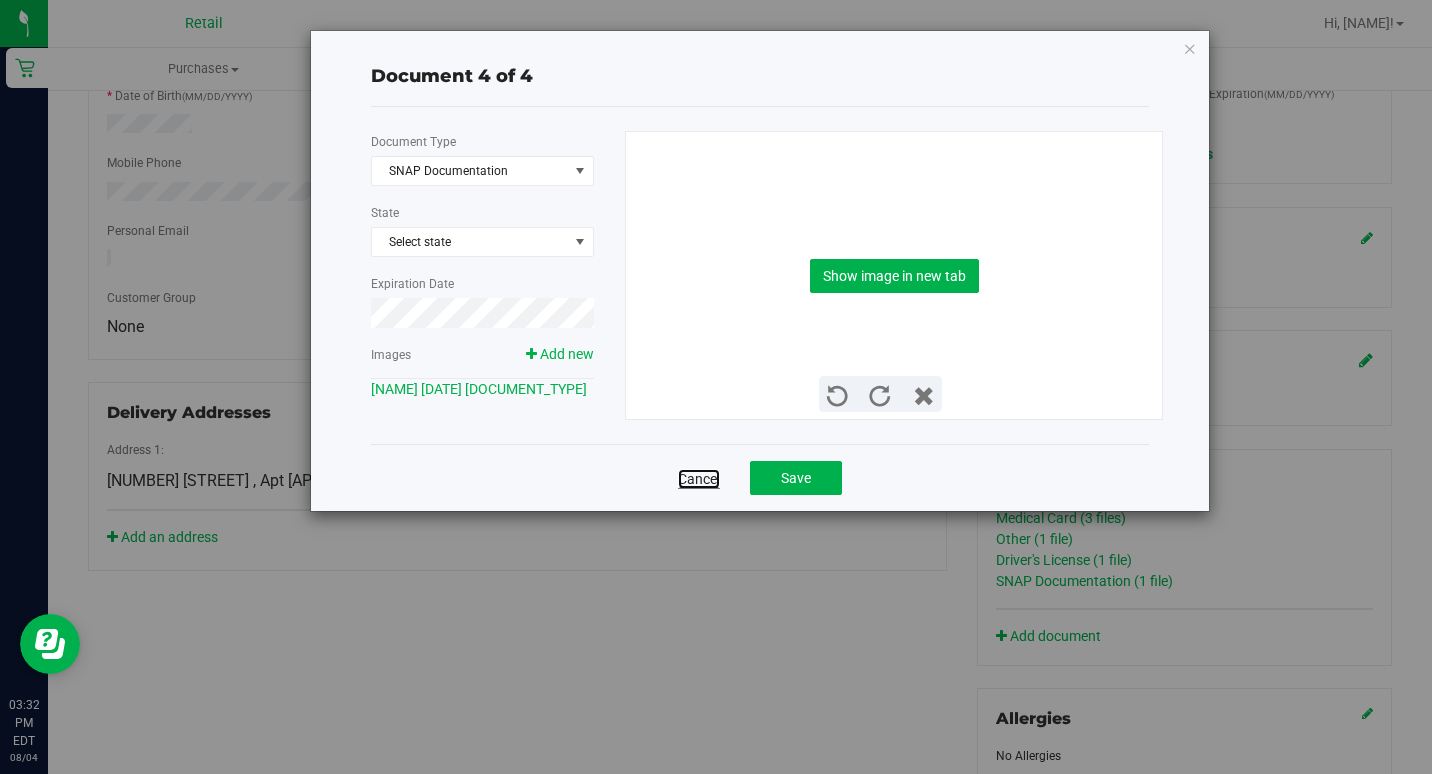click on "Cancel" at bounding box center [699, 479] 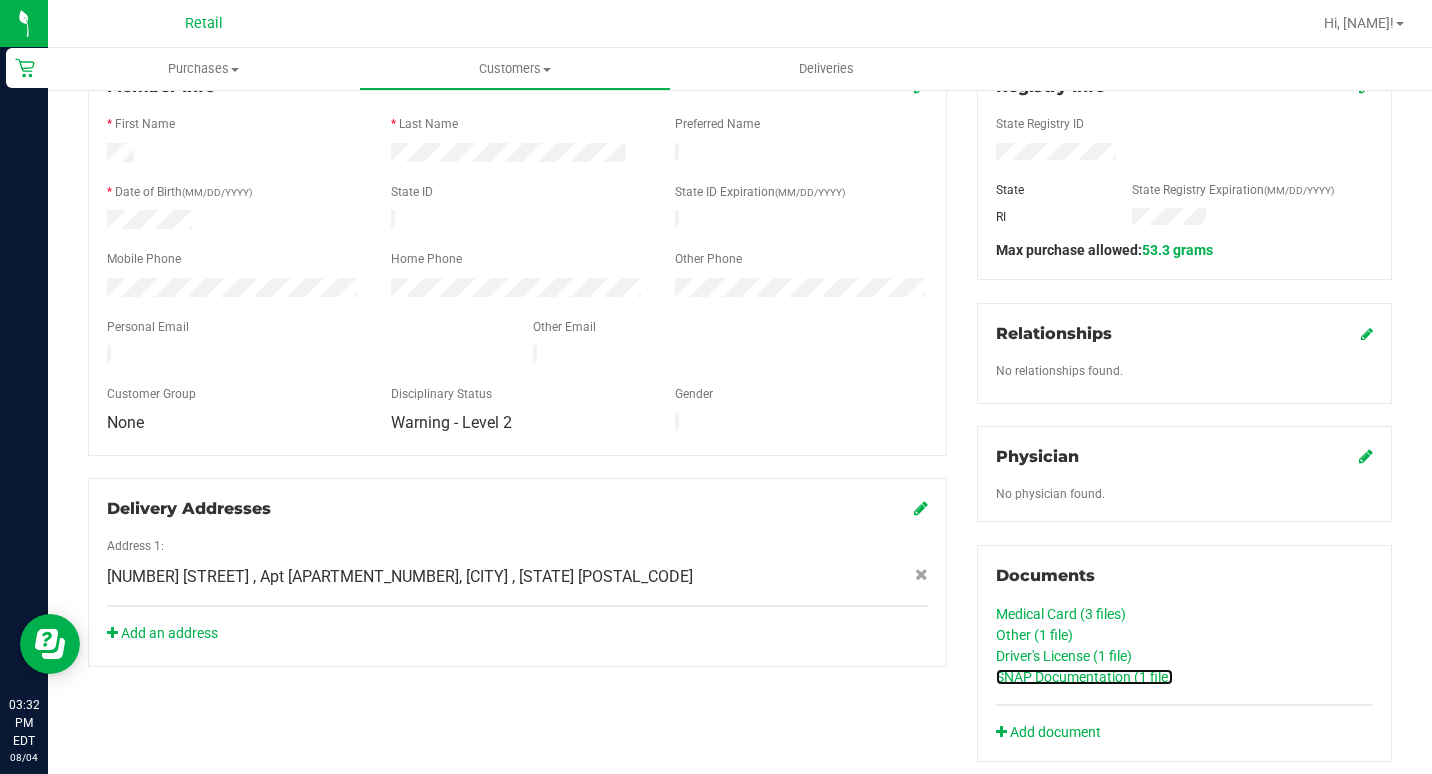 scroll, scrollTop: 100, scrollLeft: 0, axis: vertical 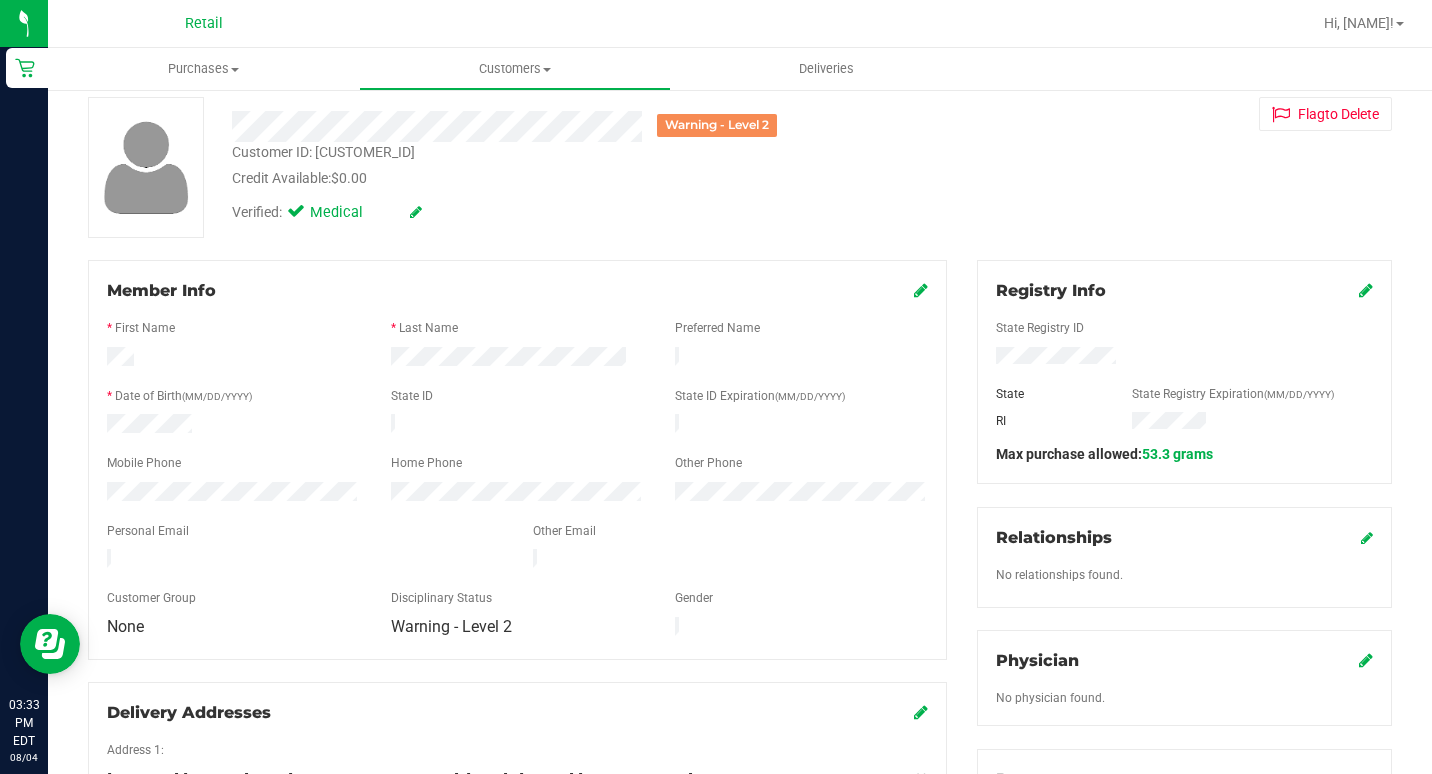 click on "No physician found." 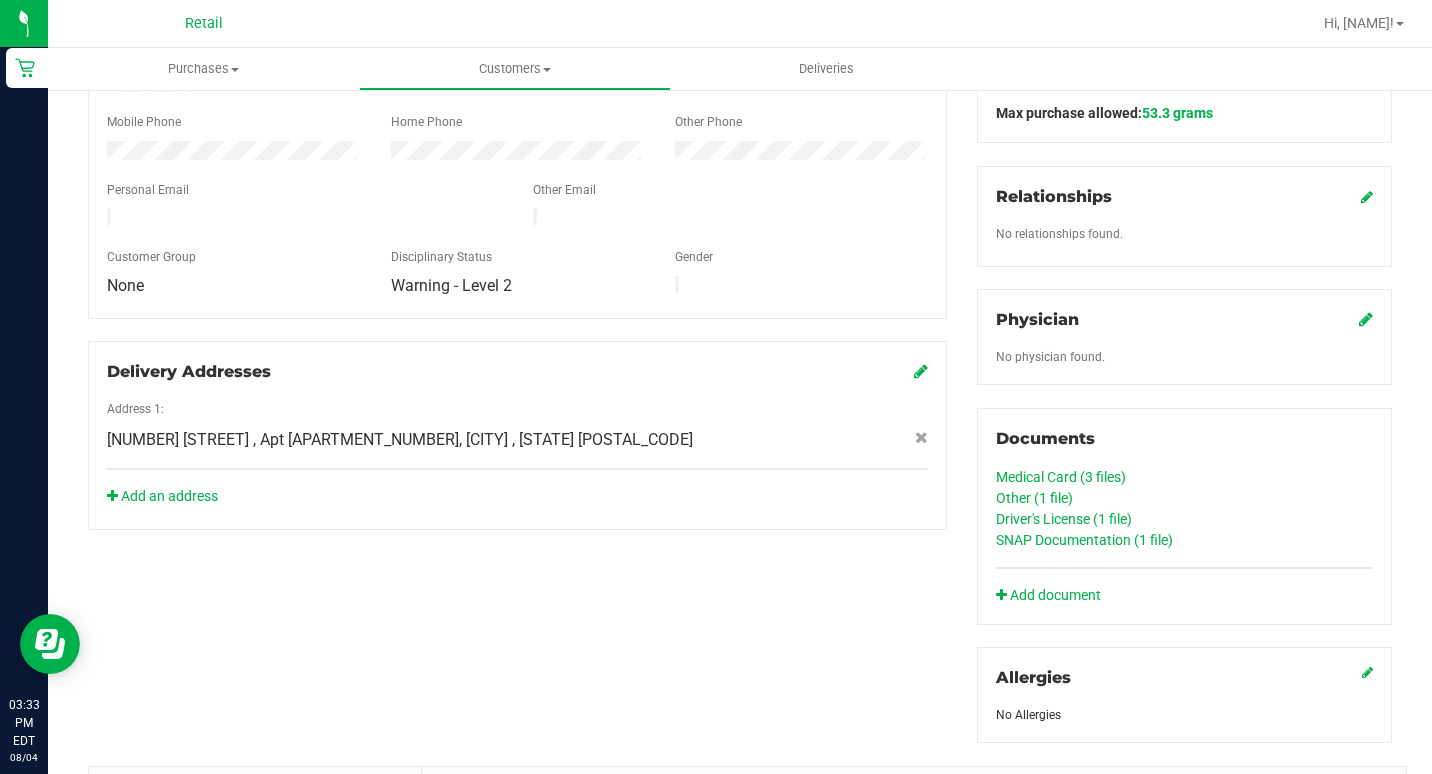 scroll, scrollTop: 500, scrollLeft: 0, axis: vertical 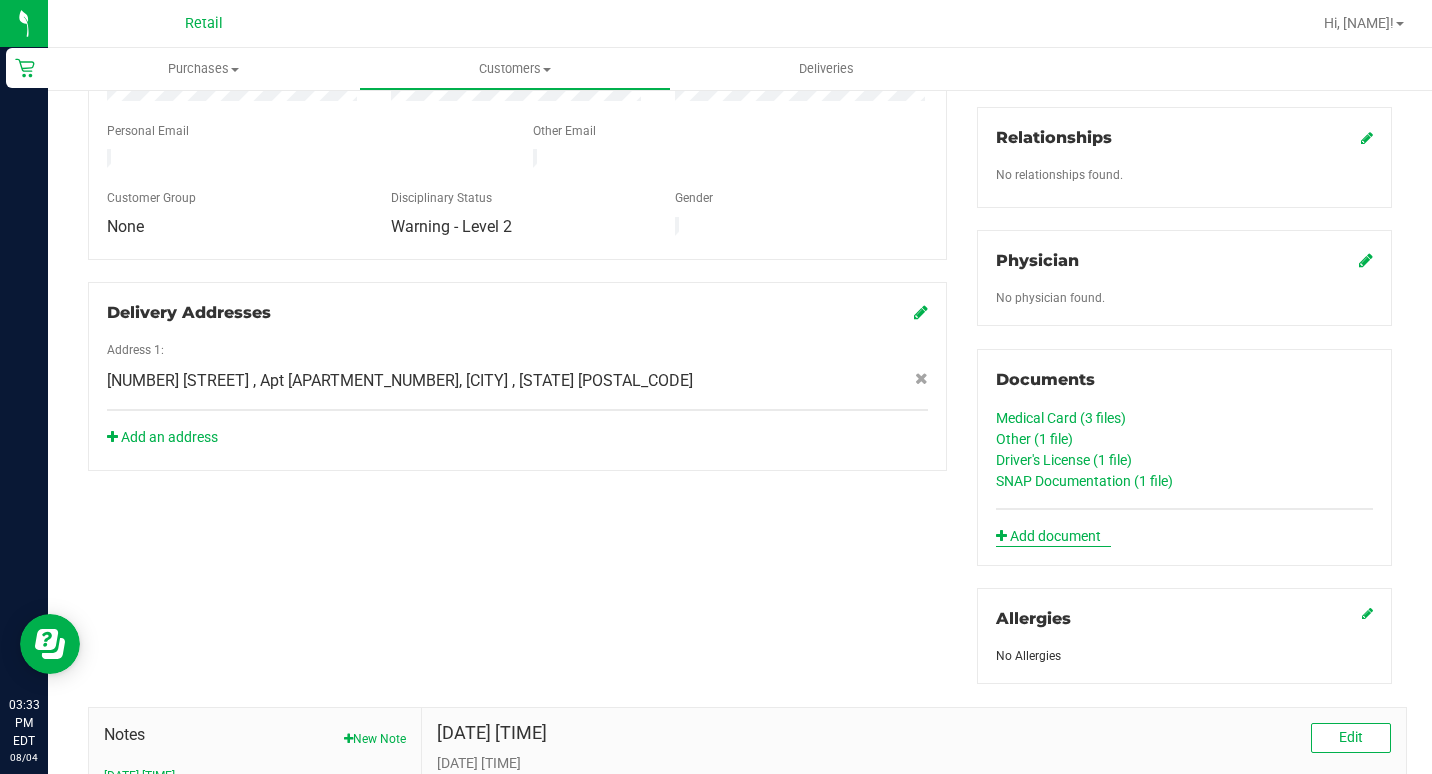 click on "Add document" 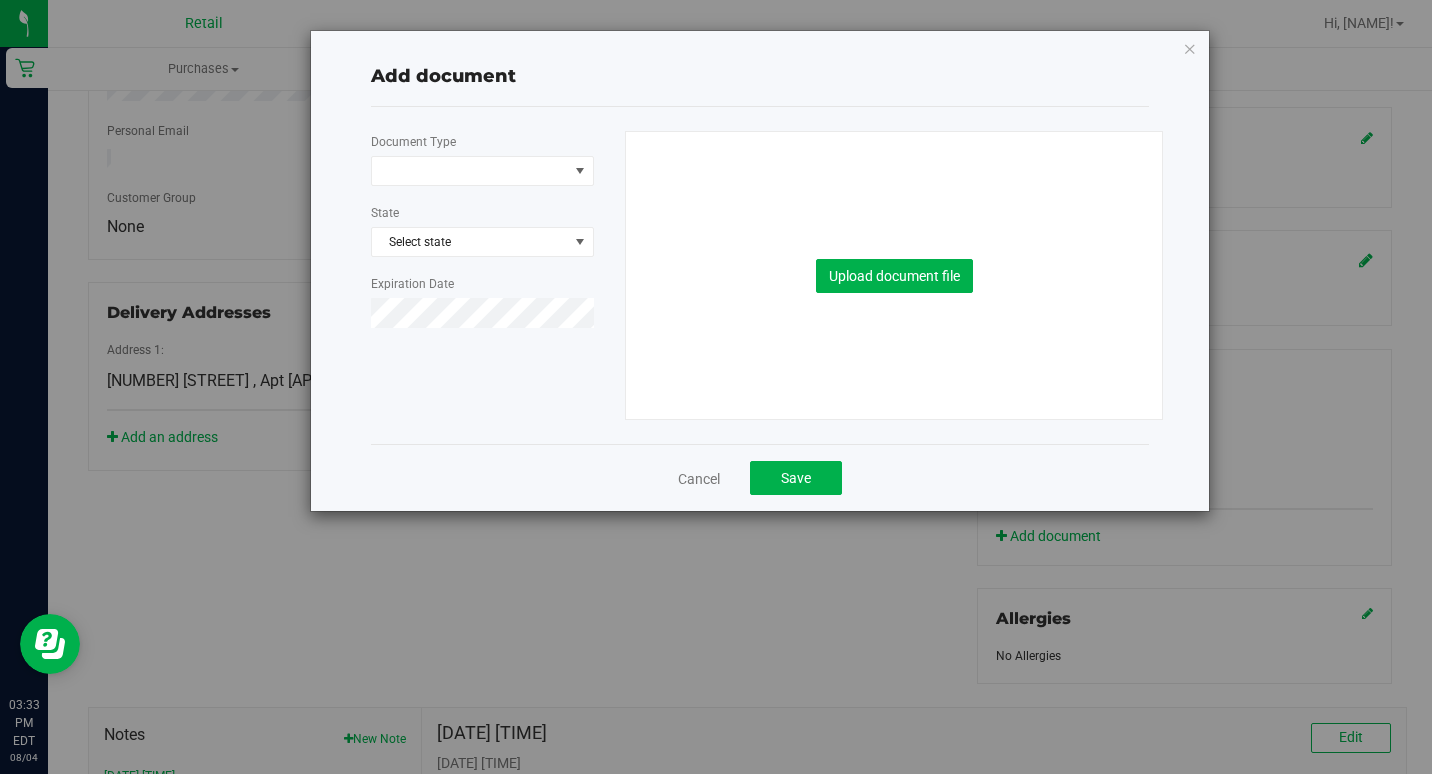 drag, startPoint x: 432, startPoint y: 139, endPoint x: 430, endPoint y: 149, distance: 10.198039 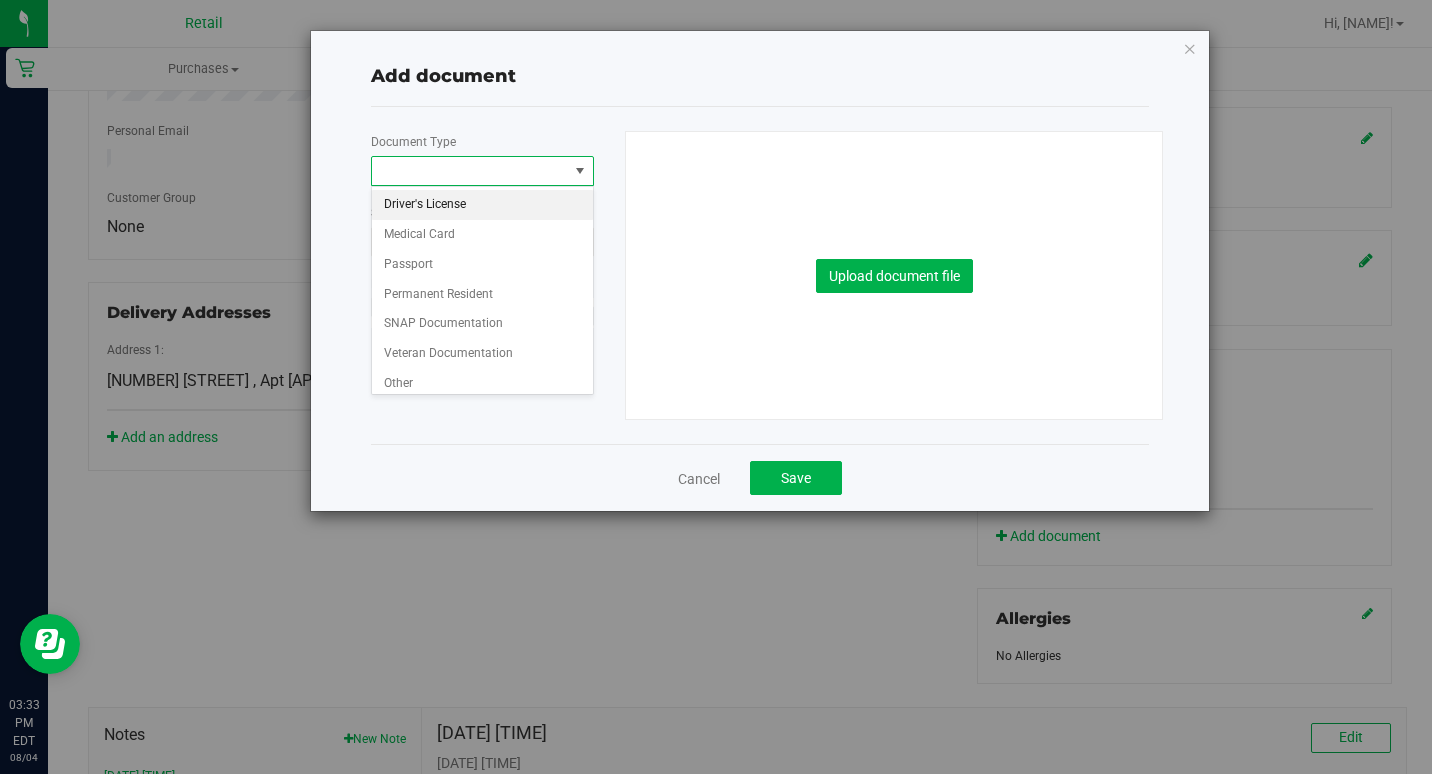 click on "Driver's License Medical Card Passport Permanent Resident SNAP Documentation Veteran Documentation Other No document types found" at bounding box center (482, 290) 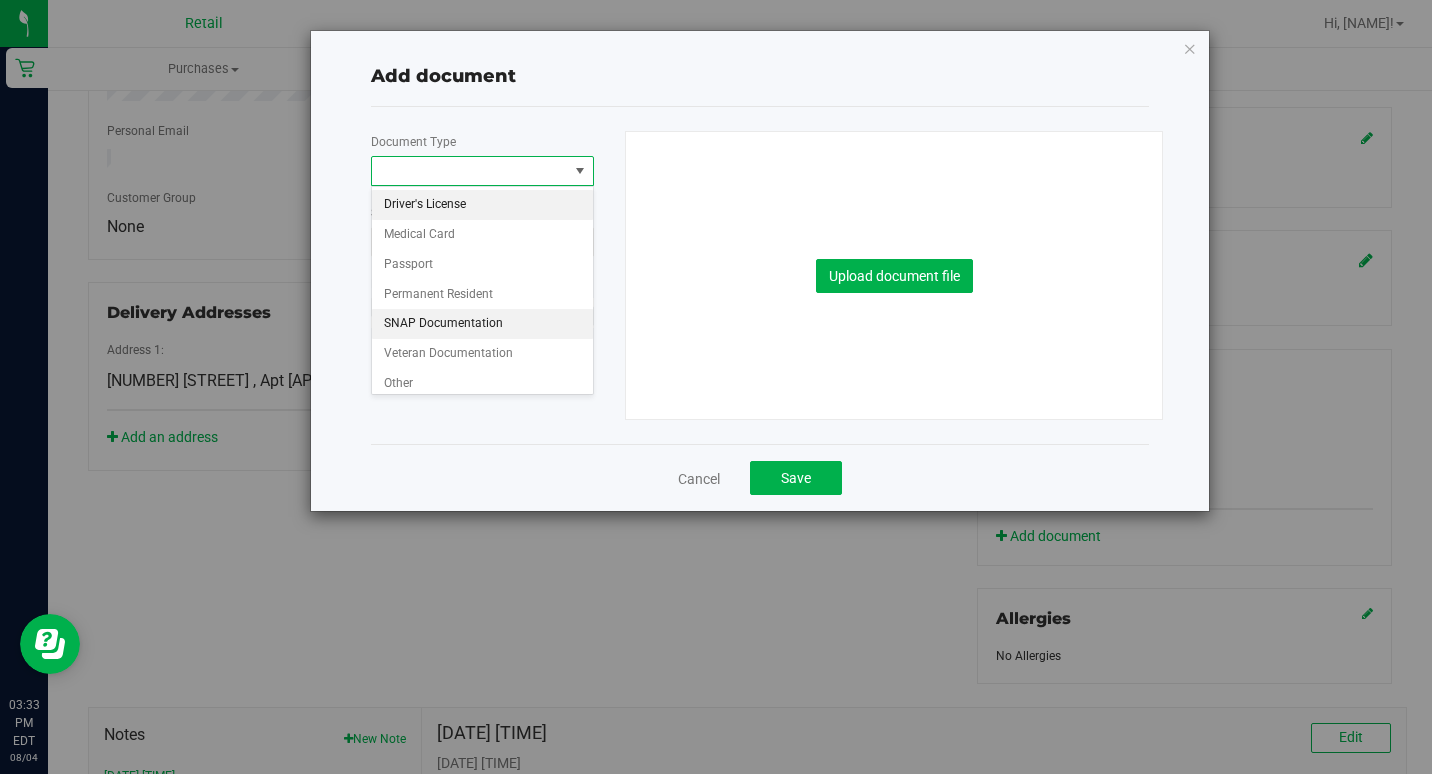 click on "SNAP Documentation" at bounding box center (482, 324) 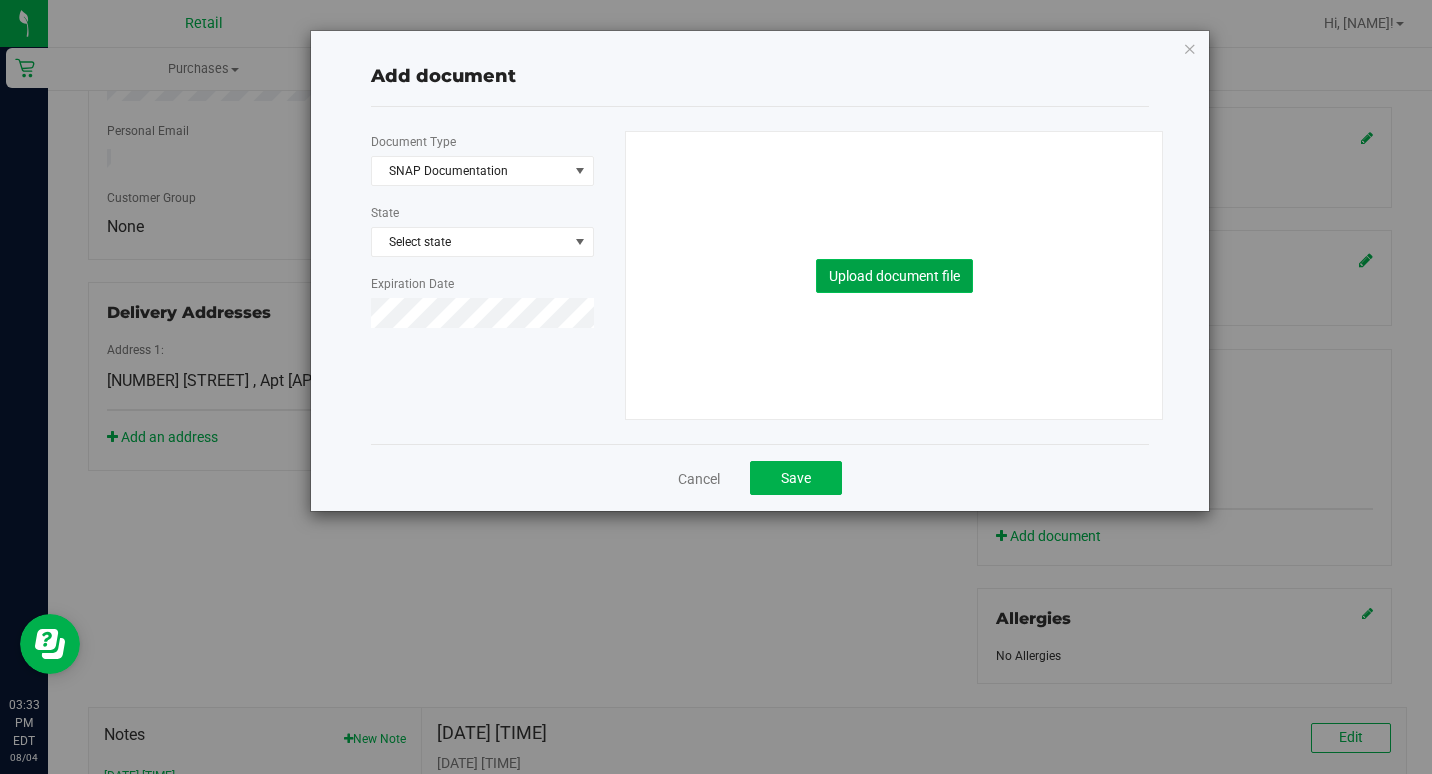 click on "Upload document file" at bounding box center [894, 276] 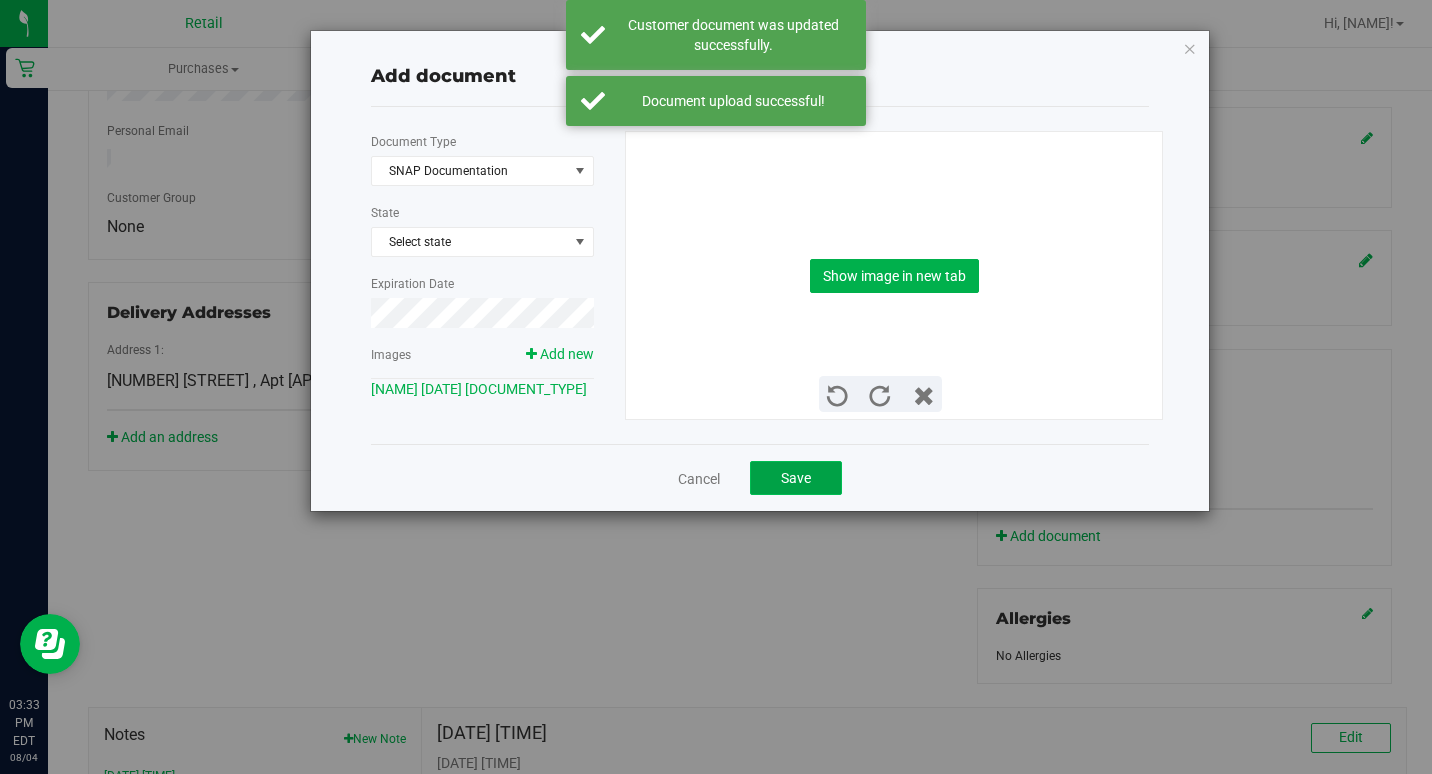click on "Save" 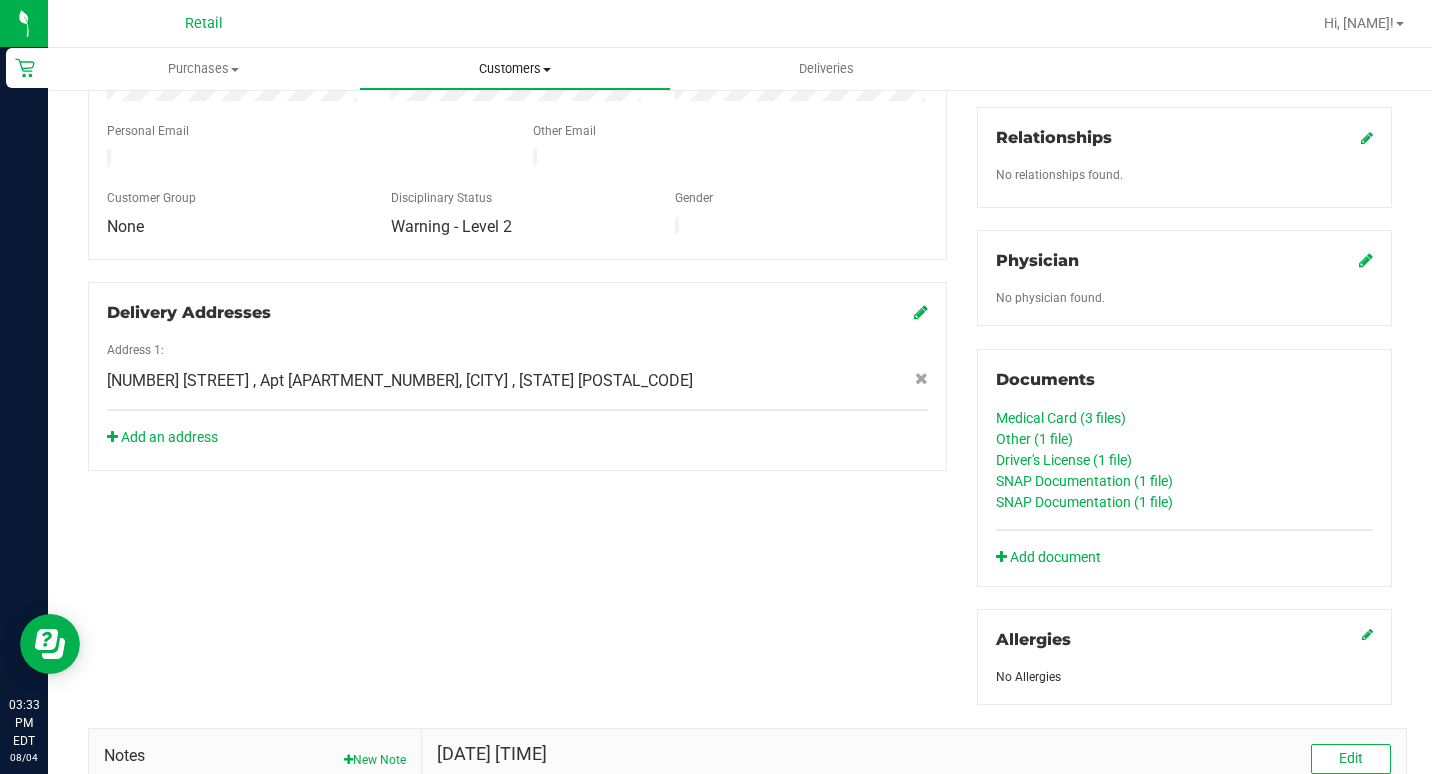 click on "Customers" at bounding box center [514, 69] 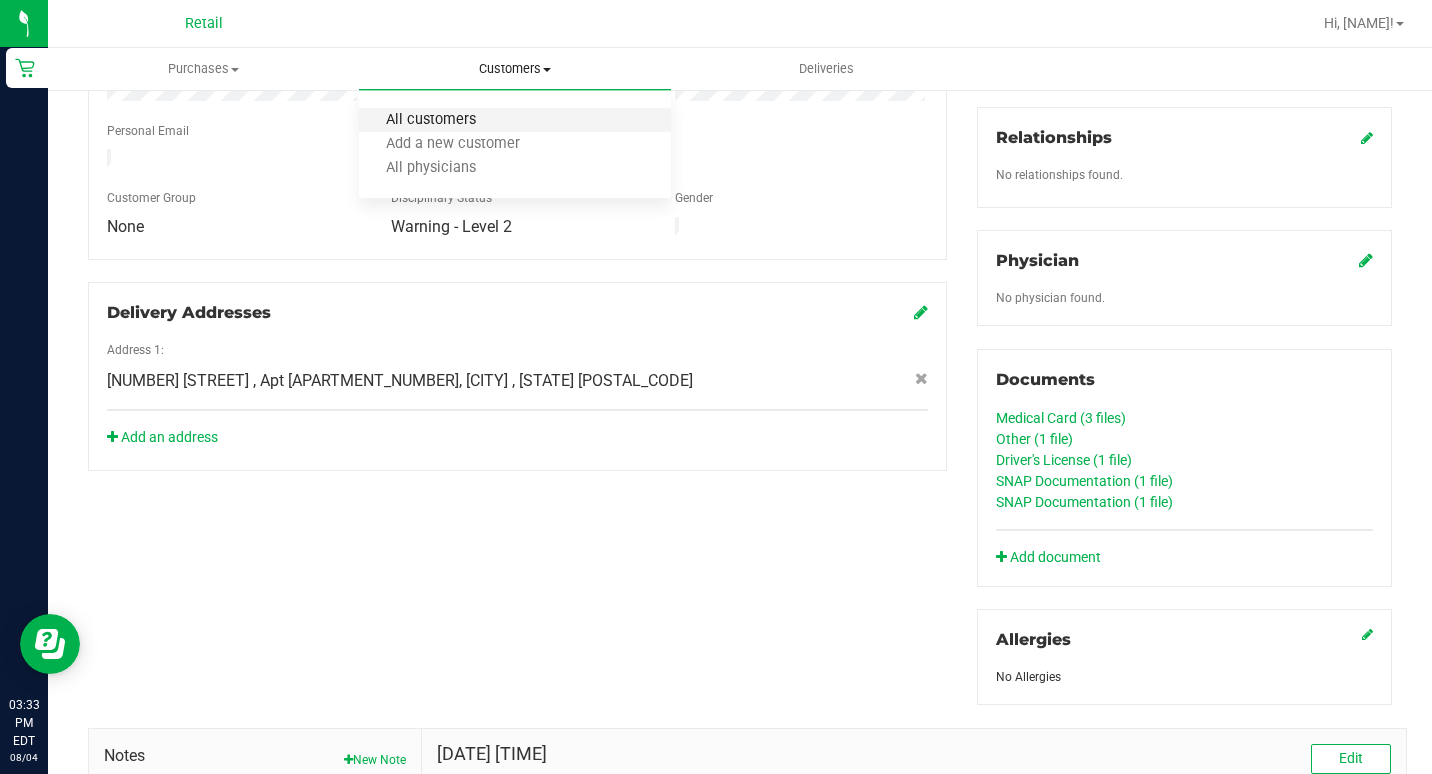 click on "All customers" at bounding box center [431, 120] 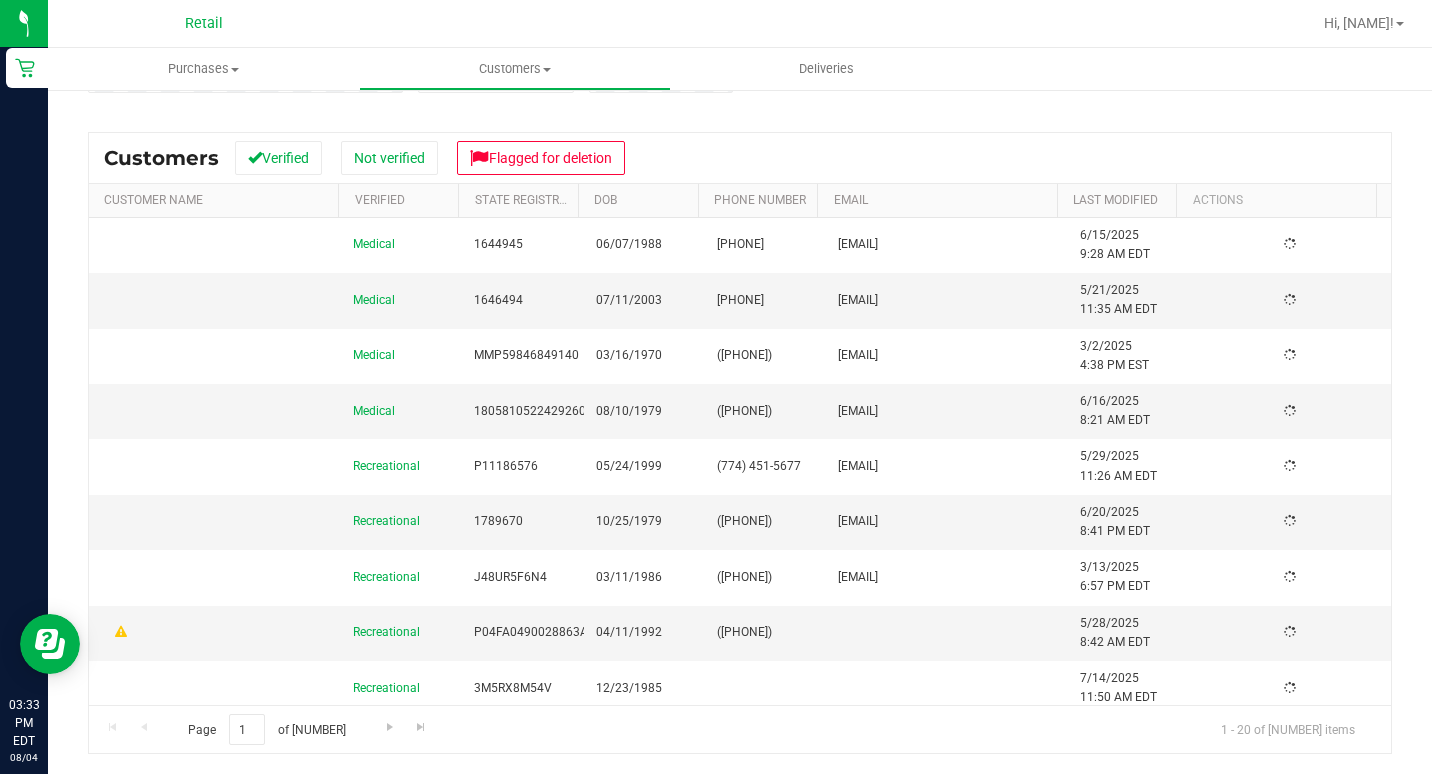 scroll, scrollTop: 0, scrollLeft: 0, axis: both 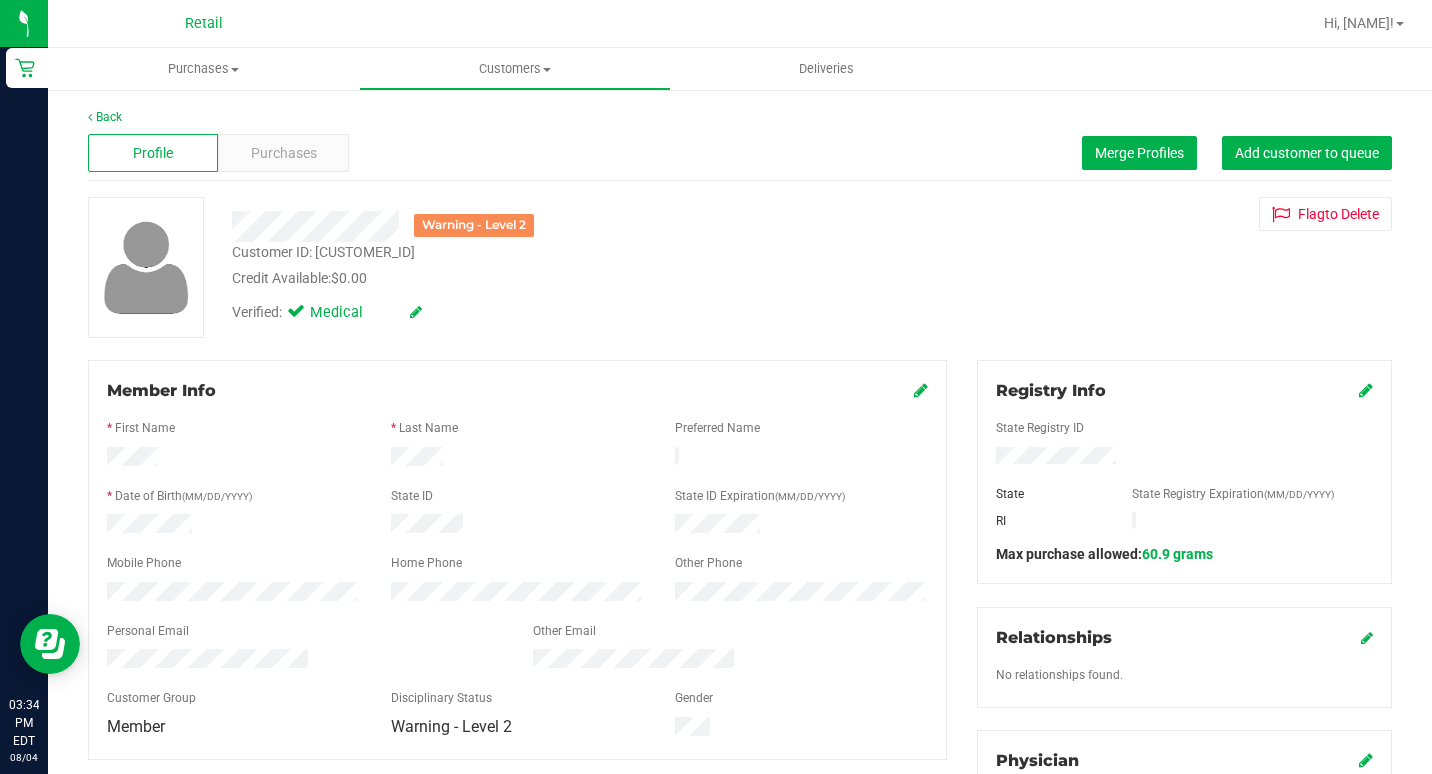 click at bounding box center (921, 390) 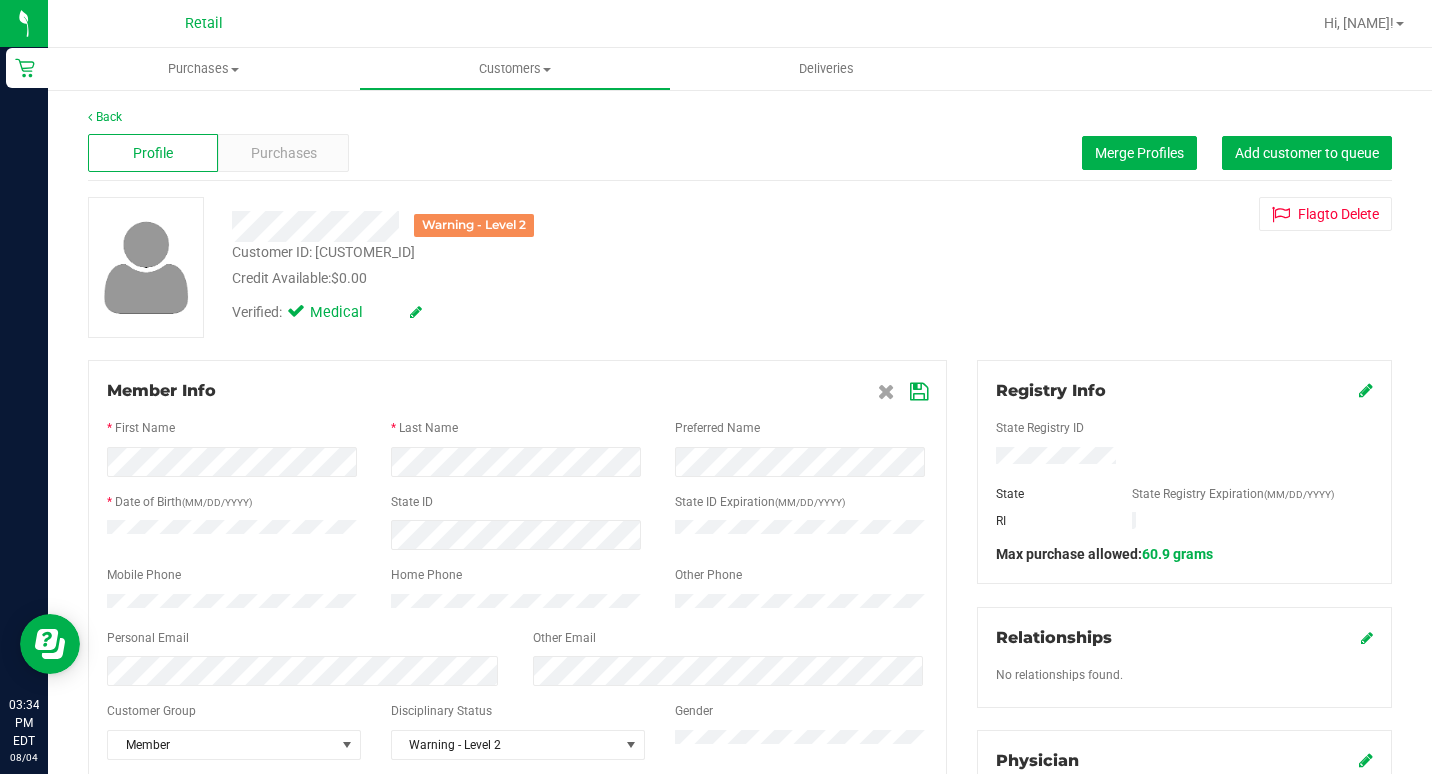 click at bounding box center (919, 392) 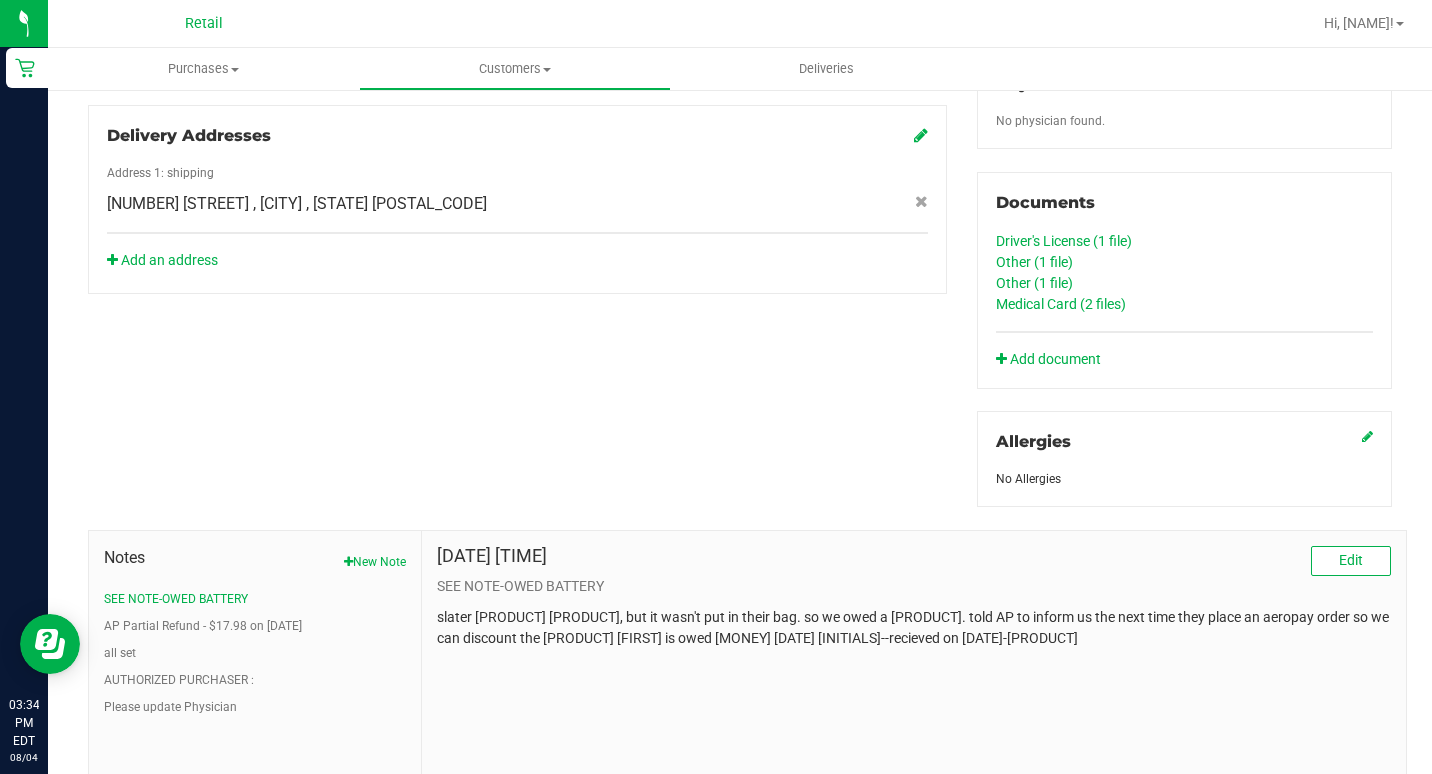 scroll, scrollTop: 700, scrollLeft: 0, axis: vertical 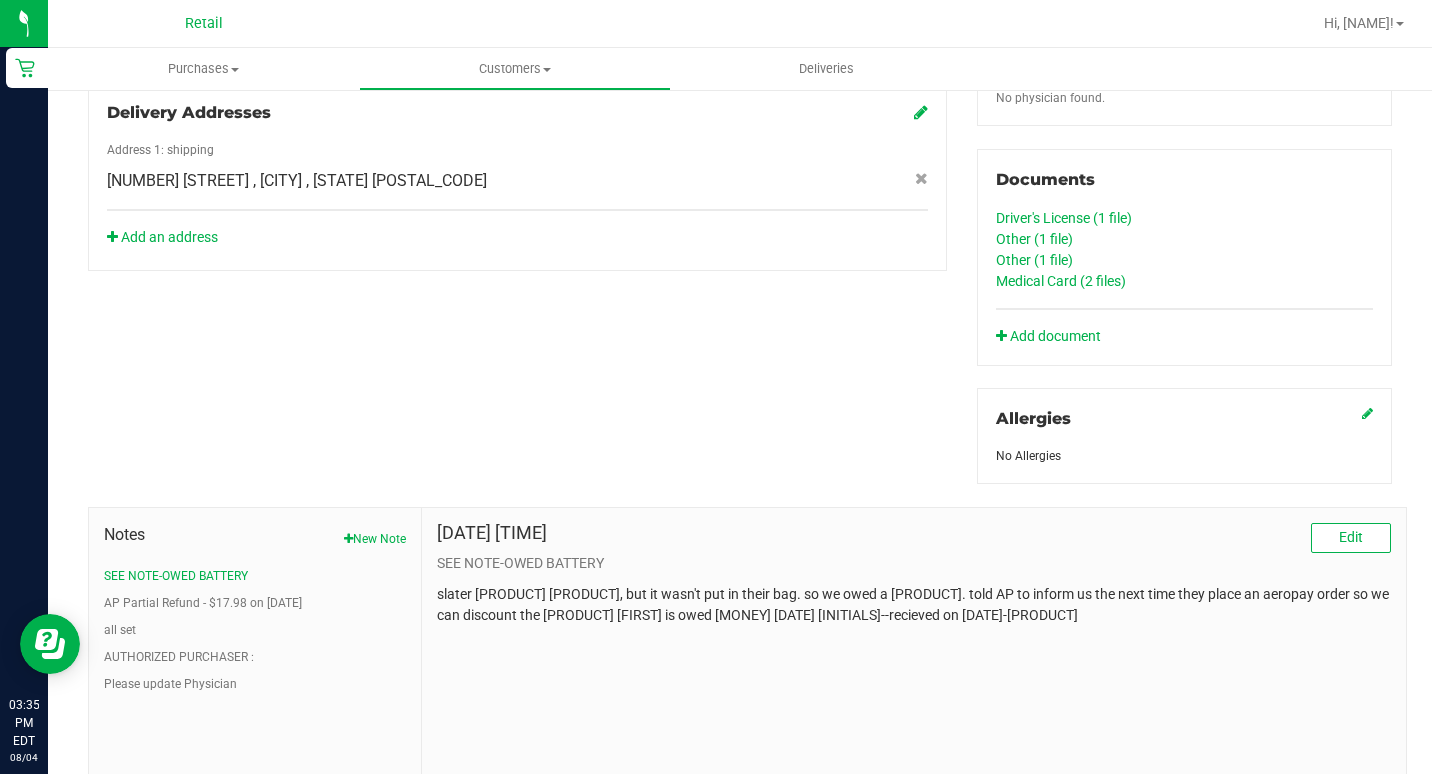 click on "May 6, 2025 4:13 PM EDT
Edit
SEE NOTE-OWED BATTERY
shade confirmed on camera that george paid for a slater battery, but it wasn't put in their bag. so we owed a battery. told AP to inform us the next time they place an aeropay order so we can discount the battery george is owed 05.06.2025 SMW--recieved on 5.20.25-sl" at bounding box center (914, 642) 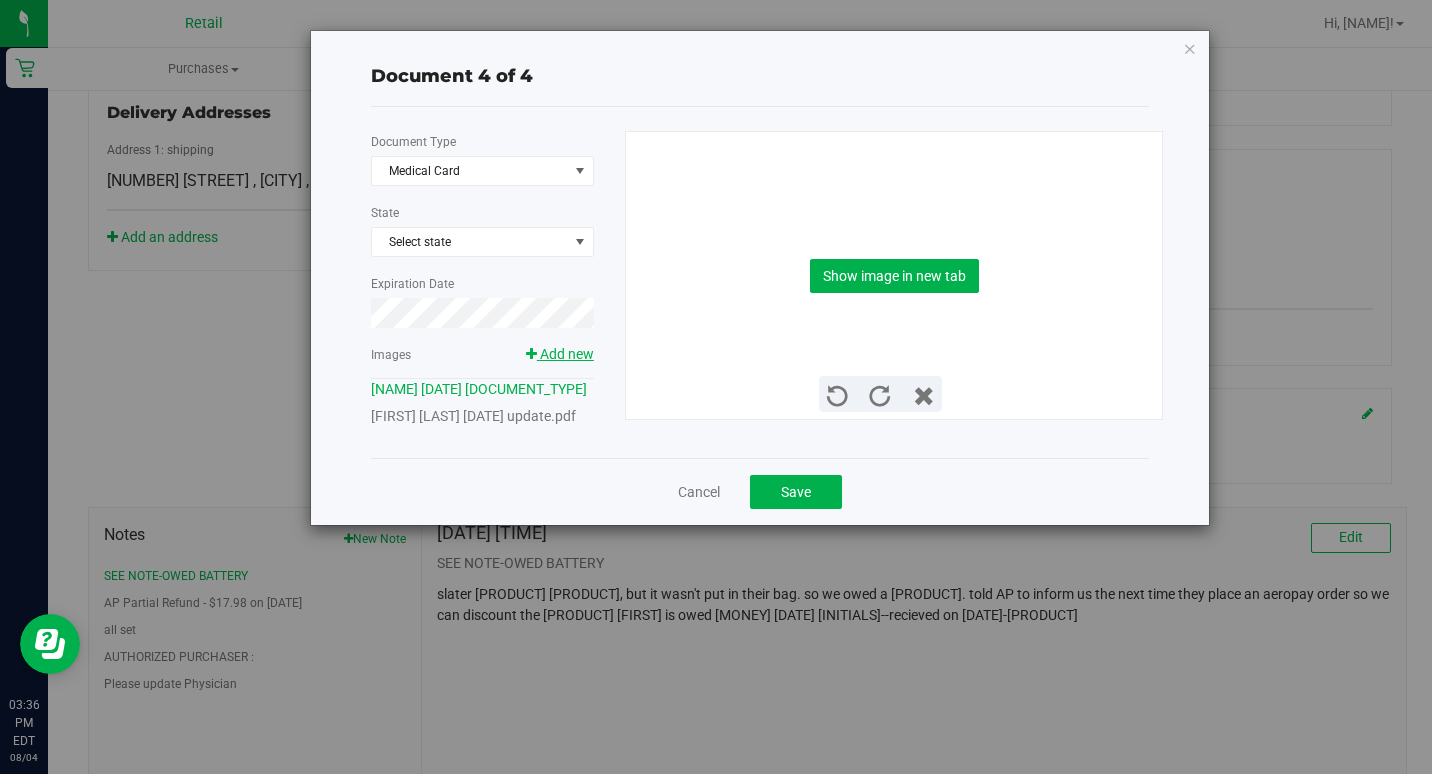 click on "Add new" at bounding box center [567, 354] 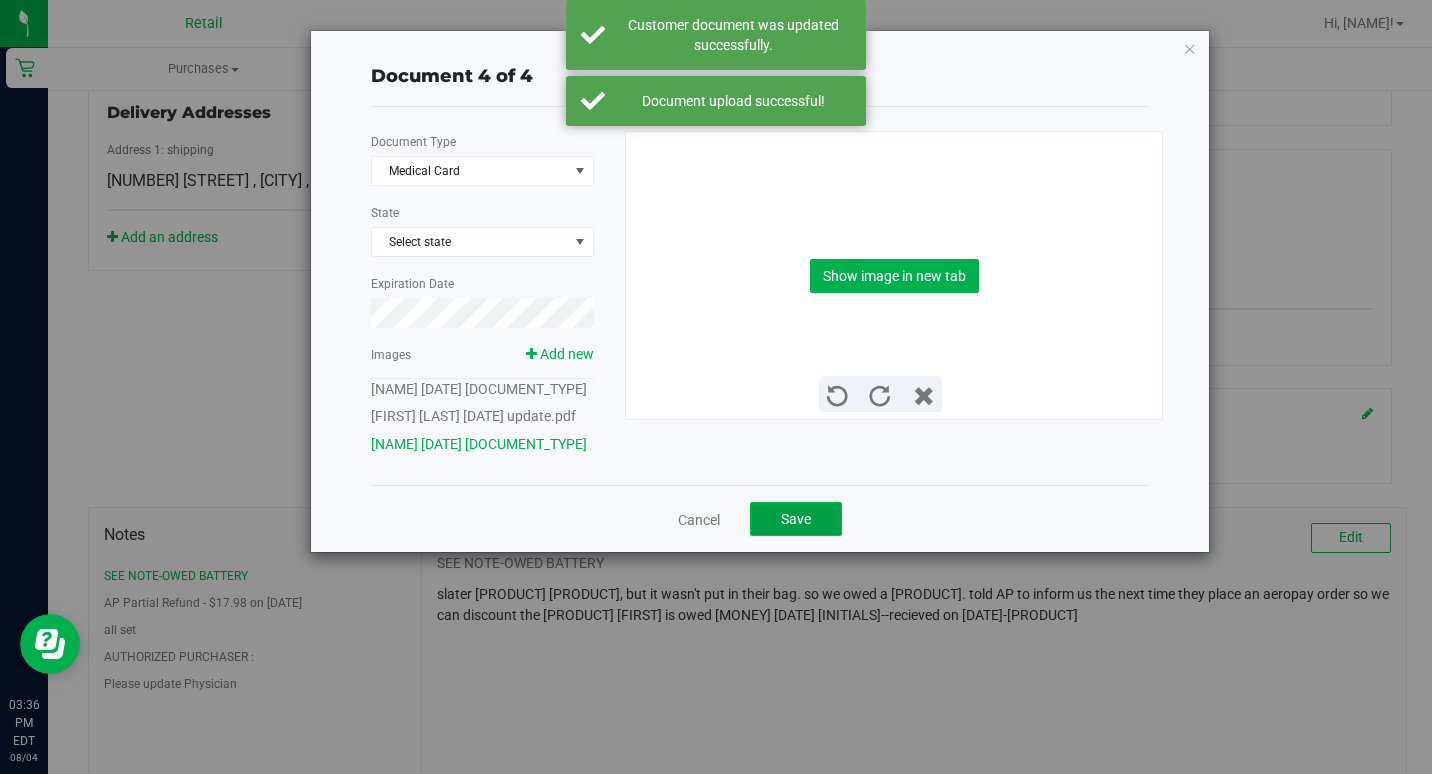 click on "Save" 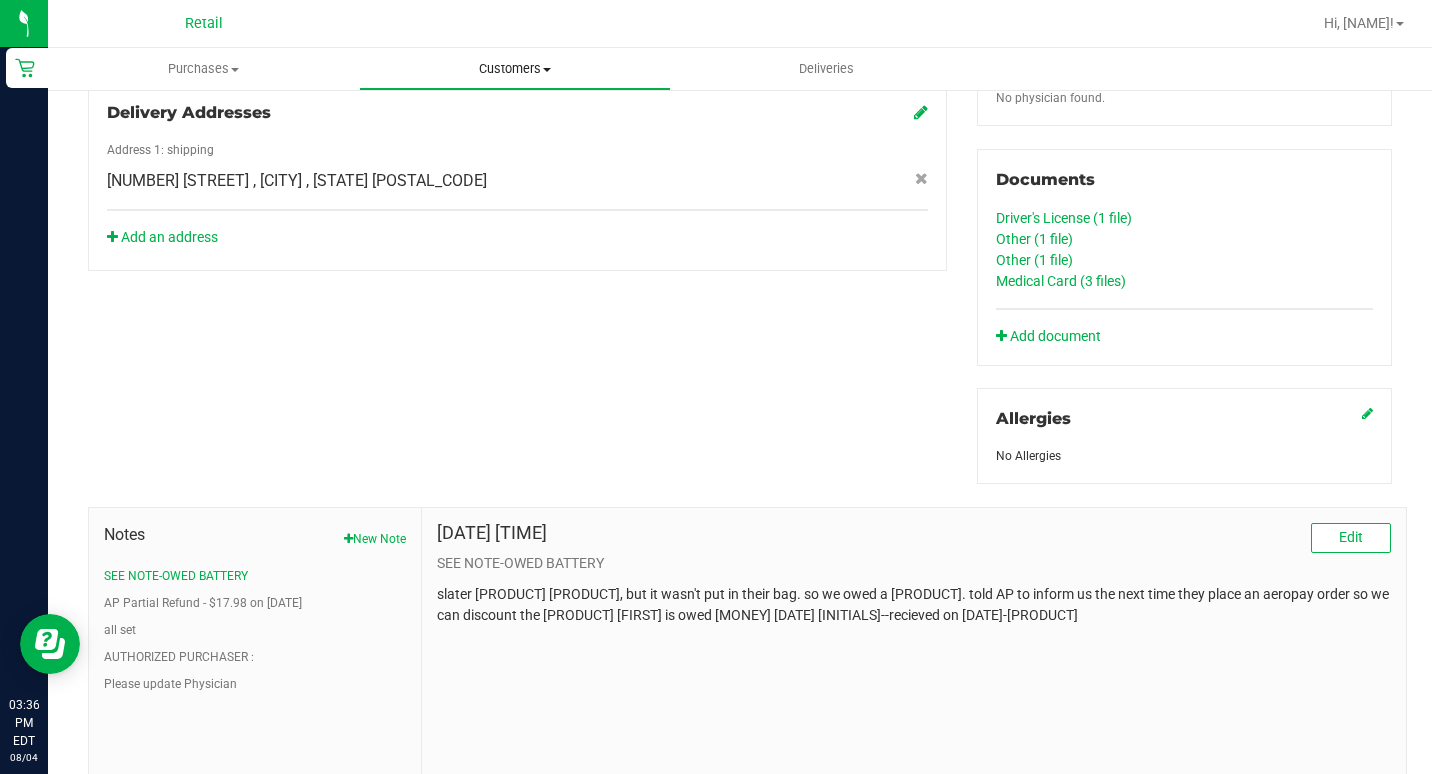 click on "Customers" at bounding box center (514, 69) 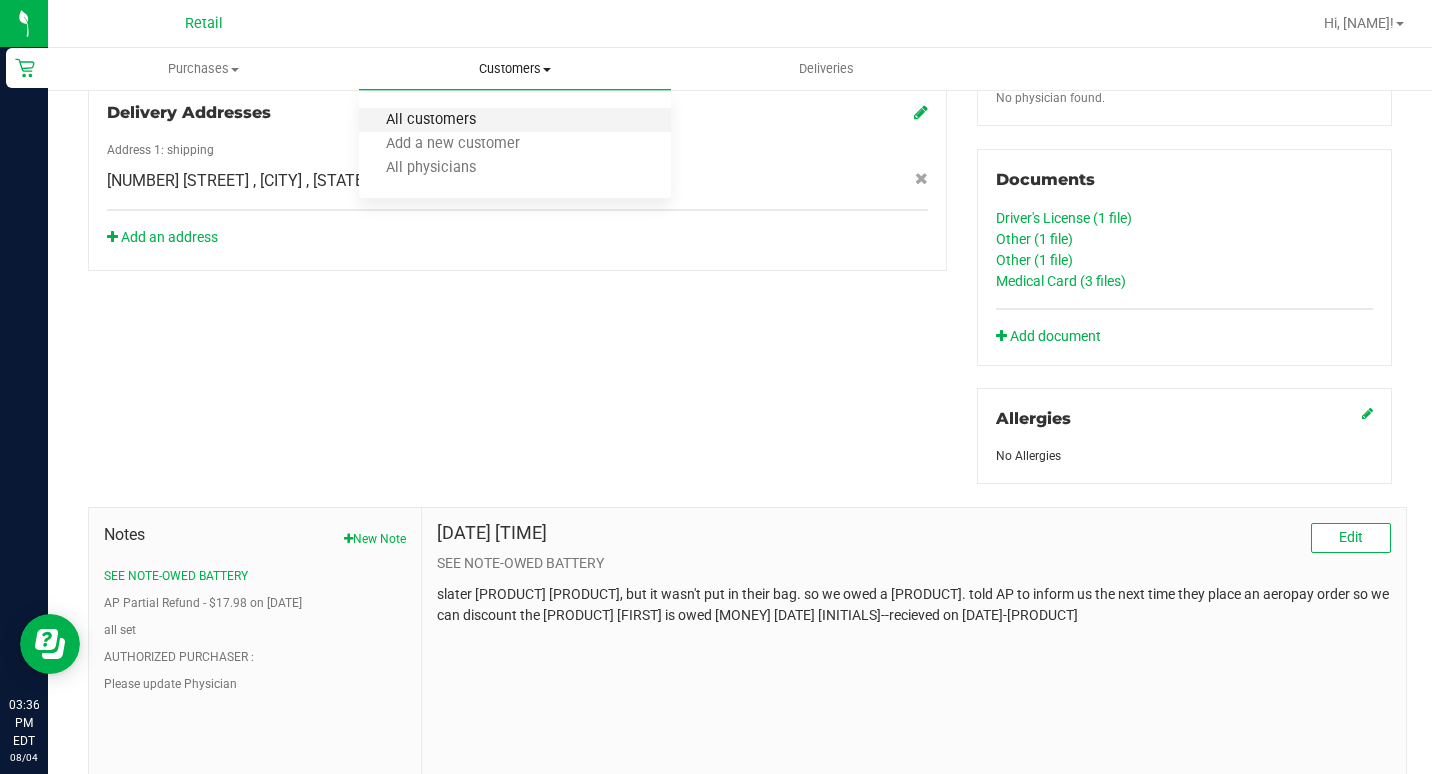 click on "All customers" at bounding box center [431, 120] 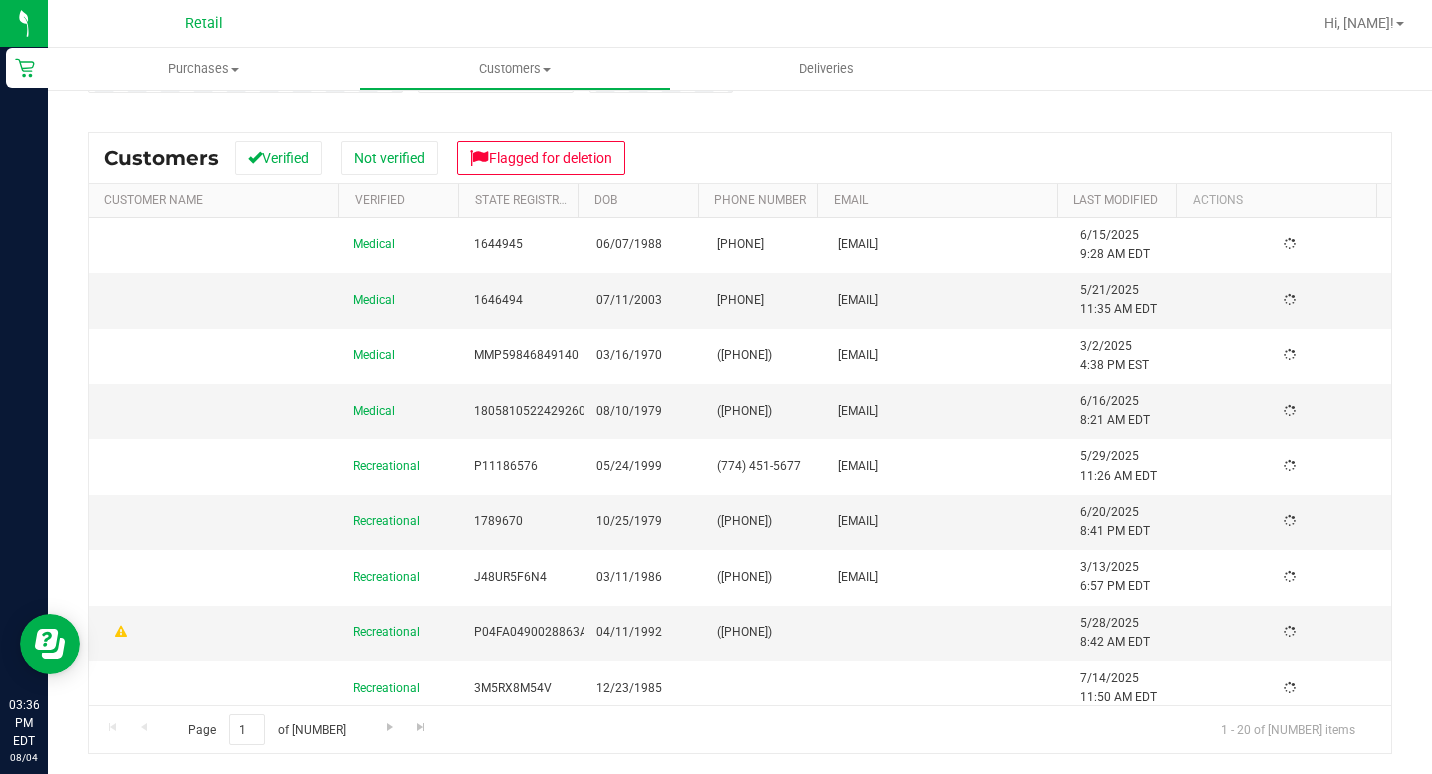 scroll, scrollTop: 0, scrollLeft: 0, axis: both 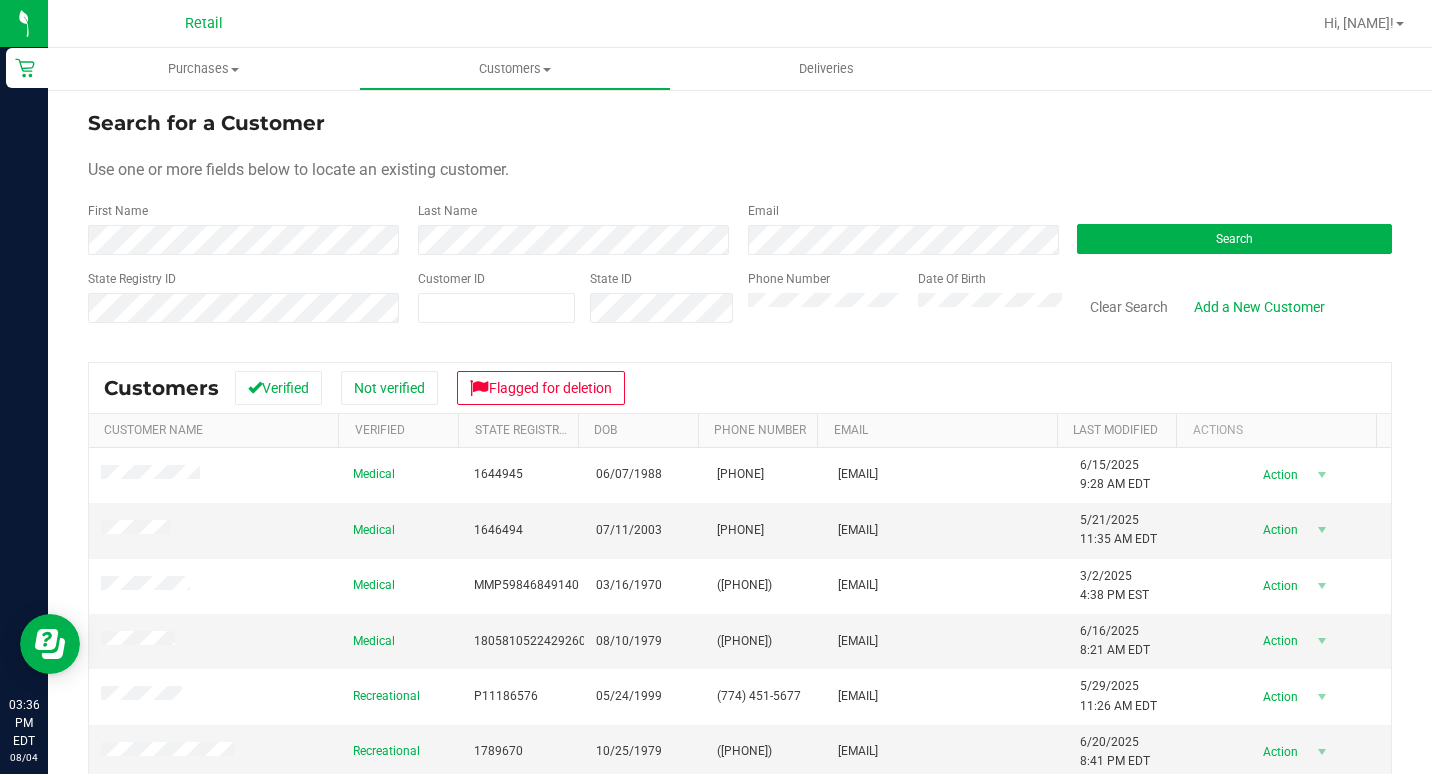 click on "First Name" at bounding box center [245, 228] 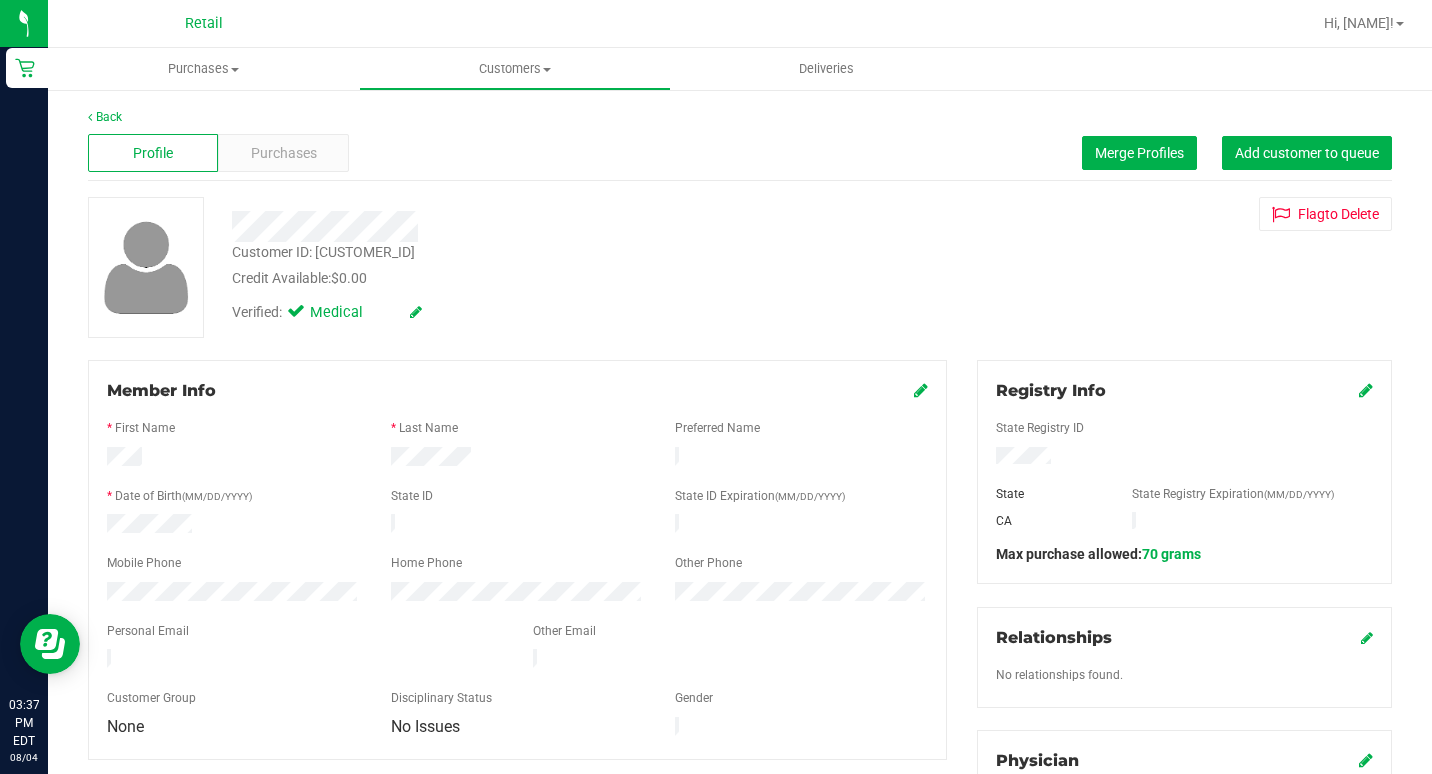 click on "No relationships found." 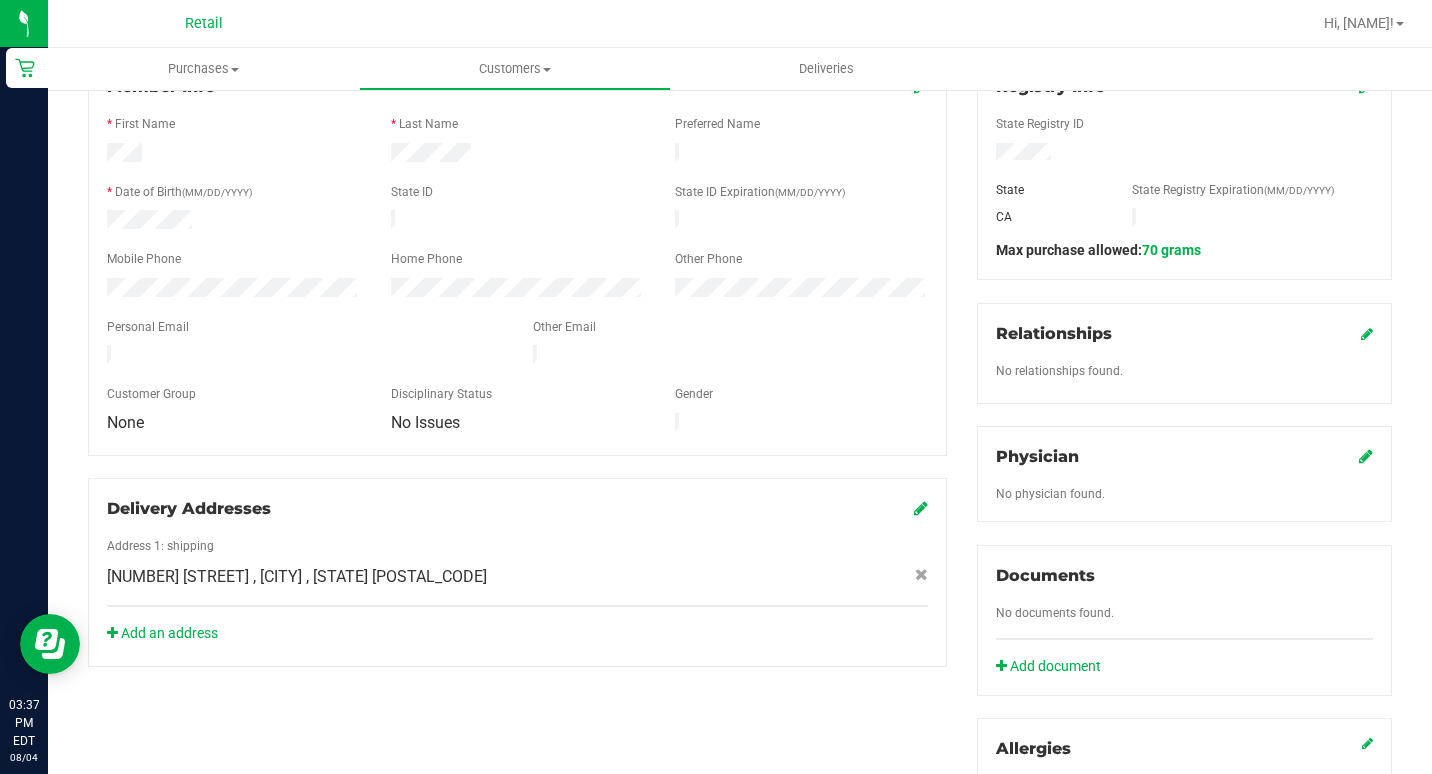 scroll, scrollTop: 400, scrollLeft: 0, axis: vertical 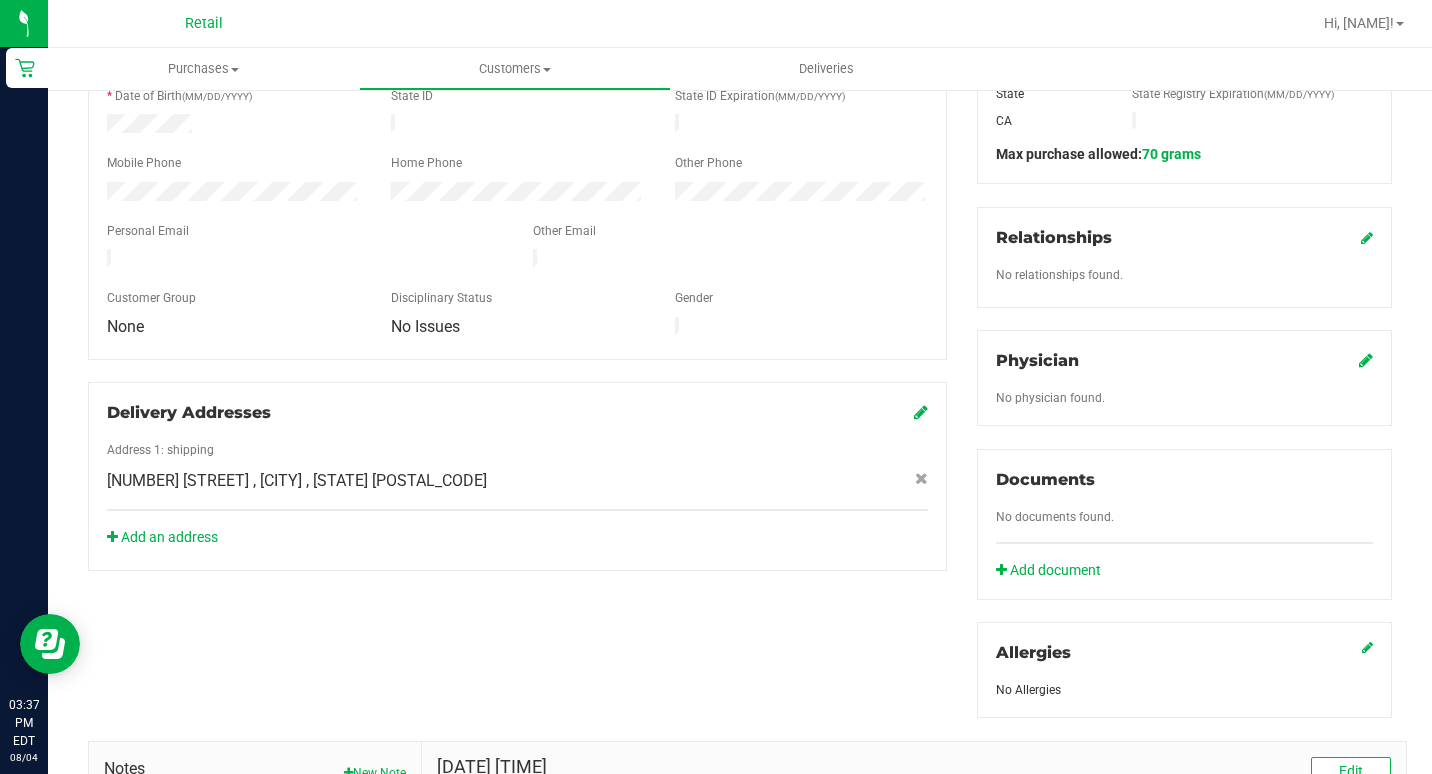 click on "Documents
No documents found.
Add document" 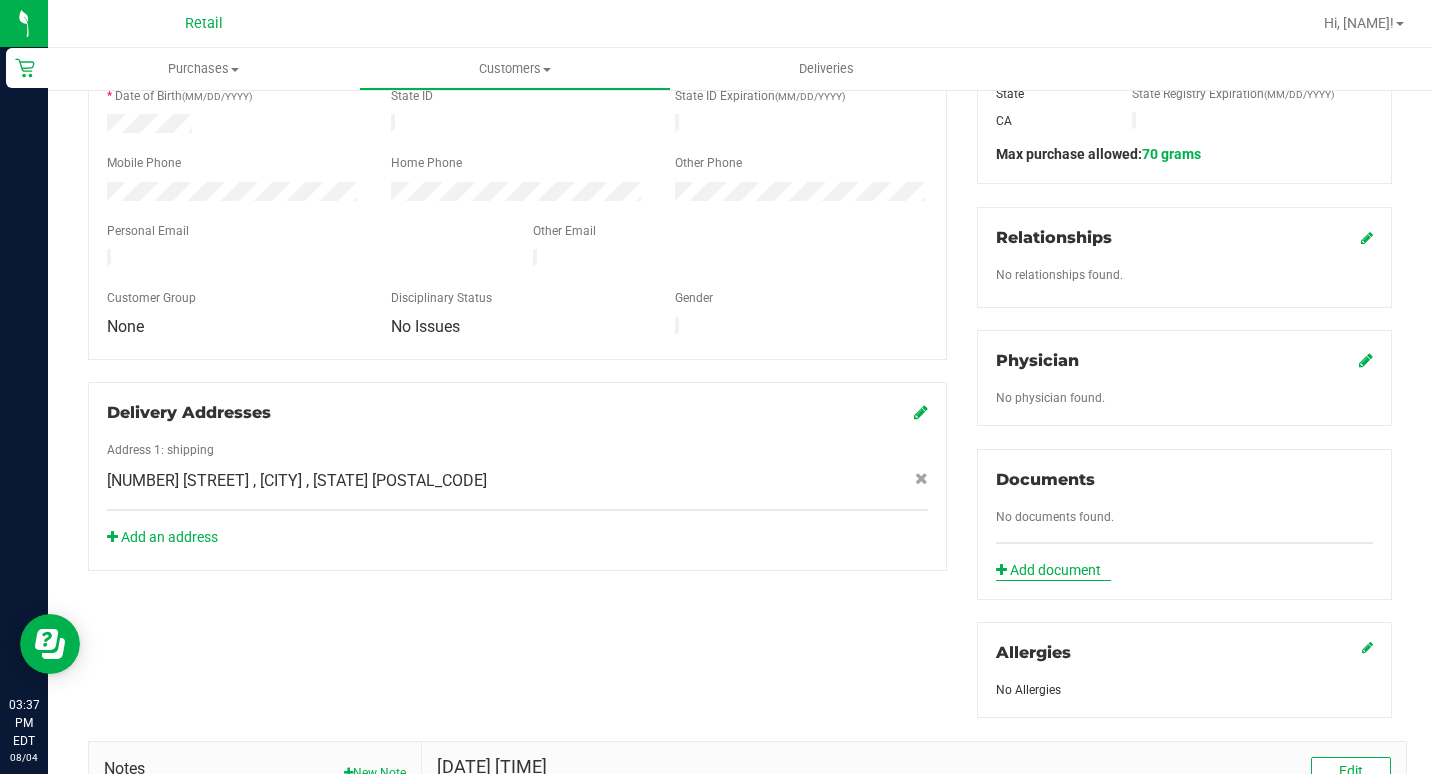click on "Add document" 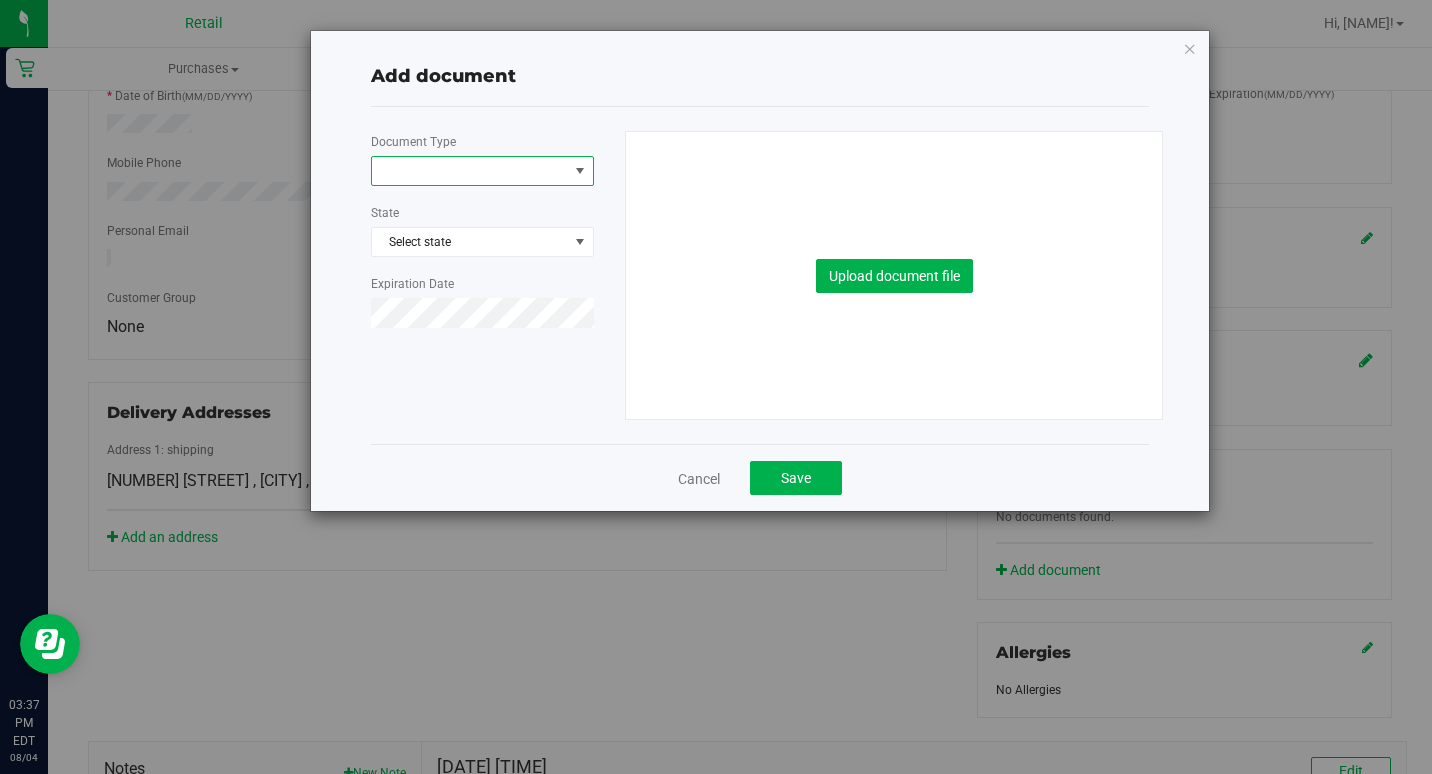 click at bounding box center (470, 171) 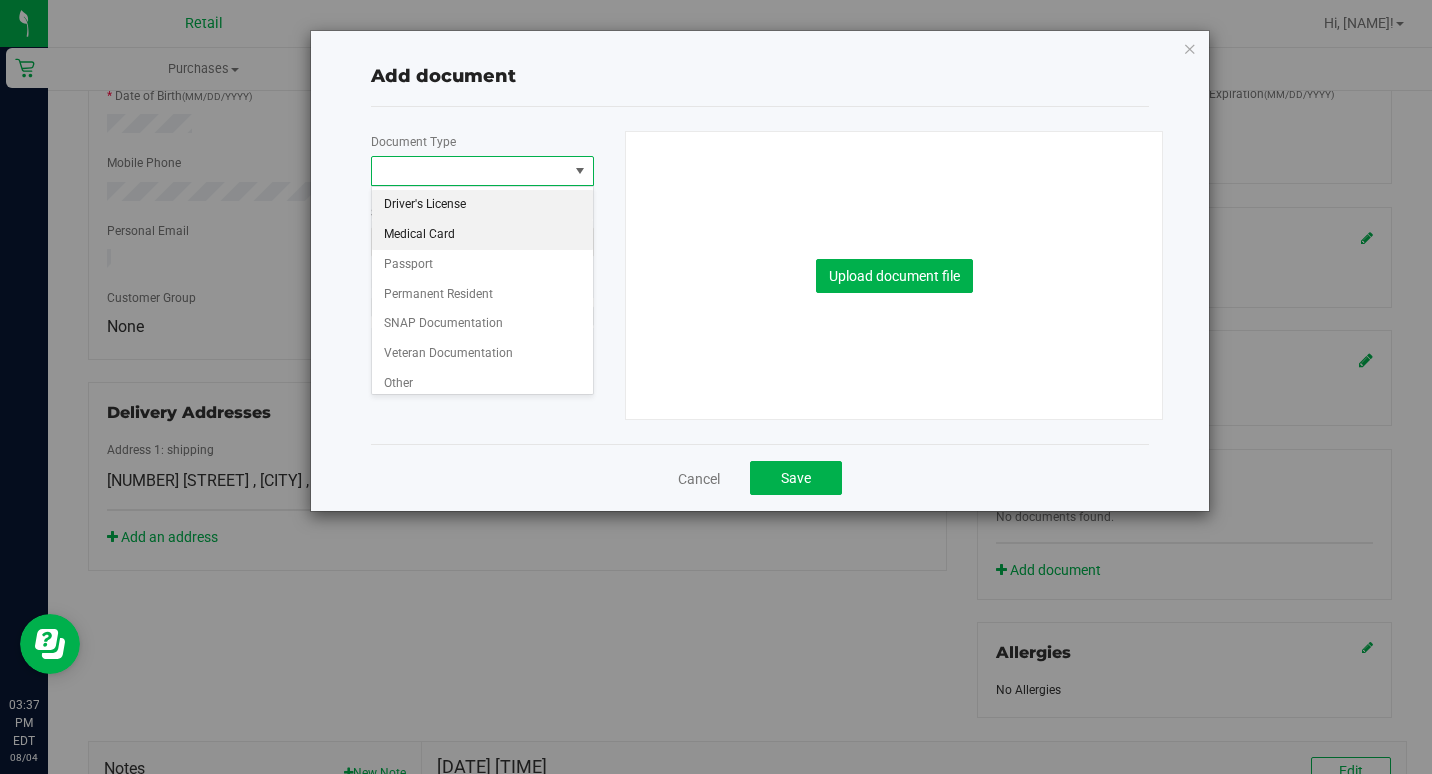 click on "Medical Card" at bounding box center (482, 235) 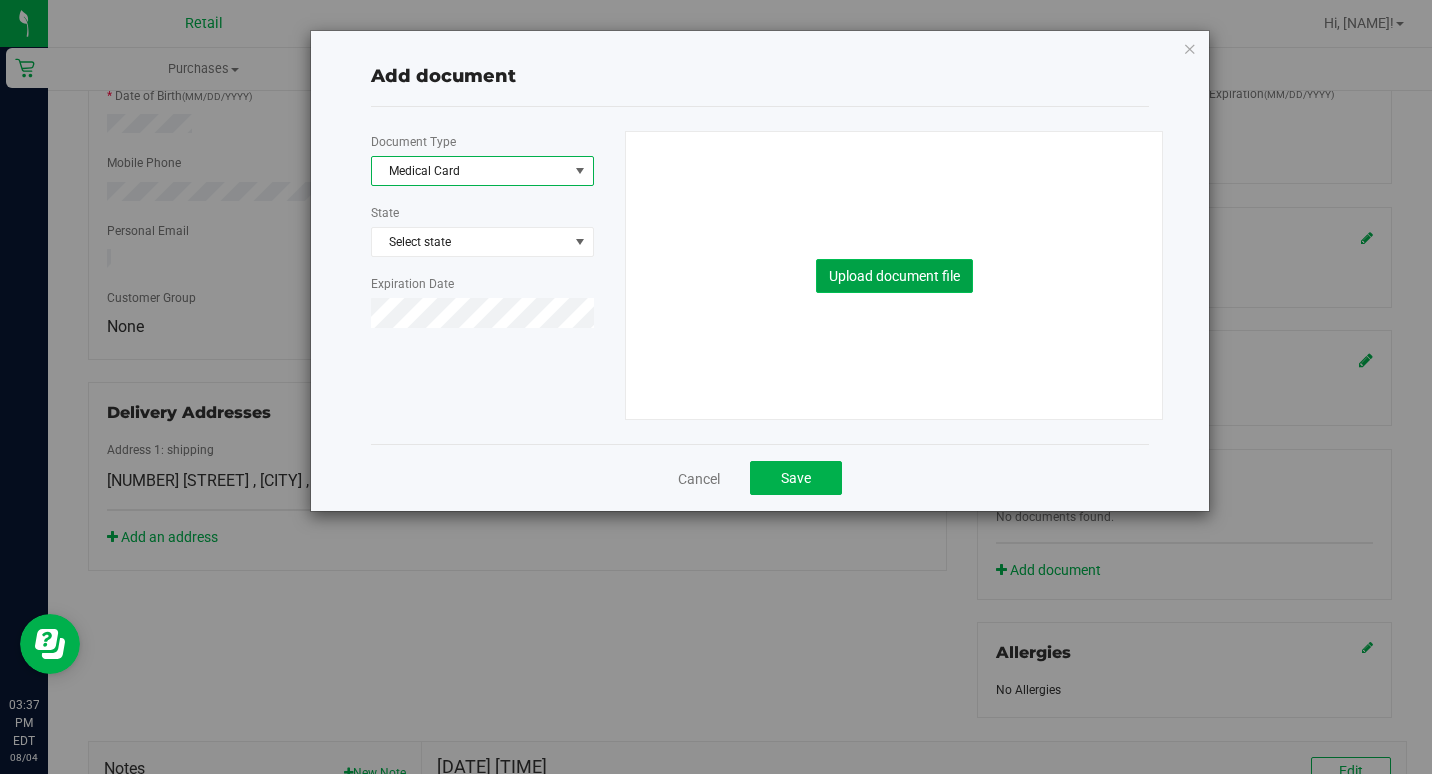 click on "Upload document file" at bounding box center (894, 276) 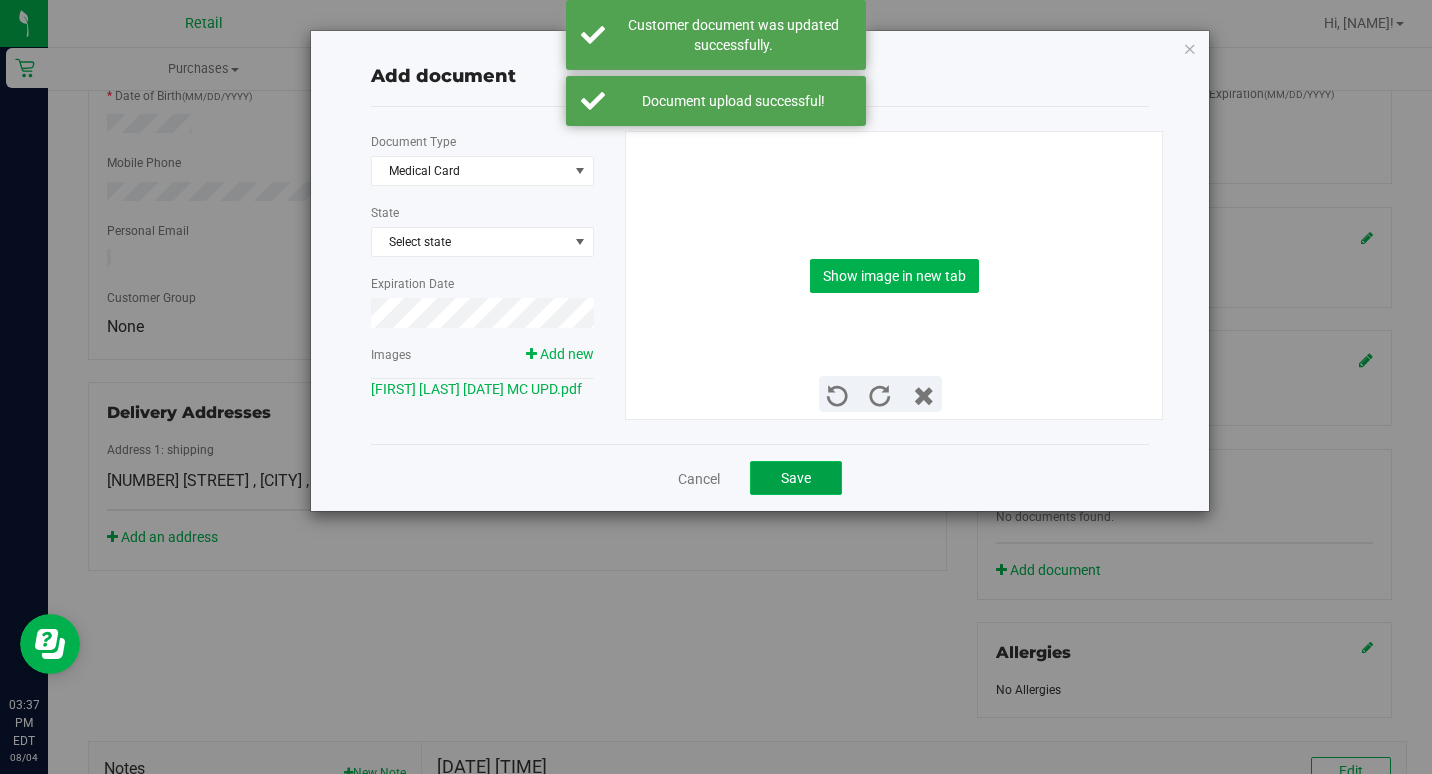click on "Save" 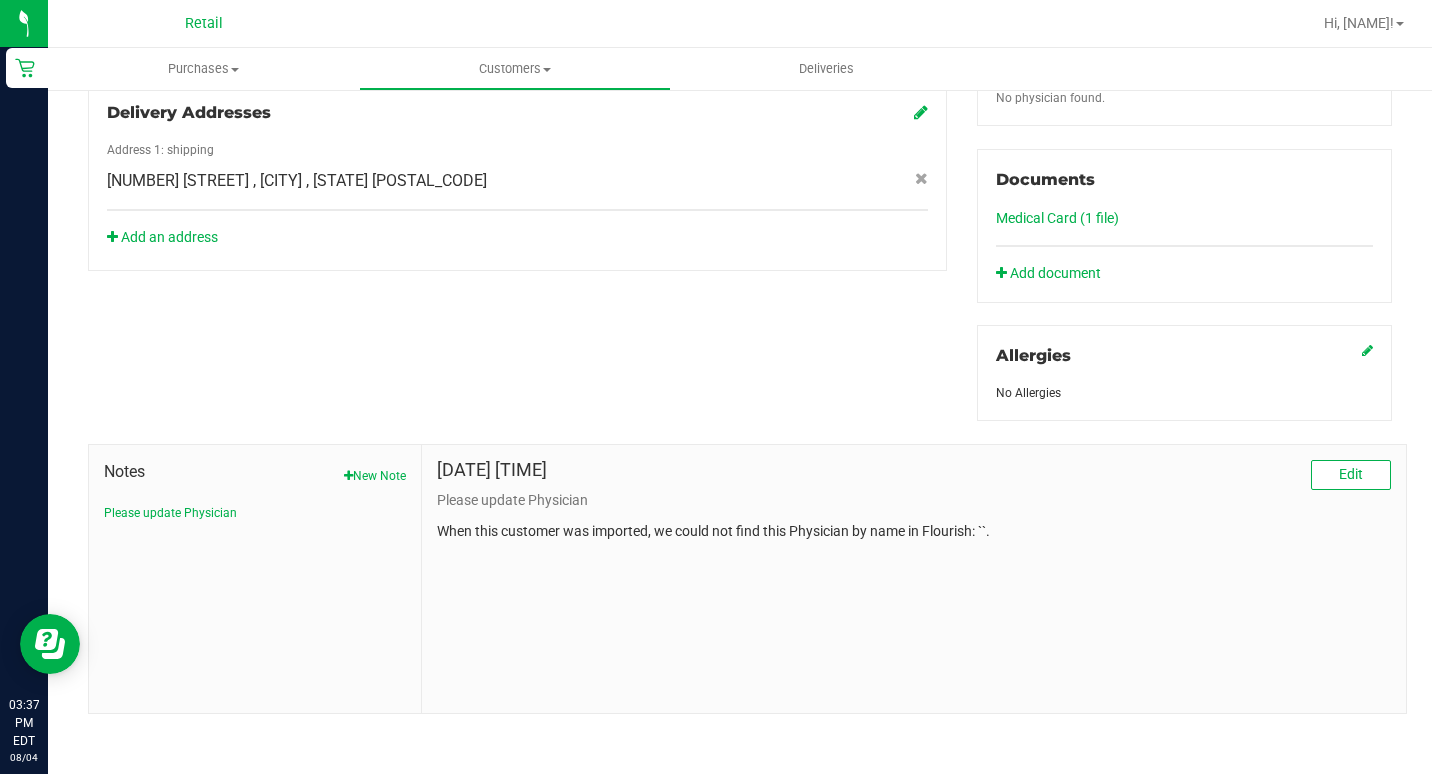 scroll, scrollTop: 703, scrollLeft: 0, axis: vertical 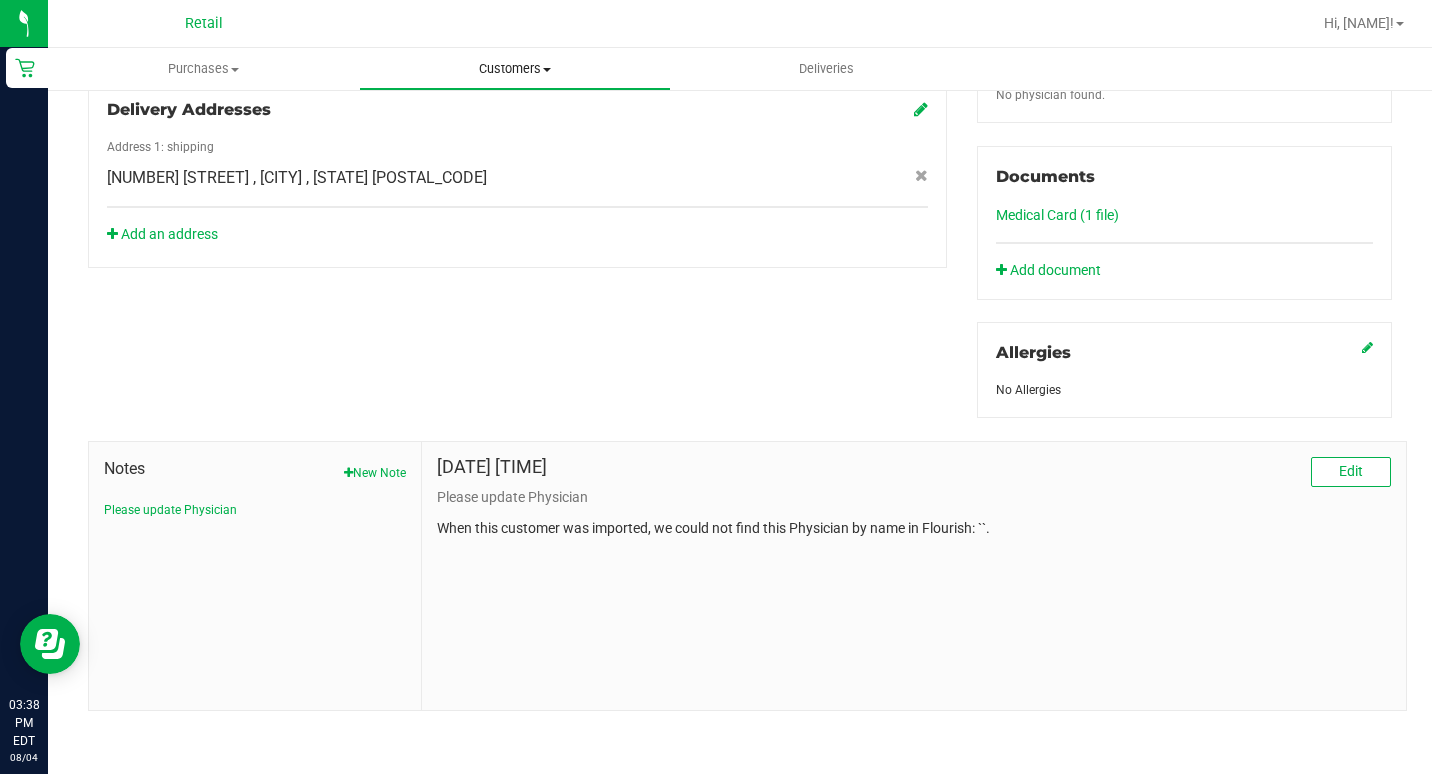 click on "Customers" at bounding box center [514, 69] 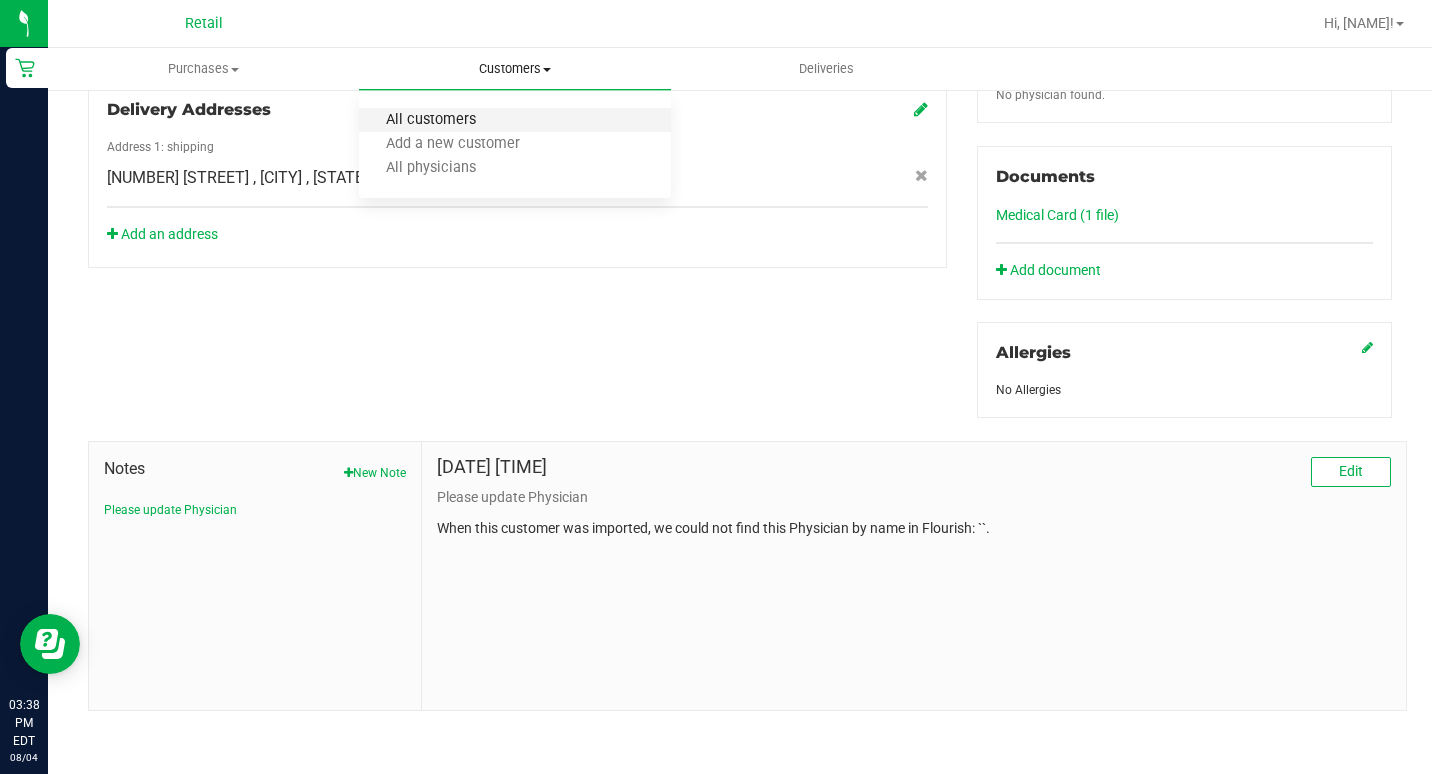 click on "All customers" at bounding box center [431, 120] 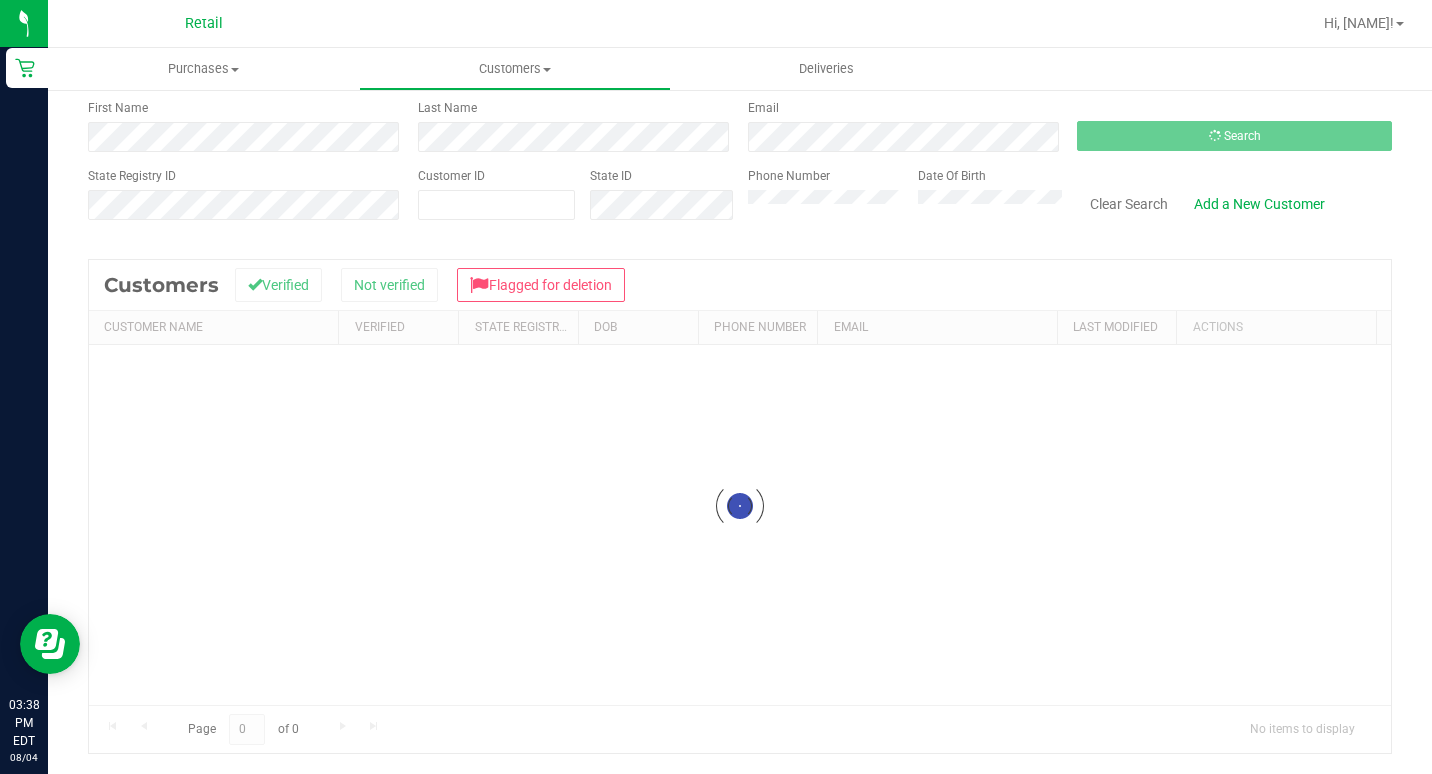 scroll, scrollTop: 0, scrollLeft: 0, axis: both 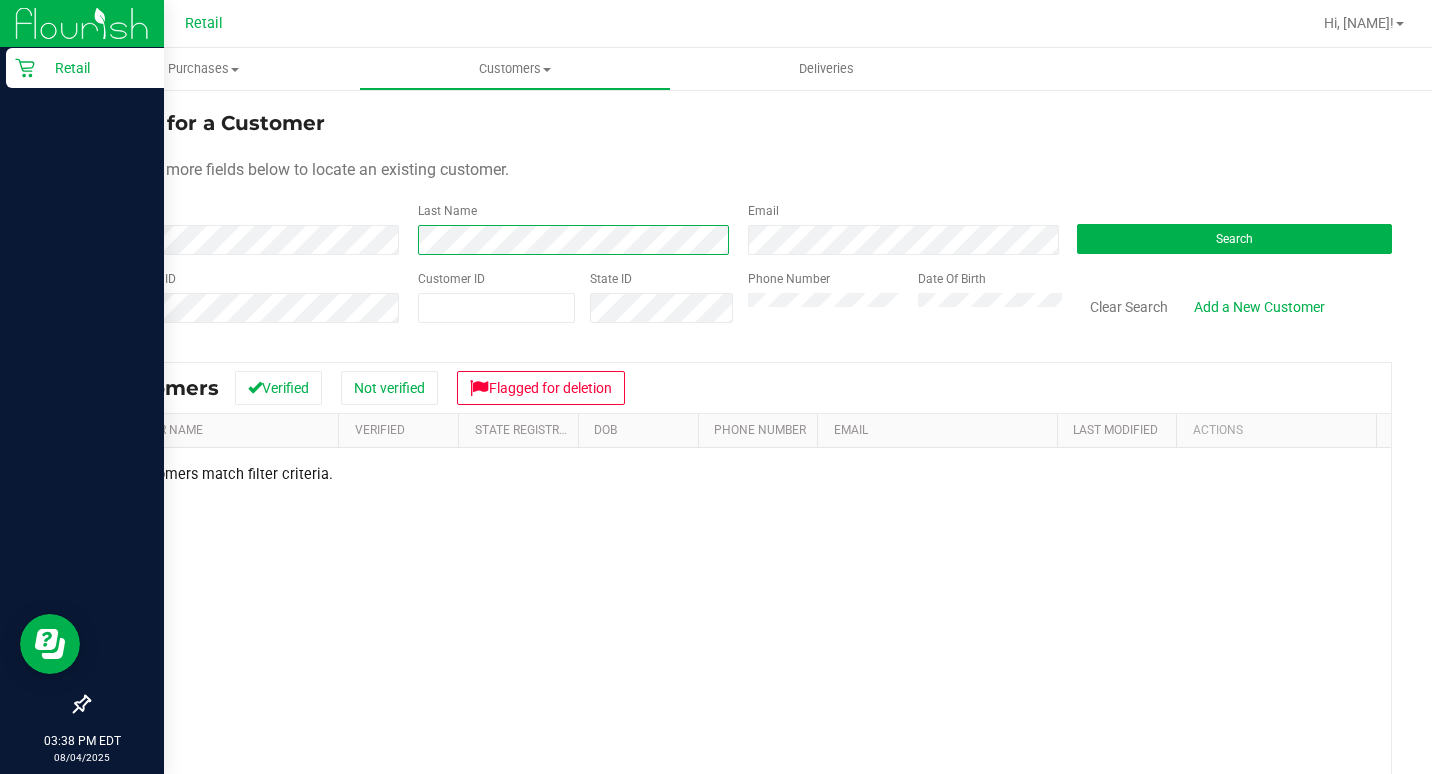 click on "Retail 03:38 PM EDT 08/04/2025  08/04   Retail   Hi, Sarah!
Purchases
Summary of purchases
Fulfillment
All purchases
Customers
All customers
Add a new customer" at bounding box center [716, 387] 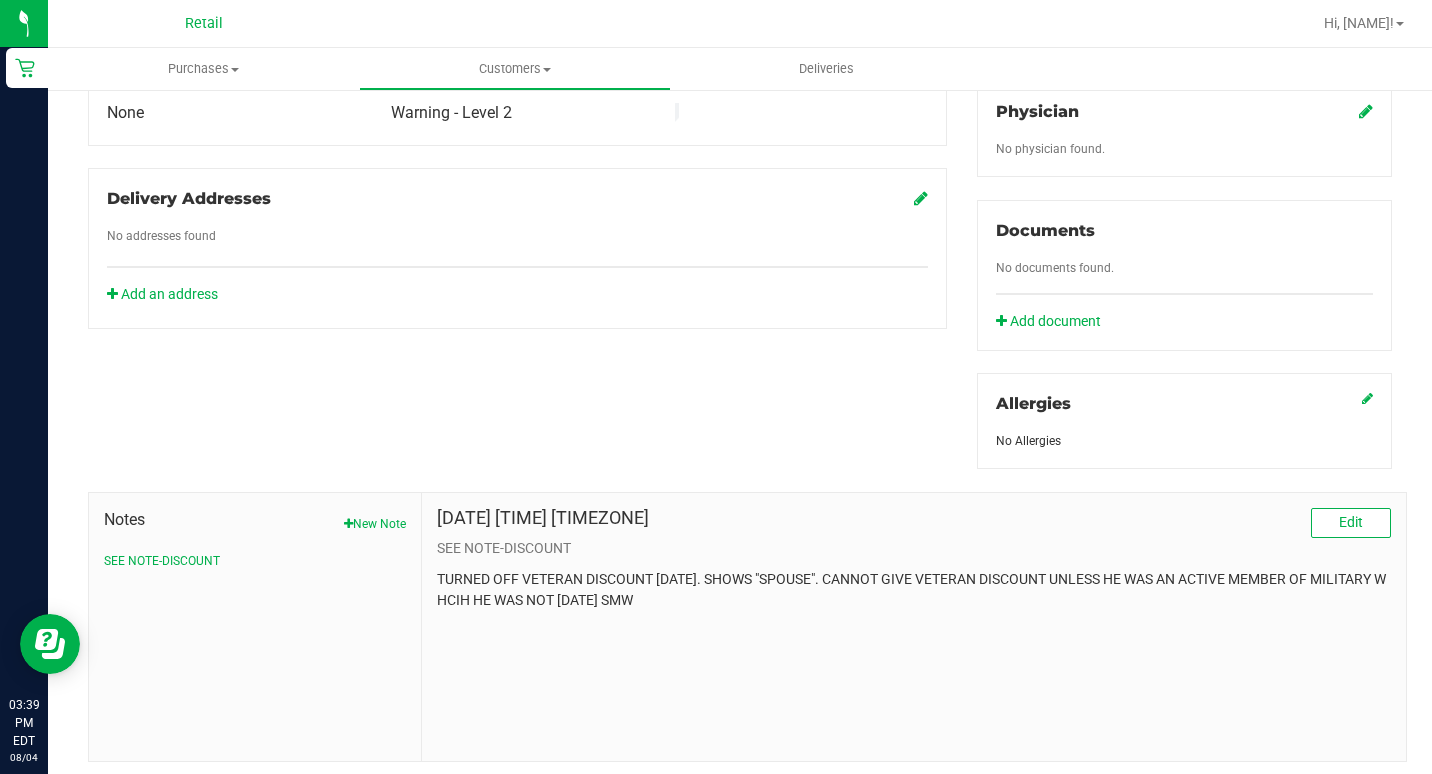 scroll, scrollTop: 649, scrollLeft: 0, axis: vertical 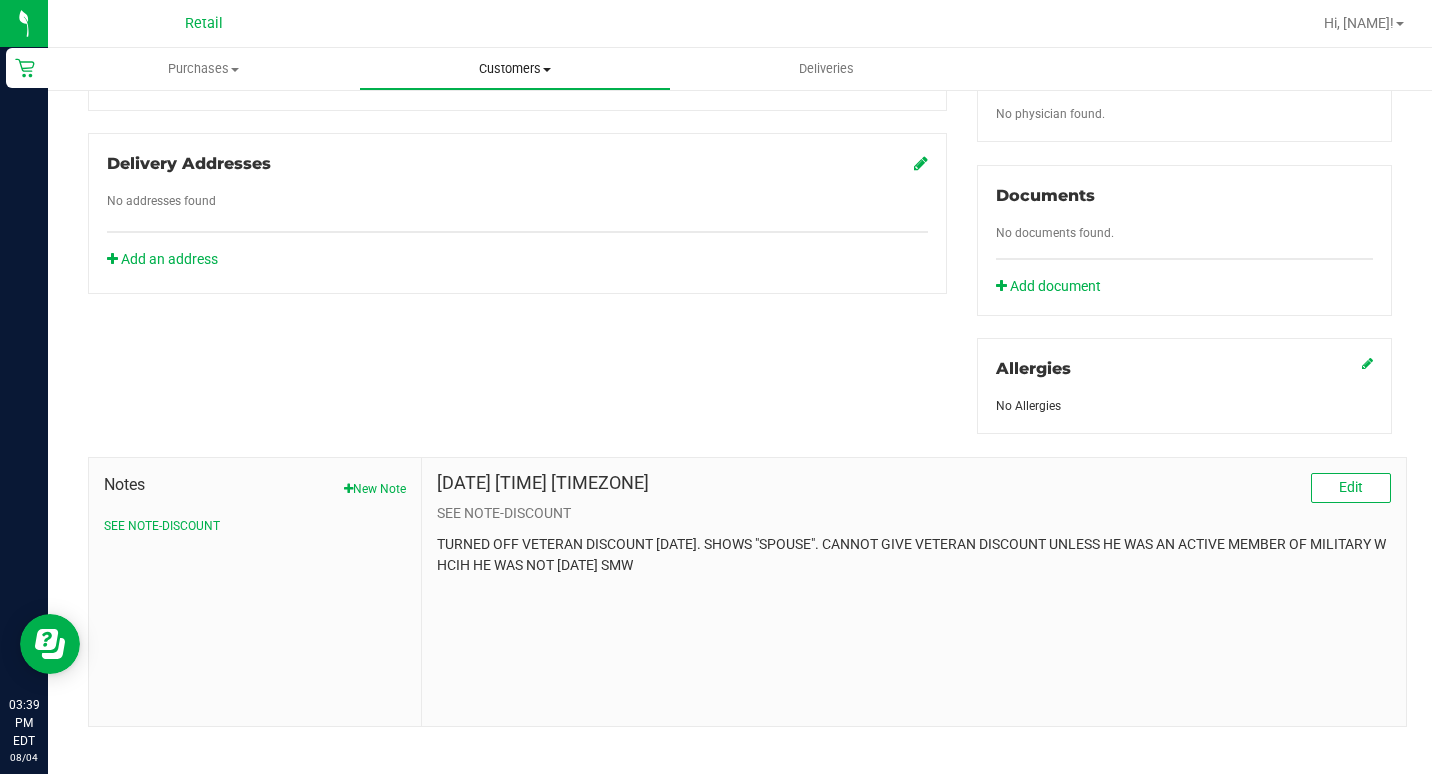 click on "Customers
All customers
Add a new customer
All physicians" at bounding box center [514, 69] 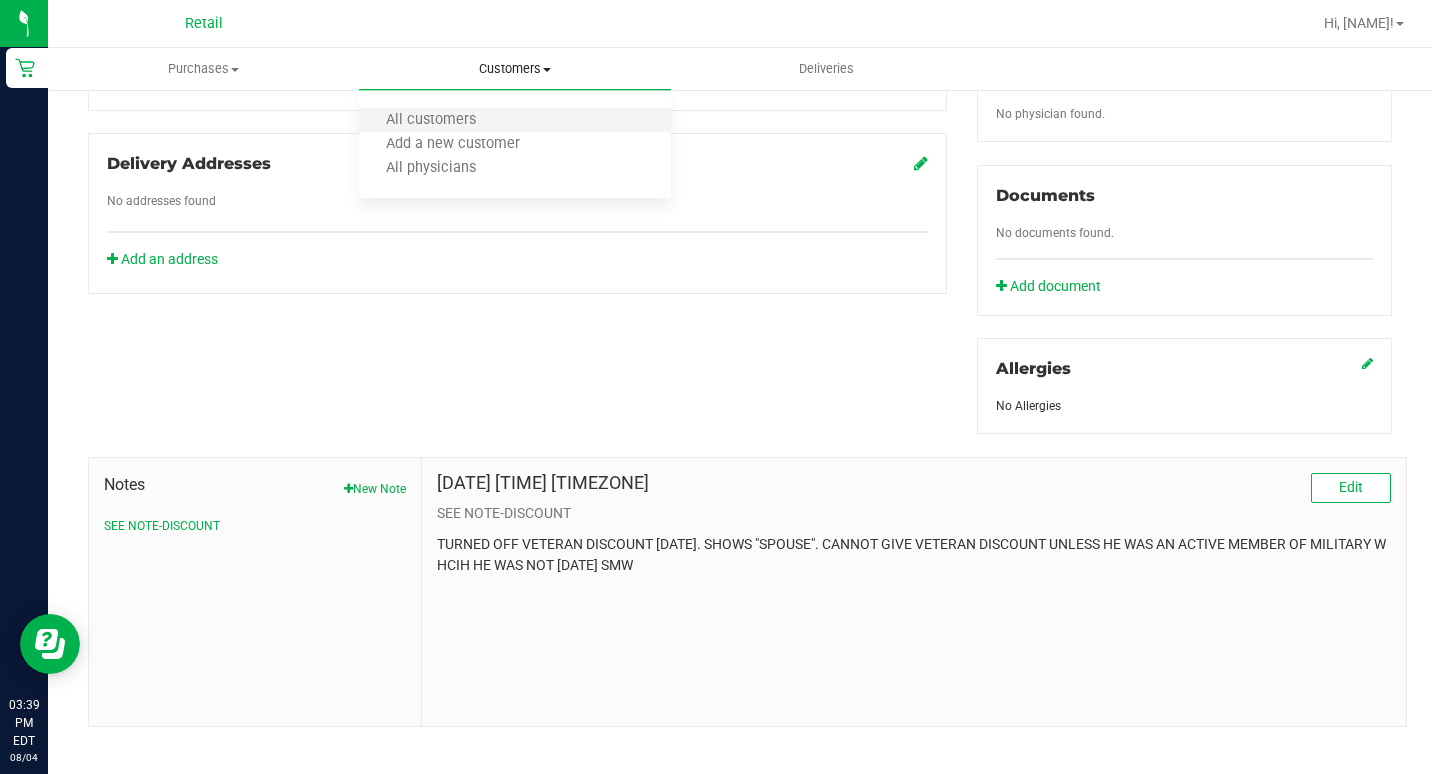 click on "All customers" at bounding box center [514, 121] 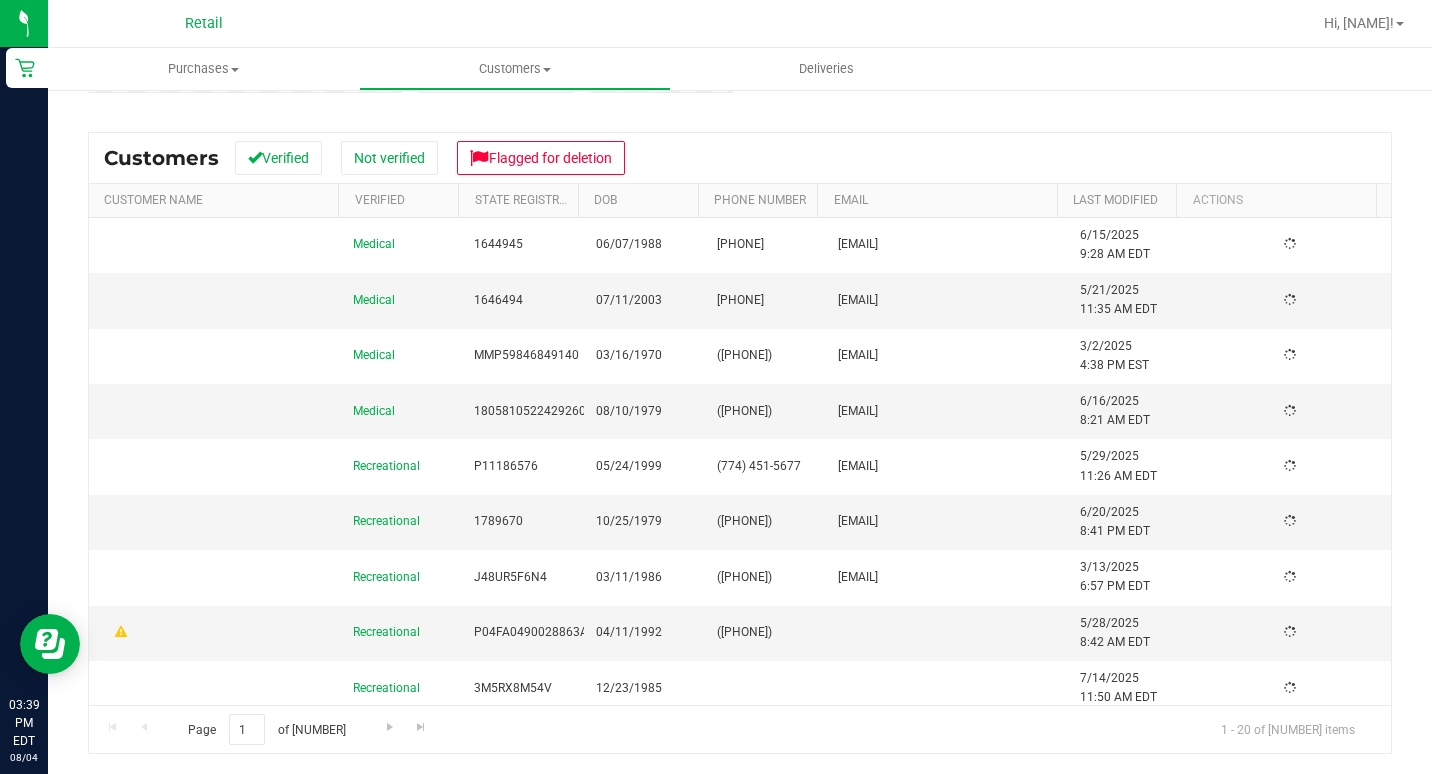 scroll, scrollTop: 0, scrollLeft: 0, axis: both 